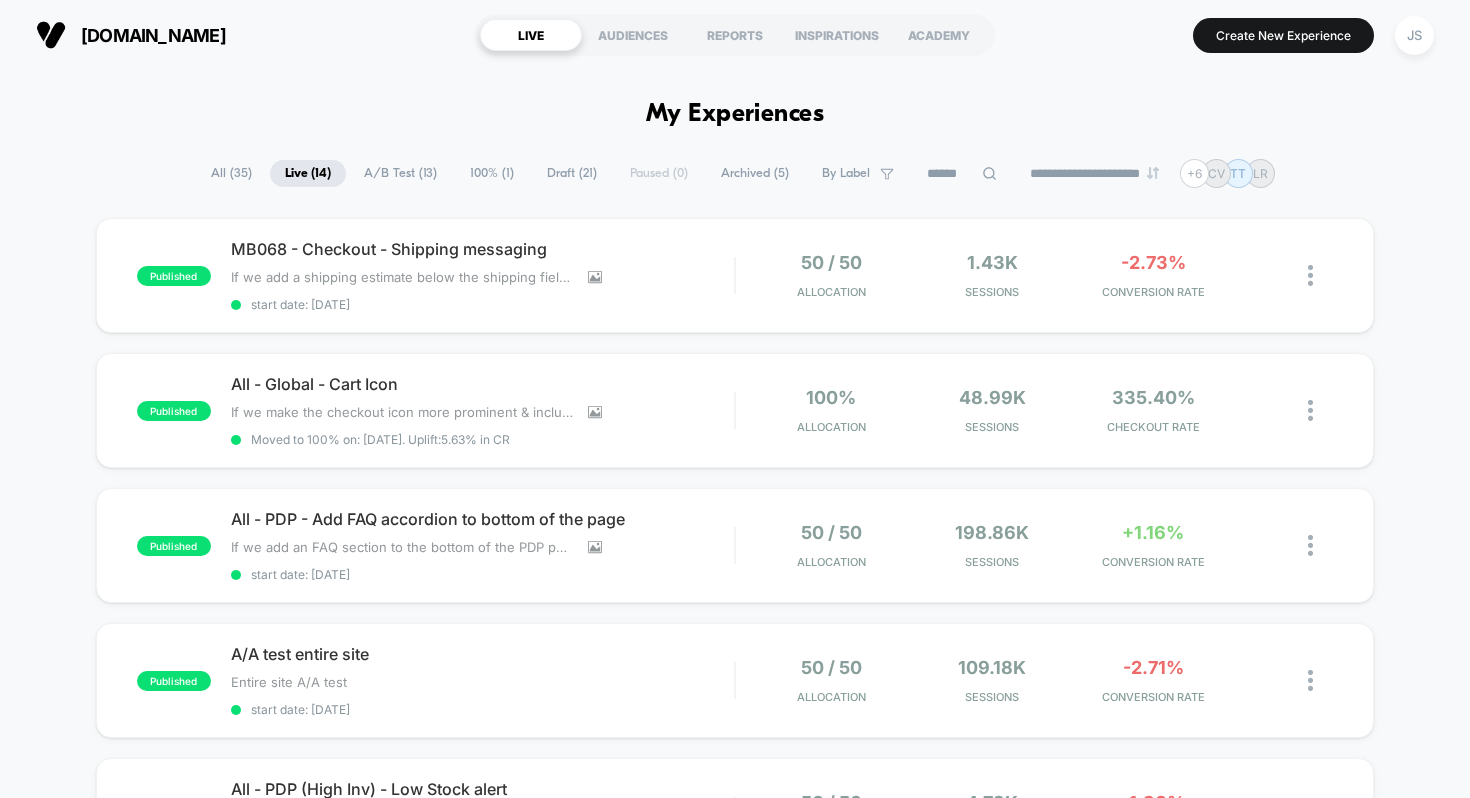 scroll, scrollTop: 0, scrollLeft: 0, axis: both 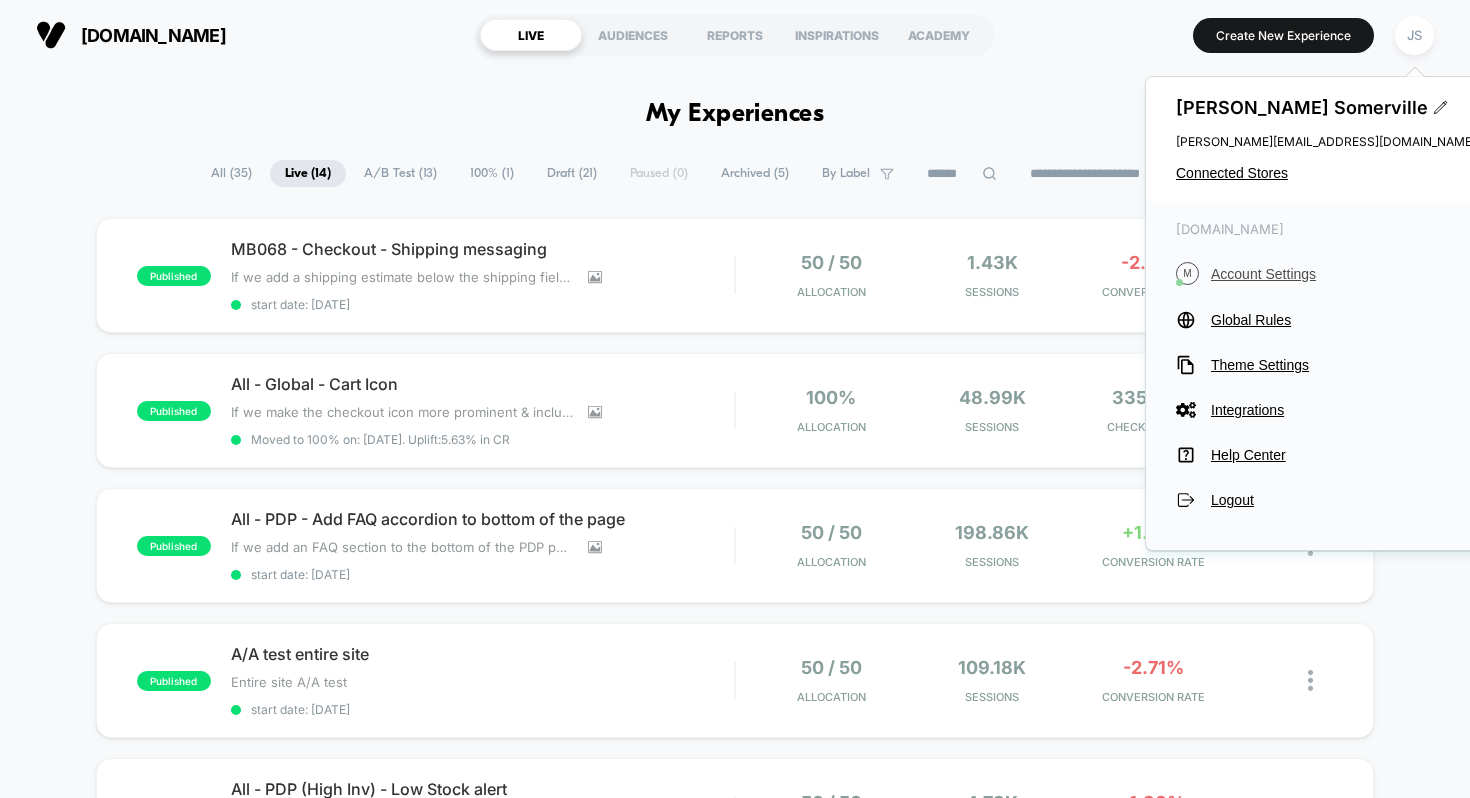 click on "Account Settings" at bounding box center (1343, 274) 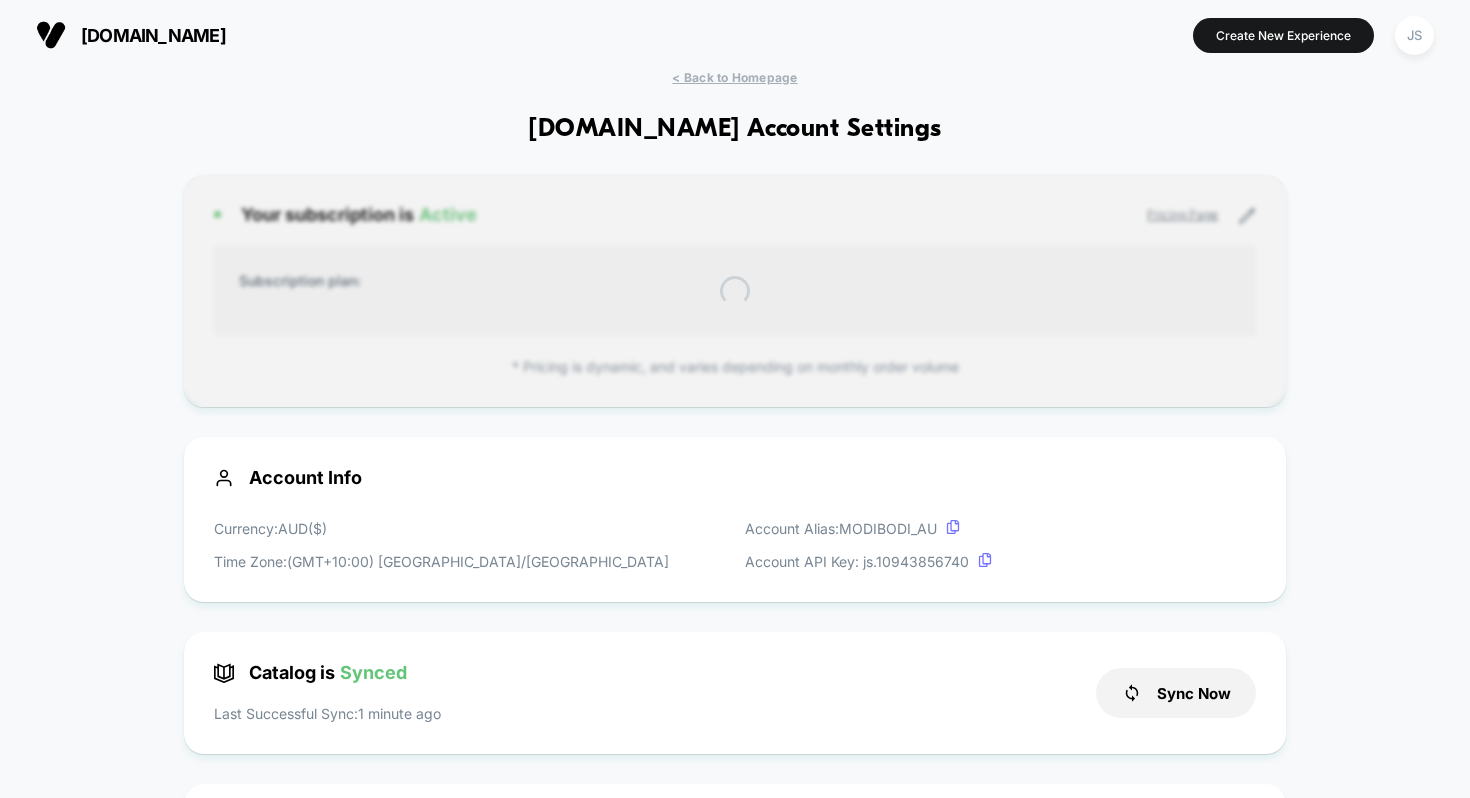 scroll, scrollTop: 270, scrollLeft: 0, axis: vertical 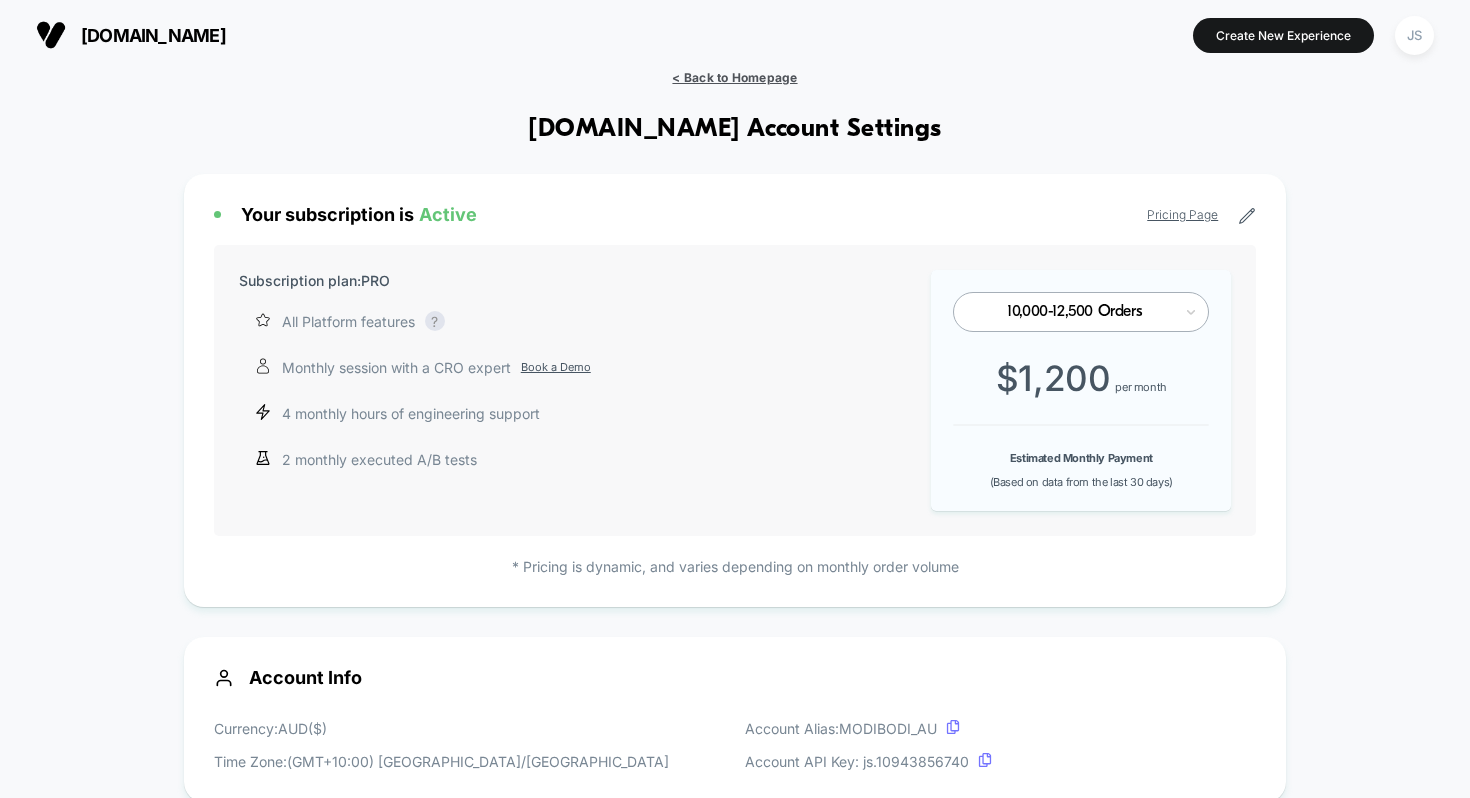 click on "< Back to Homepage" at bounding box center [734, 77] 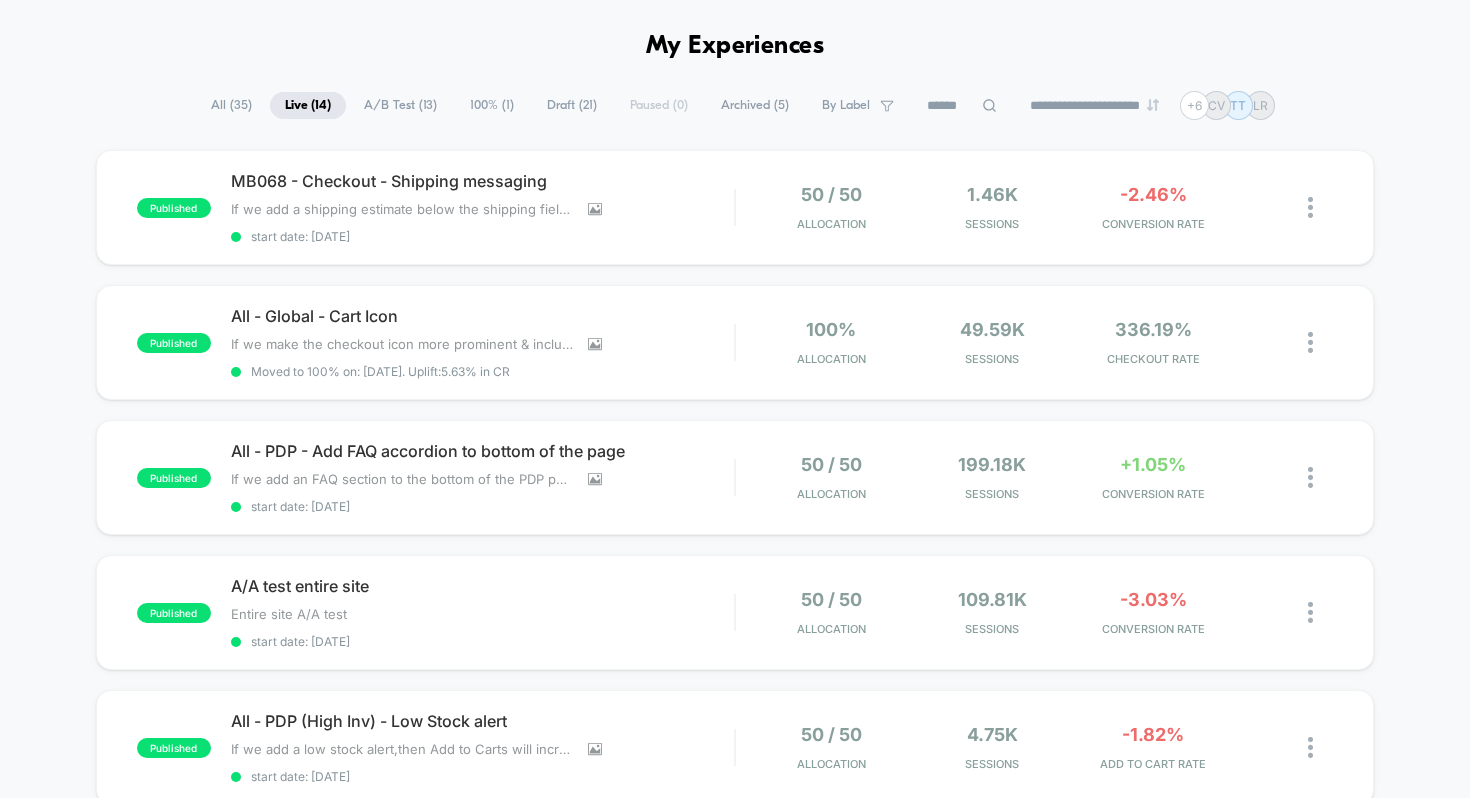 scroll, scrollTop: 70, scrollLeft: 0, axis: vertical 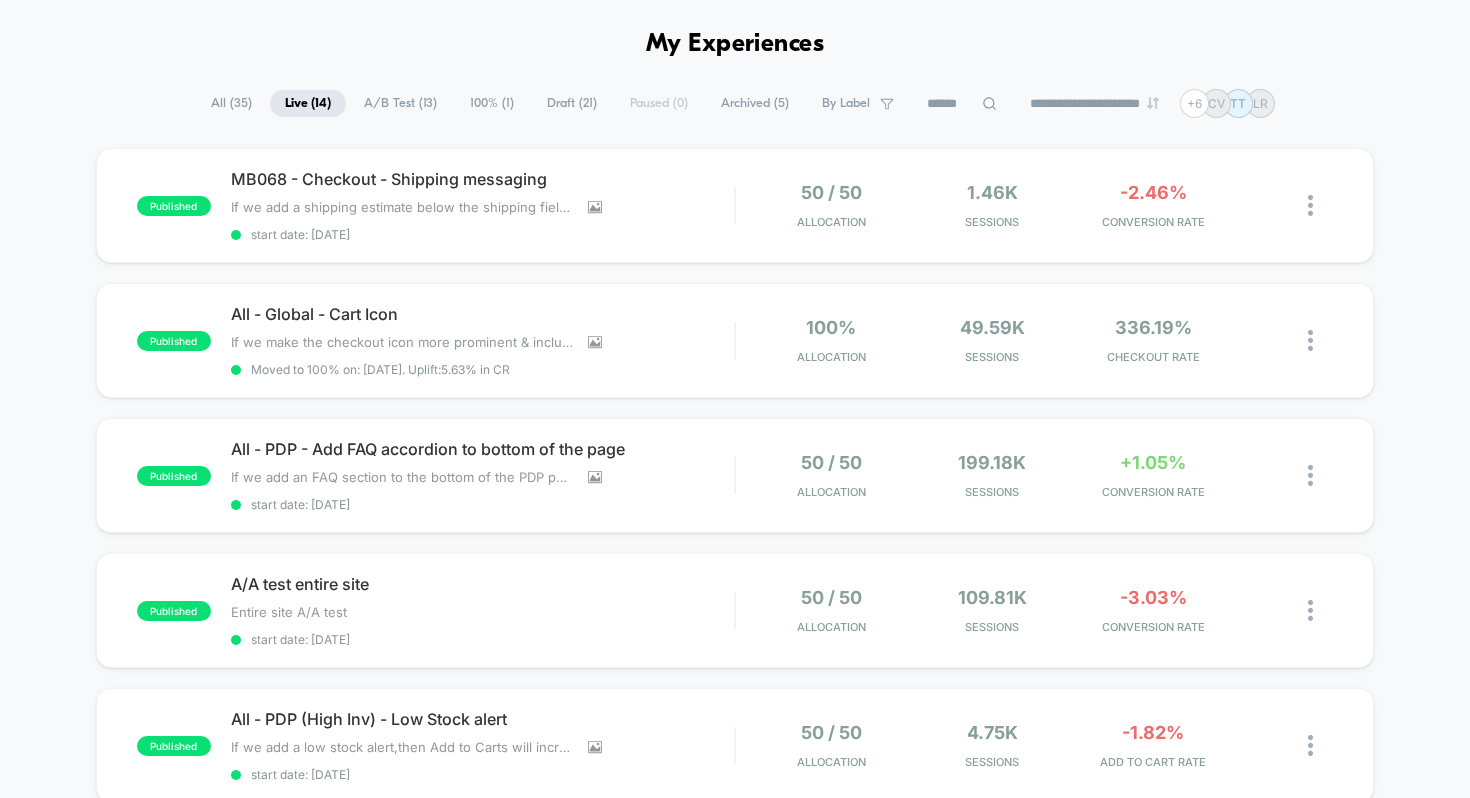 click on "**********" at bounding box center [1096, 103] 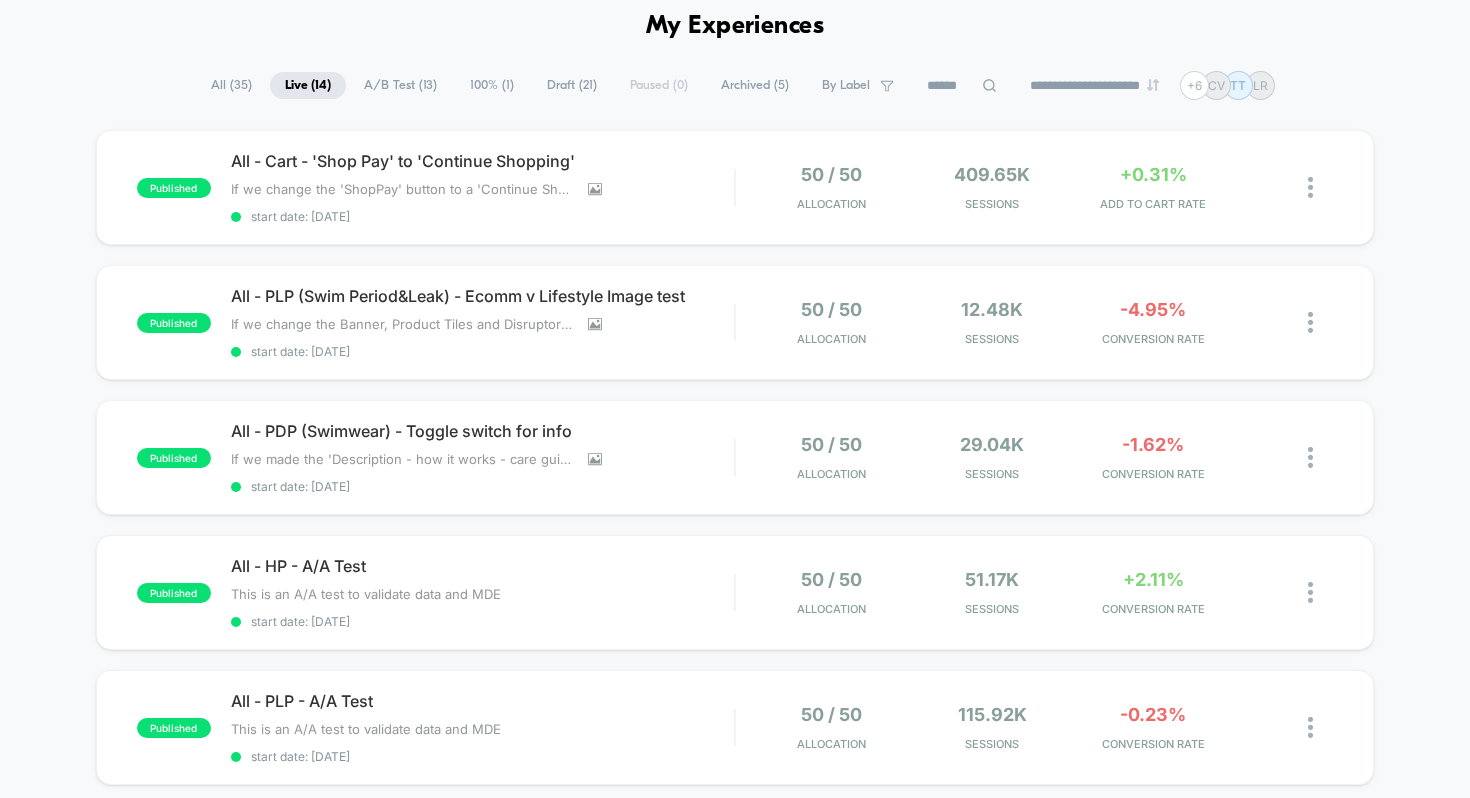 scroll, scrollTop: 95, scrollLeft: 0, axis: vertical 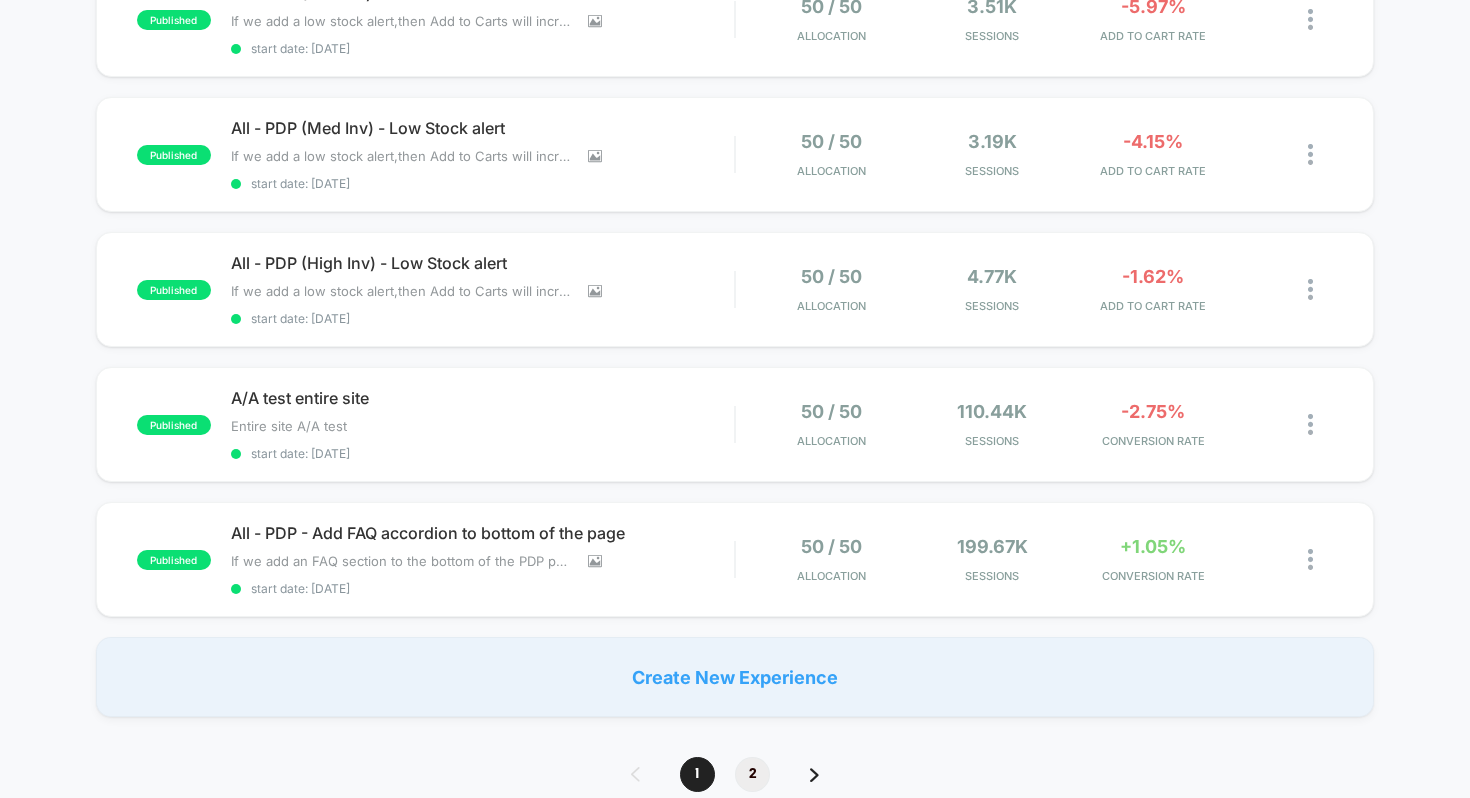 click on "2" at bounding box center (752, 774) 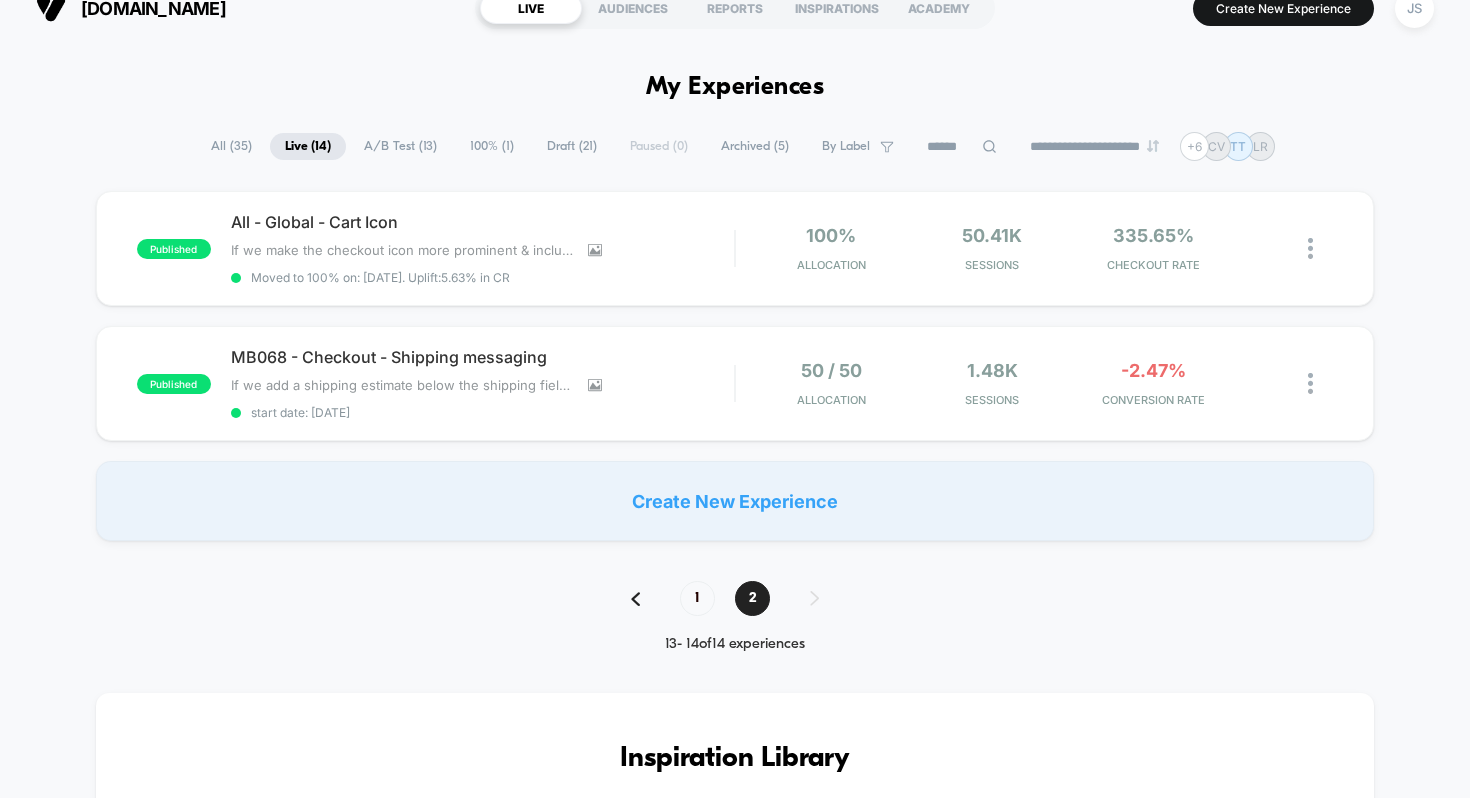 scroll, scrollTop: 0, scrollLeft: 0, axis: both 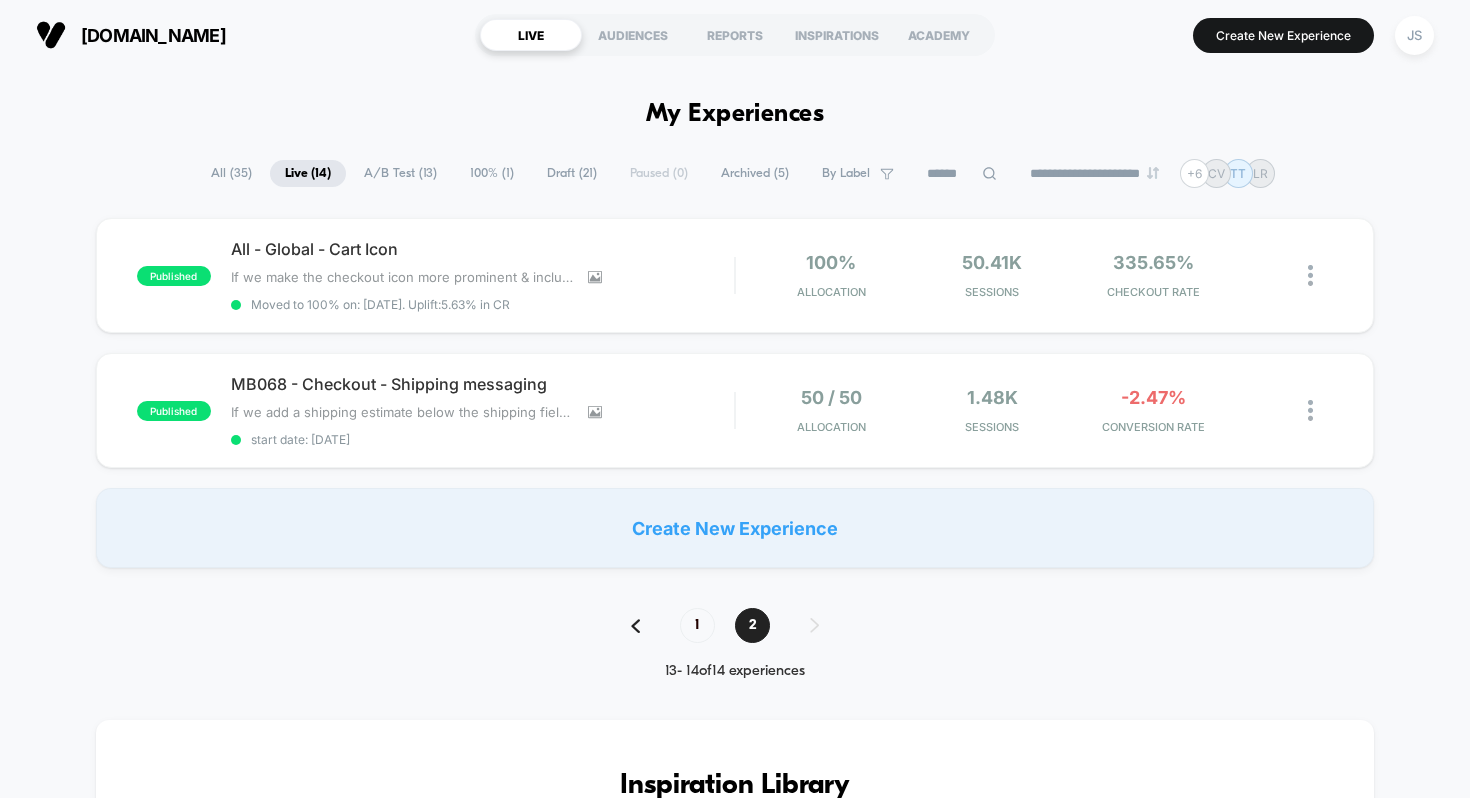 click on "**********" at bounding box center (735, 1214) 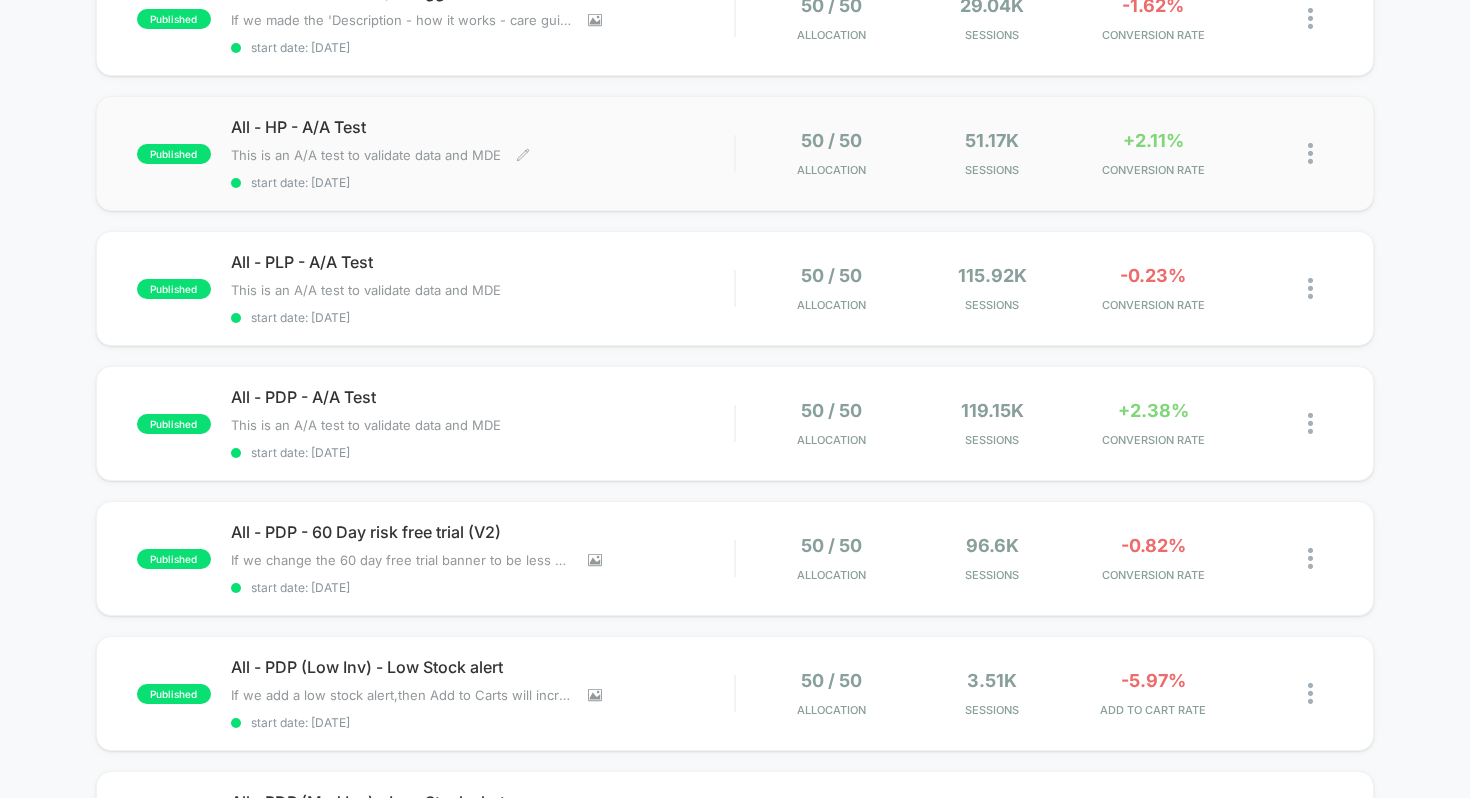scroll, scrollTop: 513, scrollLeft: 0, axis: vertical 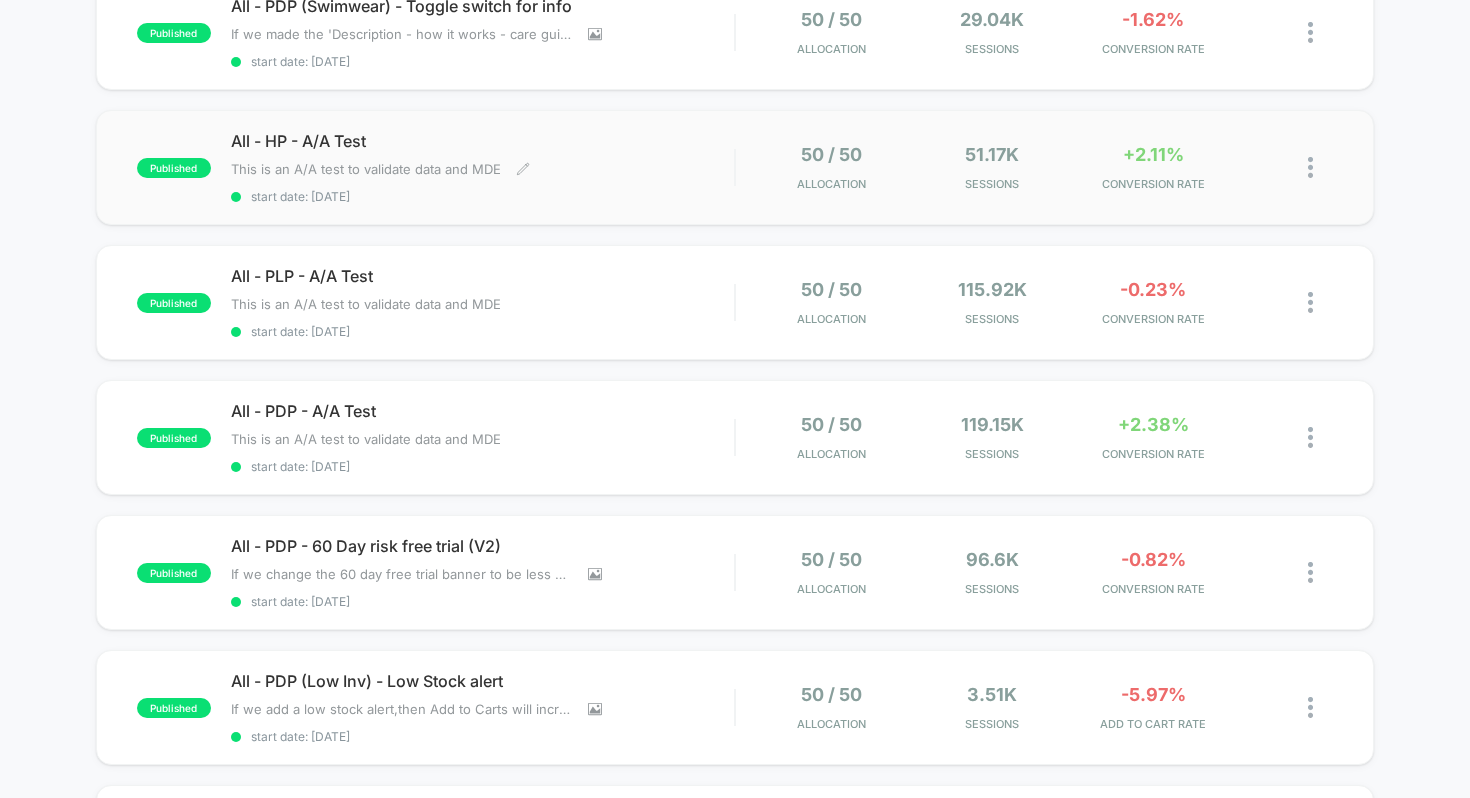 click on "All - HP - A/A Test" at bounding box center (483, 141) 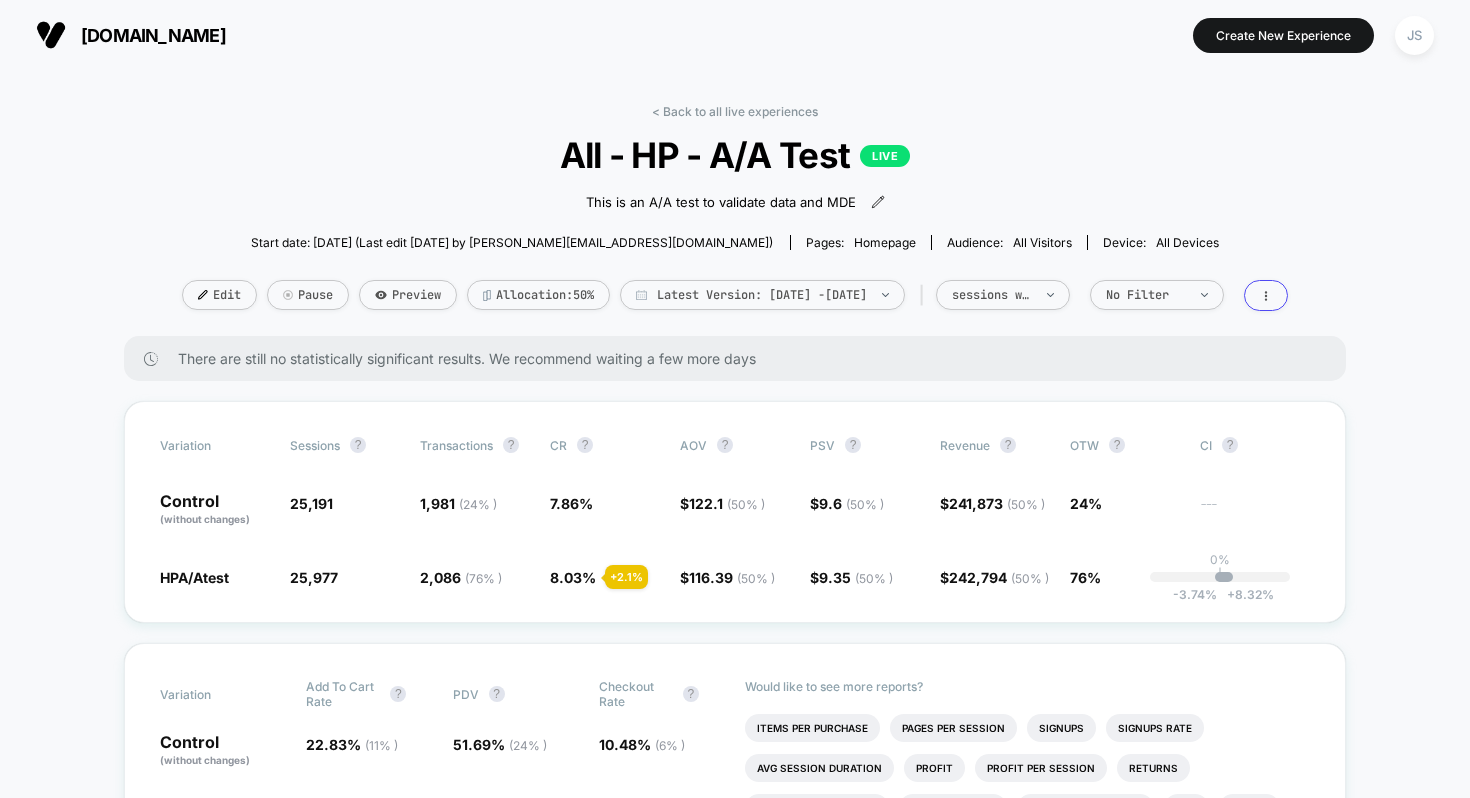 click on "< Back to all live experiences  All - HP - A/A Test LIVE This is an A/A test to validate data and MDE Click to edit experience details This is an A/A test to validate data and MDE Start date: [DATE] (Last edit [DATE] by [PERSON_NAME][EMAIL_ADDRESS][DOMAIN_NAME]) Pages: homepage Audience: All Visitors Device: all devices Edit Pause  Preview Allocation:  50% Latest Version:     [DATE]    -    [DATE] |   sessions with impression   No Filter" at bounding box center (735, 220) 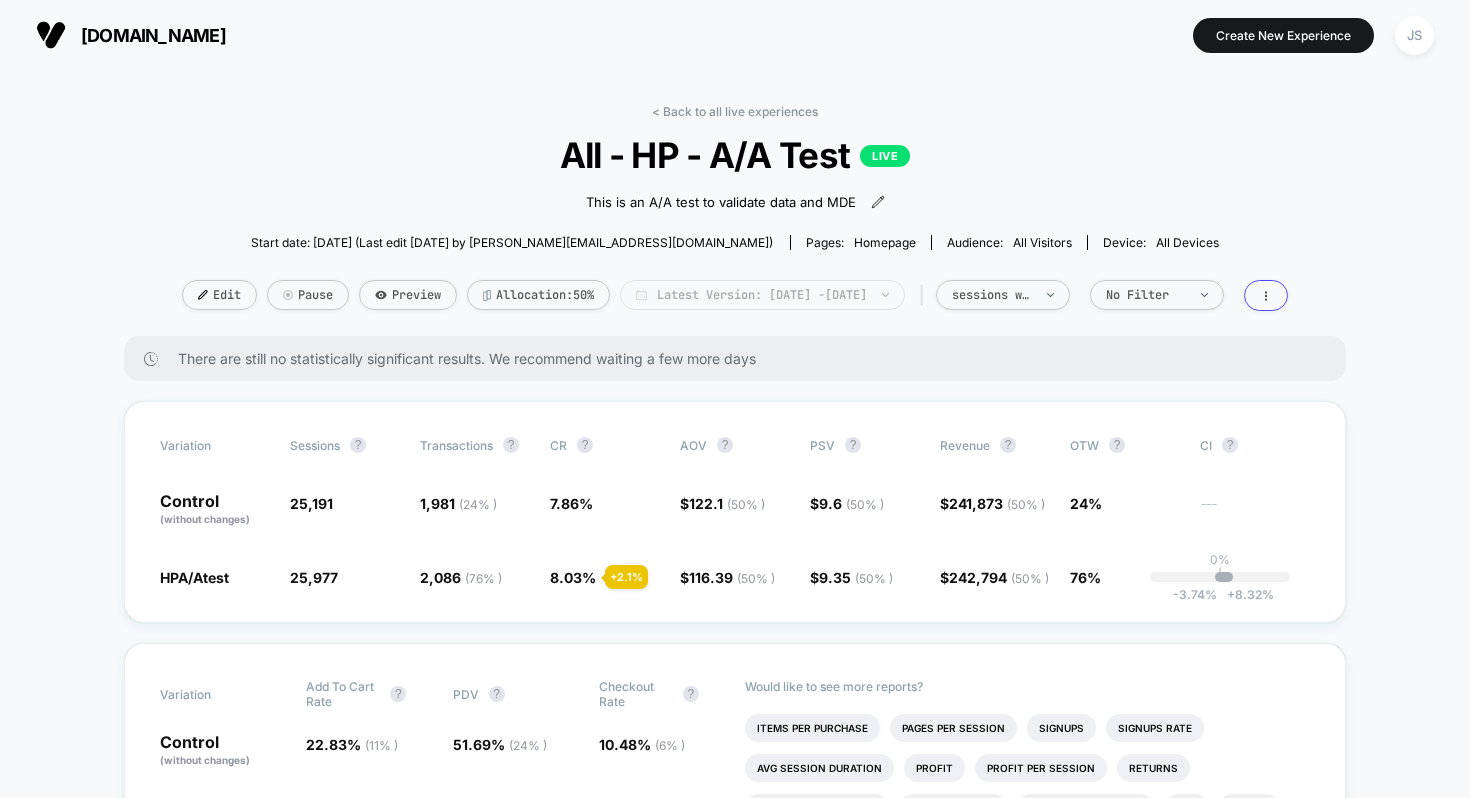 click on "Latest Version:     [DATE]    -    [DATE]" at bounding box center [762, 295] 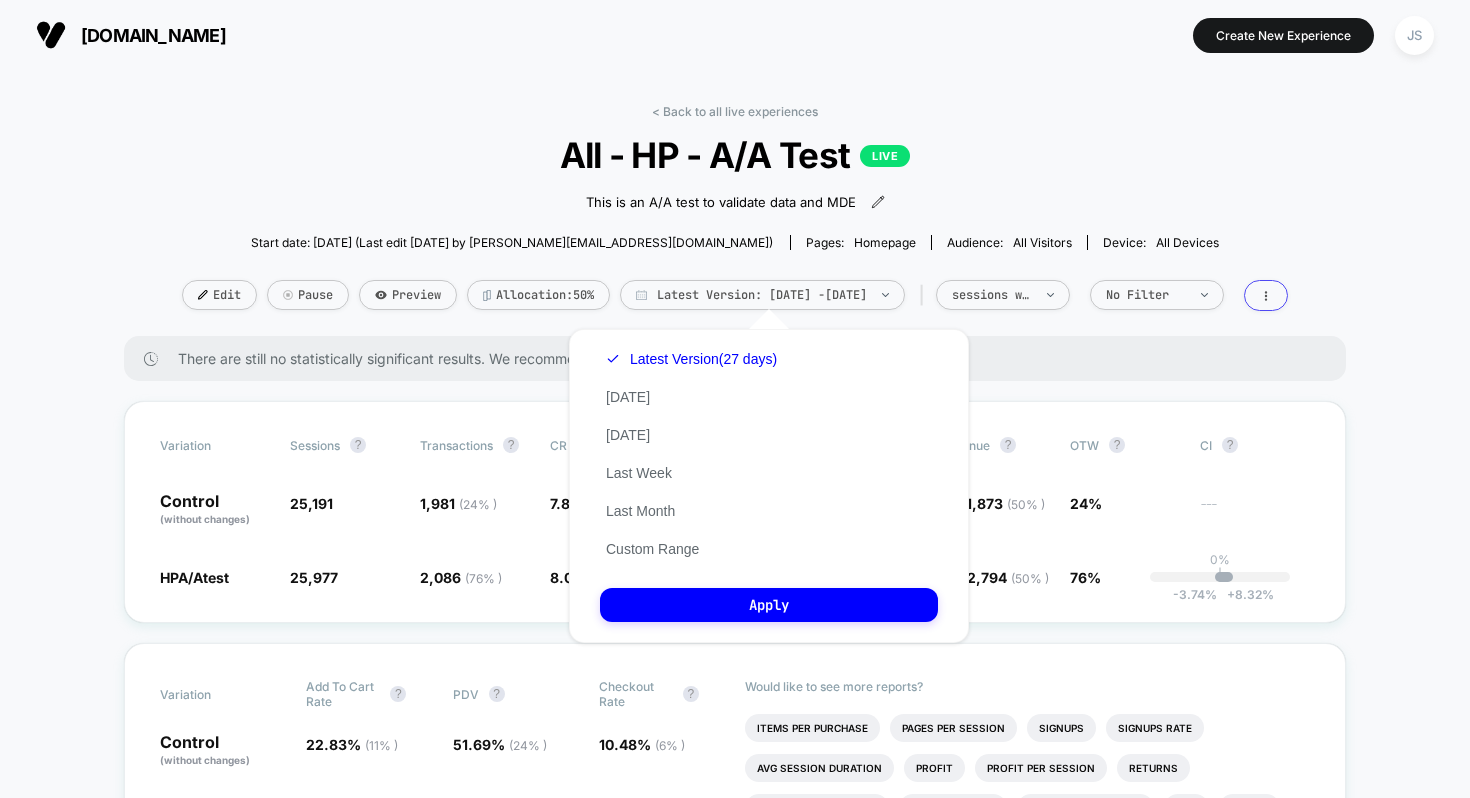 click on "This is an A/A test to validate data and MDE Click to edit experience details This is an A/A test to validate data and MDE" at bounding box center (735, 200) 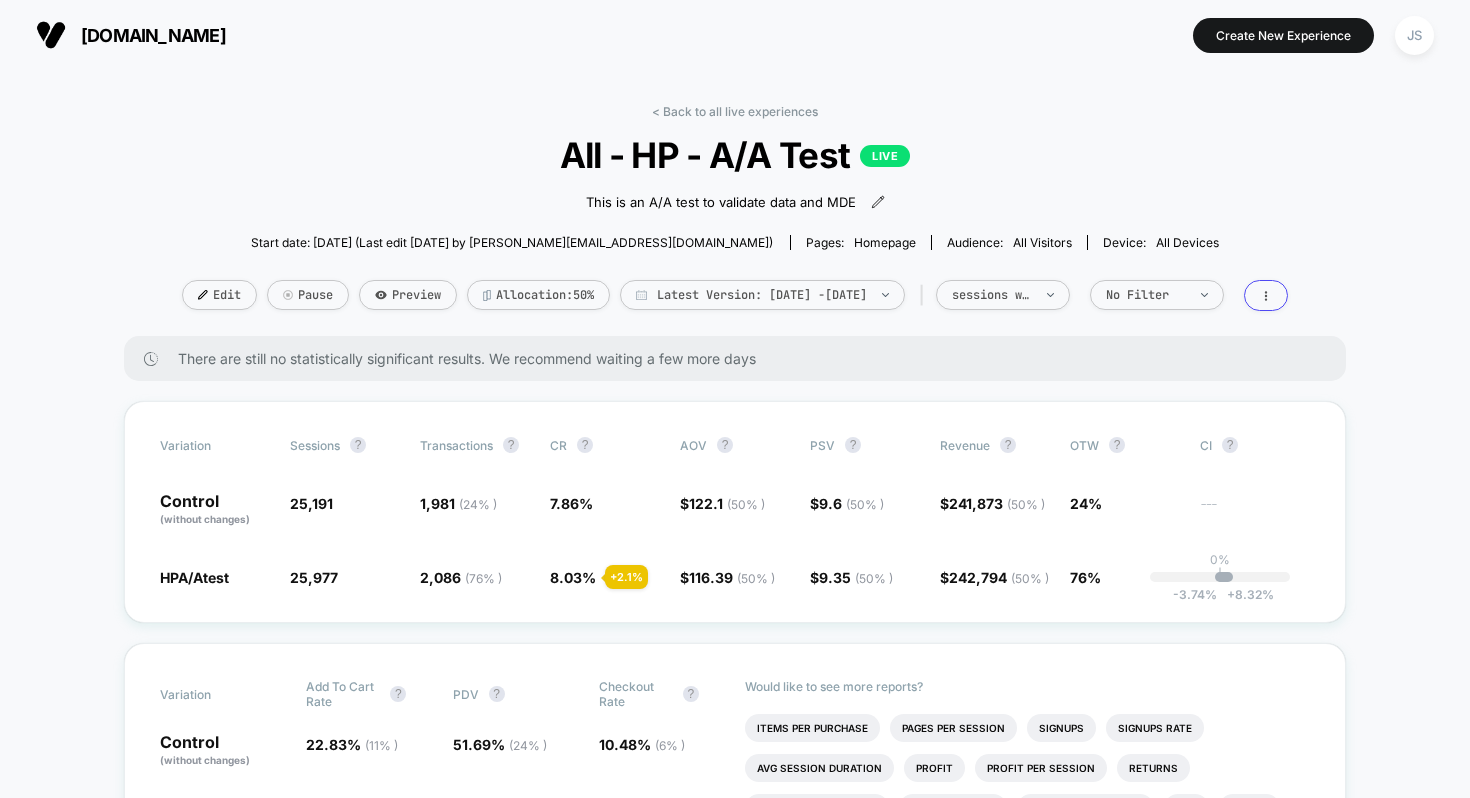 click on "< Back to all live experiences  All - HP - A/A Test LIVE This is an A/A test to validate data and MDE Click to edit experience details This is an A/A test to validate data and MDE Start date: [DATE] (Last edit [DATE] by [PERSON_NAME][EMAIL_ADDRESS][DOMAIN_NAME]) Pages: homepage Audience: All Visitors Device: all devices Edit Pause  Preview Allocation:  50% Latest Version:     [DATE]    -    [DATE] |   sessions with impression   No Filter There are still no statistically significant results. We recommend waiting a few more days Variation Sessions ? Transactions ? CR ? AOV ? PSV ? Revenue ? OTW ? CI ? Control (without changes) 25,191 1,981 (  24 % ) 7.86 % $ 122.1 (  50 % ) $ 9.6 (  50 % ) $ 241,873 (  50 % ) 24% --- HPA/Atest 25,977 + 3.1 % 2,086 (  76 % ) + 2.1 % 8.03 % + 2.1 % $ 116.39 (  50 % ) - 4.7 % $ 9.35 (  50 % ) - 2.7 % $ 242,794 (  50 % ) - 2.7 % 76% 0% | -3.74 % + 8.32 % Variation Add To Cart Rate ? PDV ? Checkout Rate ? Control (without changes) 22.83 % (  11 % ) 51.69 % (  24 % ) 10.48 % (  6 % ) %" at bounding box center (735, 3002) 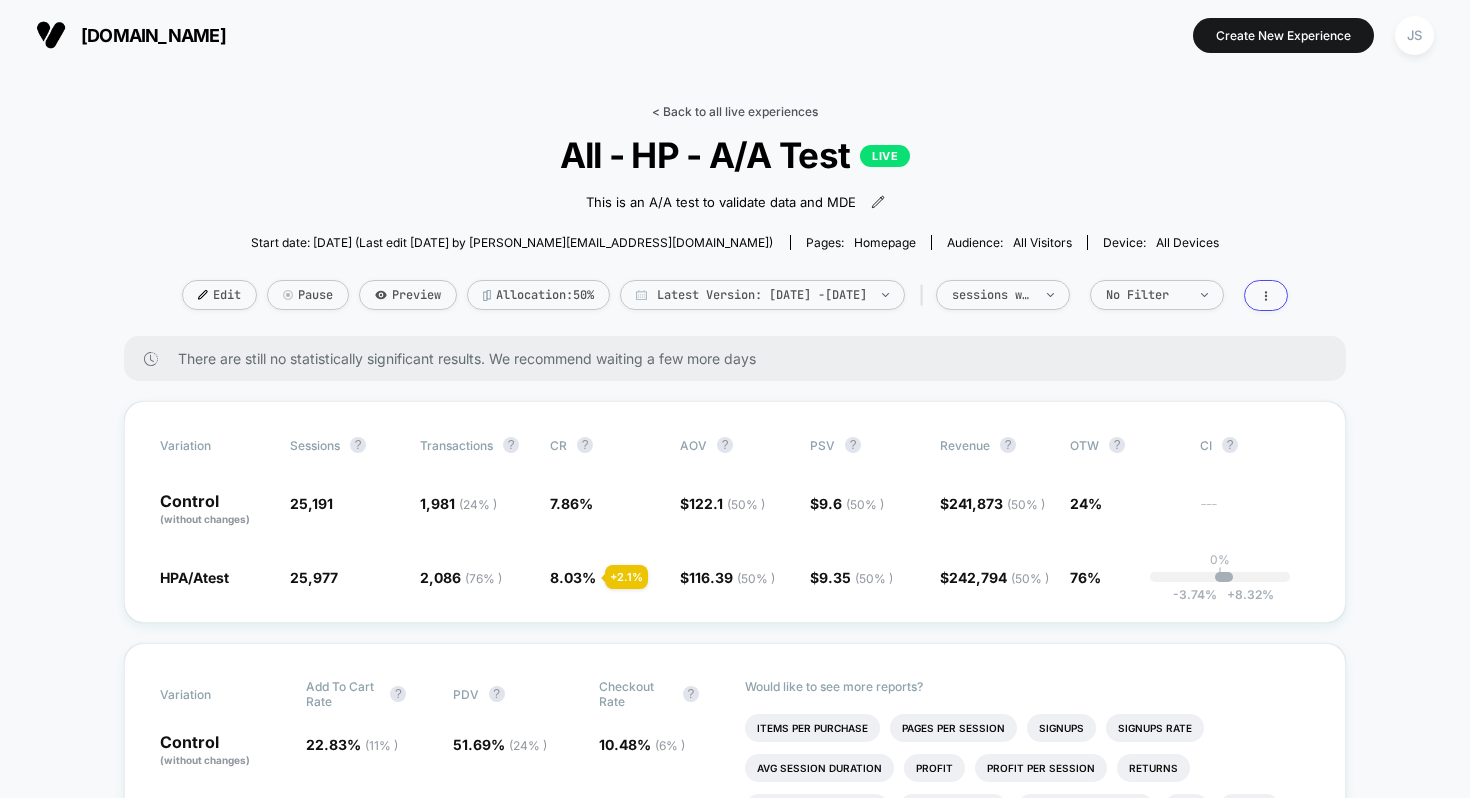 click on "< Back to all live experiences" at bounding box center [735, 111] 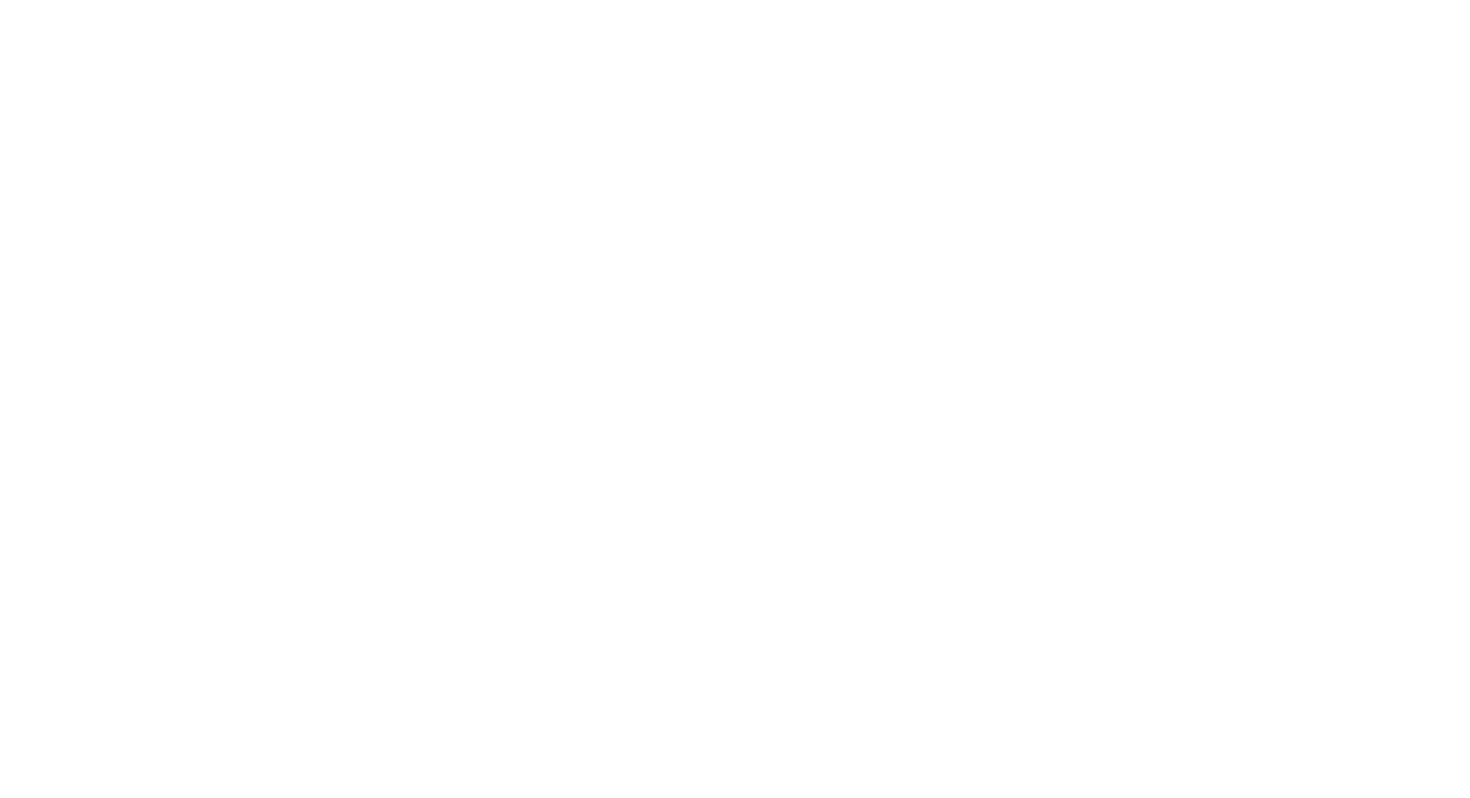 select on "*" 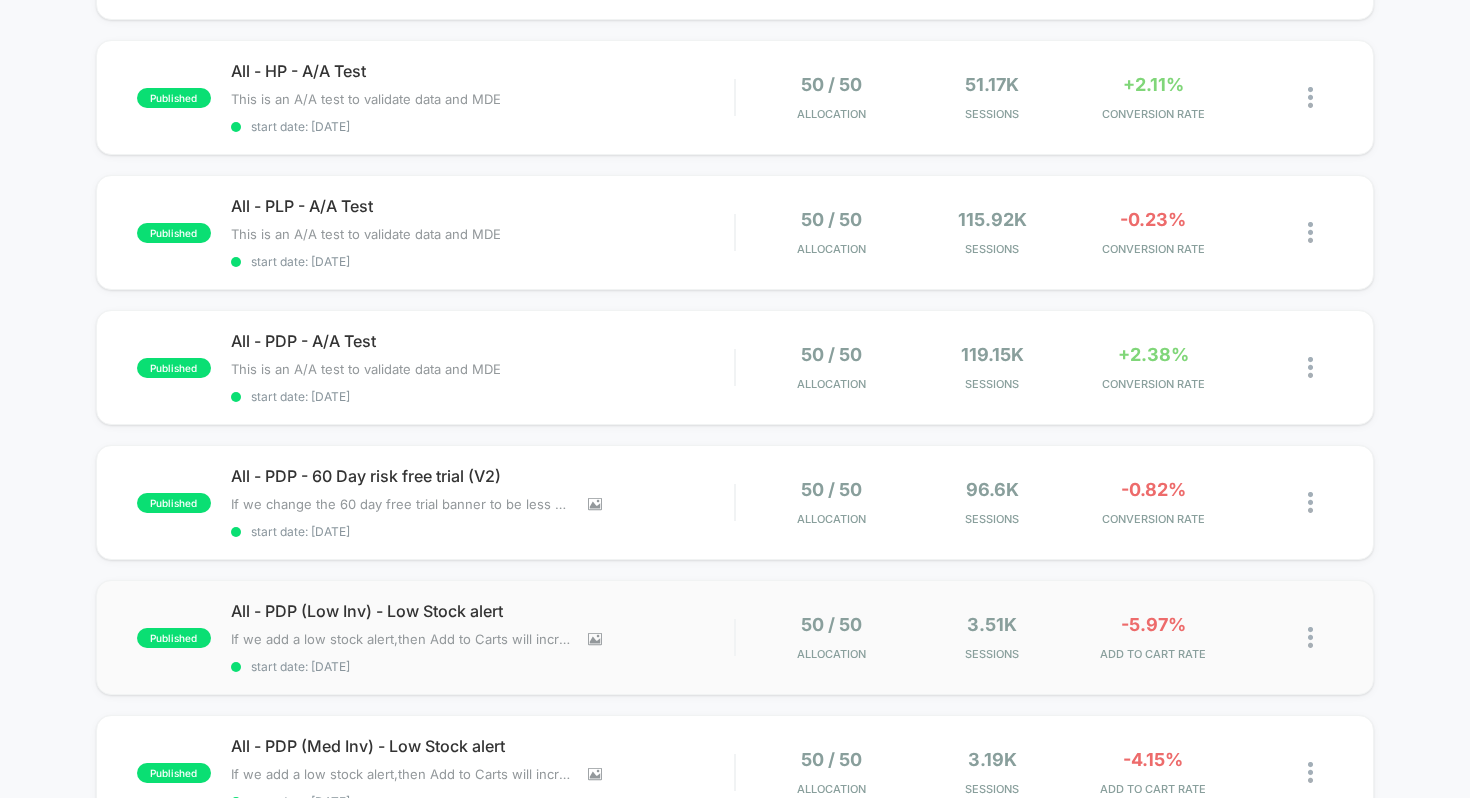 scroll, scrollTop: 577, scrollLeft: 0, axis: vertical 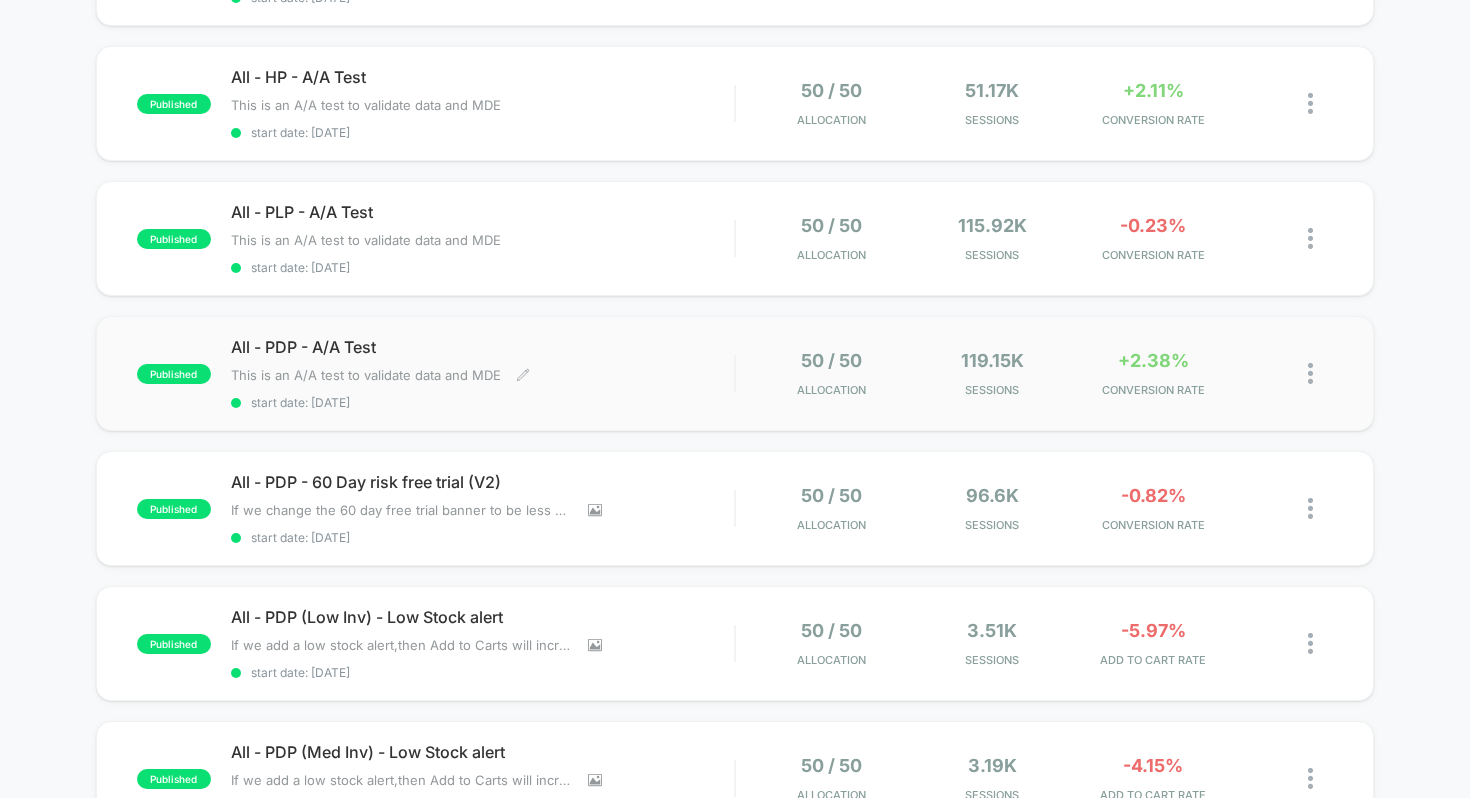 click on "All - PDP - A/A Test" at bounding box center (483, 347) 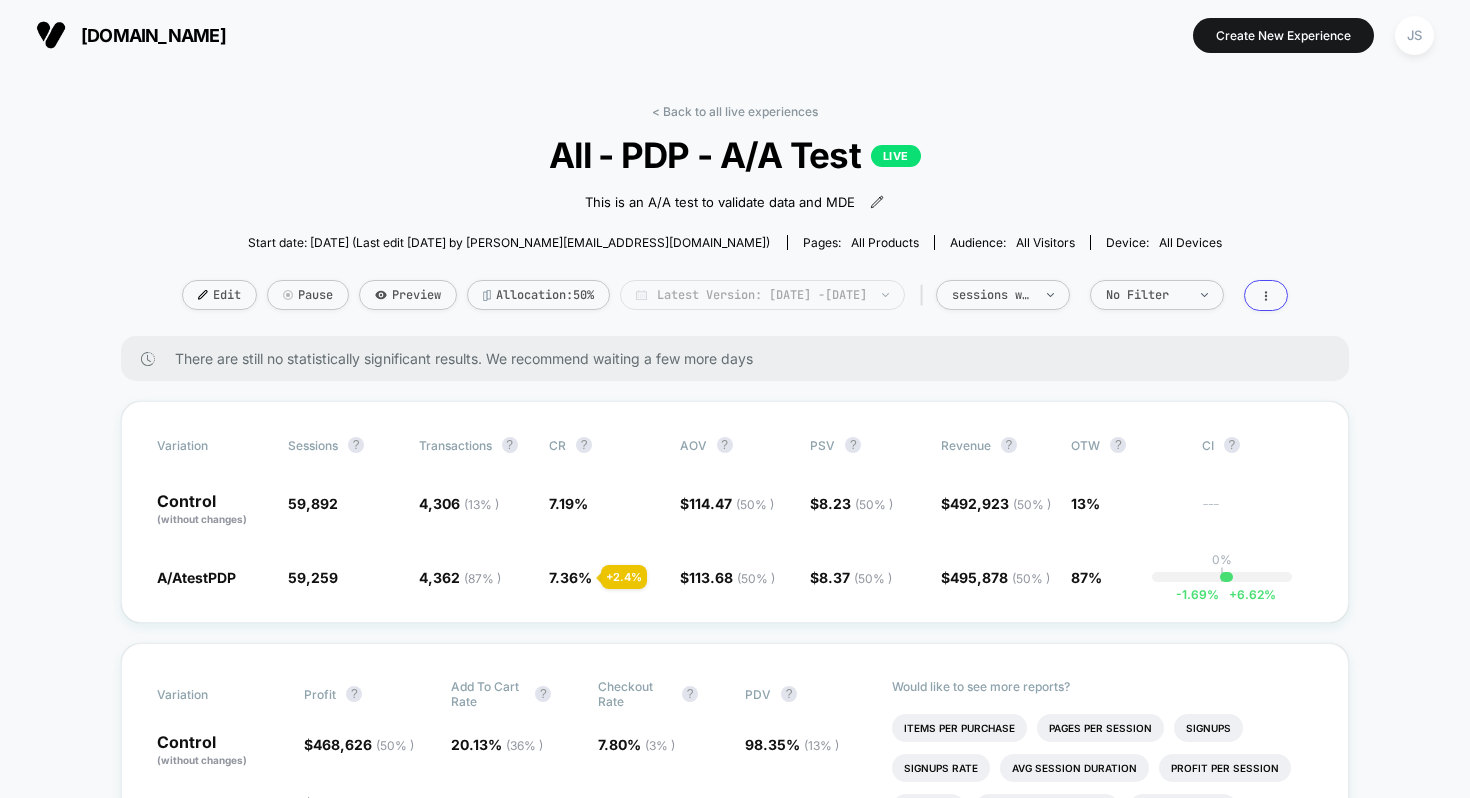 click on "Latest Version:     [DATE]    -    [DATE]" at bounding box center (762, 295) 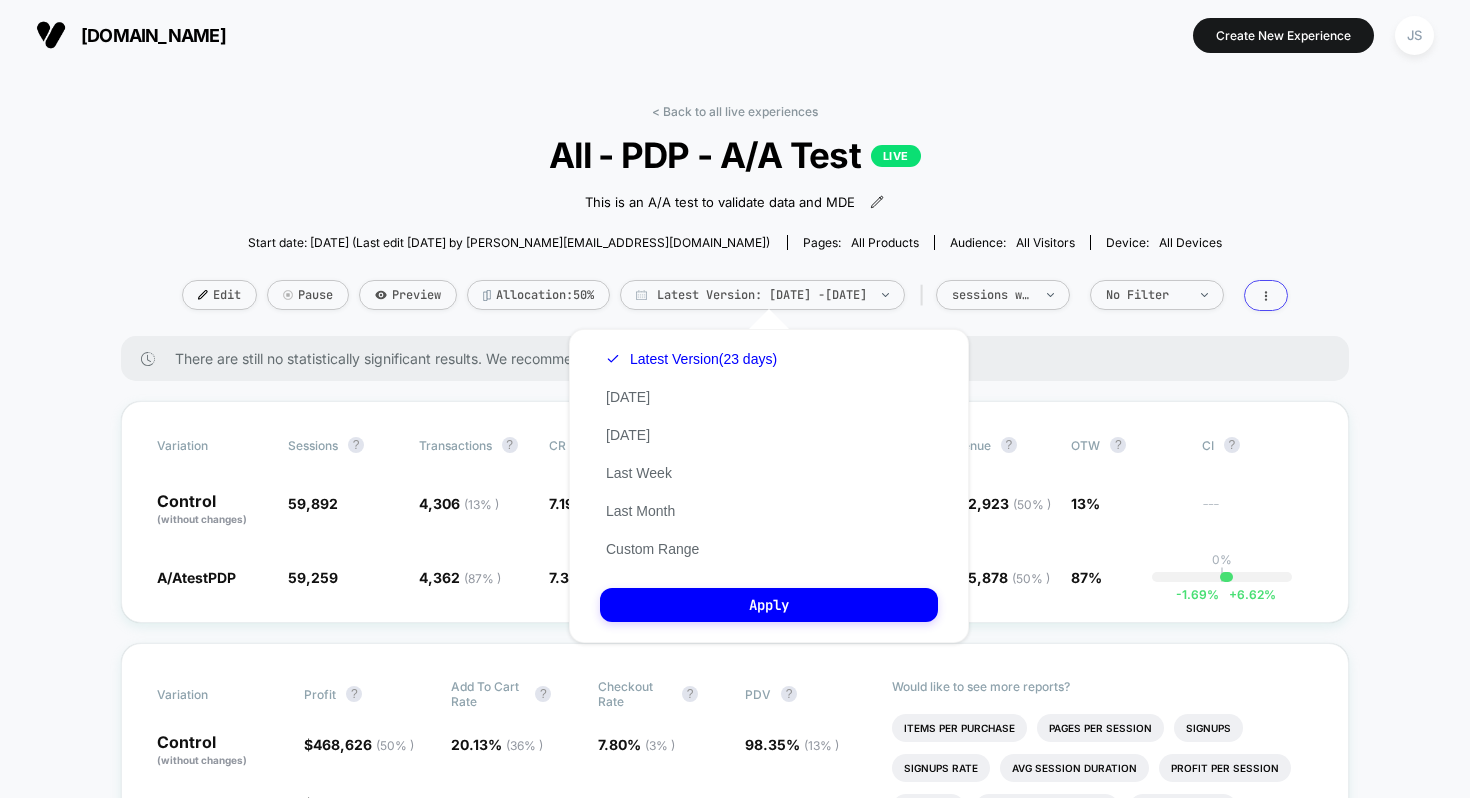 click on "This is an A/A test to validate data and MDE Click to edit experience details This is an A/A test to validate data and MDE" at bounding box center (735, 200) 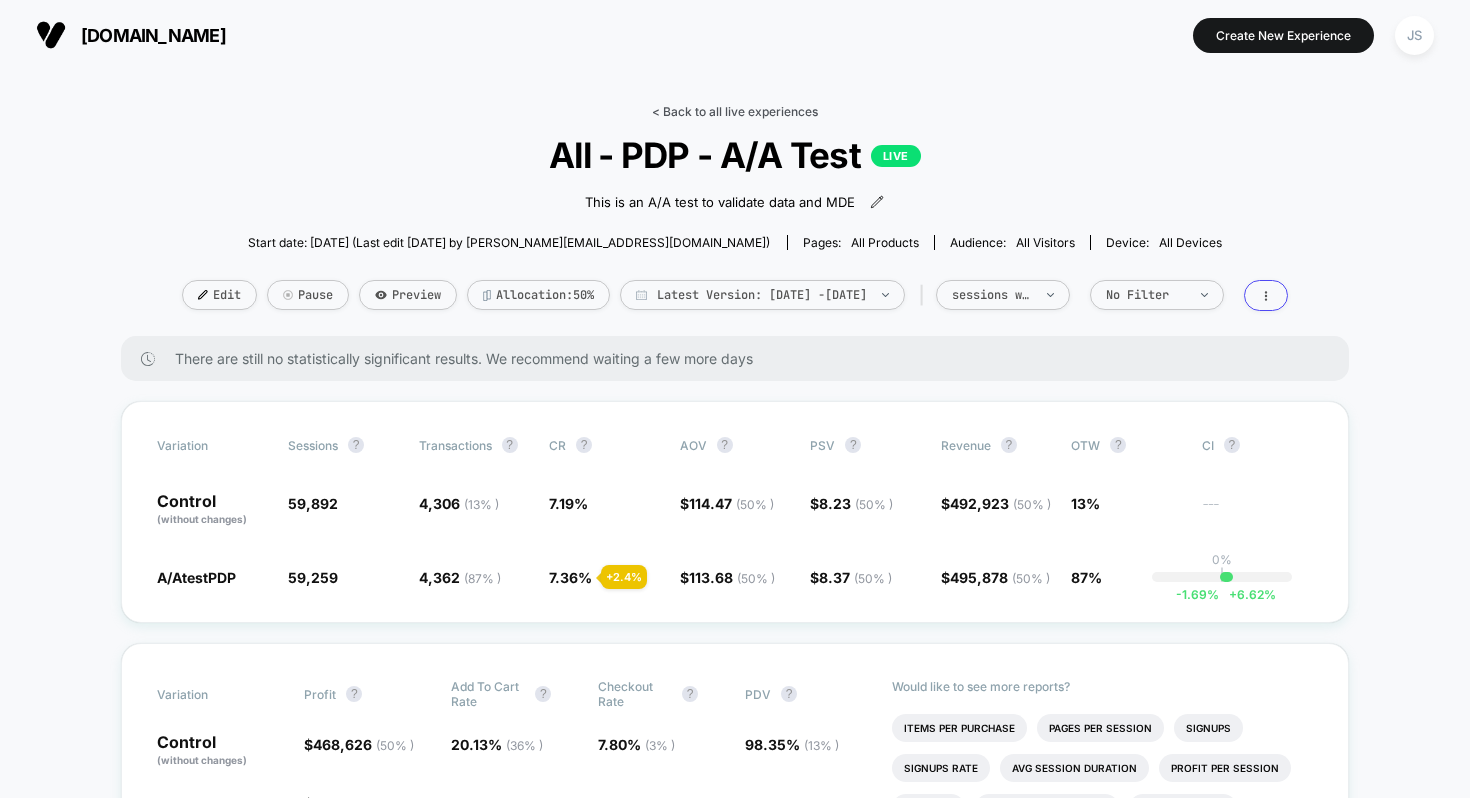 click on "< Back to all live experiences" at bounding box center (735, 111) 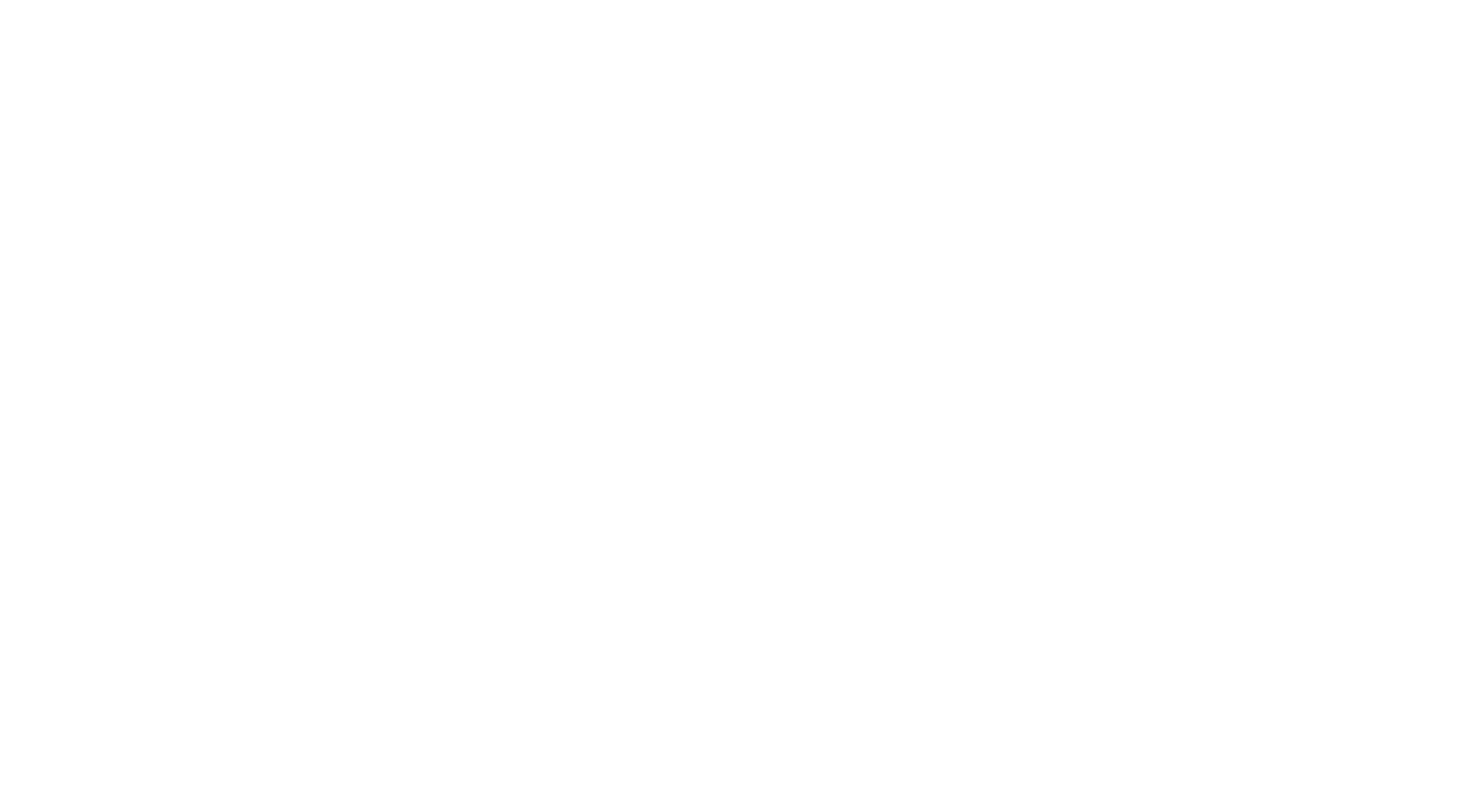 select on "*" 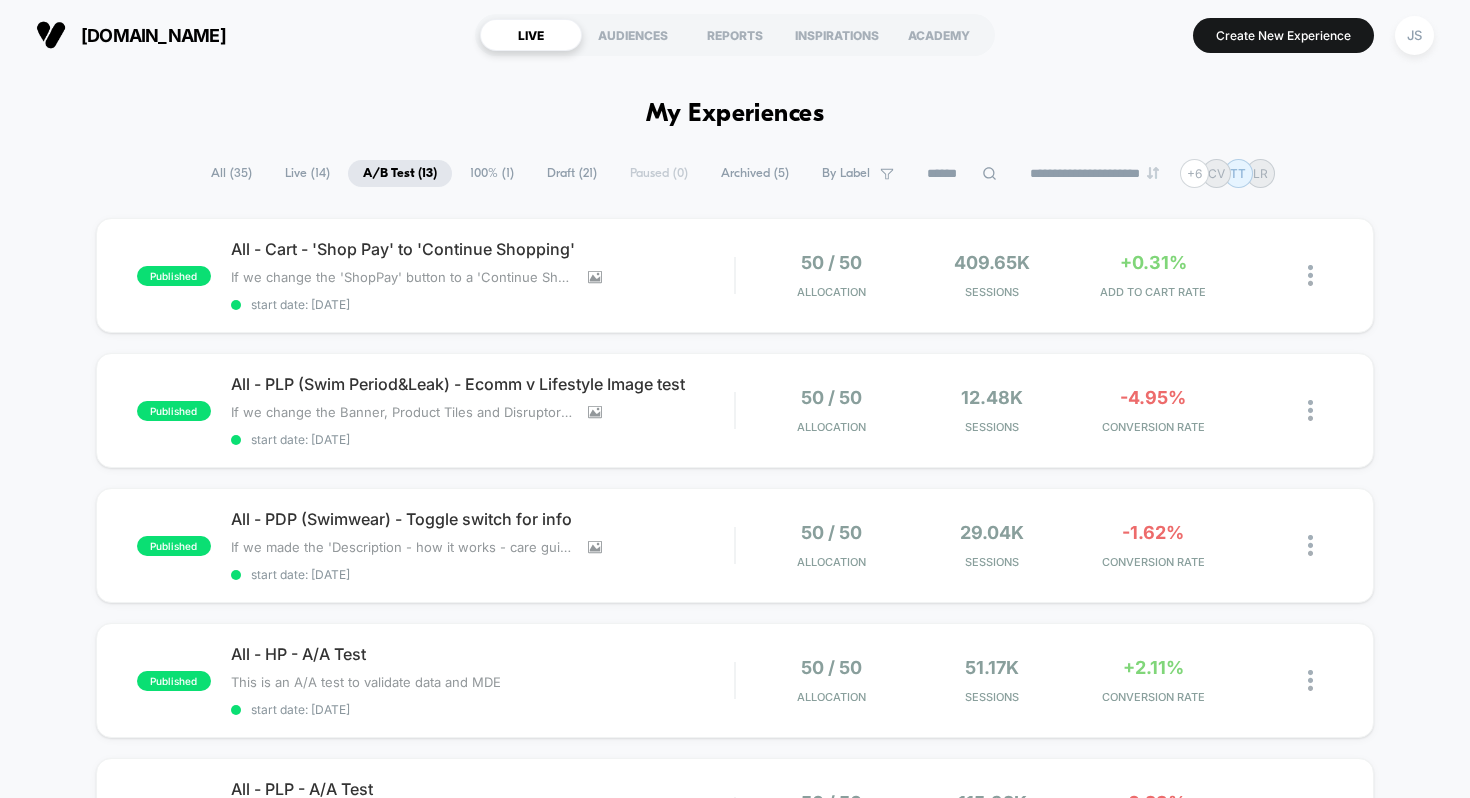 scroll, scrollTop: 24, scrollLeft: 0, axis: vertical 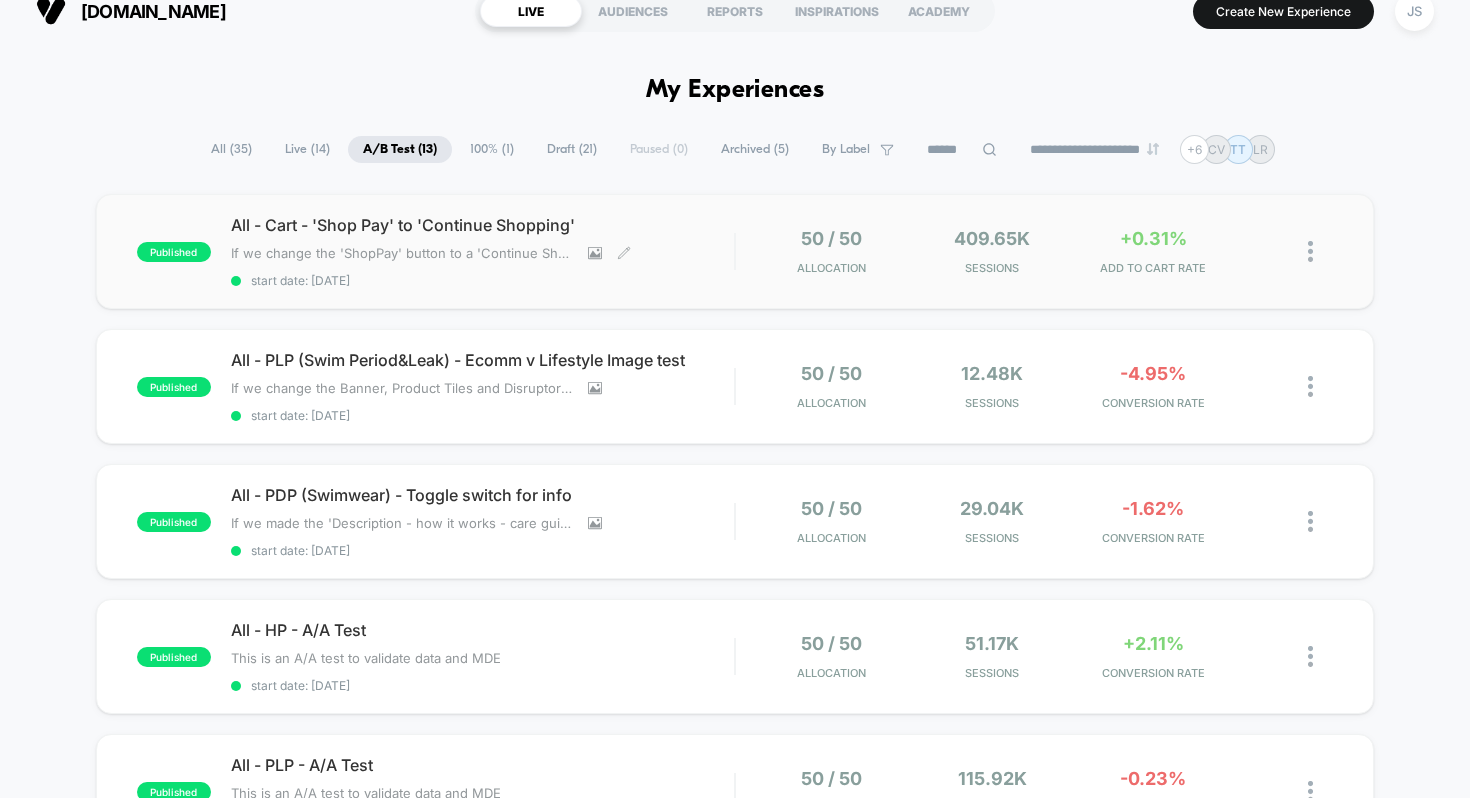 click on "All - Cart - 'Shop Pay' to 'Continue Shopping'" at bounding box center [483, 225] 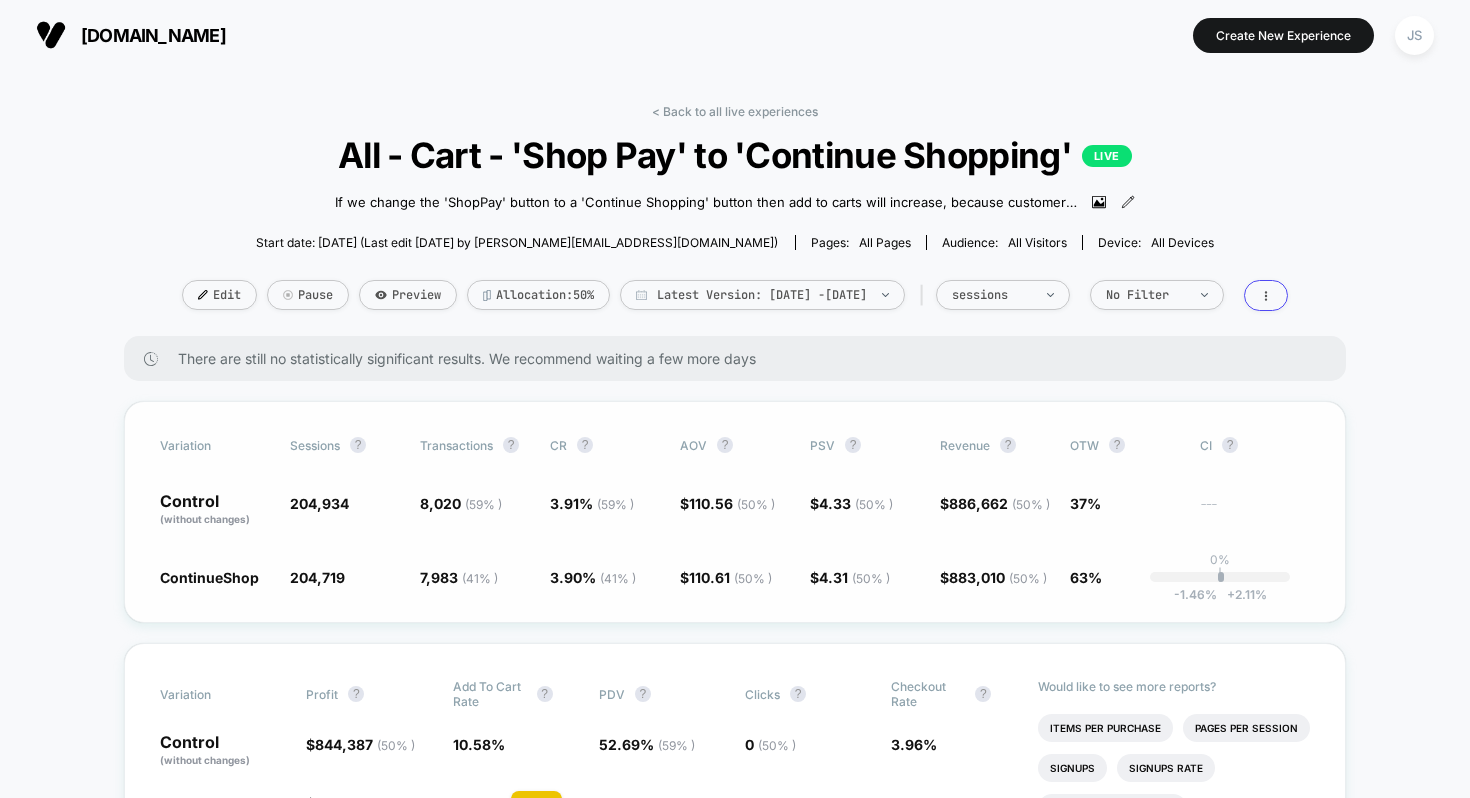 scroll, scrollTop: 47, scrollLeft: 0, axis: vertical 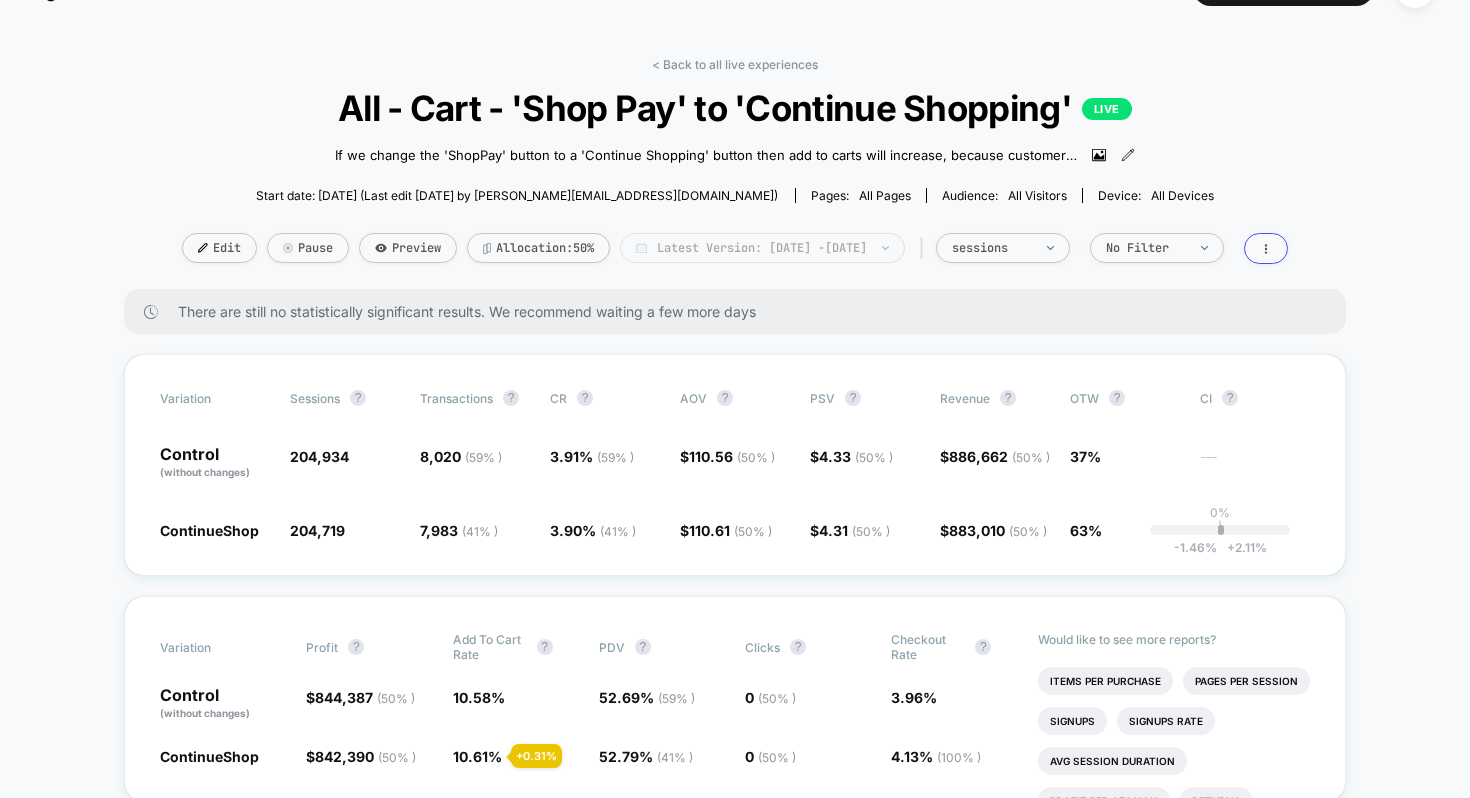 click on "Latest Version:     [DATE]    -    [DATE]" at bounding box center [762, 248] 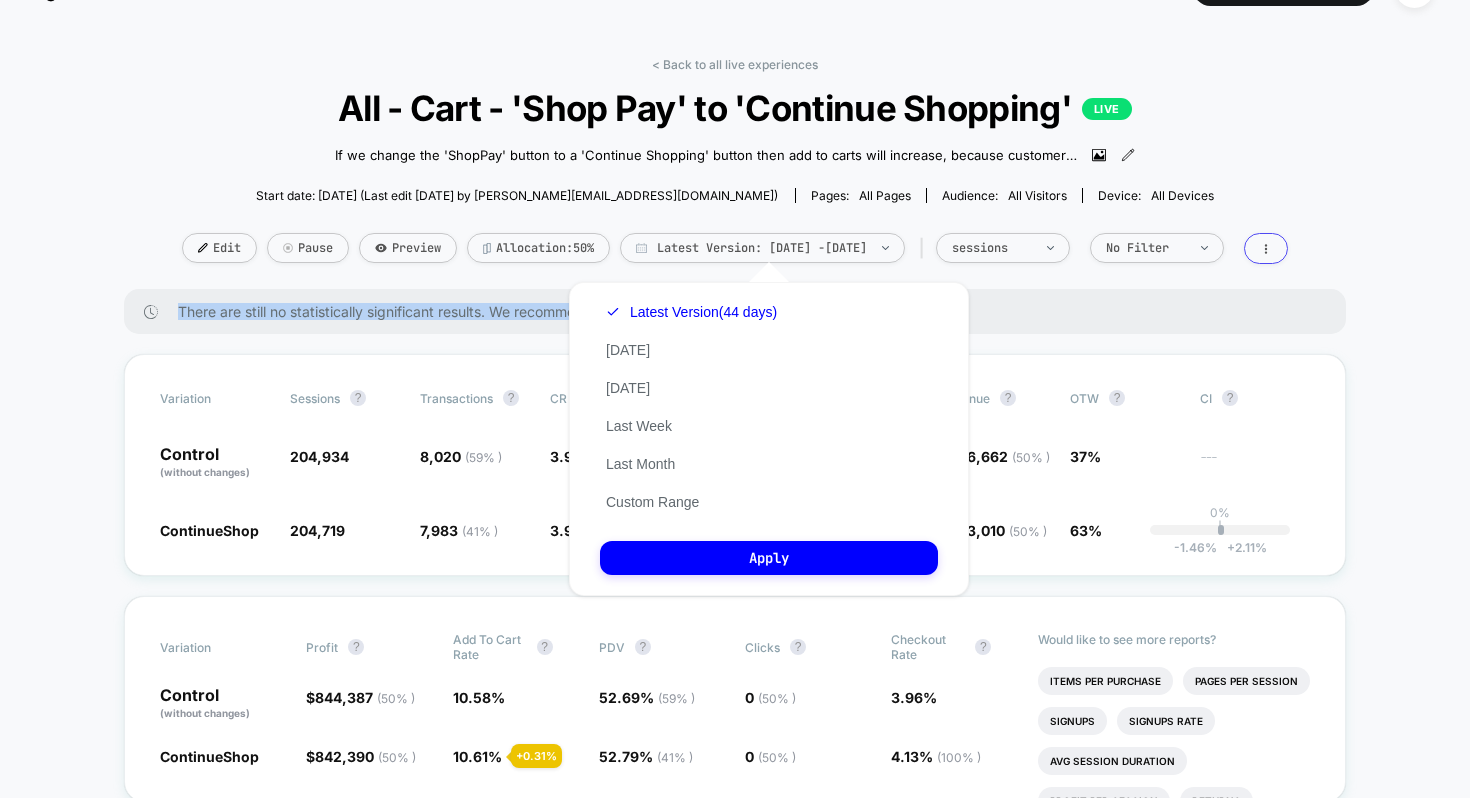click on "There are still no statistically significant results. We recommend waiting a few more days" at bounding box center (742, 311) 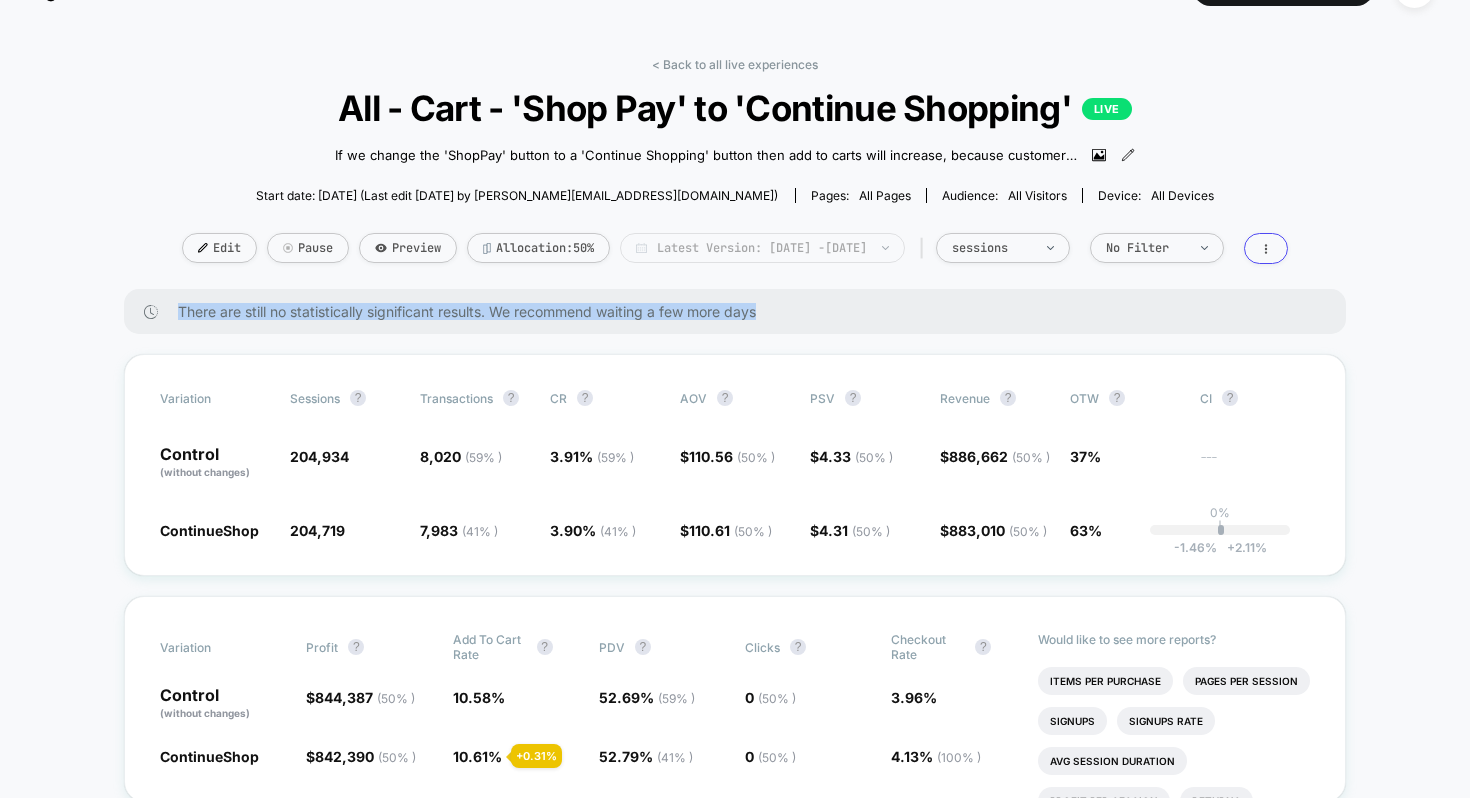 click on "Latest Version:     [DATE]    -    [DATE]" at bounding box center [762, 248] 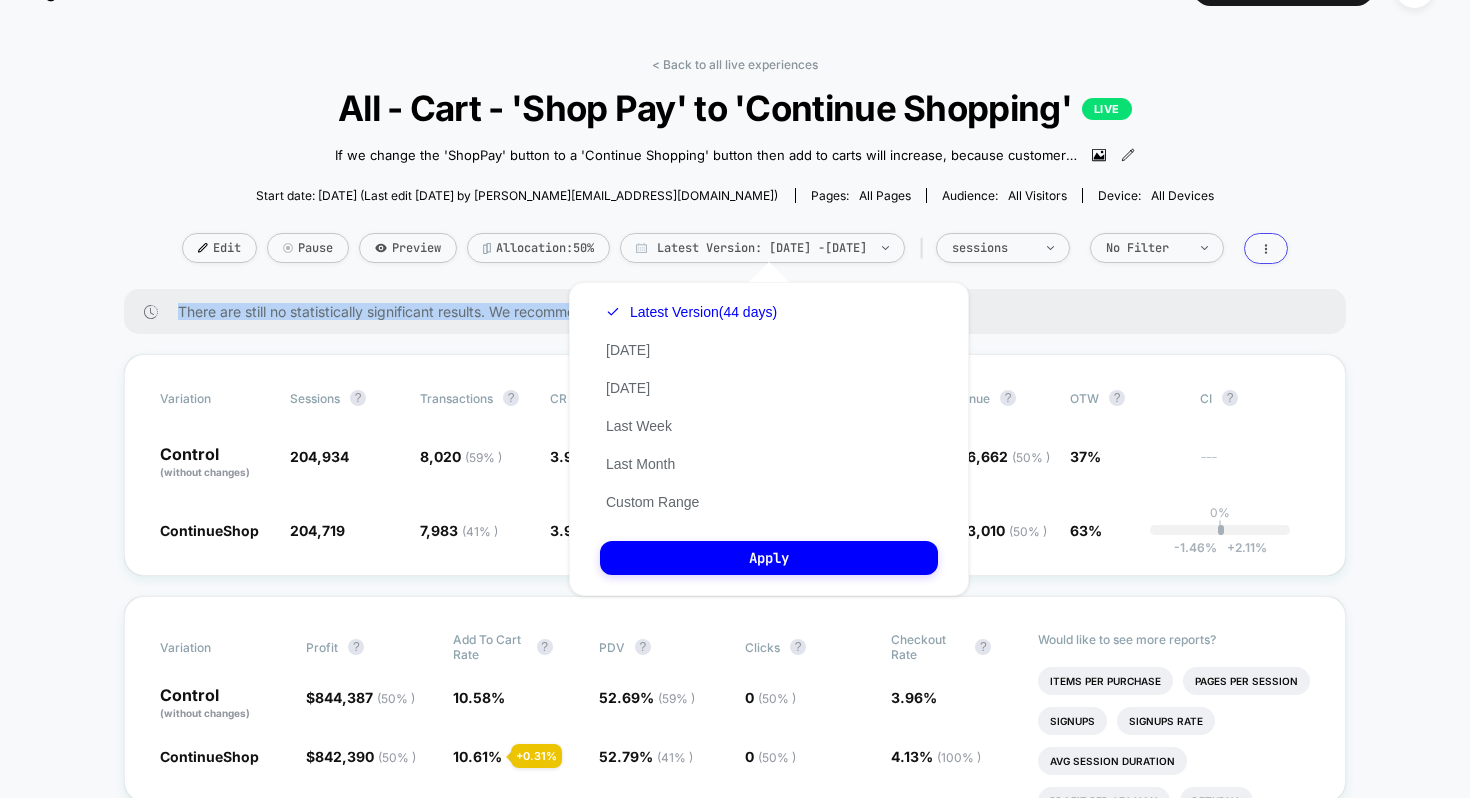 click on "There are still no statistically significant results. We recommend waiting a few more days" at bounding box center [735, 311] 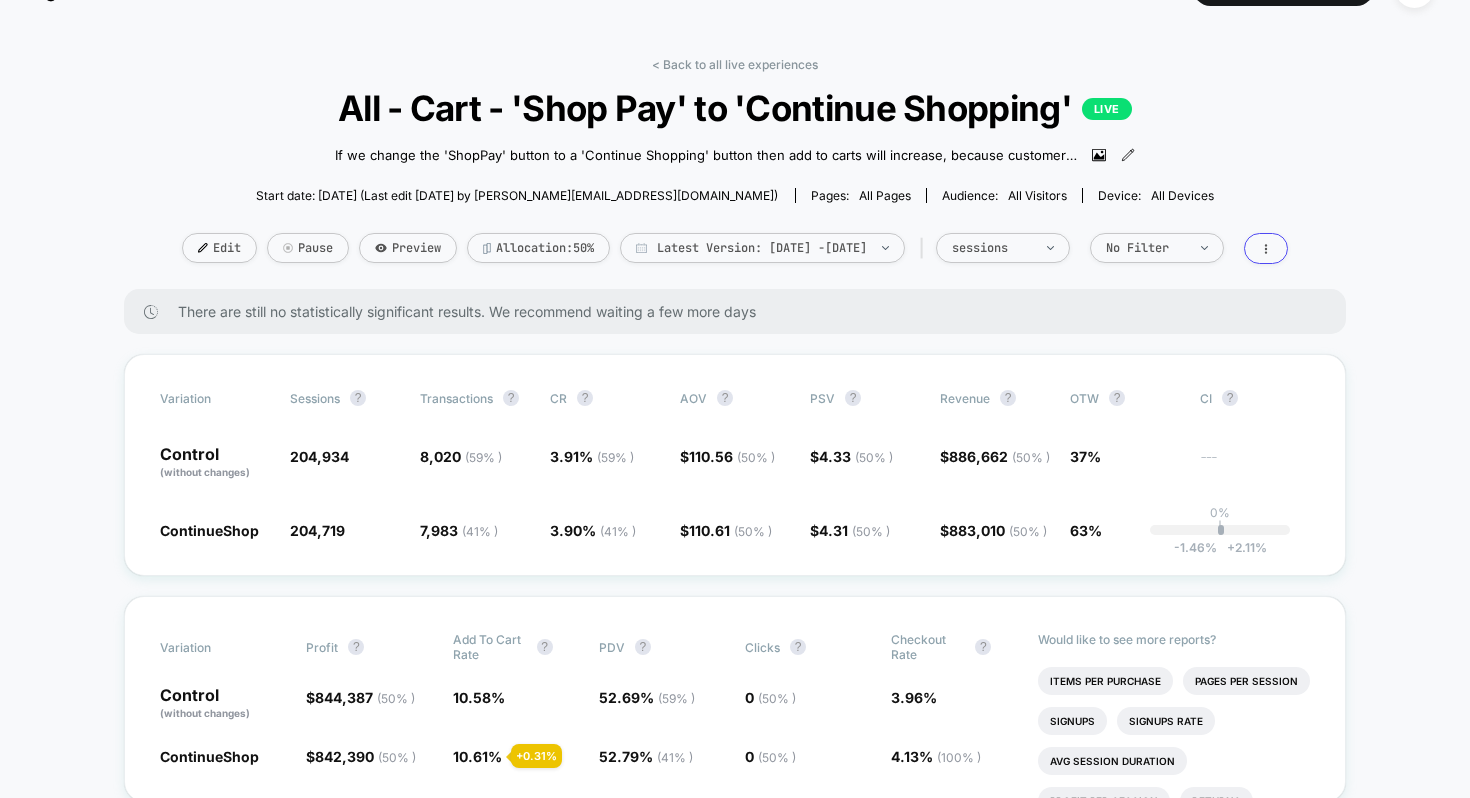 click on "< Back to all live experiences  All - Cart - 'Shop Pay' to 'Continue Shopping'  LIVE If we  change the 'ShopPay' button to a 'Continue Shopping' button  then  add to carts  will  increase , because customers are incentivised to continue browsing, leading to increased product views and subsequently adding items to cart.   Click to view images Click to edit experience details If we change the 'ShopPay' button to a 'Continue Shopping' button then add to carts will increase, because customers are incentivised to continue browsing, leading to increased product views and subsequently adding items to cart.   Start date: [DATE] (Last edit [DATE] by [PERSON_NAME][EMAIL_ADDRESS][DOMAIN_NAME]) Pages: all pages Audience: All Visitors Device: all devices Edit Pause  Preview Allocation:  50% Latest Version:     [DATE]    -    [DATE] |   sessions   No Filter There are still no statistically significant results. We recommend waiting a few more days Variation Sessions ? Transactions ? CR ? AOV ? PSV ? Revenue ? OTW ? CI ? (" at bounding box center (735, 3447) 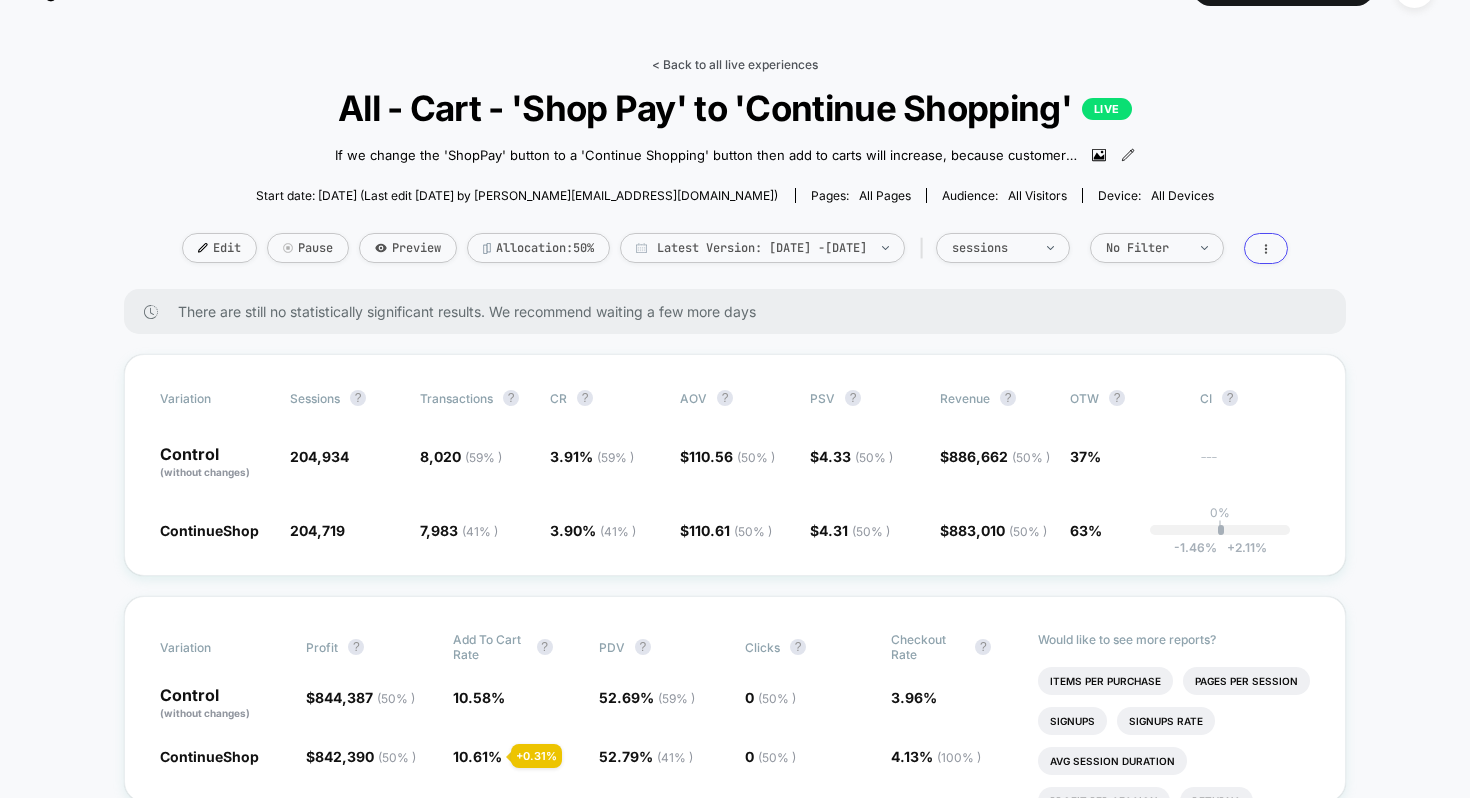 click on "< Back to all live experiences" at bounding box center (735, 64) 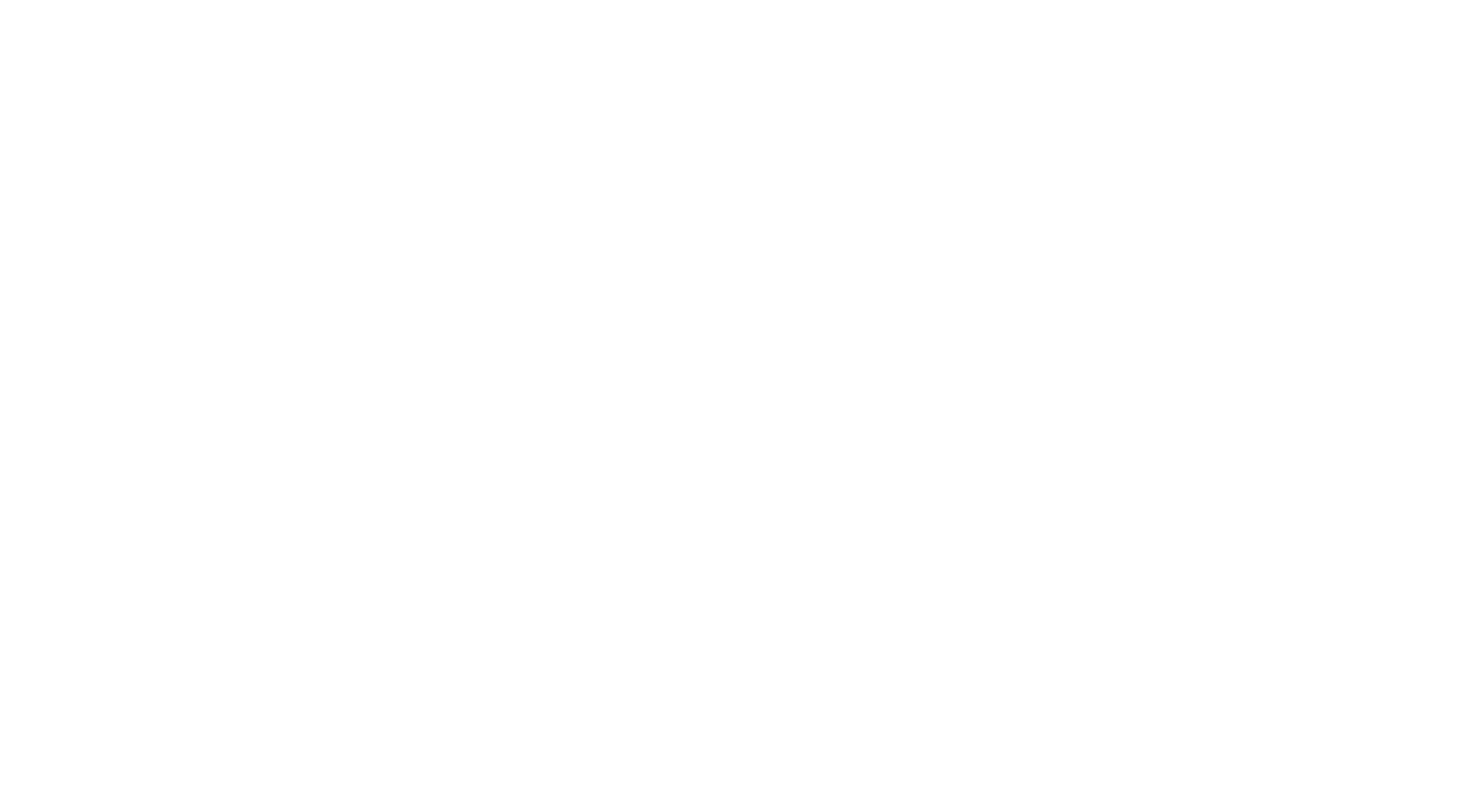 select on "*" 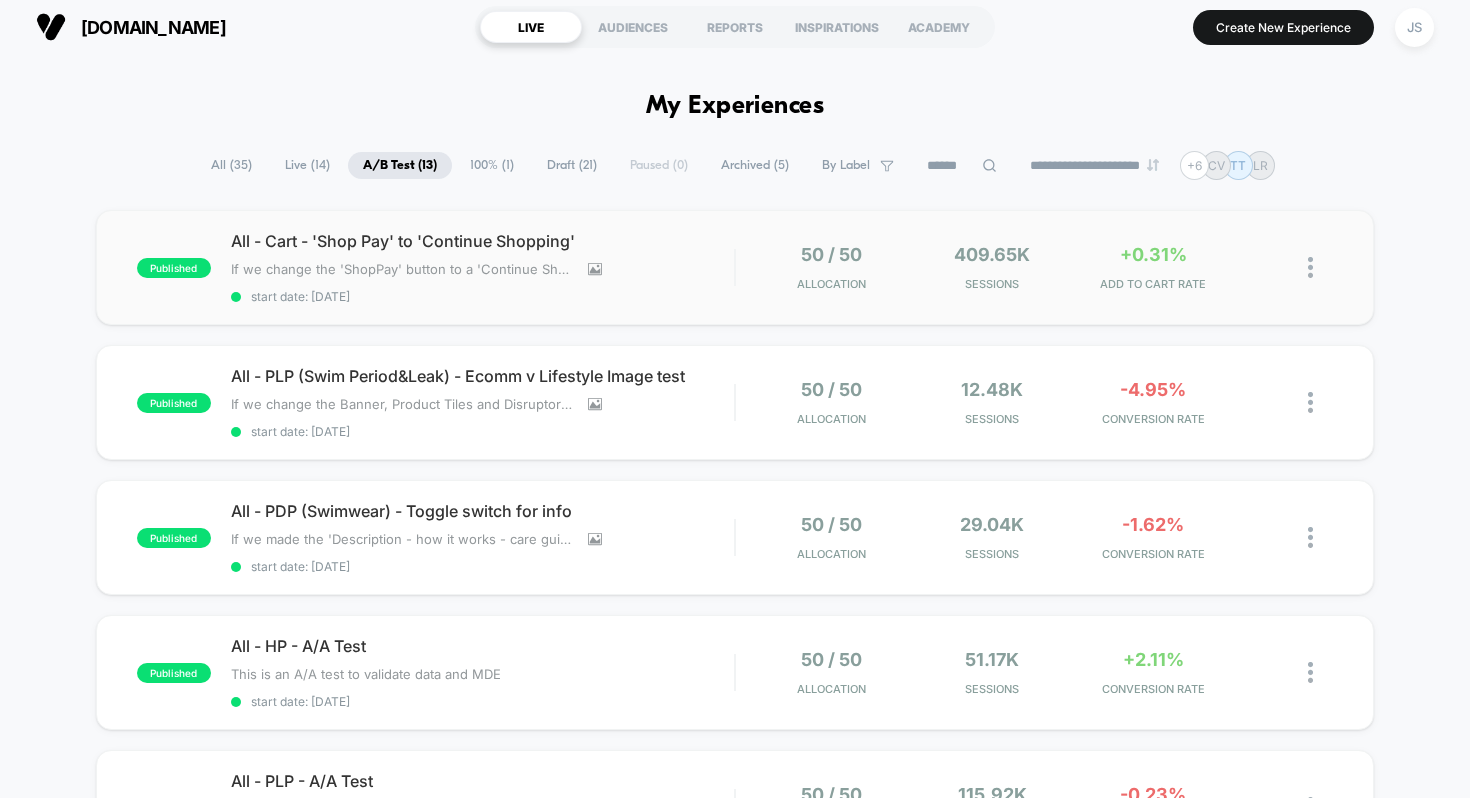 scroll, scrollTop: 10, scrollLeft: 0, axis: vertical 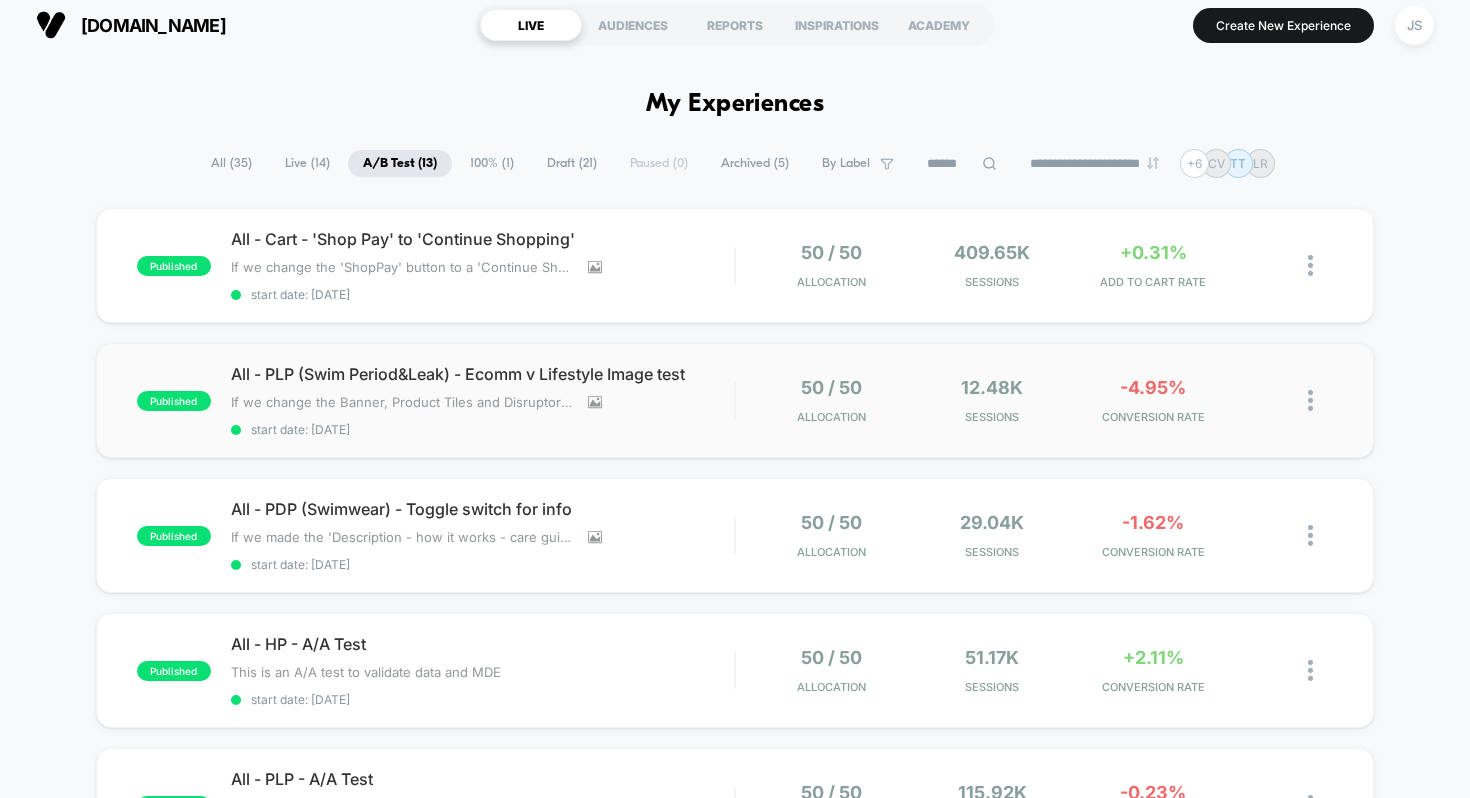 click on "published All - PLP (Swim Period&Leak) - Ecomm v Lifestyle Image test If we  change the Banner, Product Tiles and Disruptor images to be lifestyle imagery , then  PDP visits & conversion  will  increase , because  the products appear more enticing as well helps strengthen the brand image.  Click to view images Click to edit experience details If we change the Banner, Product Tiles and Disruptor images to be lifestyle imagery,then PDP visits & conversion will increase,because the products appear more enticing as well helps strengthen the brand image.  start date: [DATE] 50 / 50 Allocation 12.48k Sessions -4.95% CONVERSION RATE" at bounding box center (735, 400) 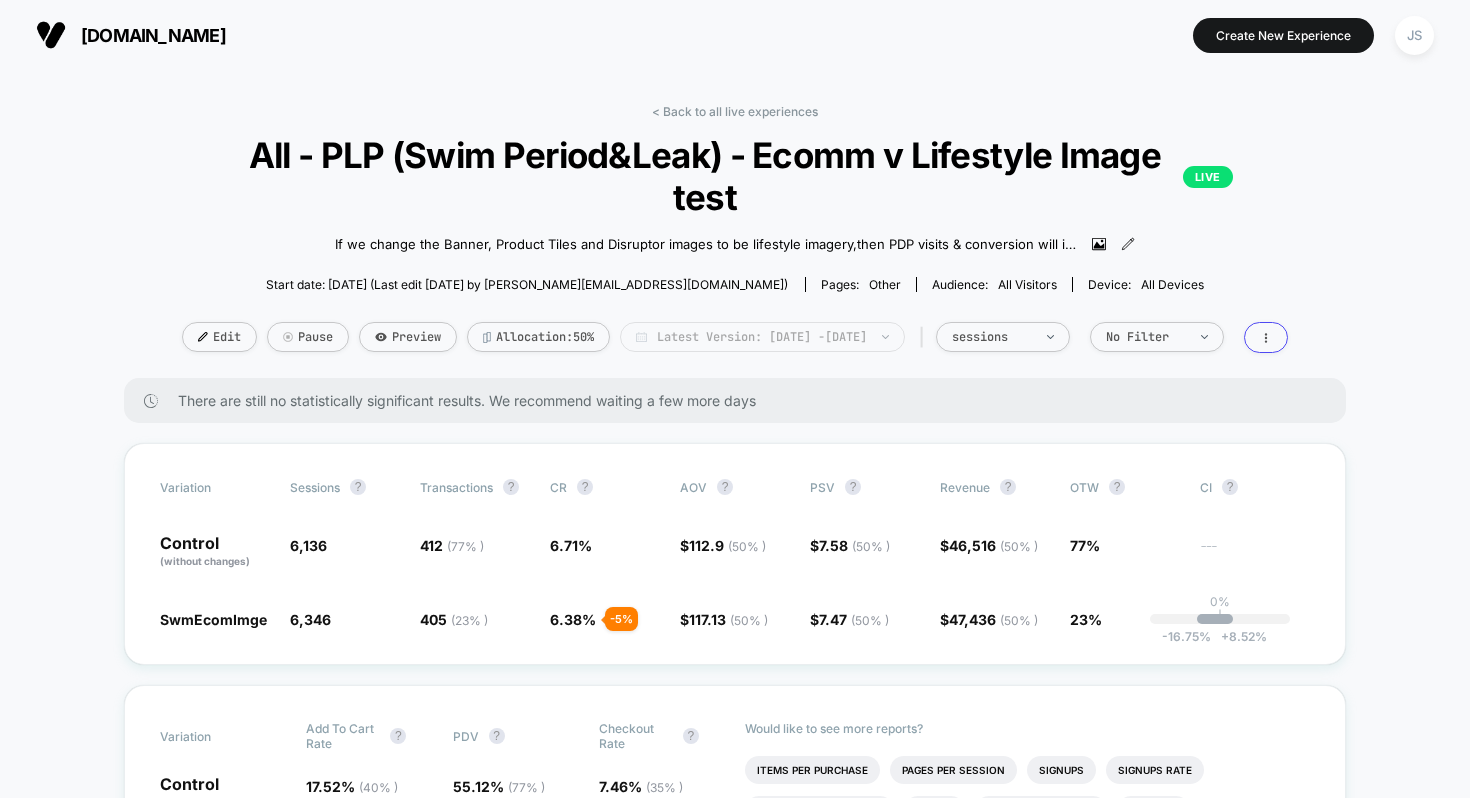 click on "Latest Version:     [DATE]    -    [DATE]" at bounding box center [762, 337] 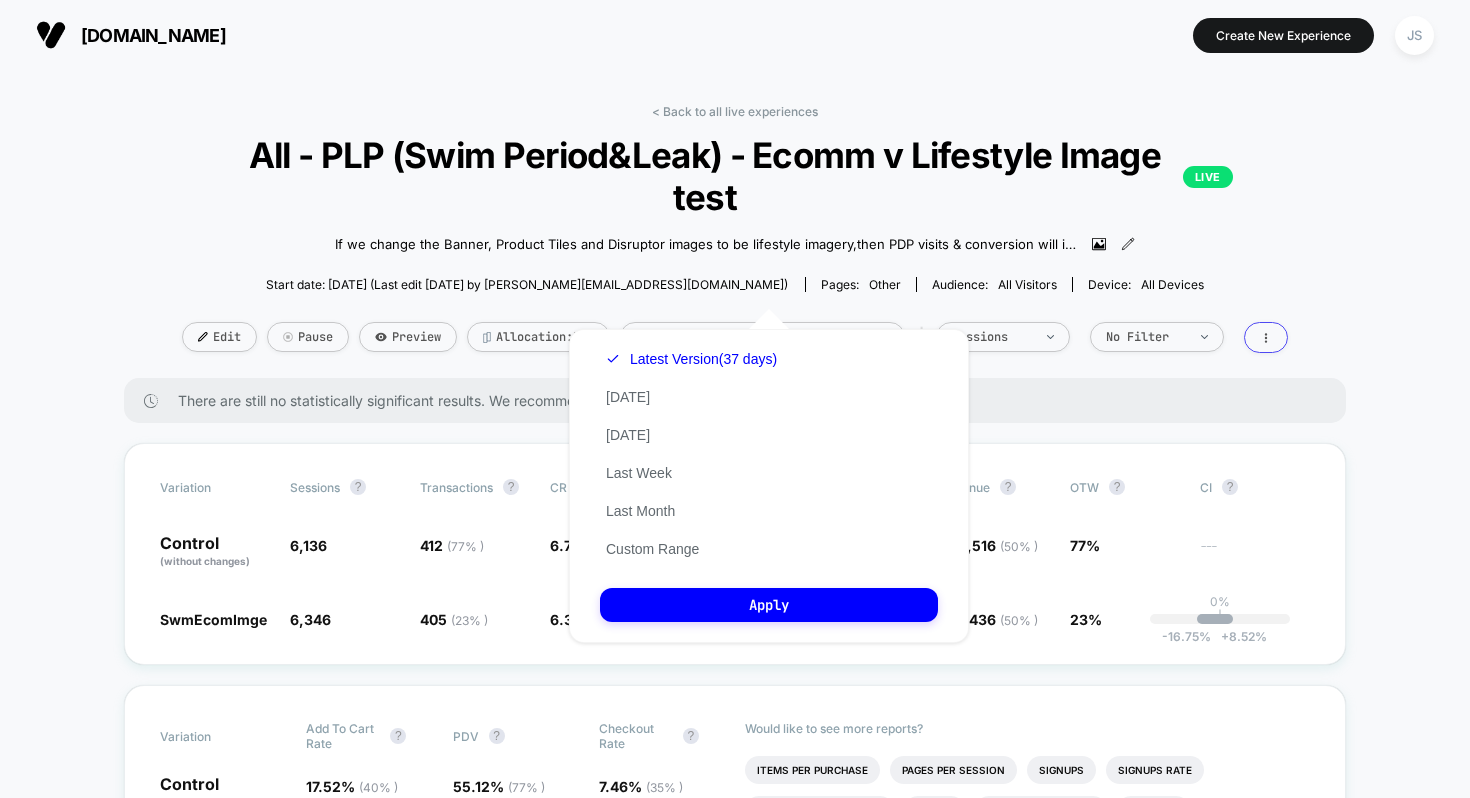 click on "< Back to all live experiences  All - PLP (Swim Period&Leak) - Ecomm v Lifestyle Image test LIVE If we  change the Banner, Product Tiles and Disruptor images to be lifestyle imagery , then  PDP visits & conversion  will  increase , because  the products appear more enticing as well helps strengthen the brand image.  Click to view images Click to edit experience details If we change the Banner, Product Tiles and Disruptor images to be lifestyle imagery,then PDP visits & conversion will increase,because the products appear more enticing as well helps strengthen the brand image.  Start date: [DATE] (Last edit [DATE] by [PERSON_NAME][EMAIL_ADDRESS][DOMAIN_NAME]) Pages: other Audience: All Visitors Device: all devices Edit Pause  Preview Allocation:  50% Latest Version:     [DATE]    -    [DATE] |   sessions   No Filter There are still no statistically significant results. We recommend waiting a few more days Variation Sessions ? Transactions ? CR ? AOV ? PSV ? Revenue ? OTW ? CI ? Control (without changes) 6,136 %" at bounding box center [735, 3269] 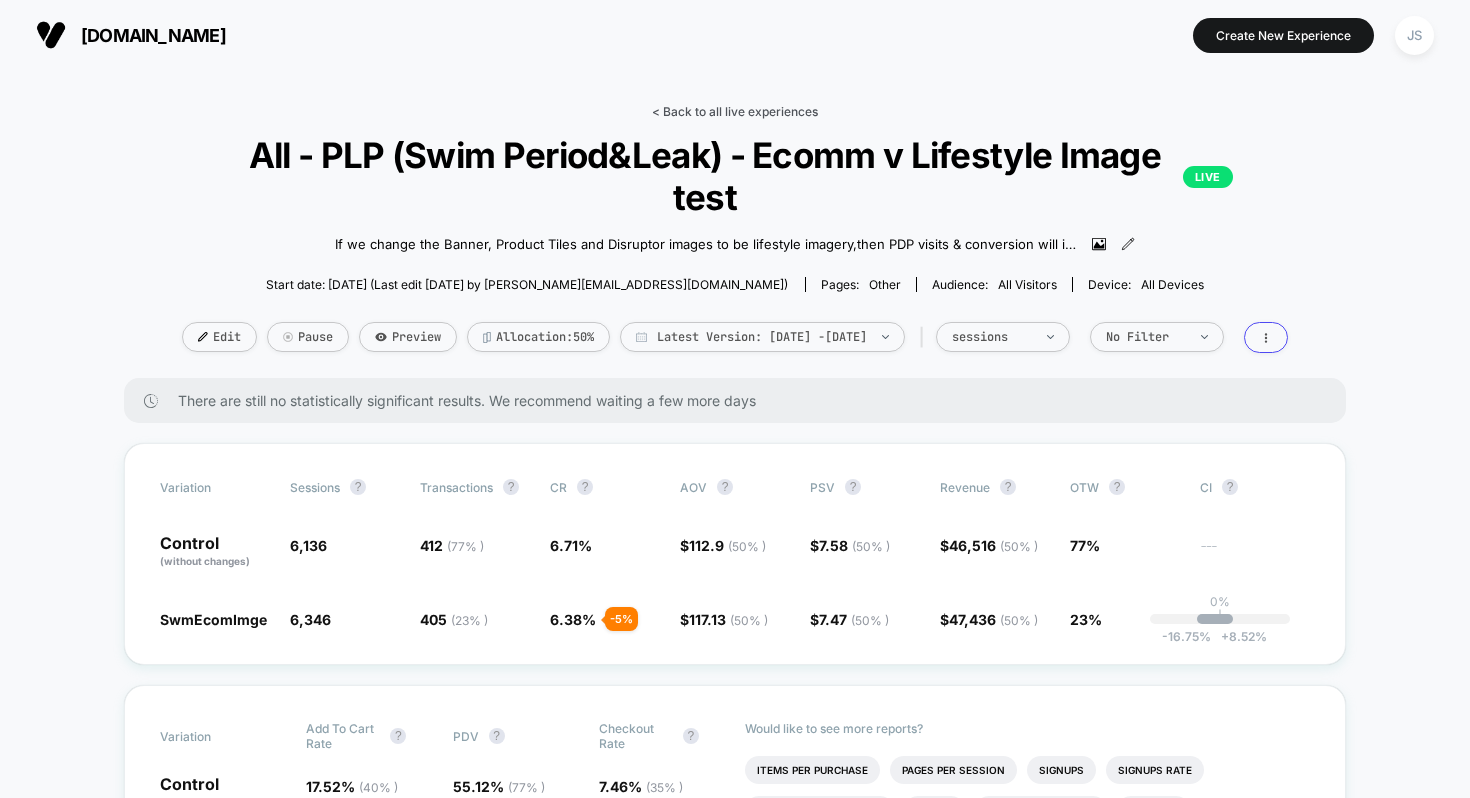 click on "< Back to all live experiences" at bounding box center [735, 111] 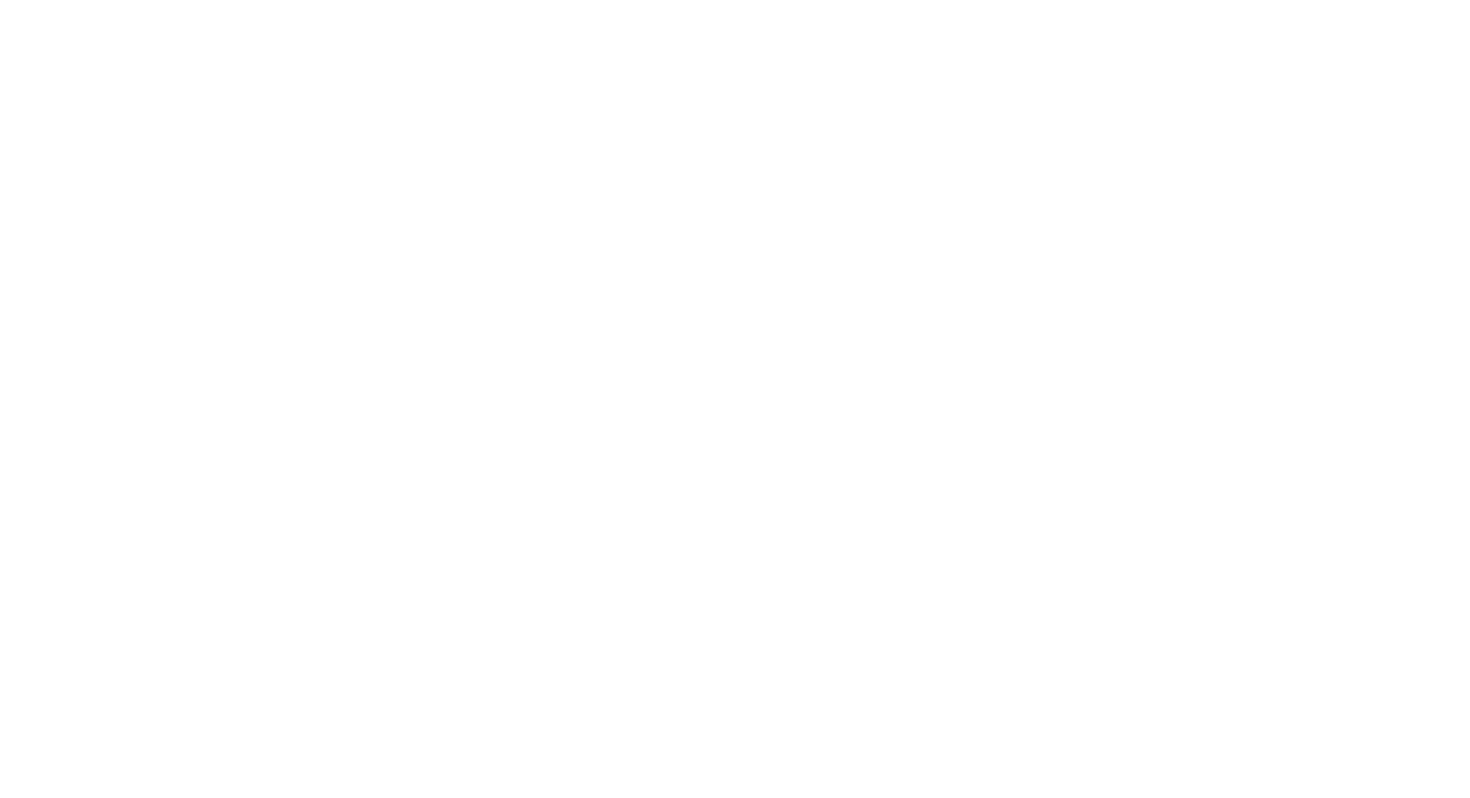 select on "*" 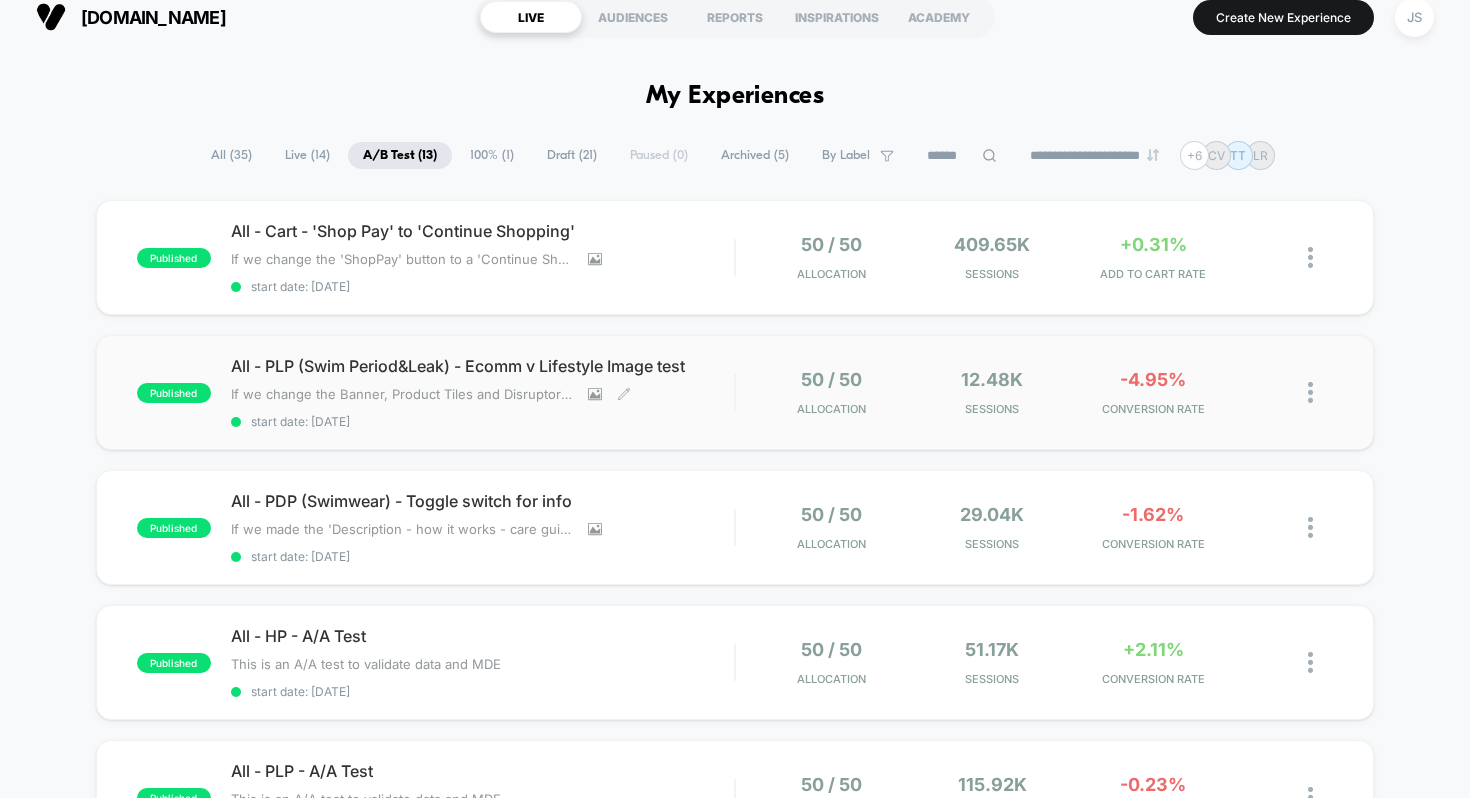 scroll, scrollTop: 20, scrollLeft: 0, axis: vertical 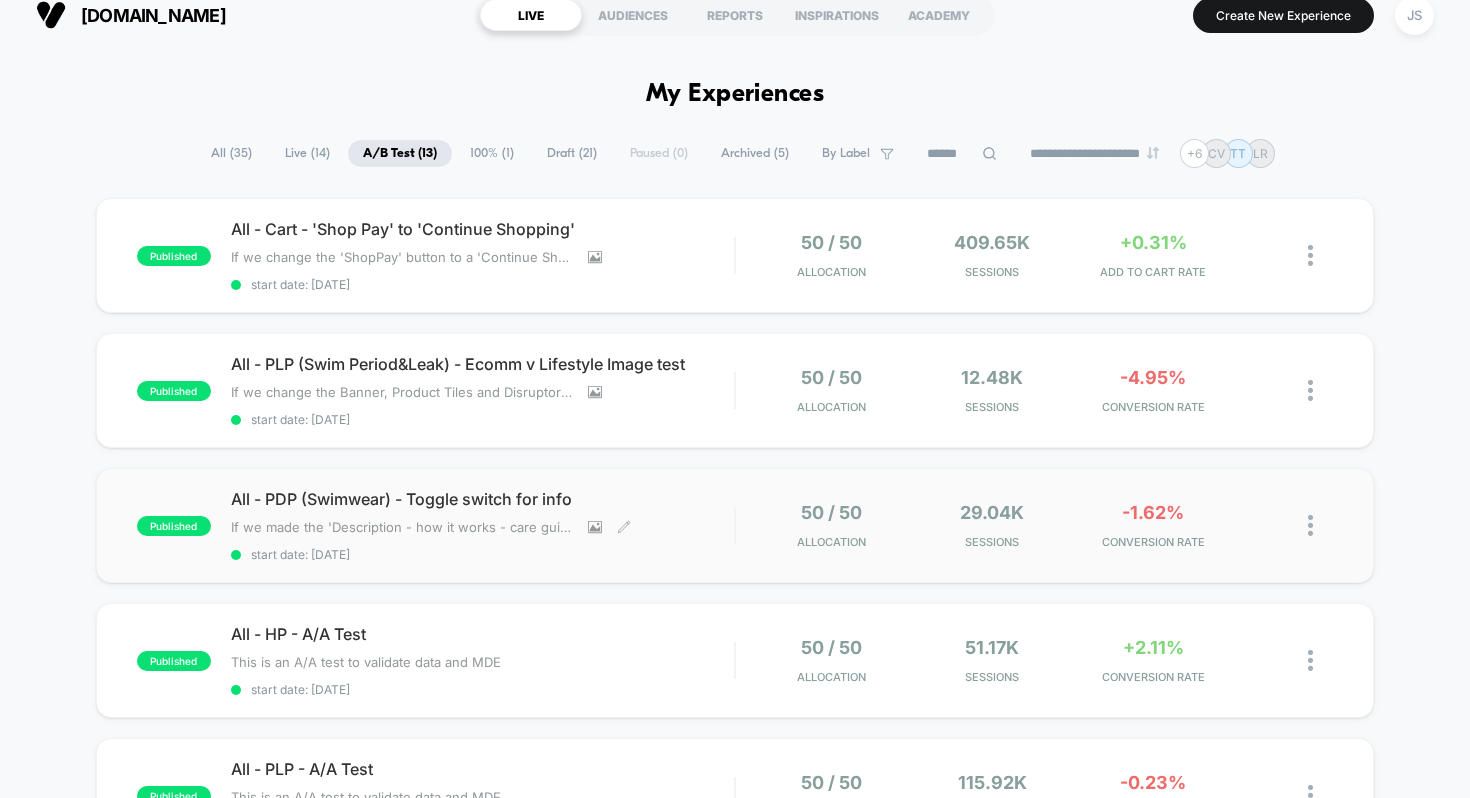 click on "All - PDP (Swimwear) - Toggle switch for info" at bounding box center [483, 499] 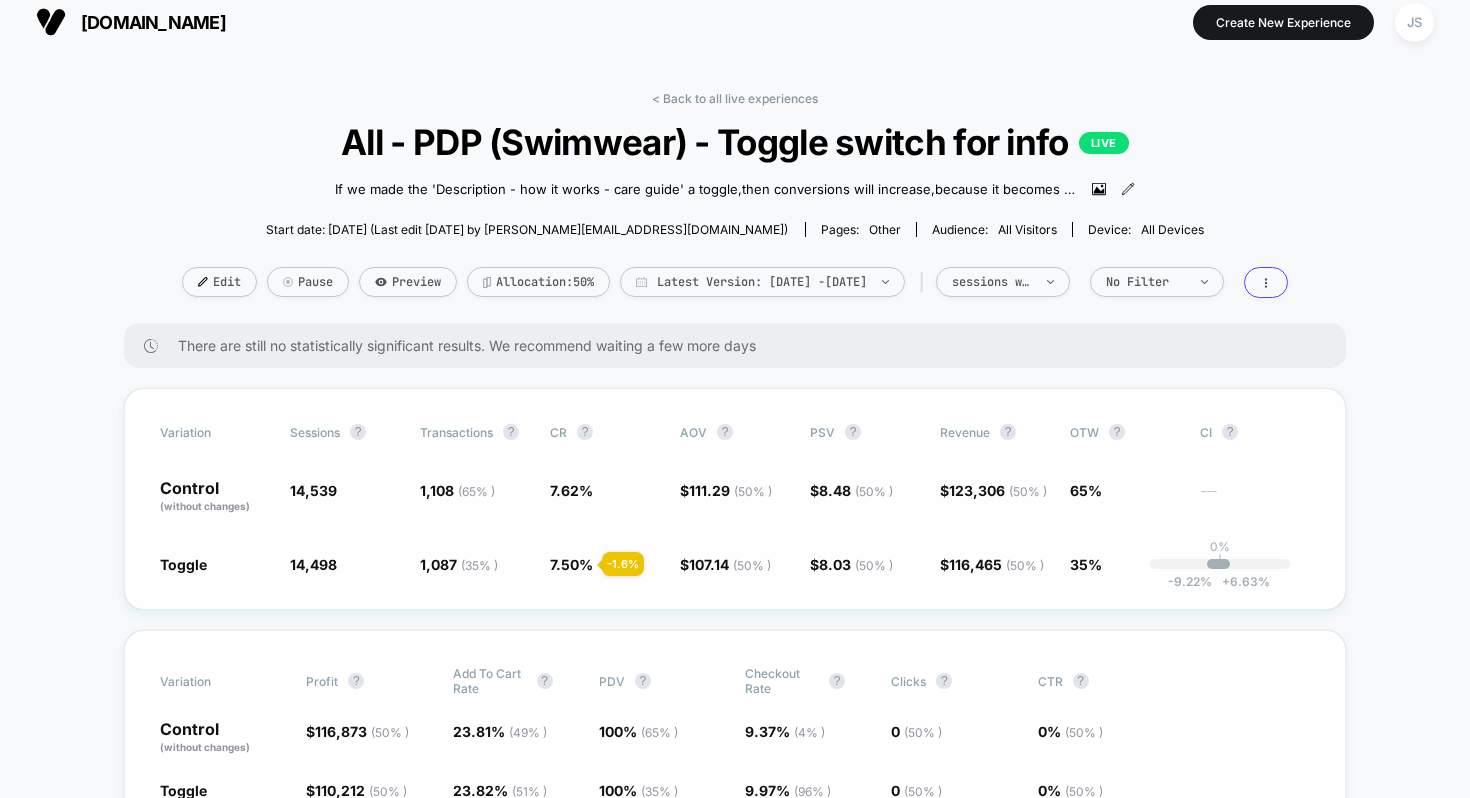 scroll, scrollTop: 76, scrollLeft: 0, axis: vertical 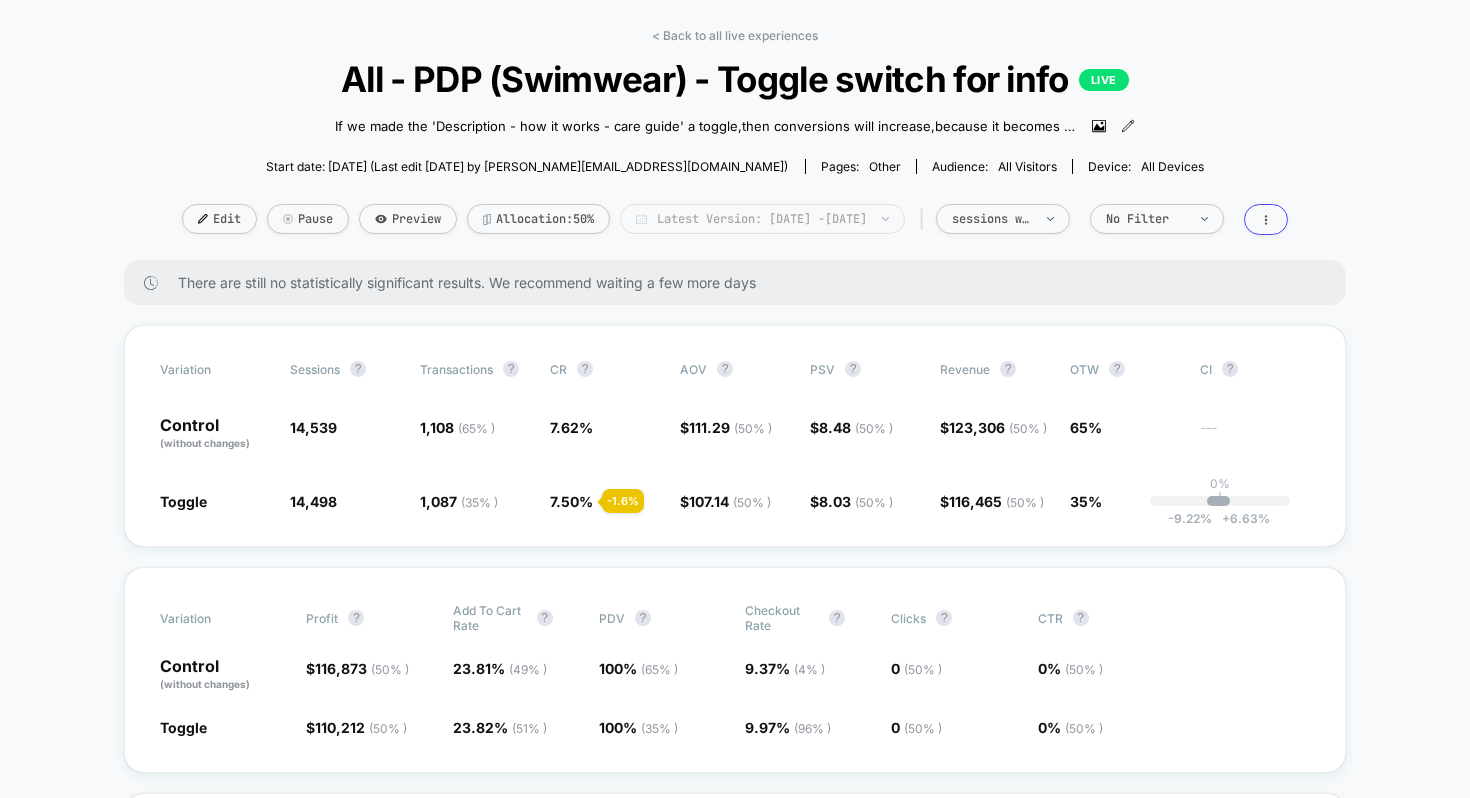 click on "Latest Version:     [DATE]    -    [DATE]" at bounding box center [762, 219] 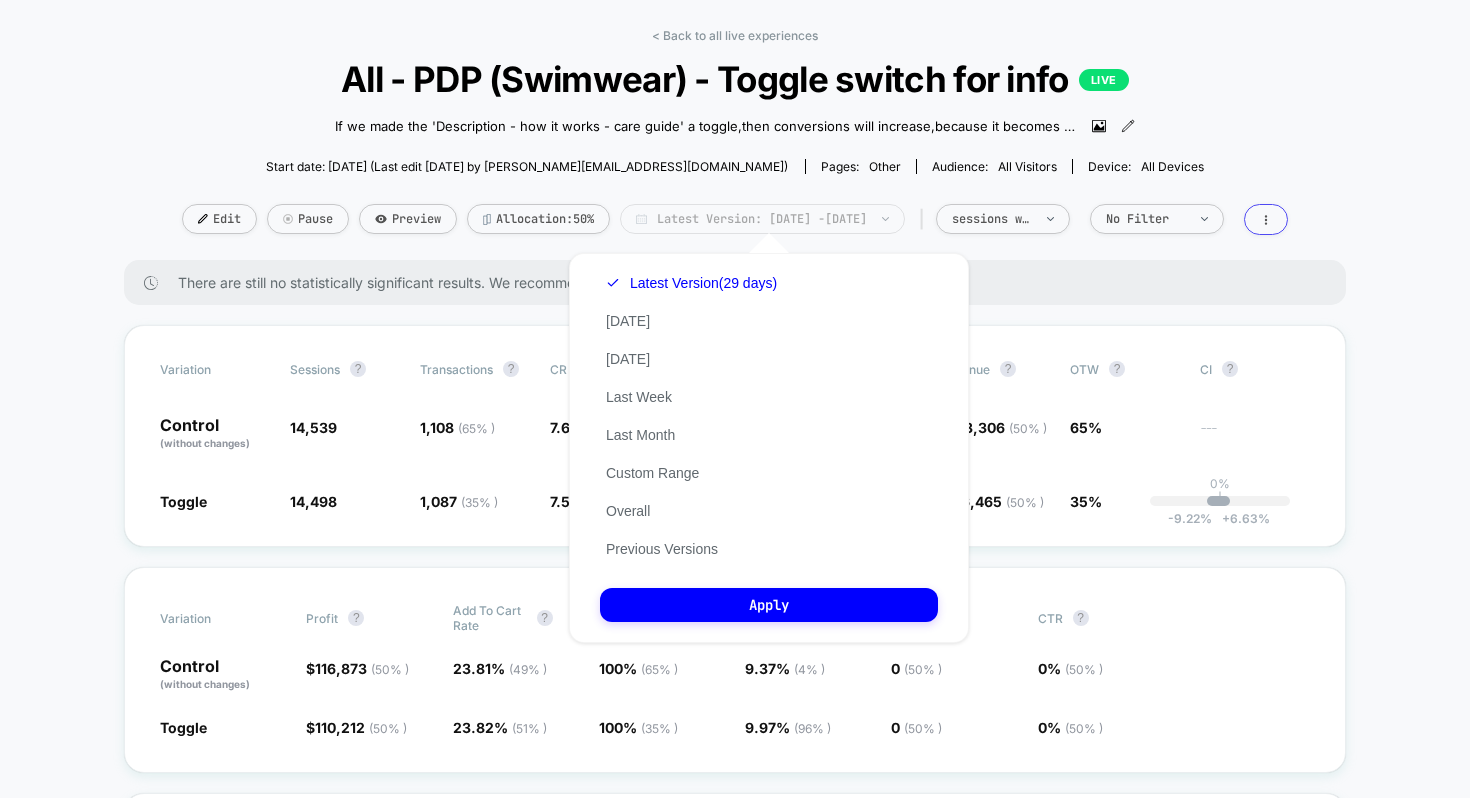 click on "Latest Version:     [DATE]    -    [DATE]" at bounding box center [762, 219] 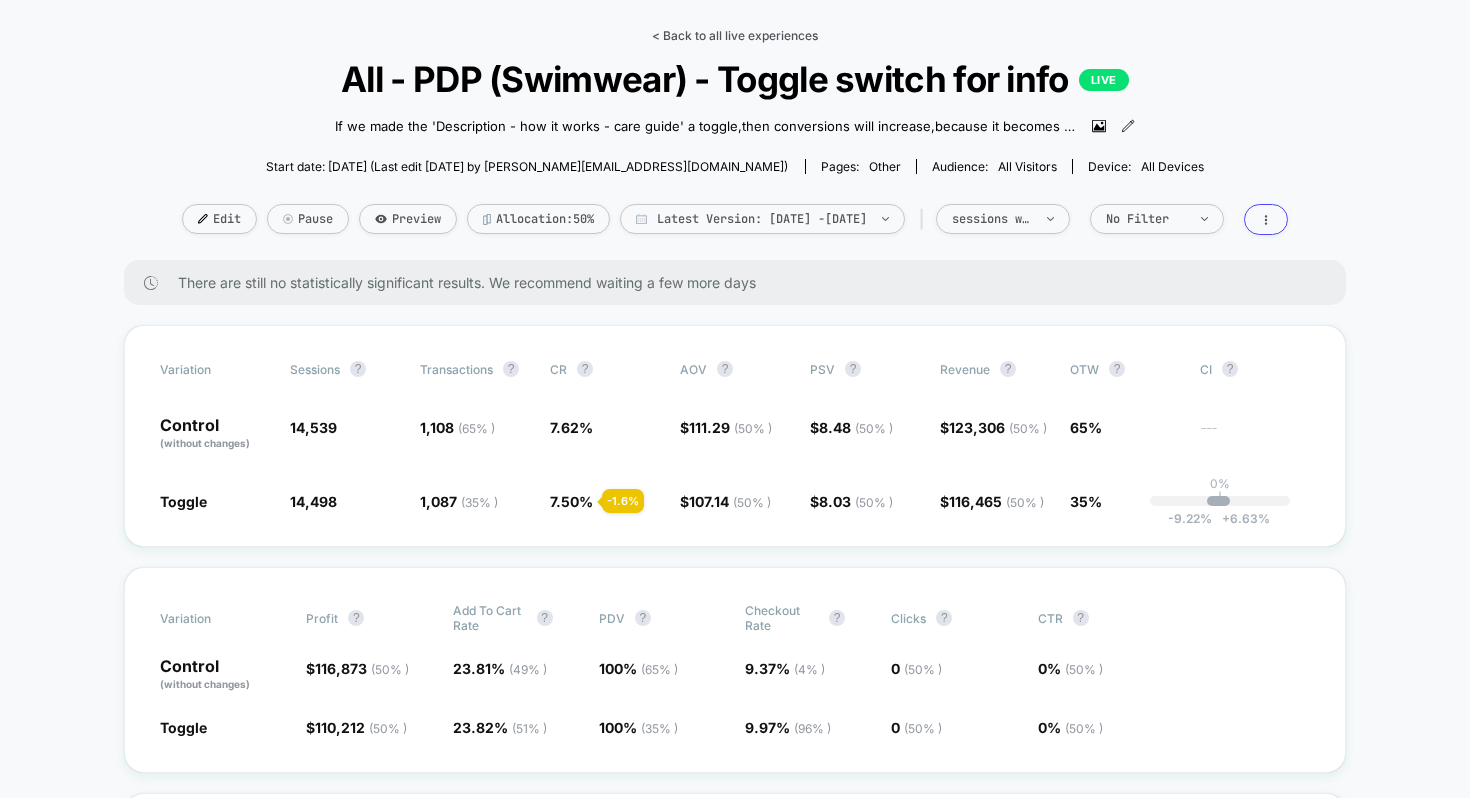 click on "< Back to all live experiences" at bounding box center (735, 35) 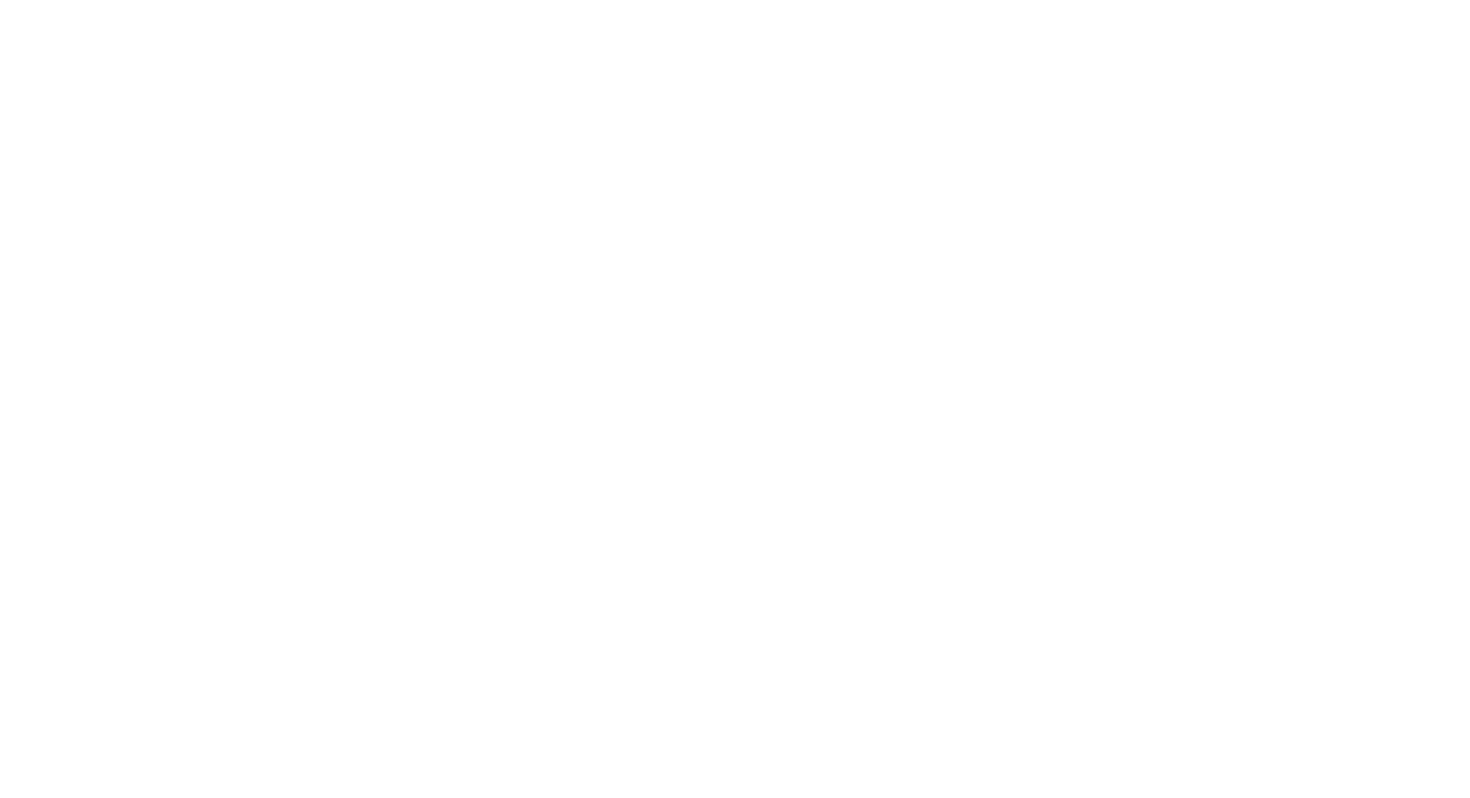 select on "*" 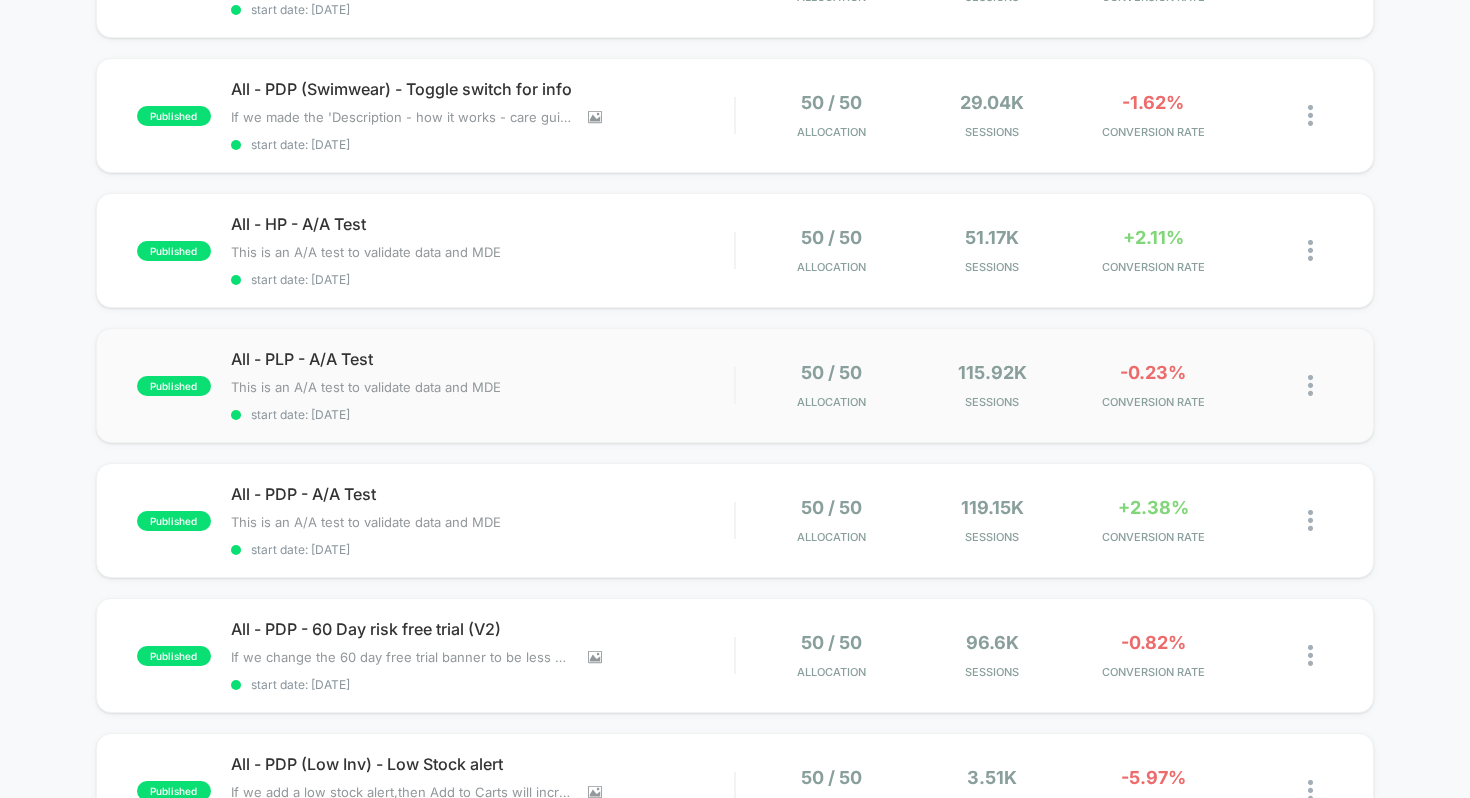 scroll, scrollTop: 432, scrollLeft: 0, axis: vertical 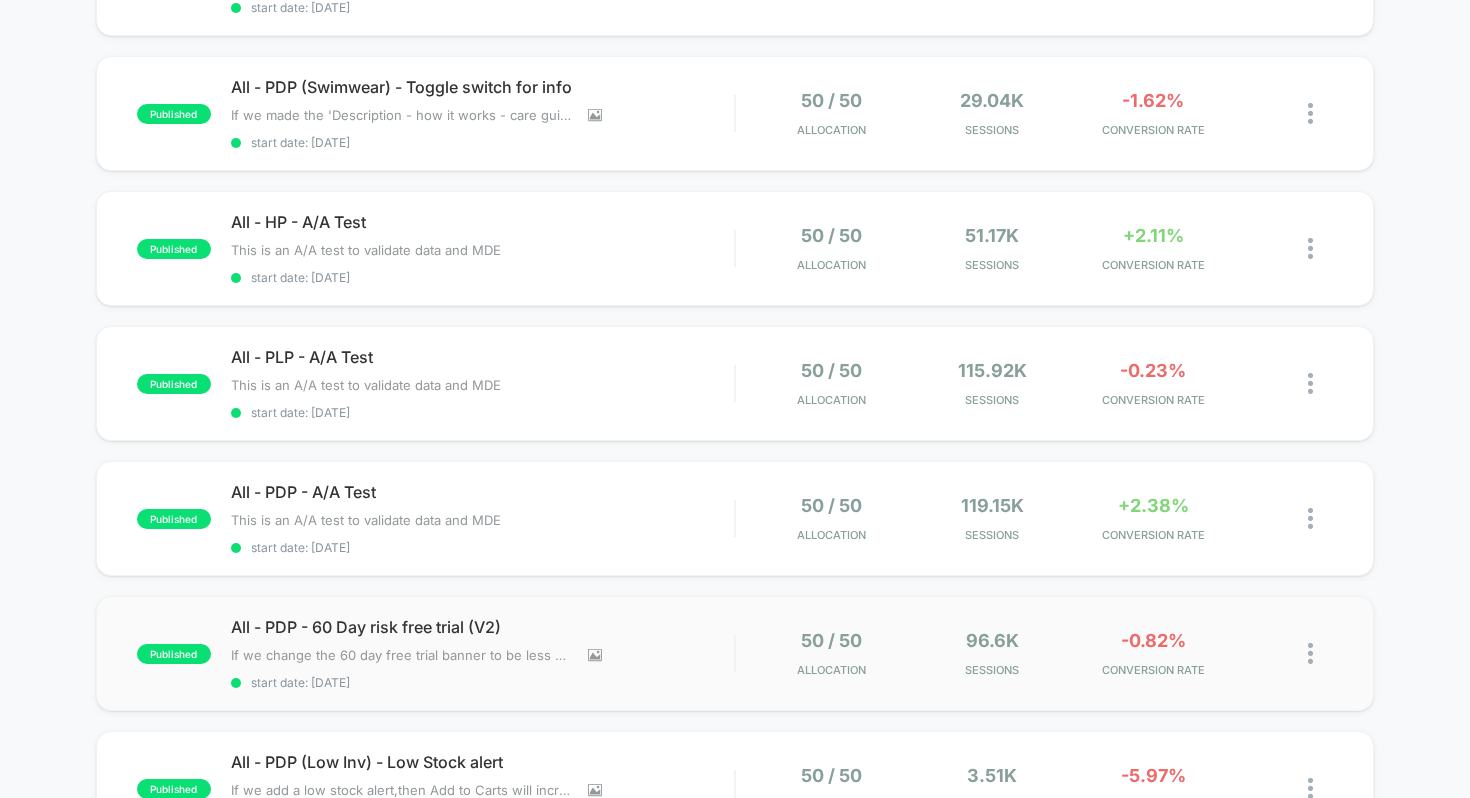 click on "published All - PDP - 60 Day risk free trial (V2) If we  change the 60 day free trial banner to be less distracting from the primary CTA , then  conversion  will  increase , because  users trsut in the brand is increased but less distracted from the primary CTA . Click to view images Click to edit experience details If we change the 60 day free trial banner to be less distracting from the primary CTA,then conversion will increase,because users trsut in the brand is increased but less distracted from the primary CTA. start date: [DATE] 50 / 50 Allocation 96.6k Sessions -0.82% CONVERSION RATE" at bounding box center (735, 653) 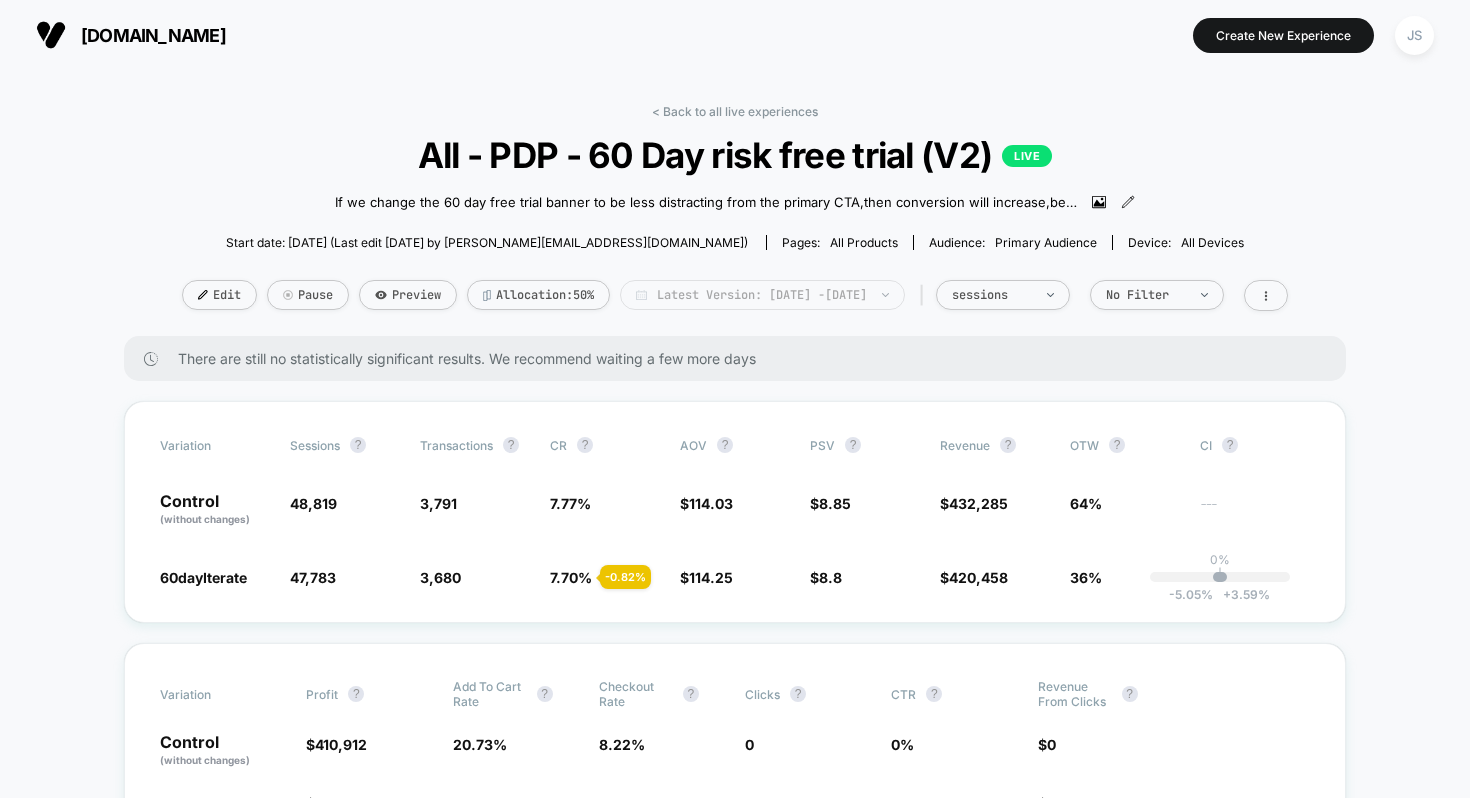 click on "Latest Version:     [DATE]    -    [DATE]" at bounding box center (762, 295) 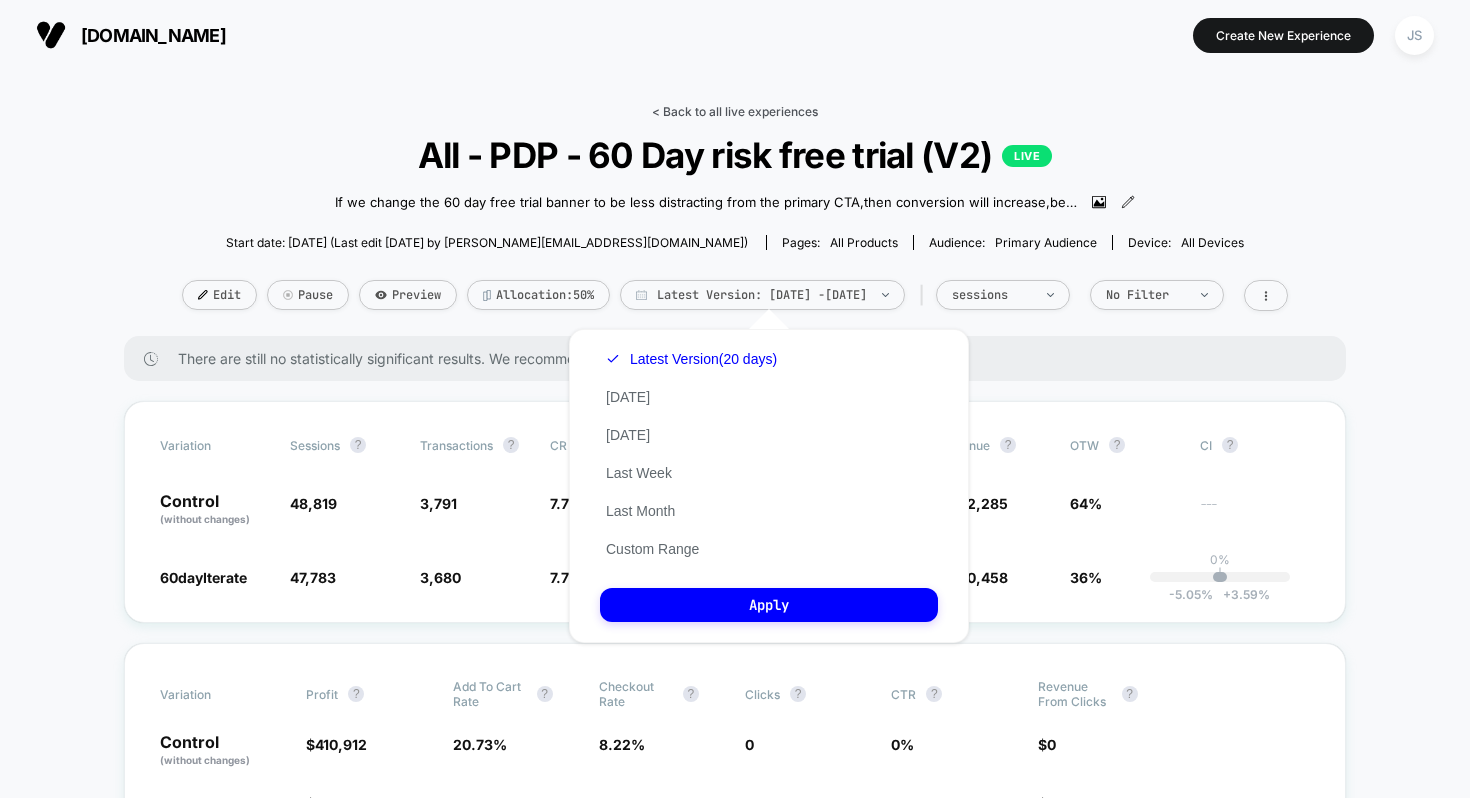 click on "< Back to all live experiences" at bounding box center [735, 111] 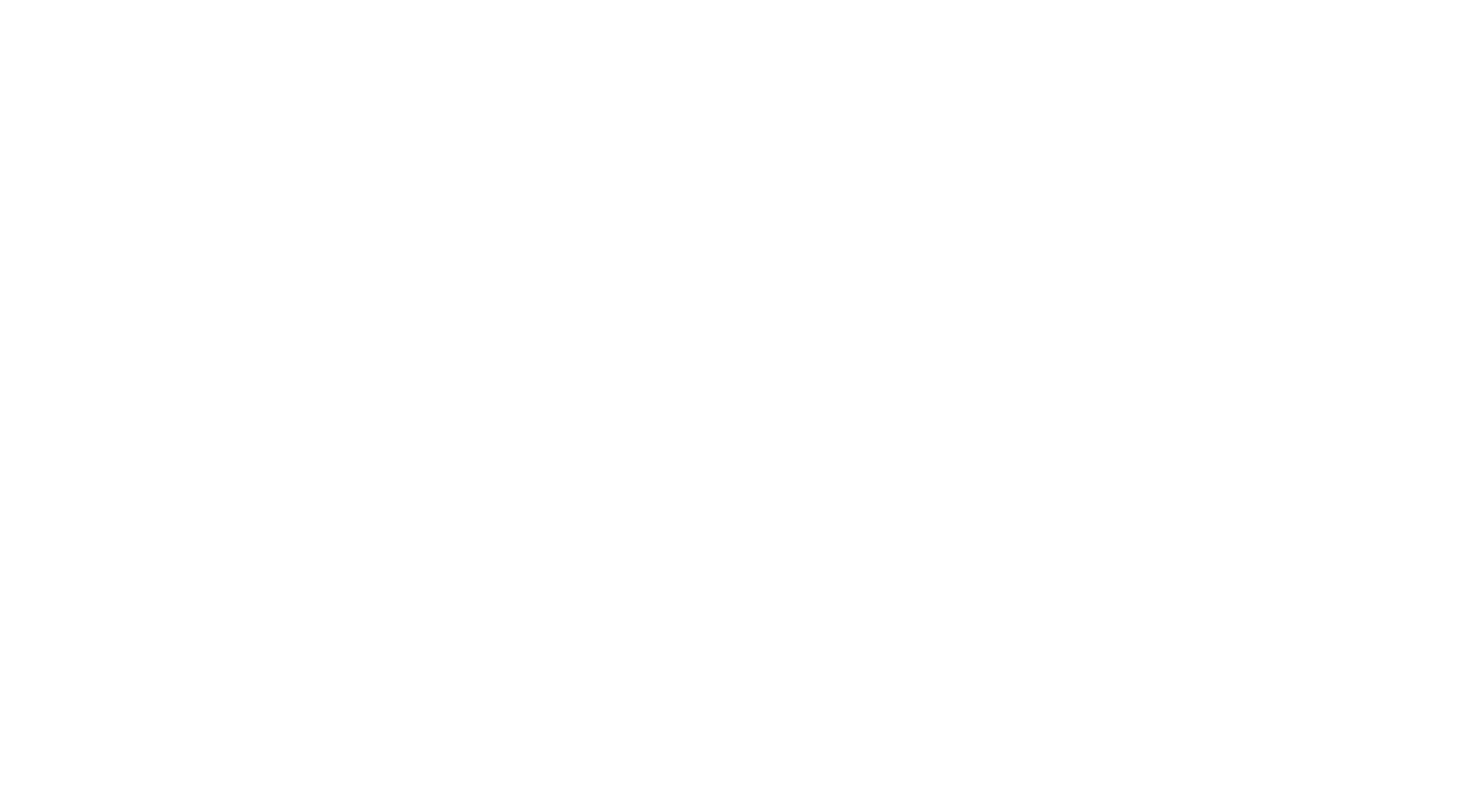 select on "*" 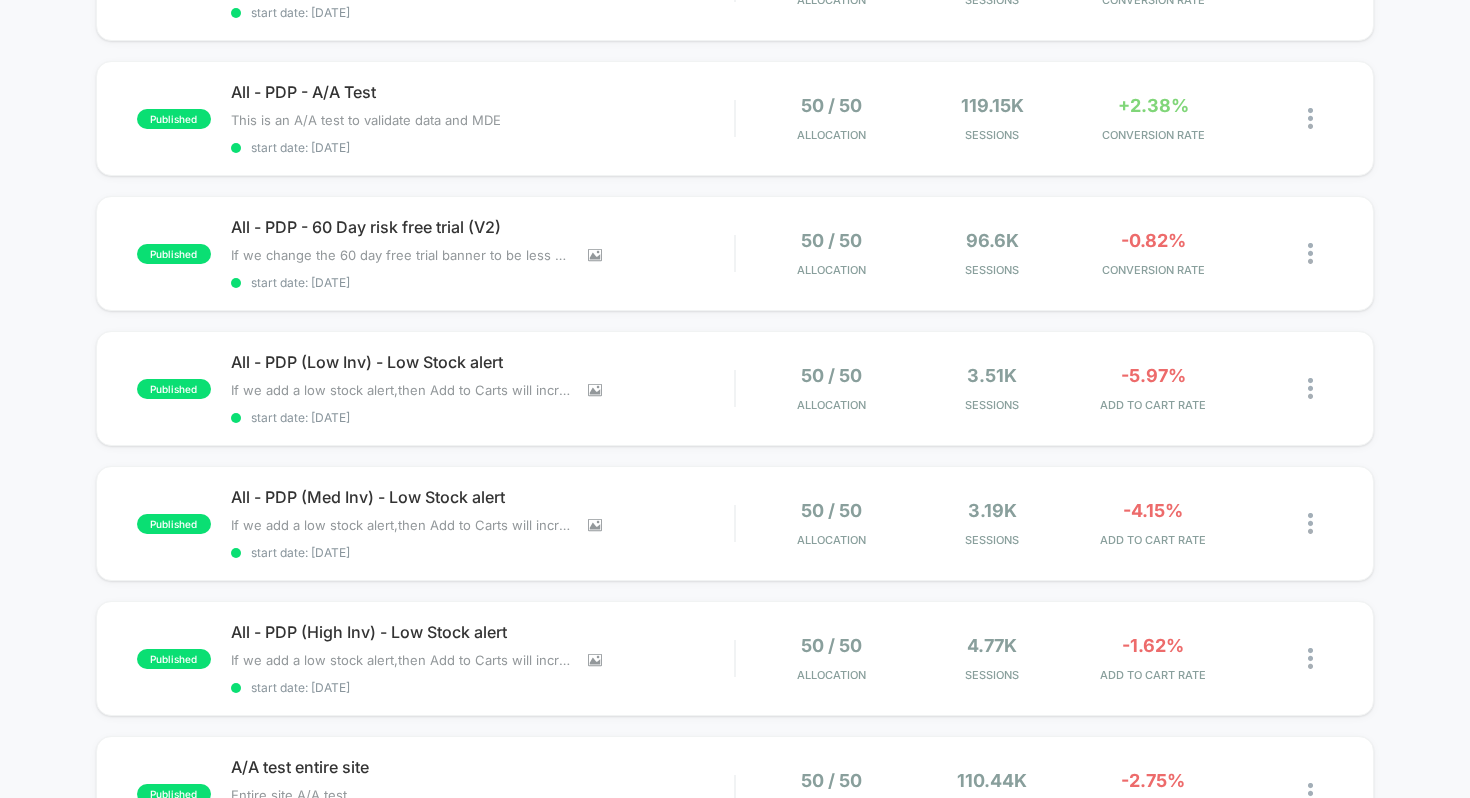 scroll, scrollTop: 833, scrollLeft: 0, axis: vertical 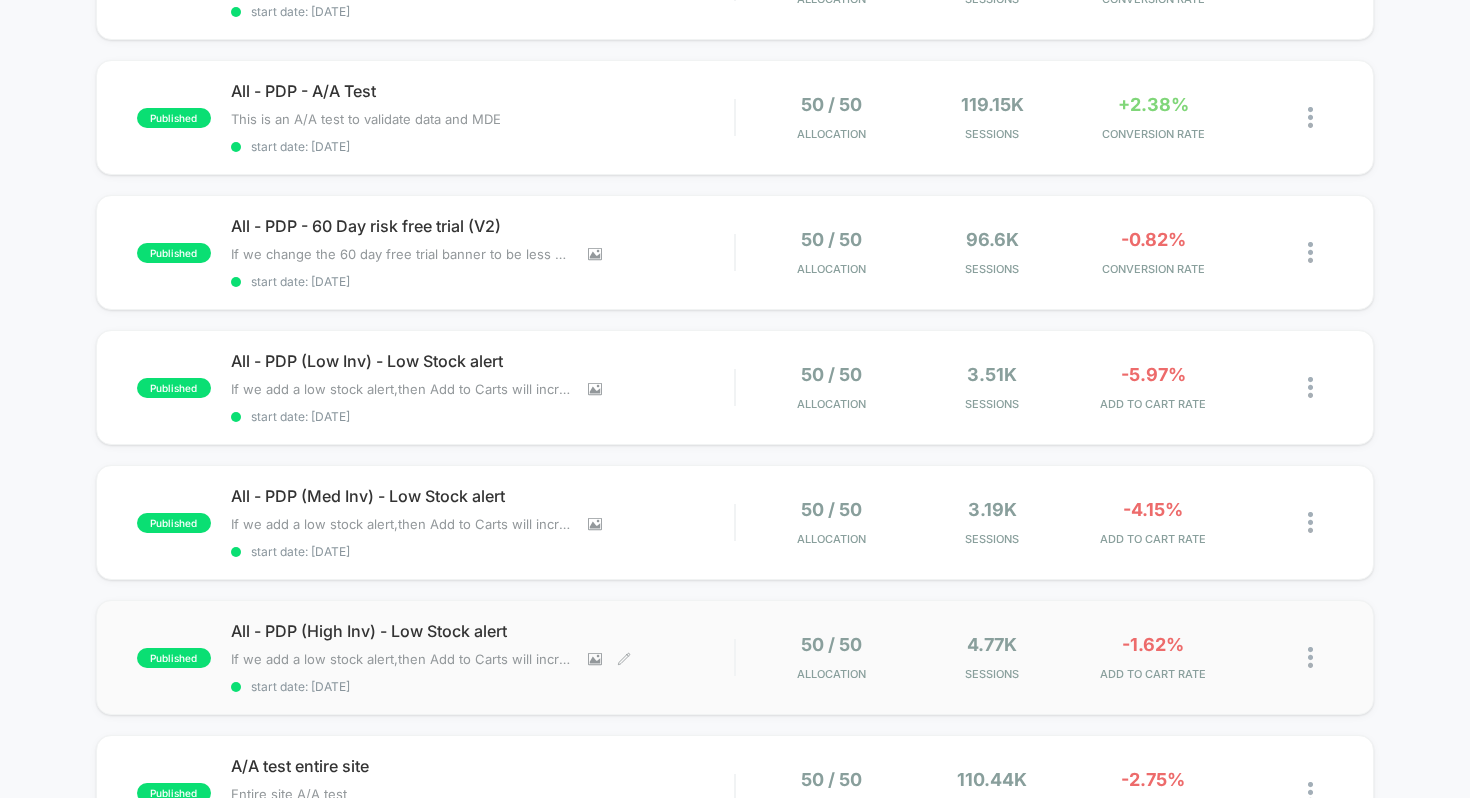 click on "All - PDP (High Inv) - Low Stock alert" at bounding box center [483, 631] 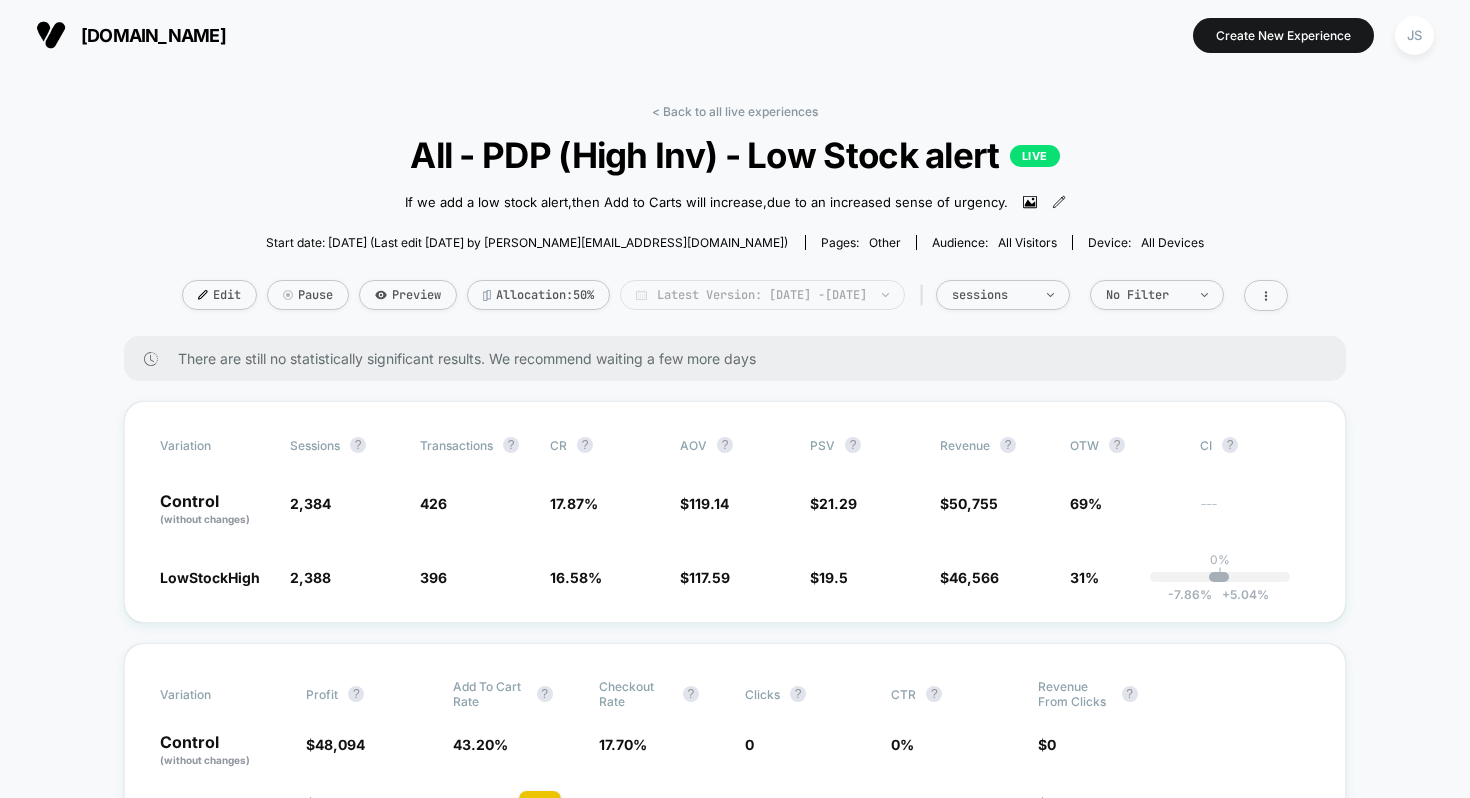 click on "Latest Version:     [DATE]    -    [DATE]" at bounding box center [762, 295] 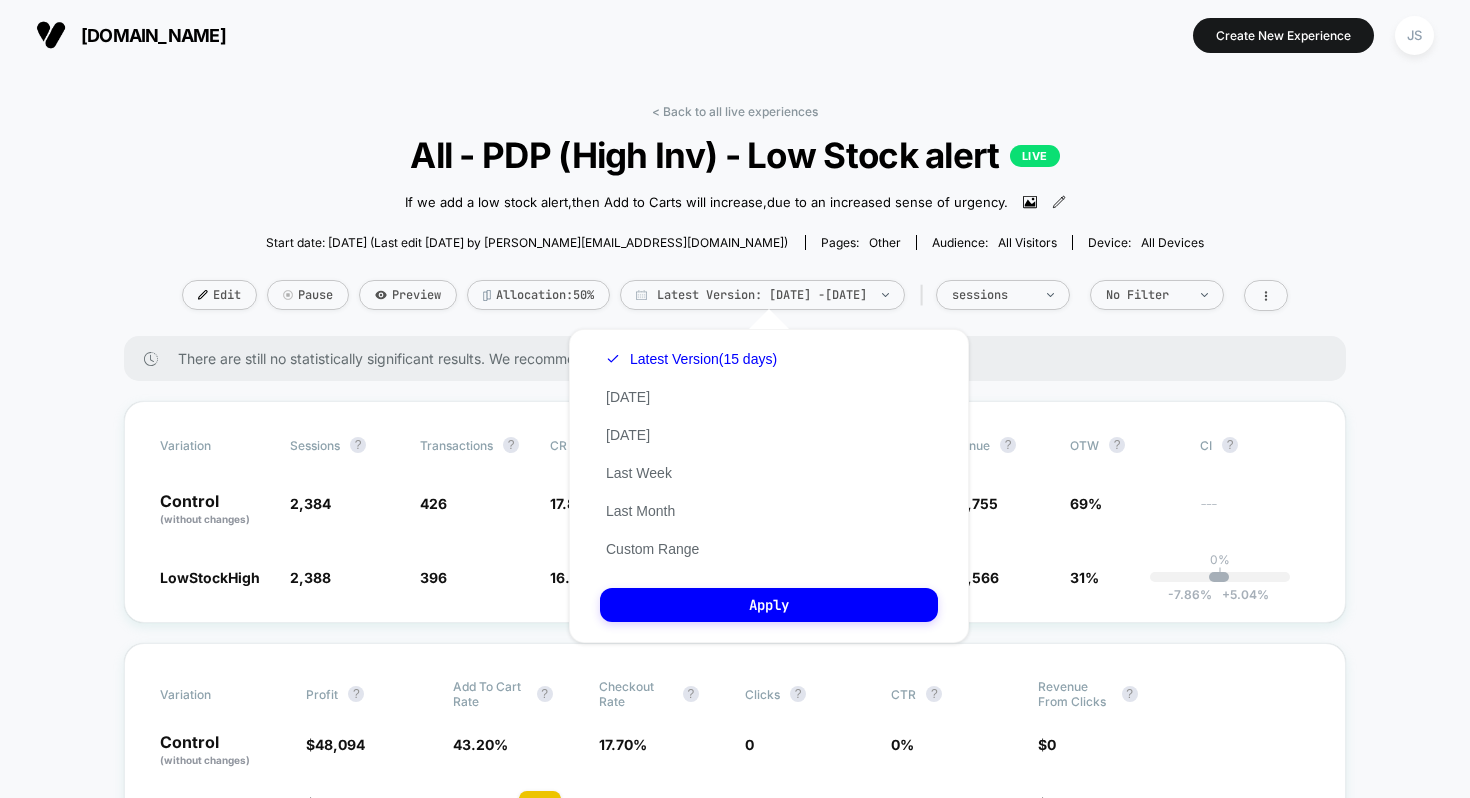 click on "< Back to all live experiences  All - PDP (High Inv) - Low Stock alert LIVE If we  add a low stock alert , then  Add to Carts  will  increase , due to an increased sense of urgency . Click to view images Click to edit experience details If we add a low stock alert,then Add to Carts will increase,due to an increased sense of urgency. Start date: [DATE] (Last edit [DATE] by [PERSON_NAME][EMAIL_ADDRESS][DOMAIN_NAME]) Pages: other Audience: All Visitors Device: all devices Edit Pause  Preview Allocation:  50% Latest Version:     [DATE]    -    [DATE] |   sessions   No Filter There are still no statistically significant results. We recommend waiting a few more days Variation Sessions ? Transactions ? CR ? AOV ? PSV ? Revenue ? OTW ? CI ? Control (without changes) 2,384 426 17.87 % $ 119.14 $ 21.29 $ 50,755 69% --- LowStockHigh 2,388 + 0.17 % 396 - 7.2 % 16.58 % - 7.2 % $ 117.59 - 1.3 % $ 19.5 - 8.4 % $ 46,566 - 8.4 % 31% 0% | -7.86 % + 5.04 % Variation Profit ? Add To Cart Rate ? Checkout Rate ? Clicks ? CTR ? ? $ %" at bounding box center [735, 3248] 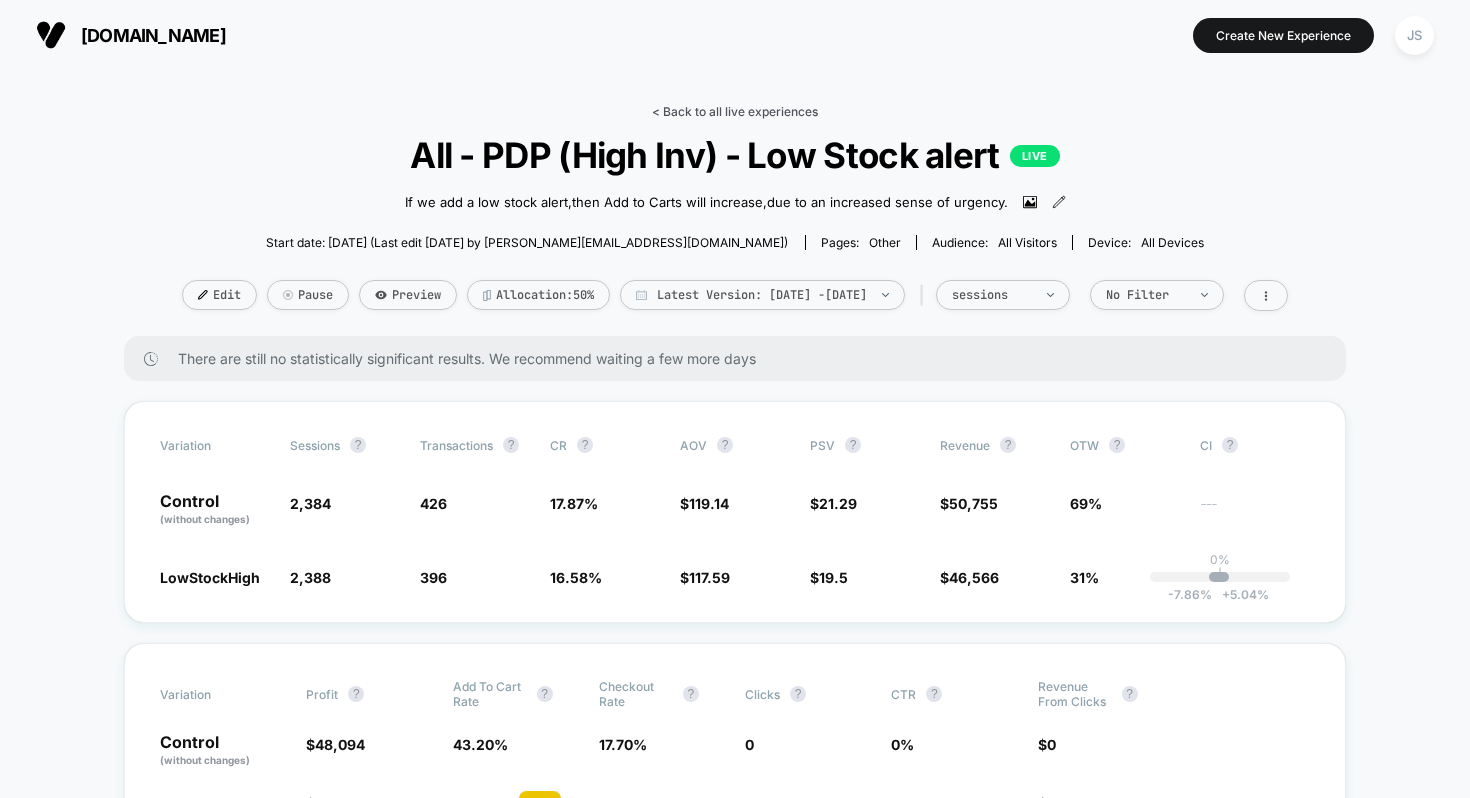click on "< Back to all live experiences" at bounding box center (735, 111) 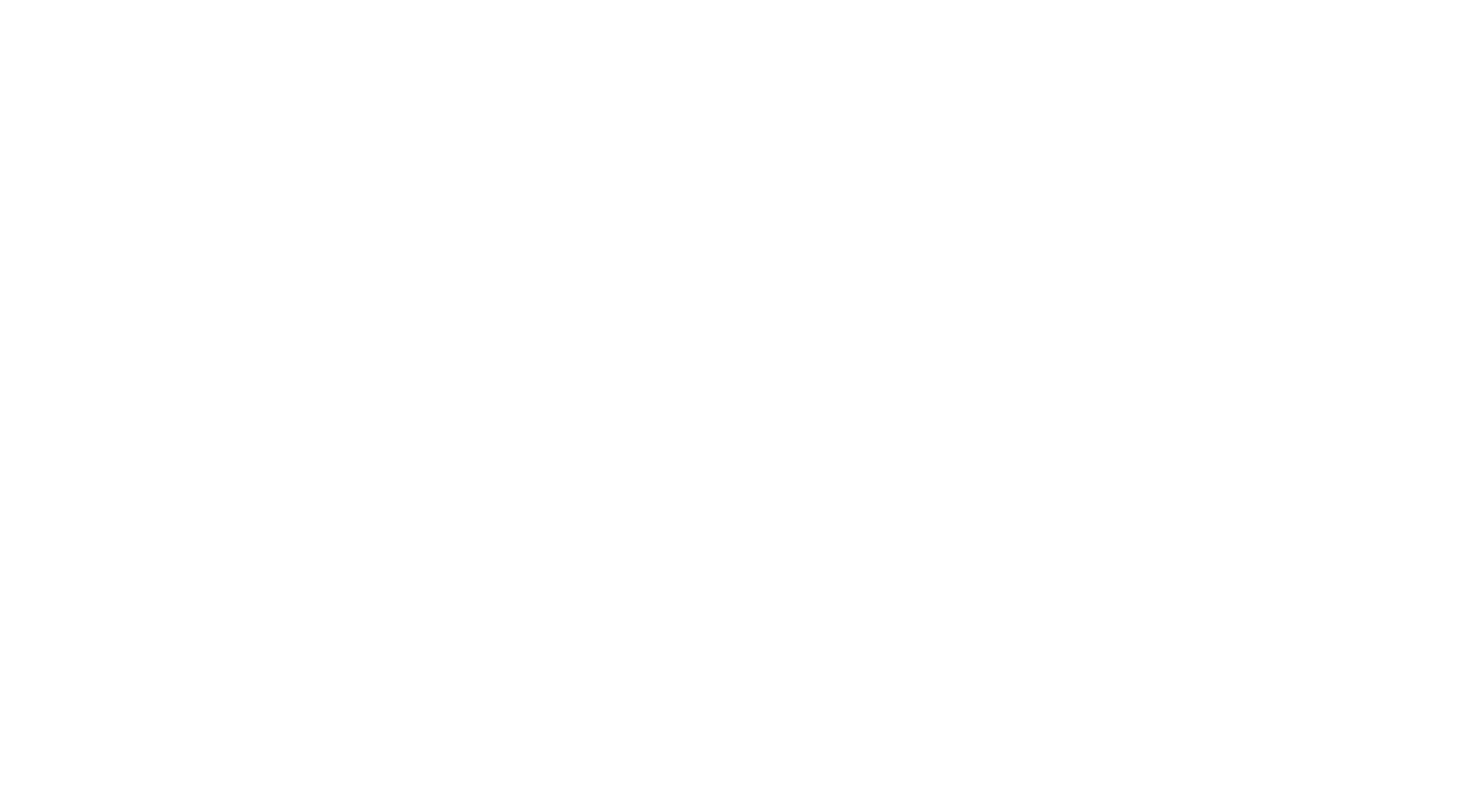 select on "*" 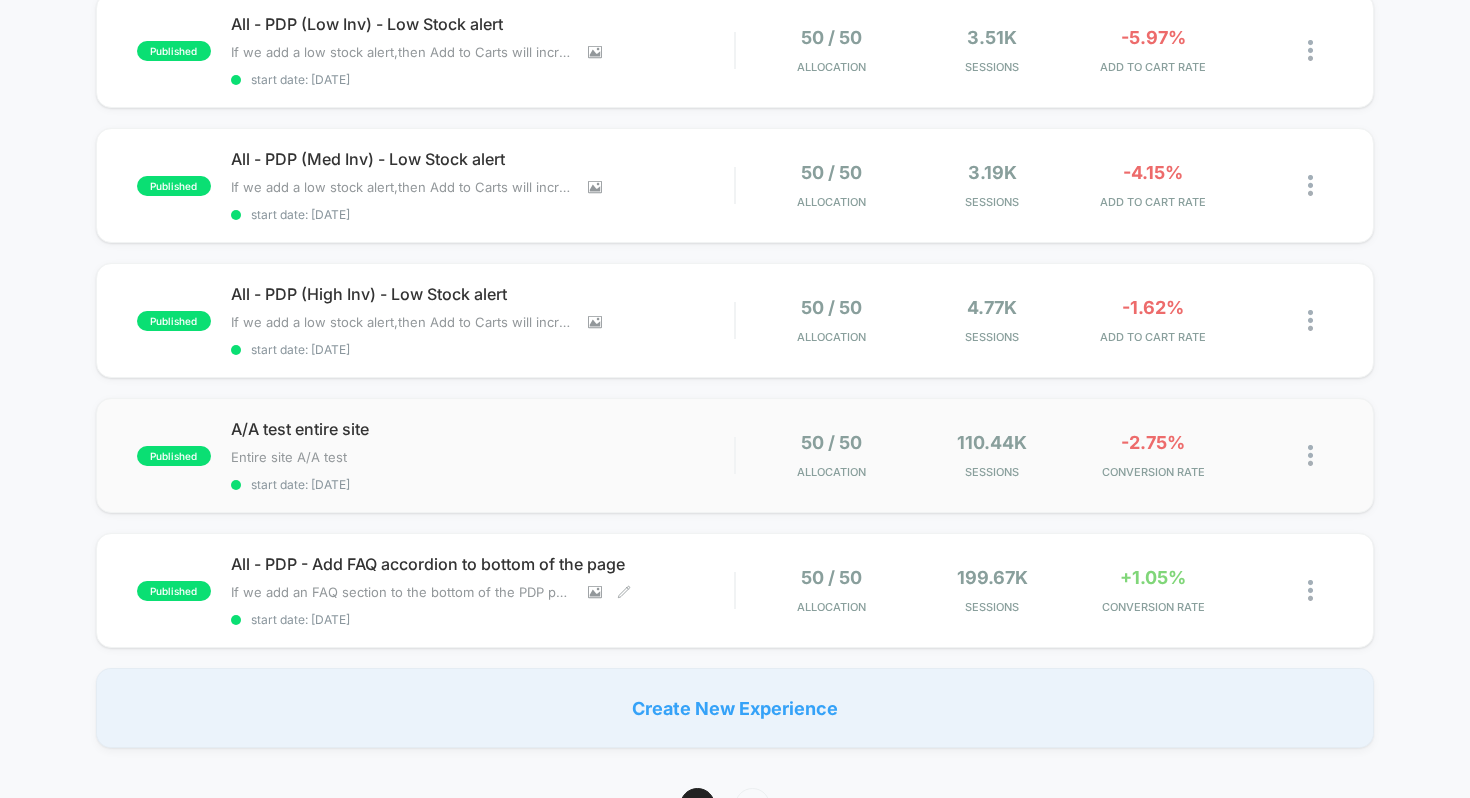 scroll, scrollTop: 1171, scrollLeft: 0, axis: vertical 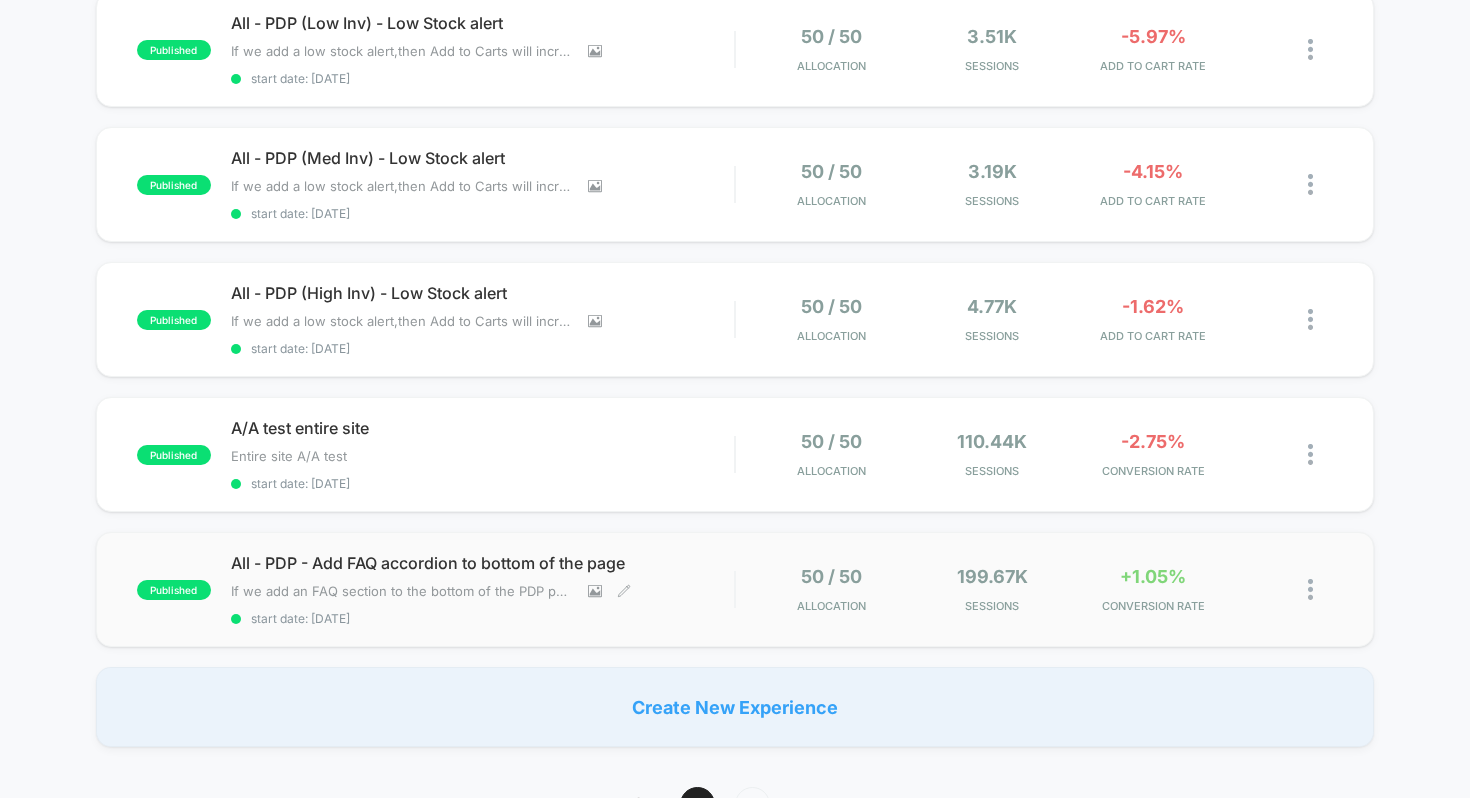 click on "All - PDP - Add FAQ accordion to bottom of the page" at bounding box center (483, 563) 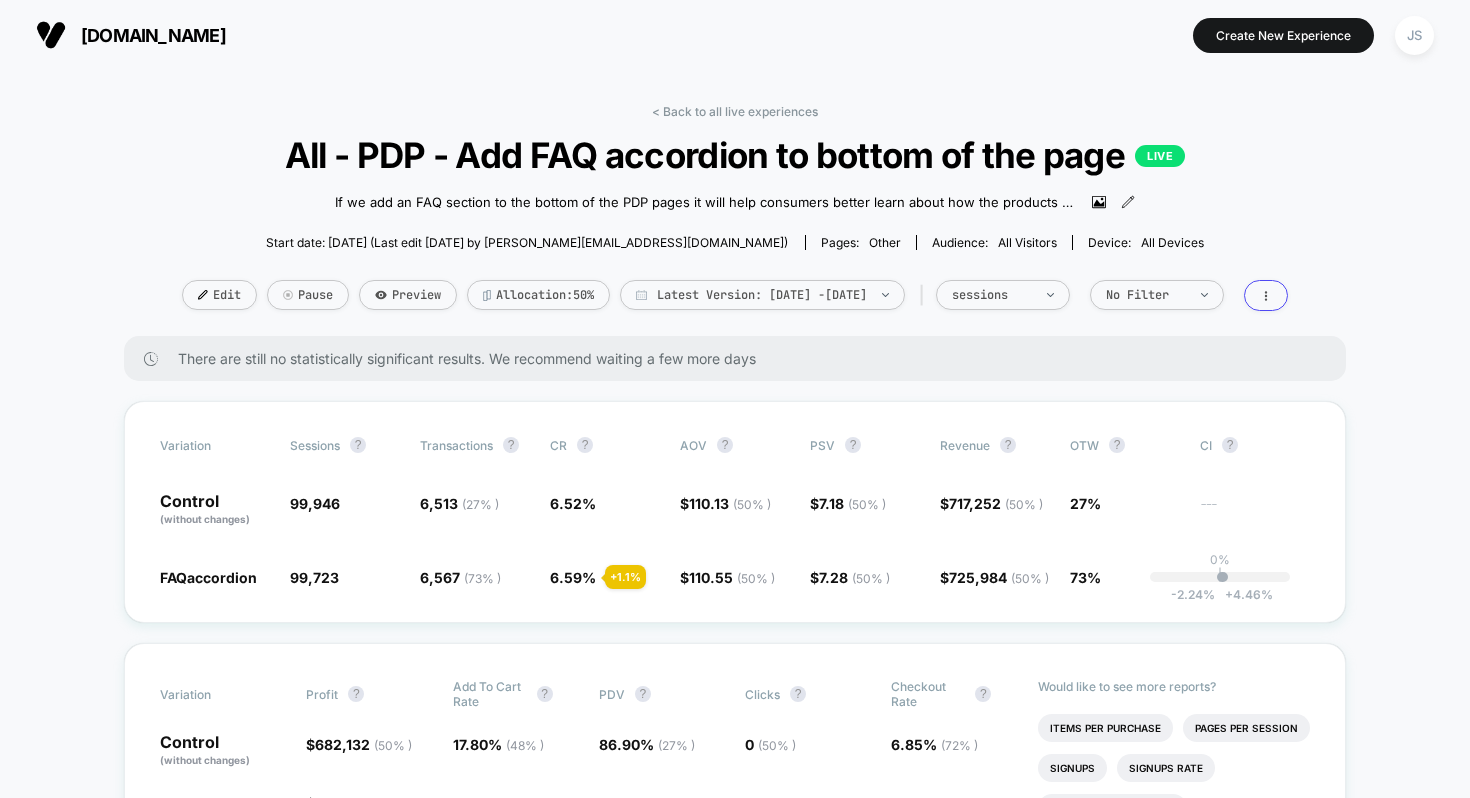 click on "Edit Pause  Preview Allocation:  50% Latest Version:     [DATE]    -    [DATE] |   sessions   No Filter" at bounding box center (735, 295) 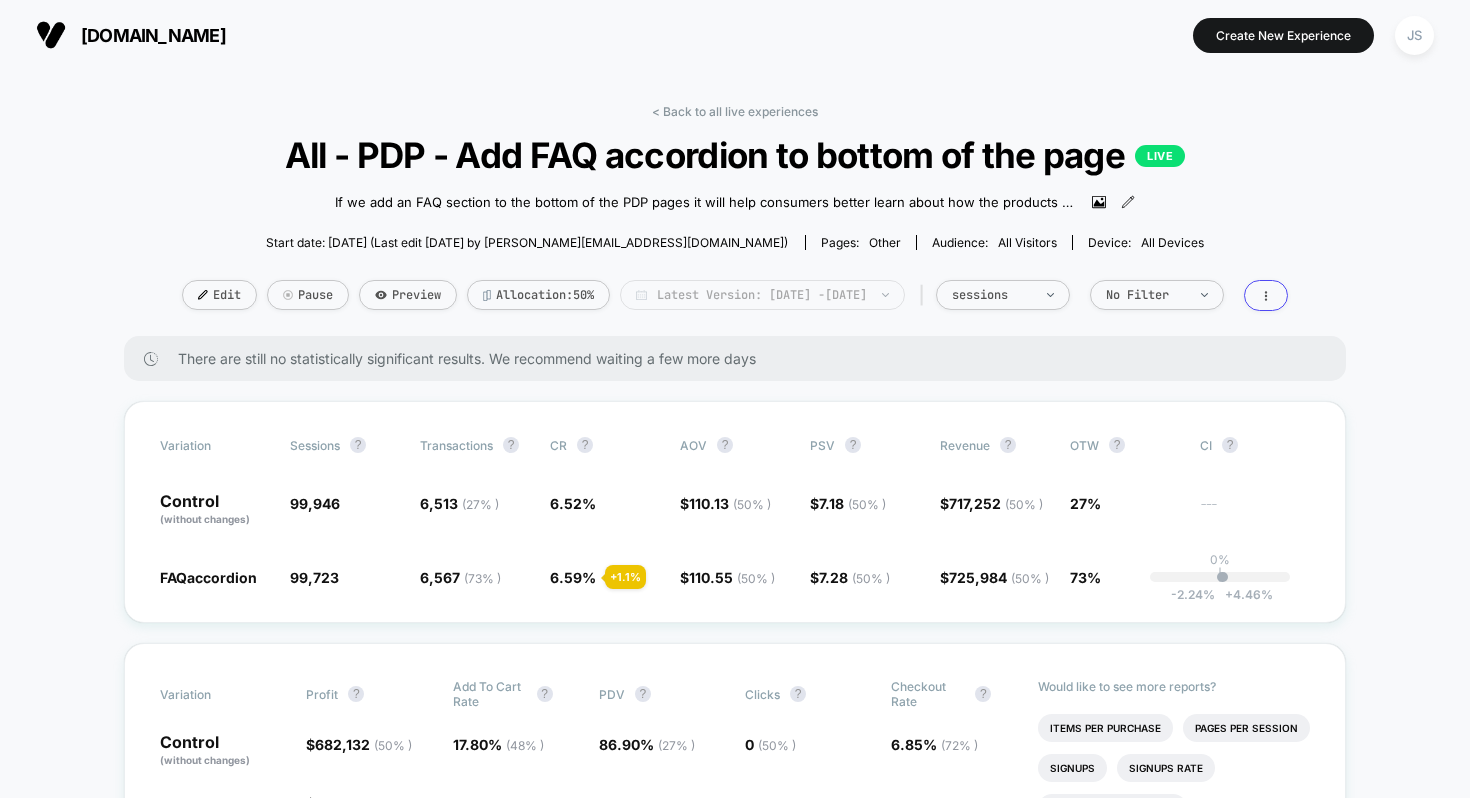 click on "Latest Version:     [DATE]    -    [DATE]" at bounding box center [762, 295] 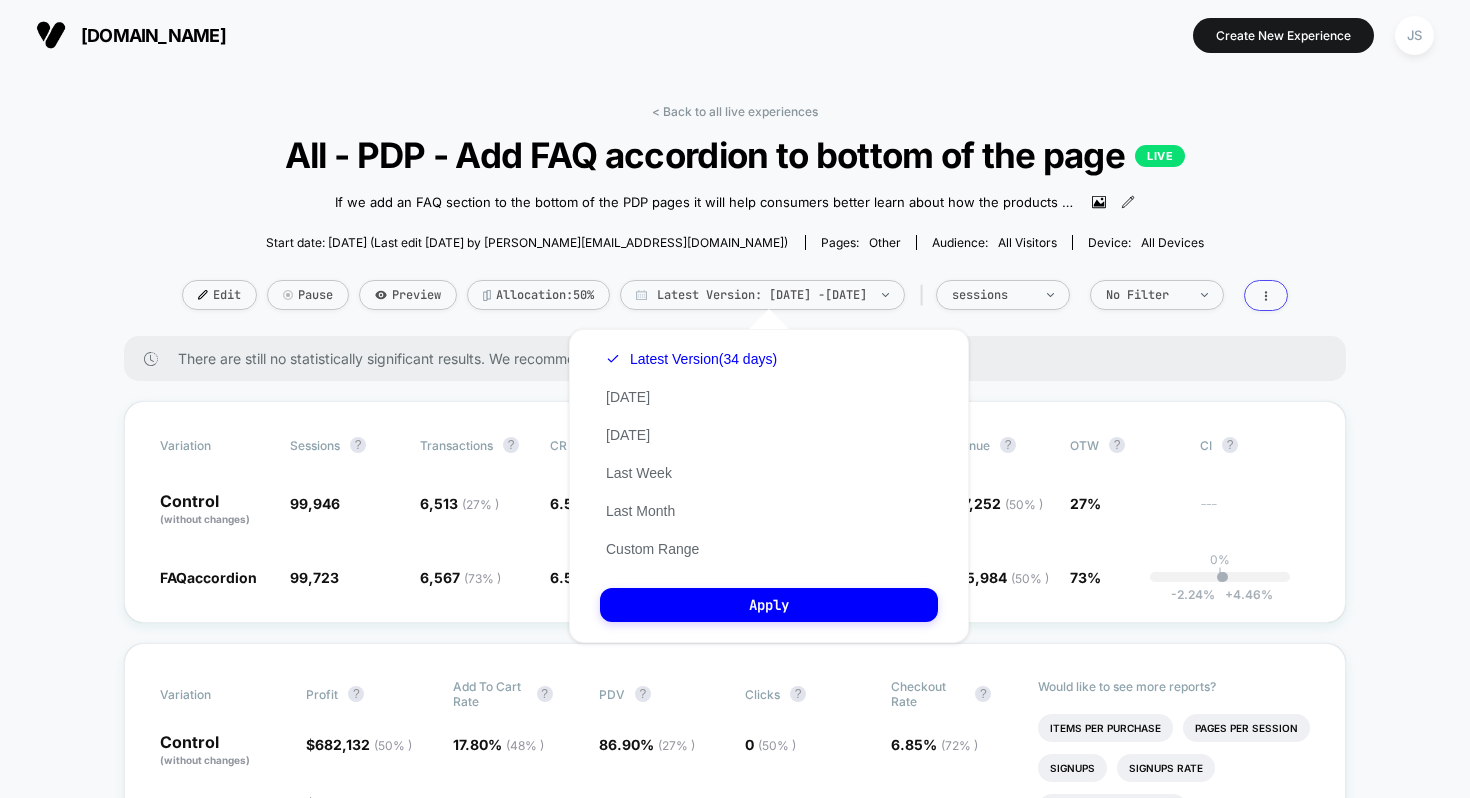 click on "< Back to all live experiences  All - PDP - Add FAQ accordion to bottom of the page  LIVE If we add an FAQ section to the bottom of the PDP pages it will help consumers better learn about how the products works as well as providing us key info on what information is missing from the PDP page [DATE] - Fixed Clarity JS [DATE] - Added Clarity JS for heatmapping and segmentation Click to view images Click to edit experience details If we add an FAQ section to the bottom of the PDP pages it will help consumers better learn about how the products works as well as providing us key info on what information is missing from the PDP page30/06/25 - Fixed Clarity JS17/06/2025 - Added Clarity JS for heatmapping and segmentation Start date: [DATE] (Last edit [DATE] by [PERSON_NAME][EMAIL_ADDRESS][DOMAIN_NAME]) Pages: other Audience: All Visitors Device: all devices Edit Pause  Preview Allocation:  50% Latest Version:     [DATE]    -    [DATE] |   sessions   No Filter" at bounding box center (735, 220) 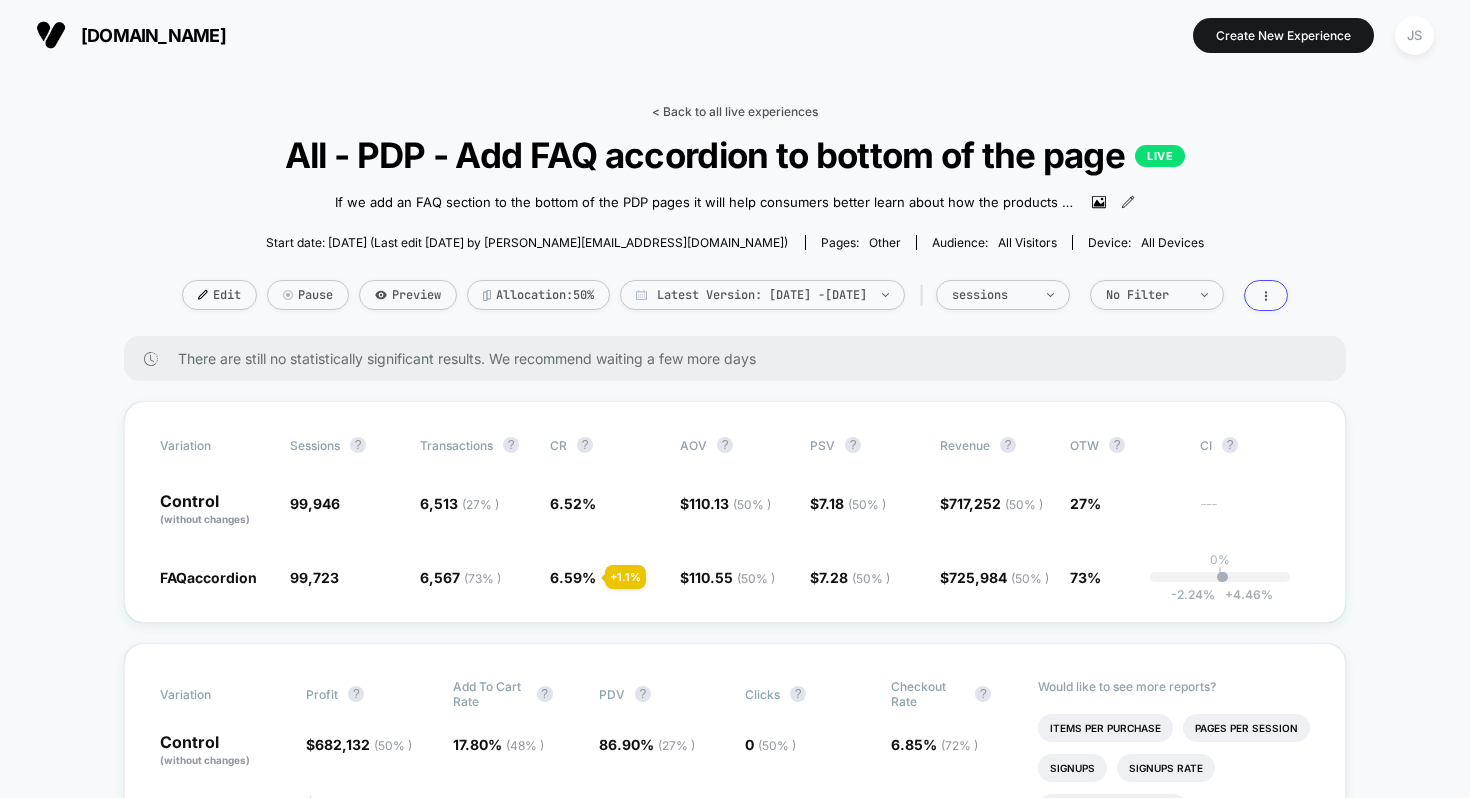 click on "< Back to all live experiences" at bounding box center (735, 111) 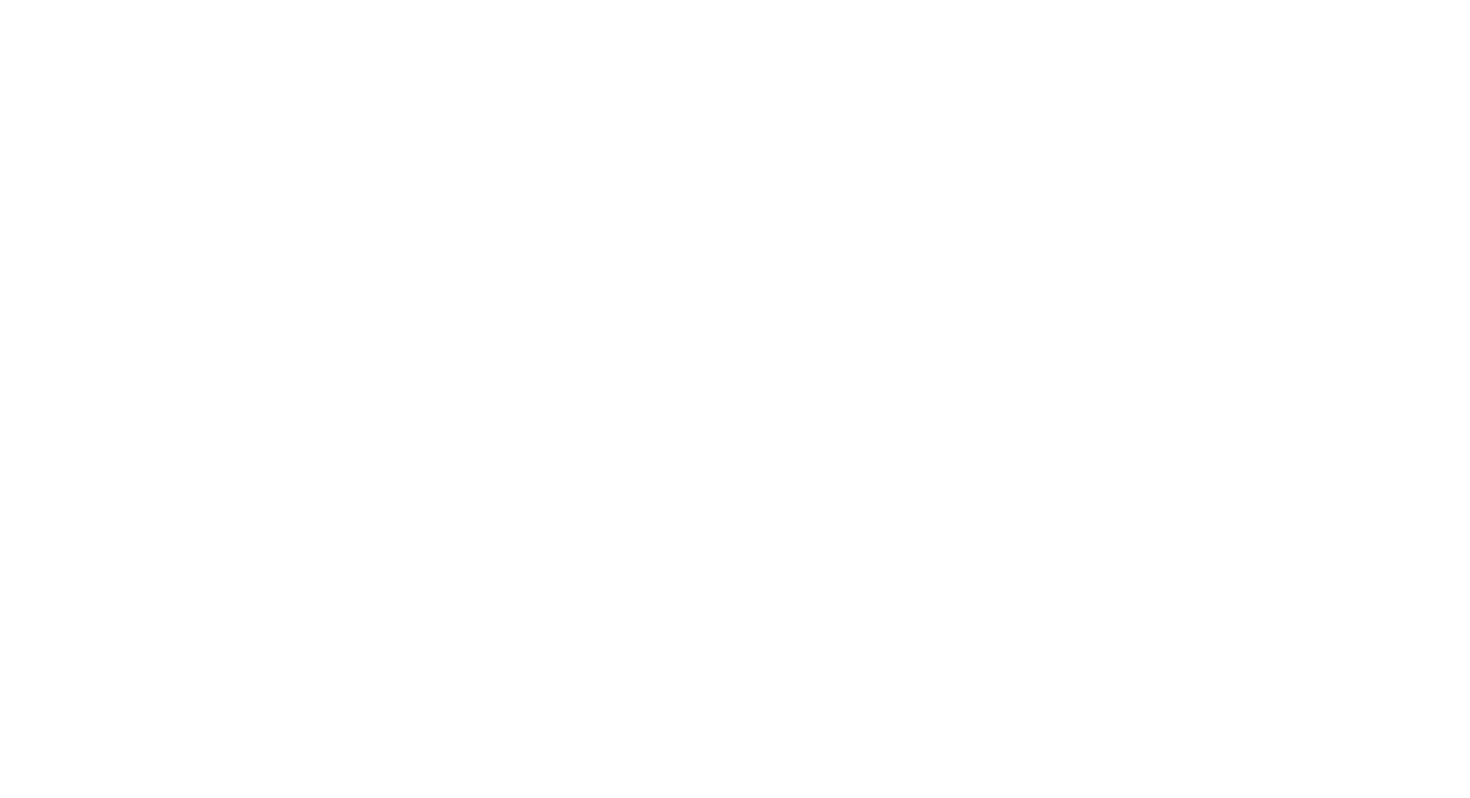 select on "*" 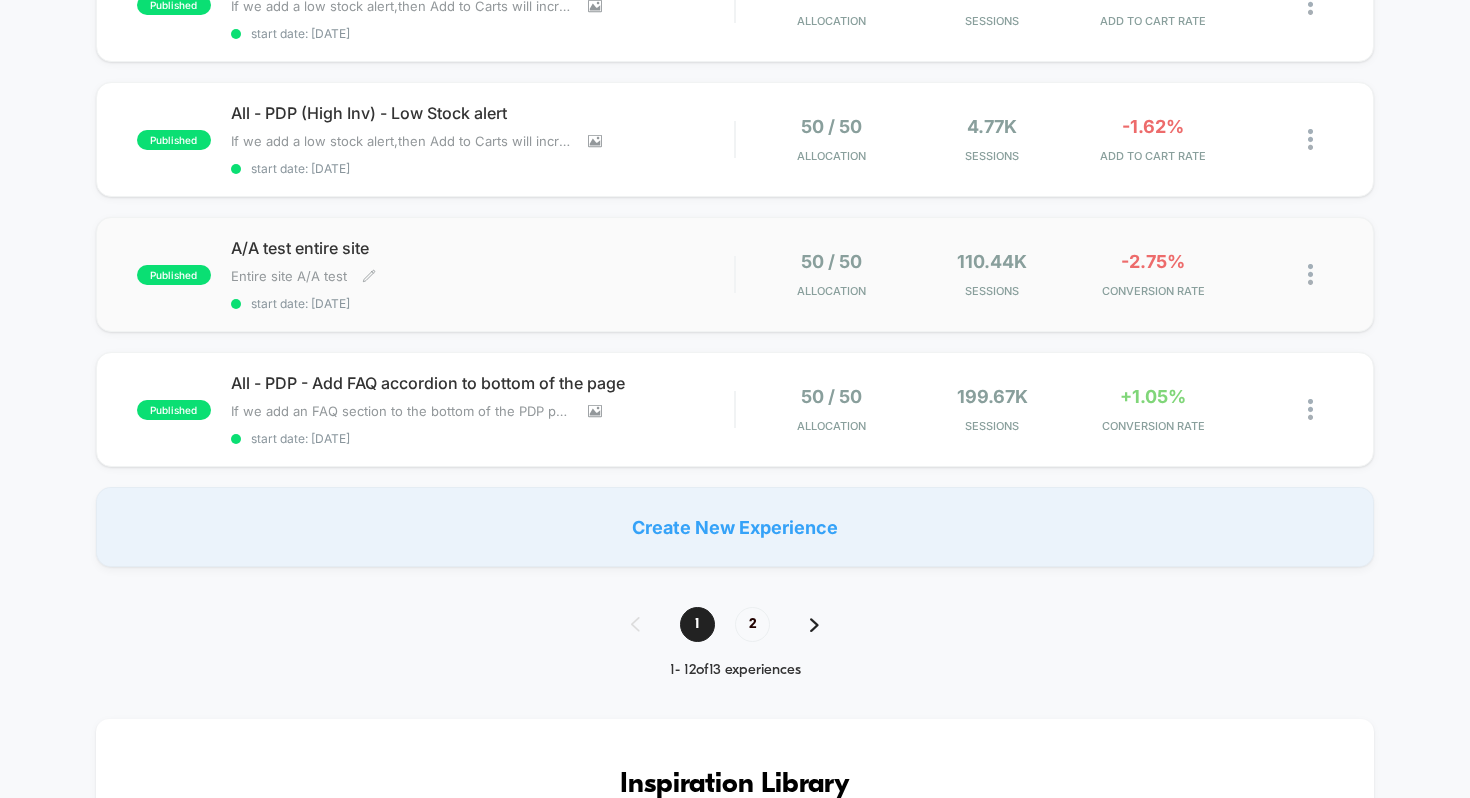 scroll, scrollTop: 1378, scrollLeft: 0, axis: vertical 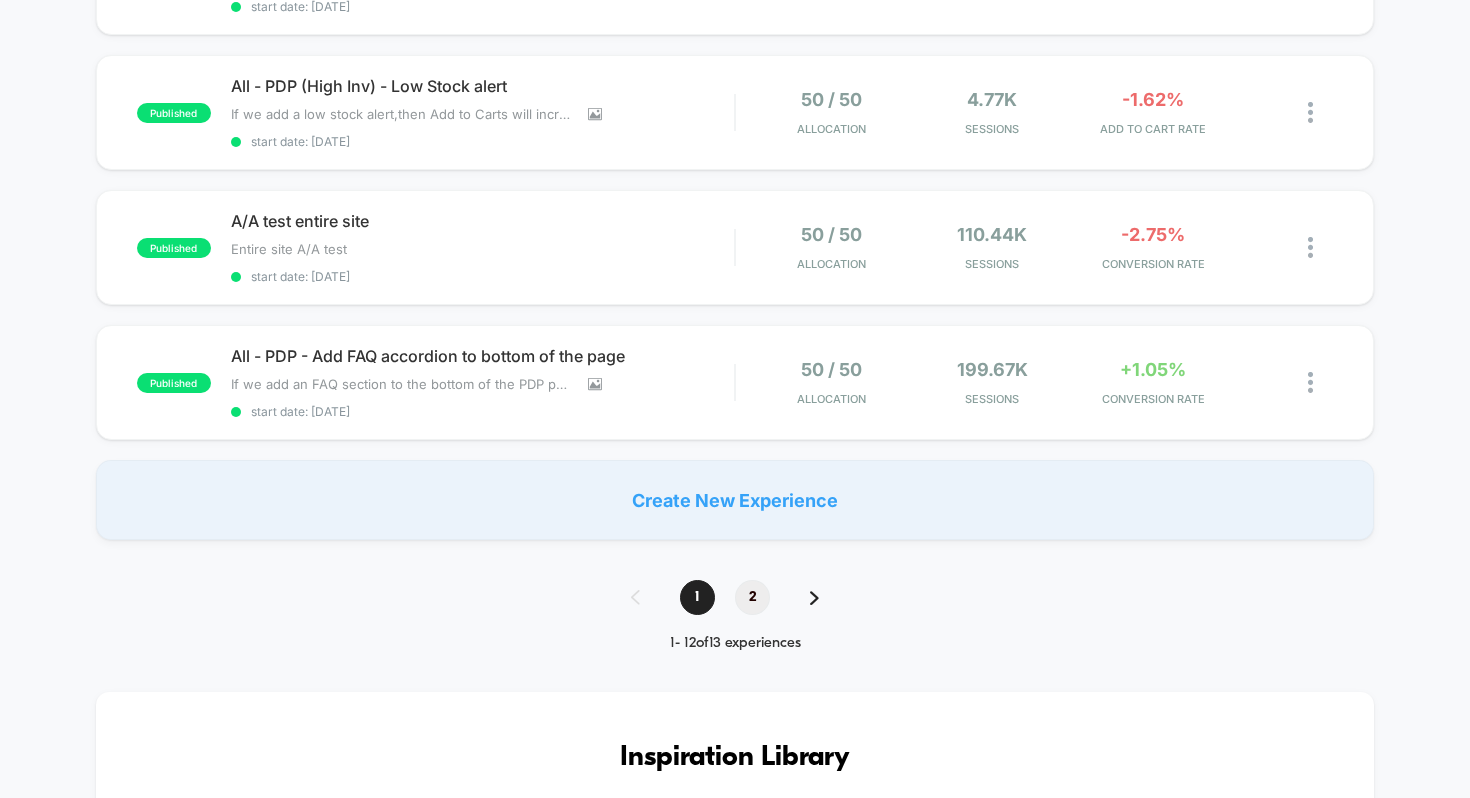 click on "2" at bounding box center (752, 597) 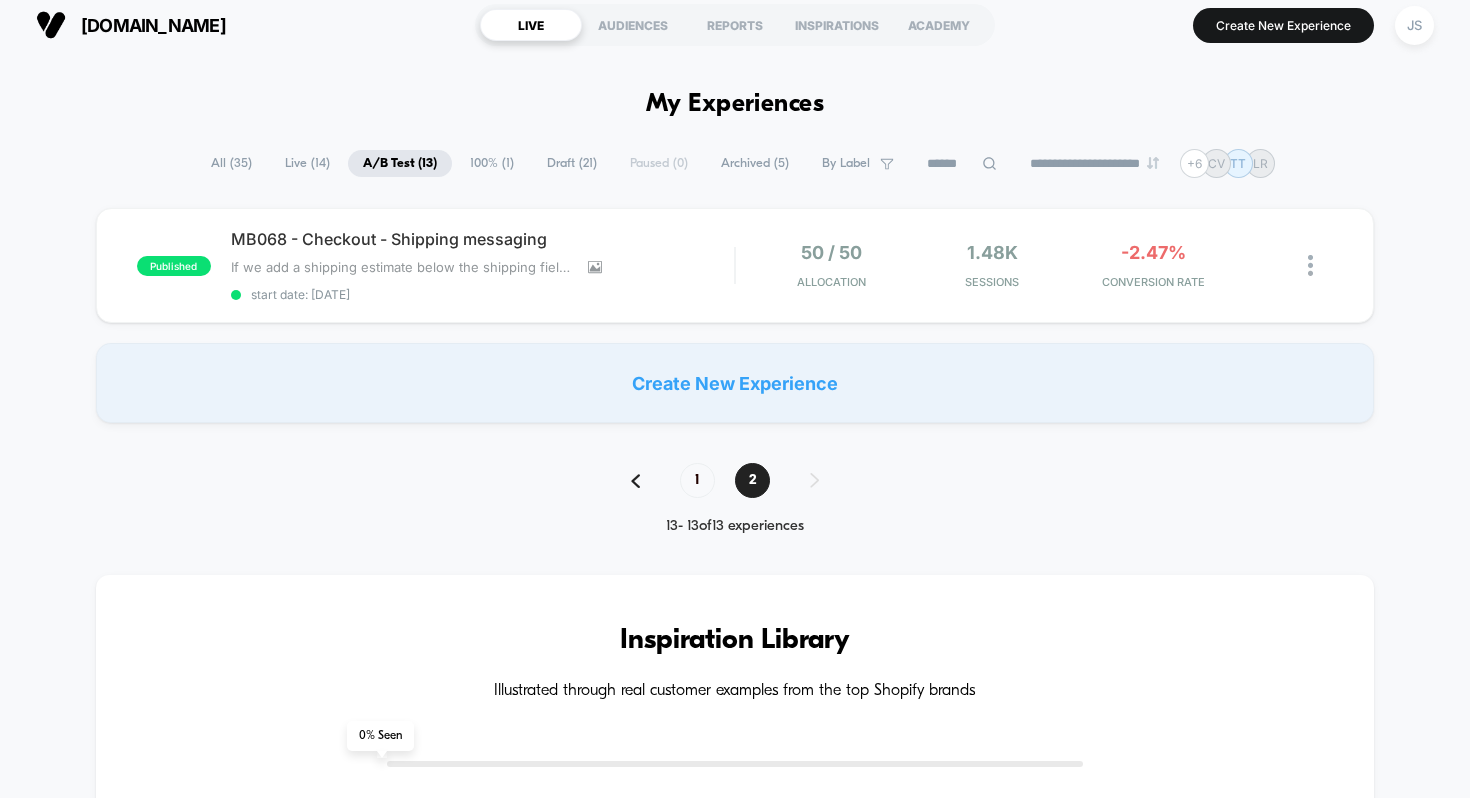 scroll, scrollTop: 0, scrollLeft: 0, axis: both 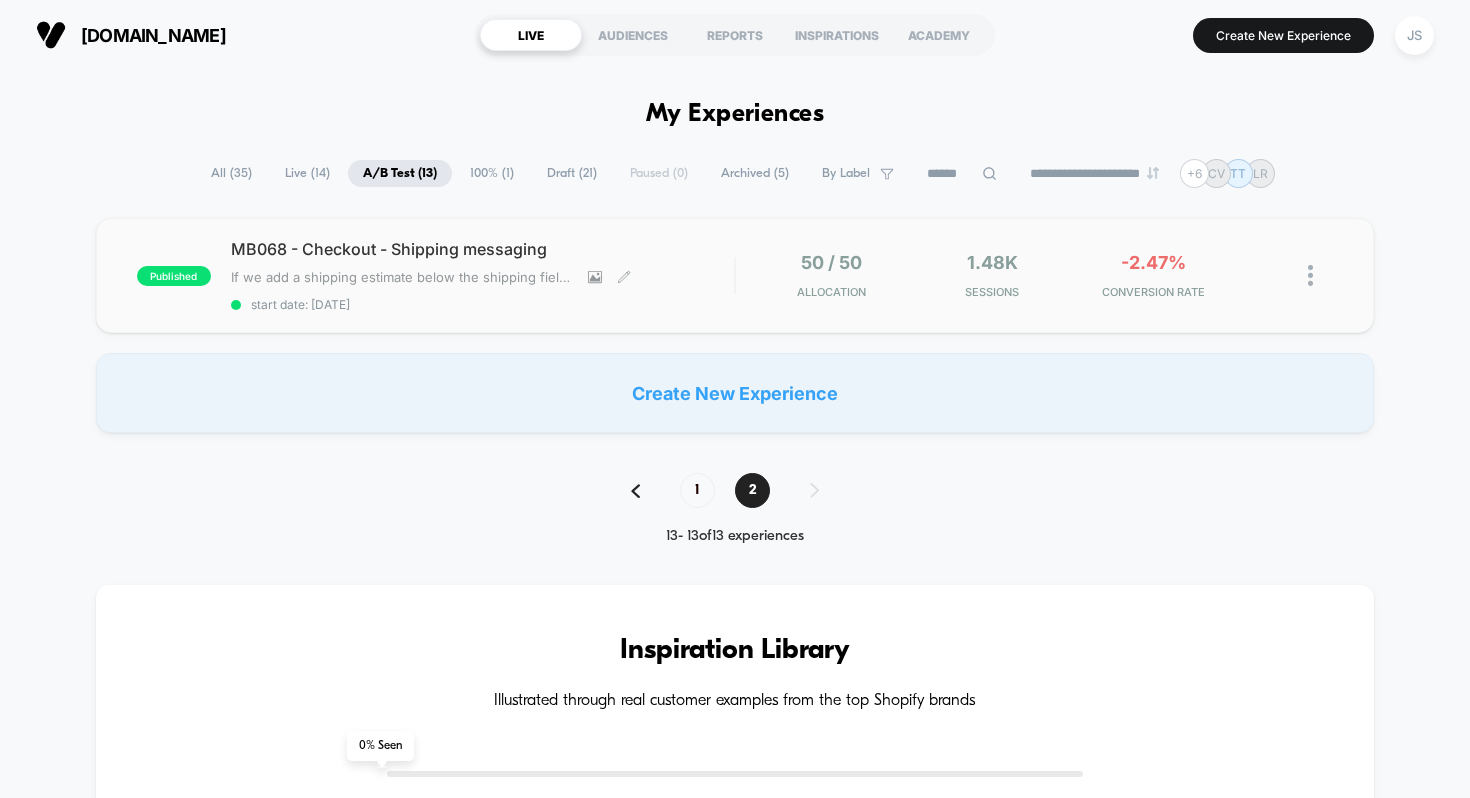 click on "MB068 - Checkout - Shipping messaging" at bounding box center [483, 249] 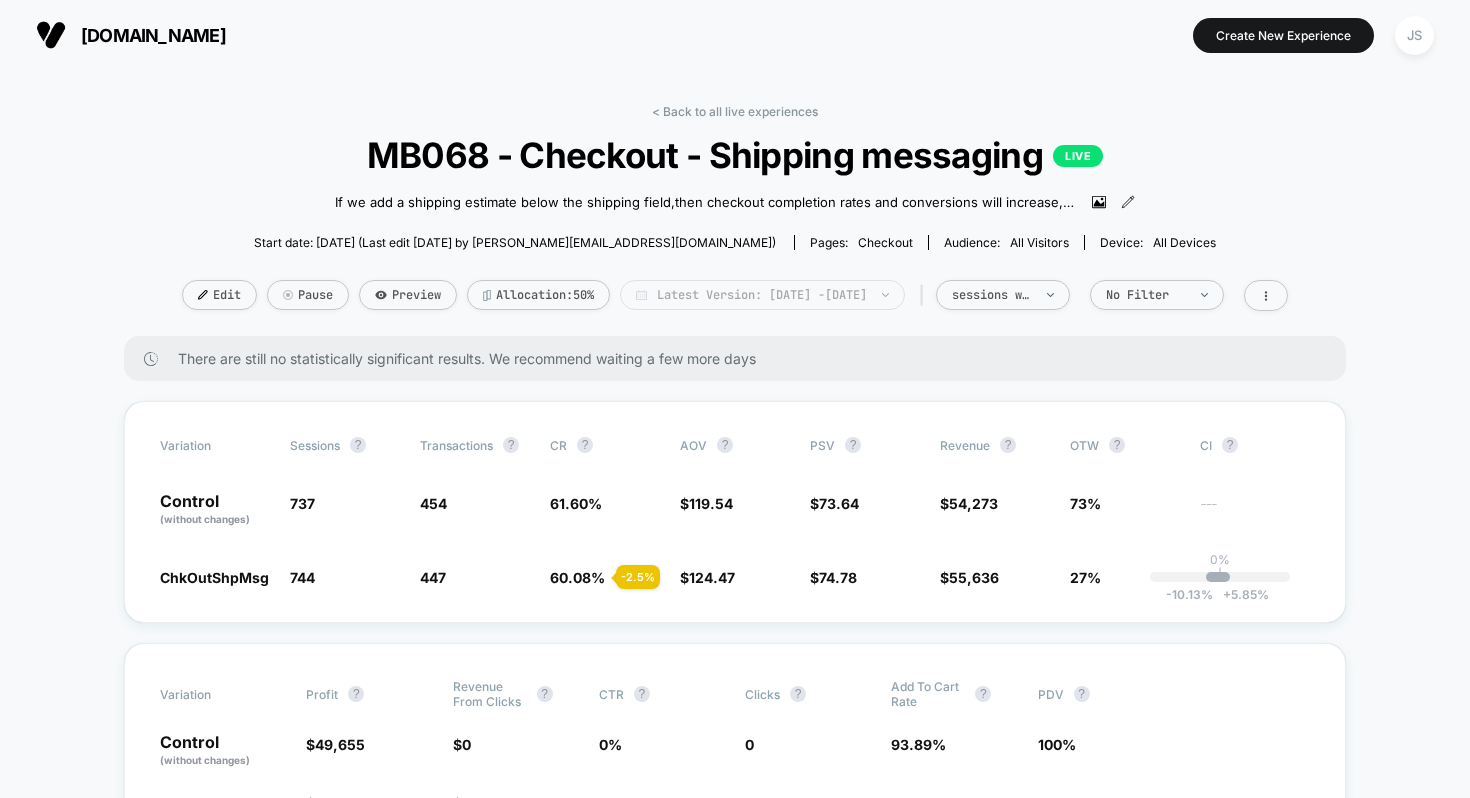 click on "Latest Version:     [DATE]    -    [DATE]" at bounding box center (762, 295) 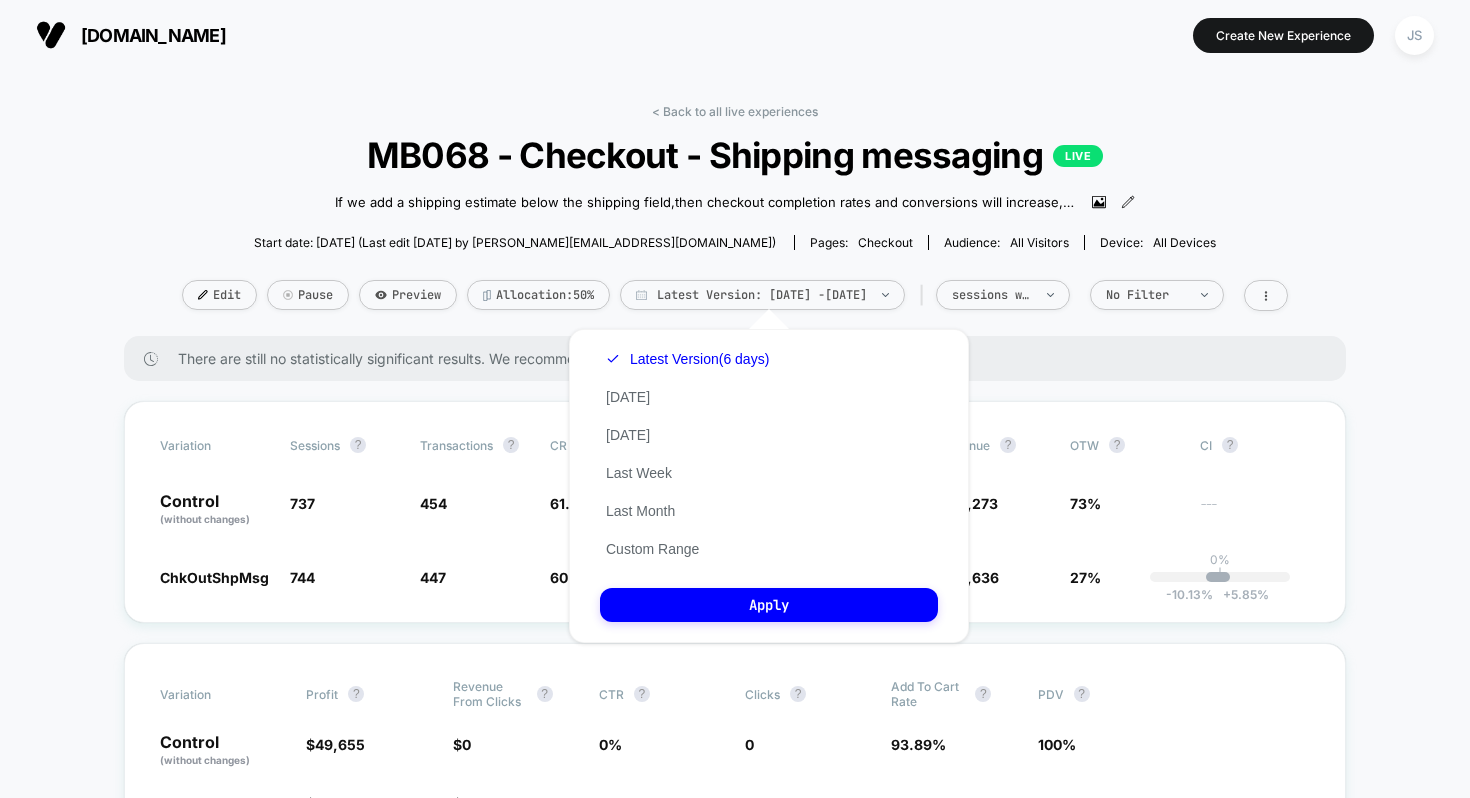 click on "< Back to all live experiences  MB068 - Checkout - Shipping messaging LIVE If we  add a shipping estimate below the shipping field , then  checkout completion rates and conversions  will  increase , because  uncertainty and anxiety is reduced right at the critical point in the customer journey.   Click to view images Click to edit experience details If we add a shipping estimate below the shipping field,then checkout completion rates and conversions will increase,because uncertainty and anxiety is reduced right at the critical point in the customer journey.  Start date: [DATE] (Last edit [DATE] by [PERSON_NAME][EMAIL_ADDRESS][DOMAIN_NAME]) Pages: checkout Audience: All Visitors Device: all devices Edit Pause  Preview Allocation:  50% Latest Version:     [DATE]    -    [DATE] |   sessions with impression   No Filter" at bounding box center (735, 220) 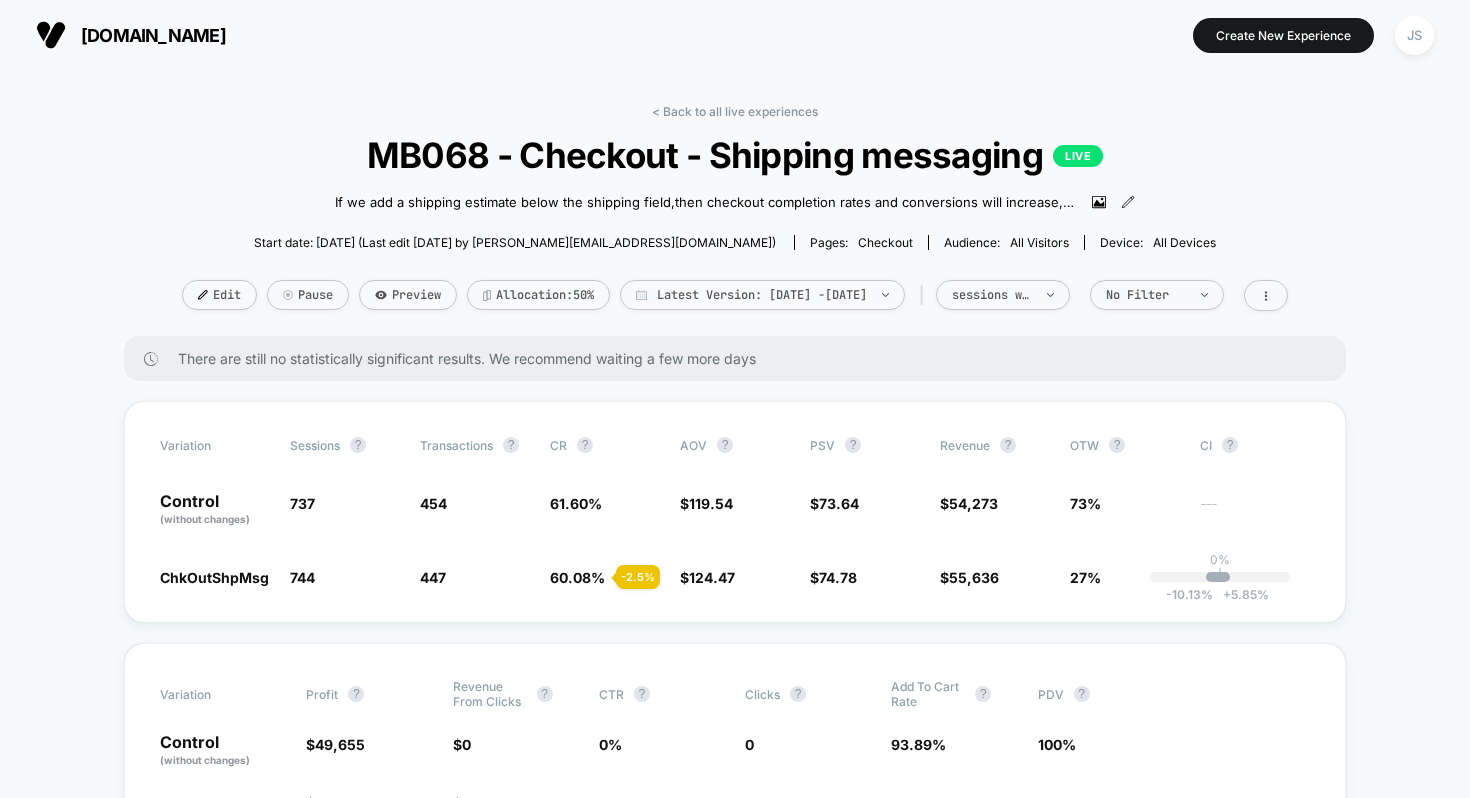 click on "< Back to all live experiences  MB068 - Checkout - Shipping messaging LIVE If we  add a shipping estimate below the shipping field , then  checkout completion rates and conversions  will  increase , because  uncertainty and anxiety is reduced right at the critical point in the customer journey.   Click to view images Click to edit experience details If we add a shipping estimate below the shipping field,then checkout completion rates and conversions will increase,because uncertainty and anxiety is reduced right at the critical point in the customer journey.  Start date: [DATE] (Last edit [DATE] by [PERSON_NAME][EMAIL_ADDRESS][DOMAIN_NAME]) Pages: checkout Audience: All Visitors Device: all devices Edit Pause  Preview Allocation:  50% Latest Version:     [DATE]    -    [DATE] |   sessions with impression   No Filter There are still no statistically significant results. We recommend waiting a few more days Variation Sessions ? Transactions ? CR ? AOV ? PSV ? Revenue ? OTW ? CI ? Control (without changes) 737 454" at bounding box center [735, 3494] 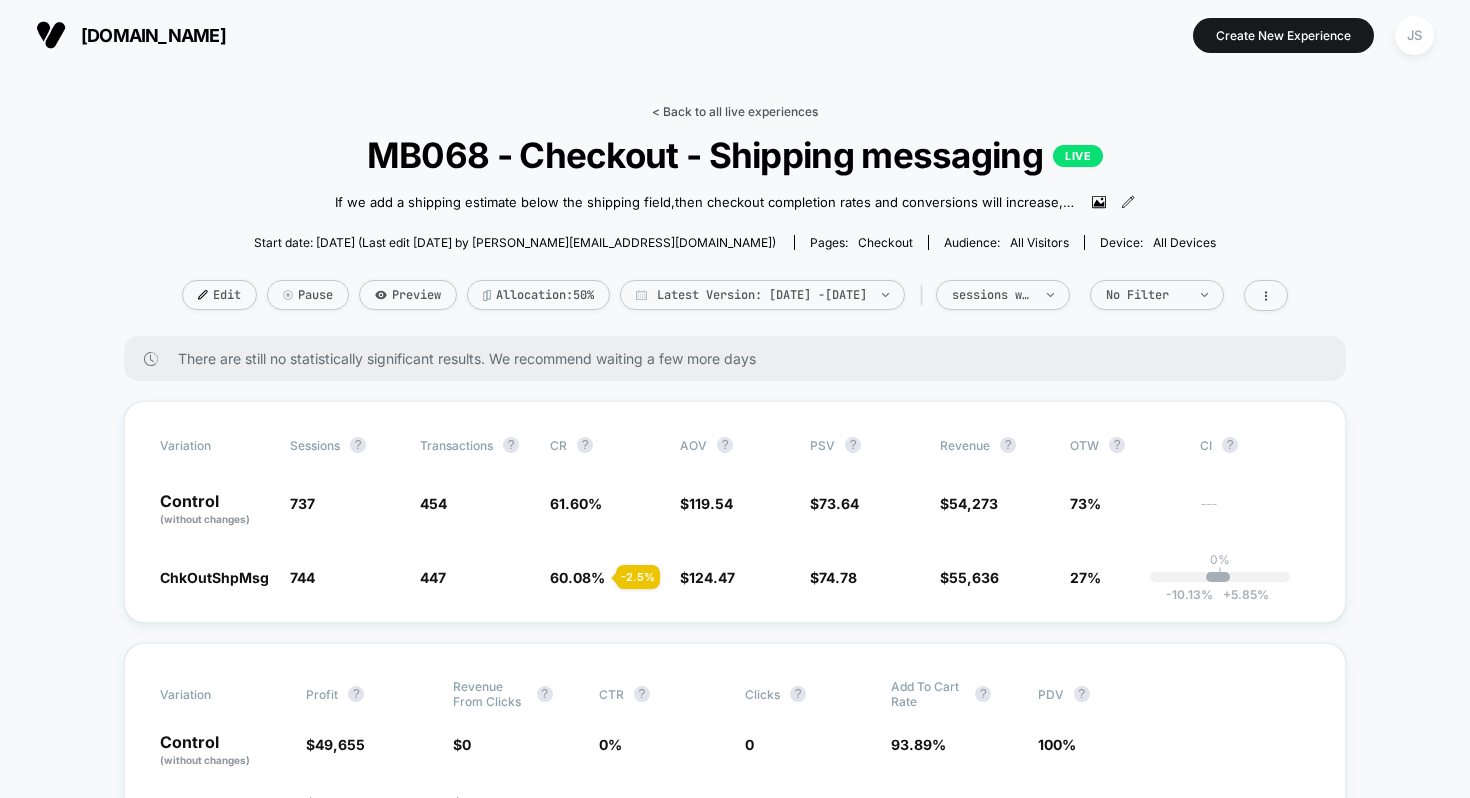 click on "< Back to all live experiences" at bounding box center [735, 111] 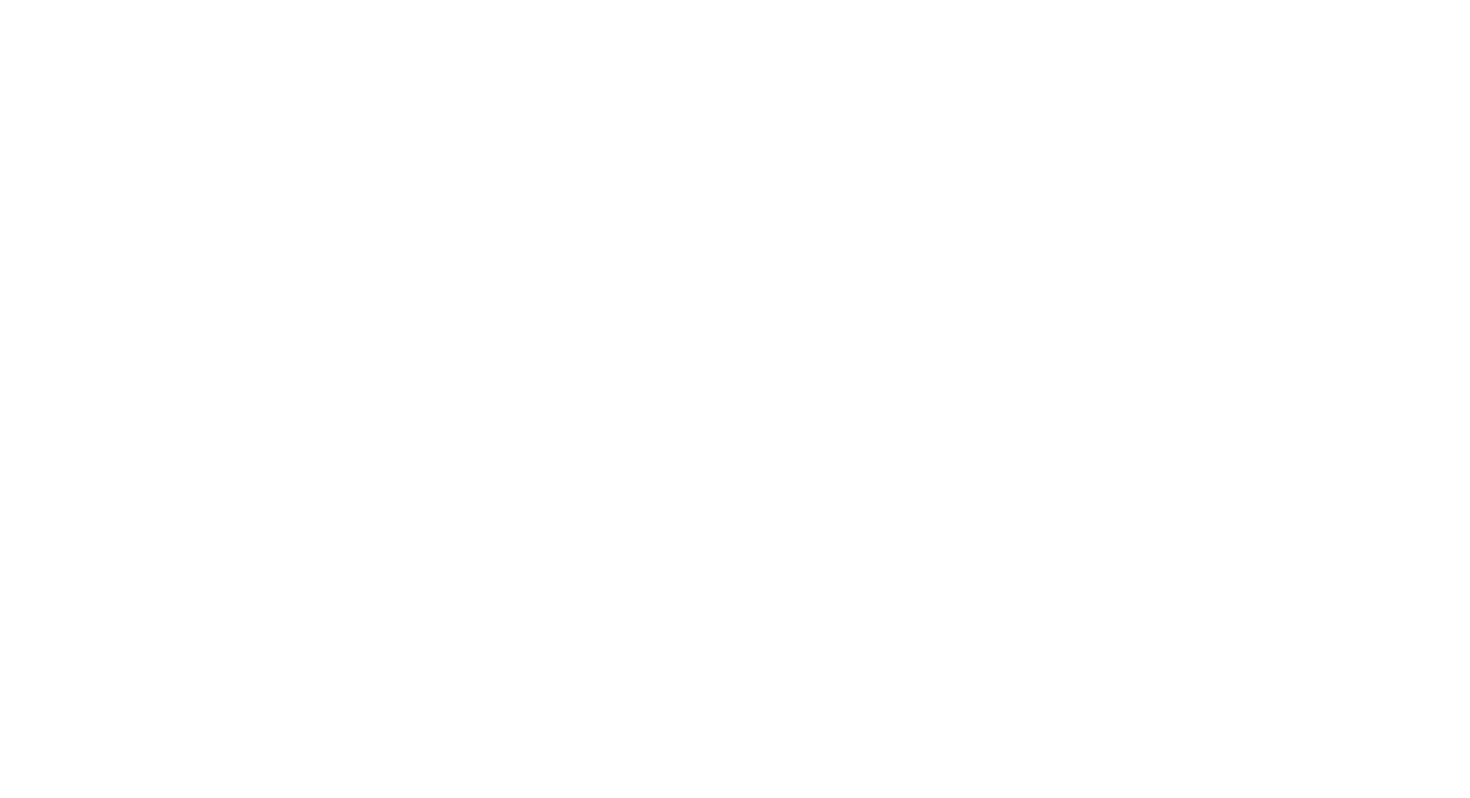select on "*" 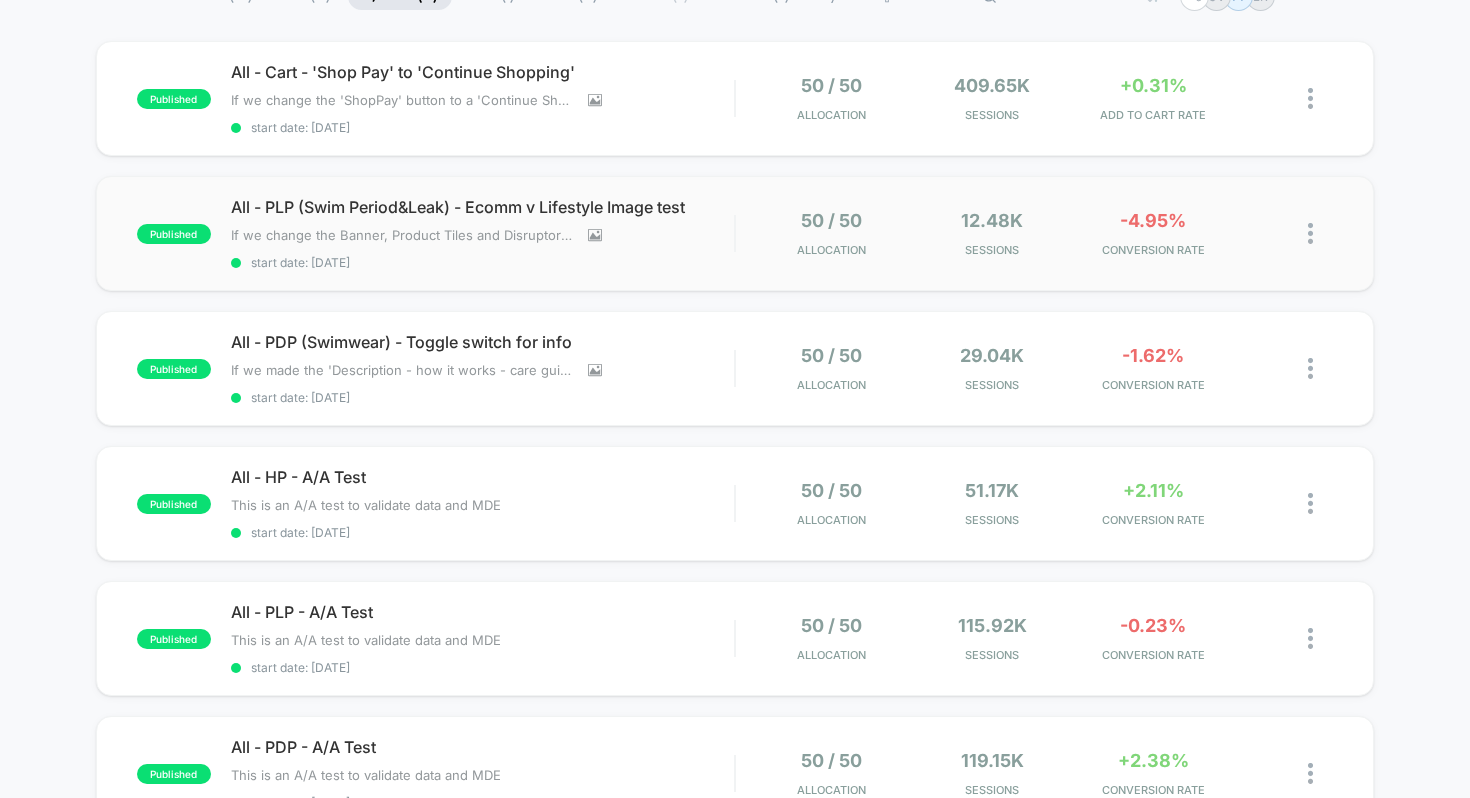 scroll, scrollTop: 59, scrollLeft: 0, axis: vertical 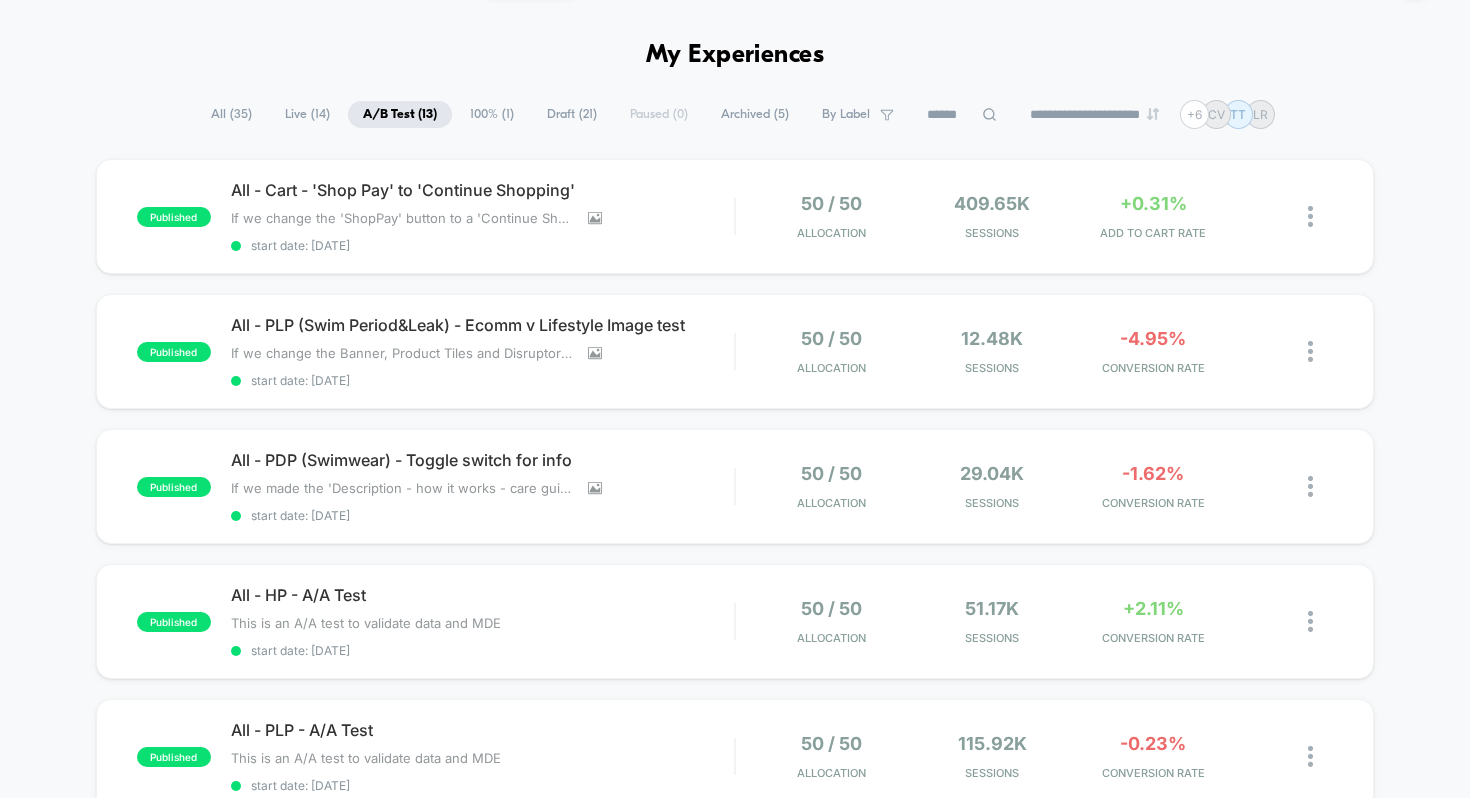 click on "100% ( 1 )" at bounding box center (492, 114) 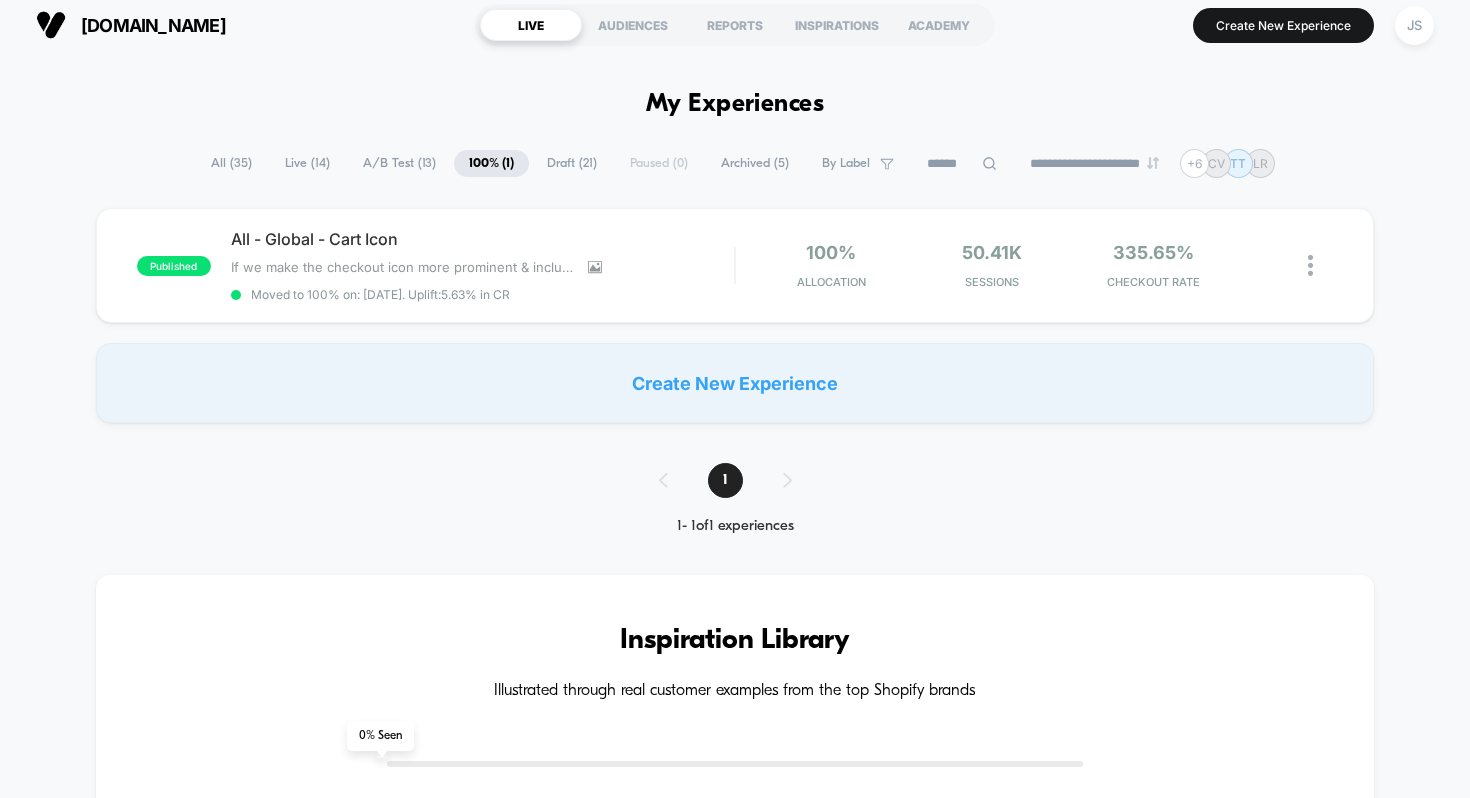 scroll, scrollTop: 59, scrollLeft: 0, axis: vertical 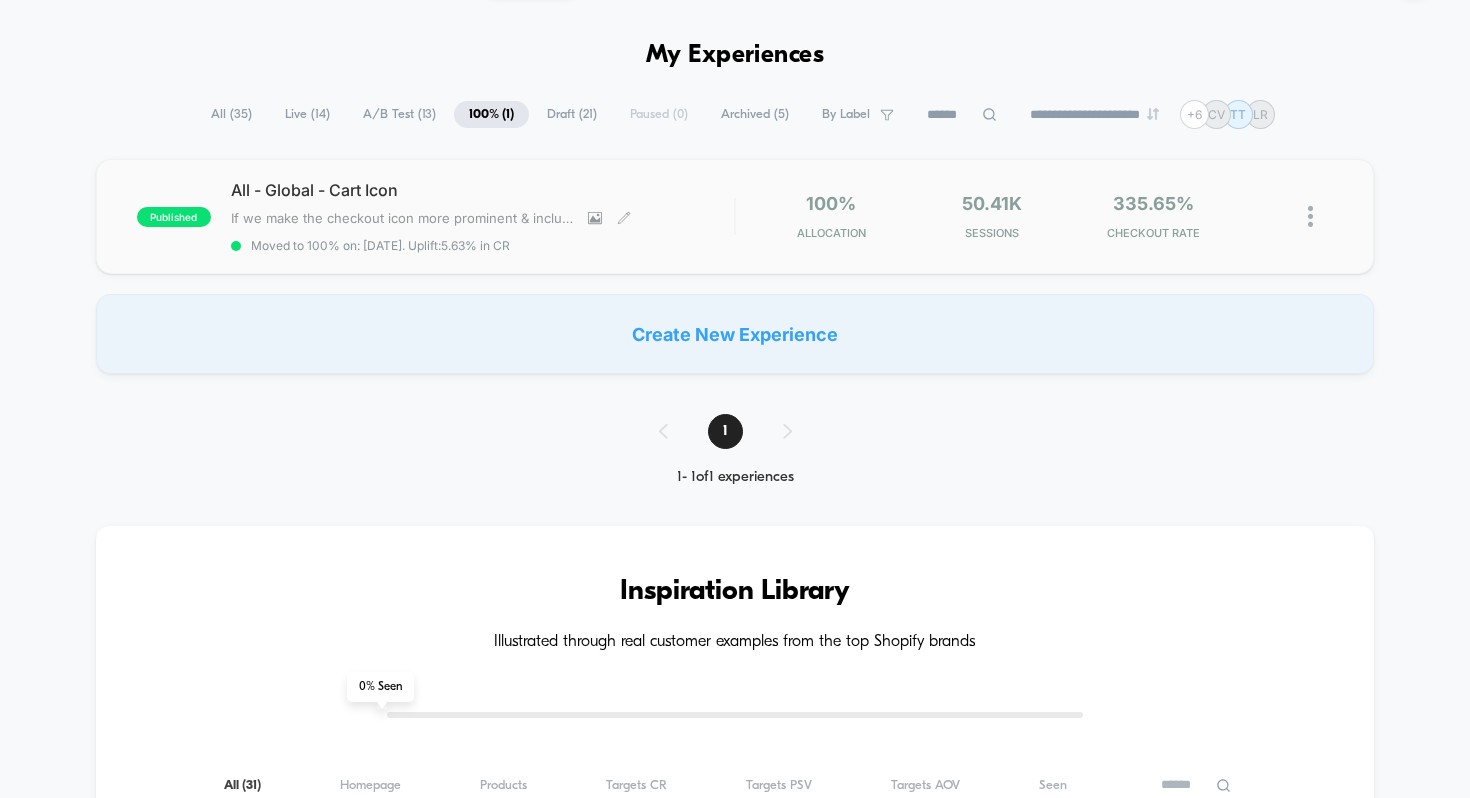 click on "All - Global - Cart Icon" at bounding box center (483, 190) 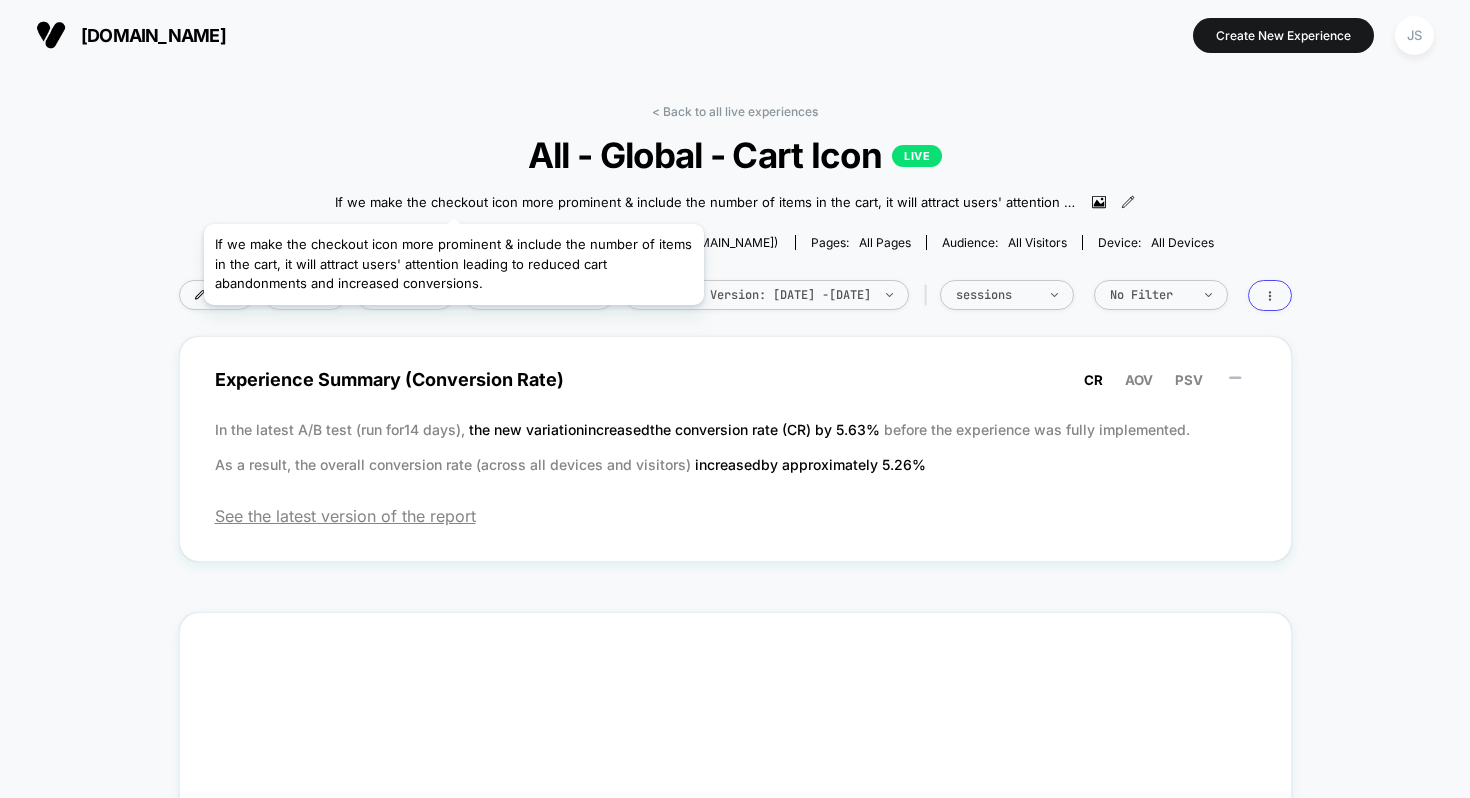click on "All - Global - Cart Icon LIVE" at bounding box center [735, 155] 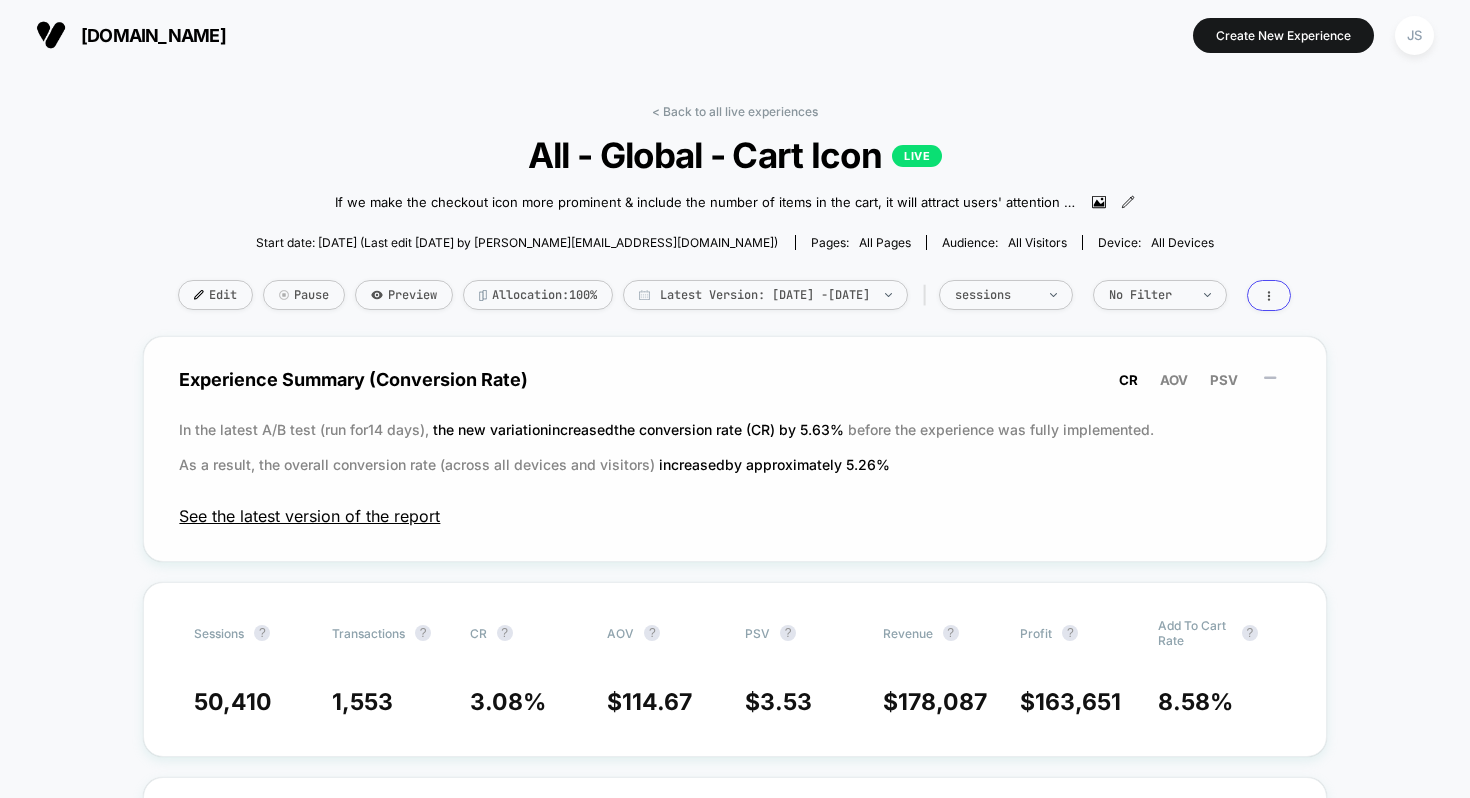 click on "See the latest version of the report" at bounding box center (734, 516) 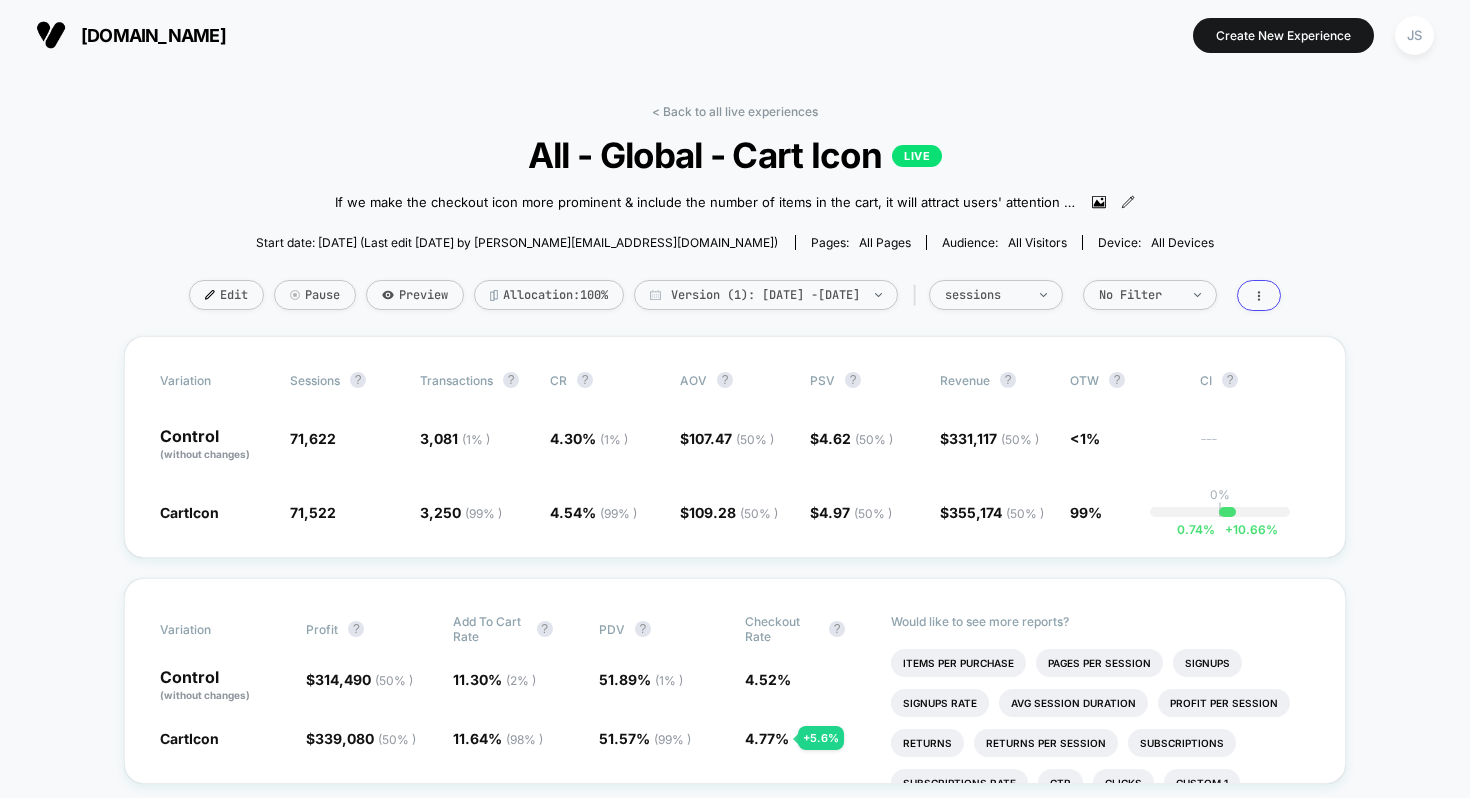 click on "< Back to all live experiences  All - Global - Cart Icon LIVE If we make the checkout icon more prominent & include the number of items in the cart, it will attract users' attention leading to reduced cart abandonments and increased conversions.  Click to view images Click to edit experience details If we make the checkout icon more prominent & include the number of items in the cart, it will attract users' attention leading to reduced cart abandonments and increased conversions.  Start date: [DATE] (Last edit [DATE] by [PERSON_NAME][EMAIL_ADDRESS][DOMAIN_NAME]) Pages: all pages Audience: All Visitors Device: all devices Edit Pause  Preview Allocation:  100% Version (1):     [DATE]    -    [DATE] |   sessions   No Filter" at bounding box center [735, 220] 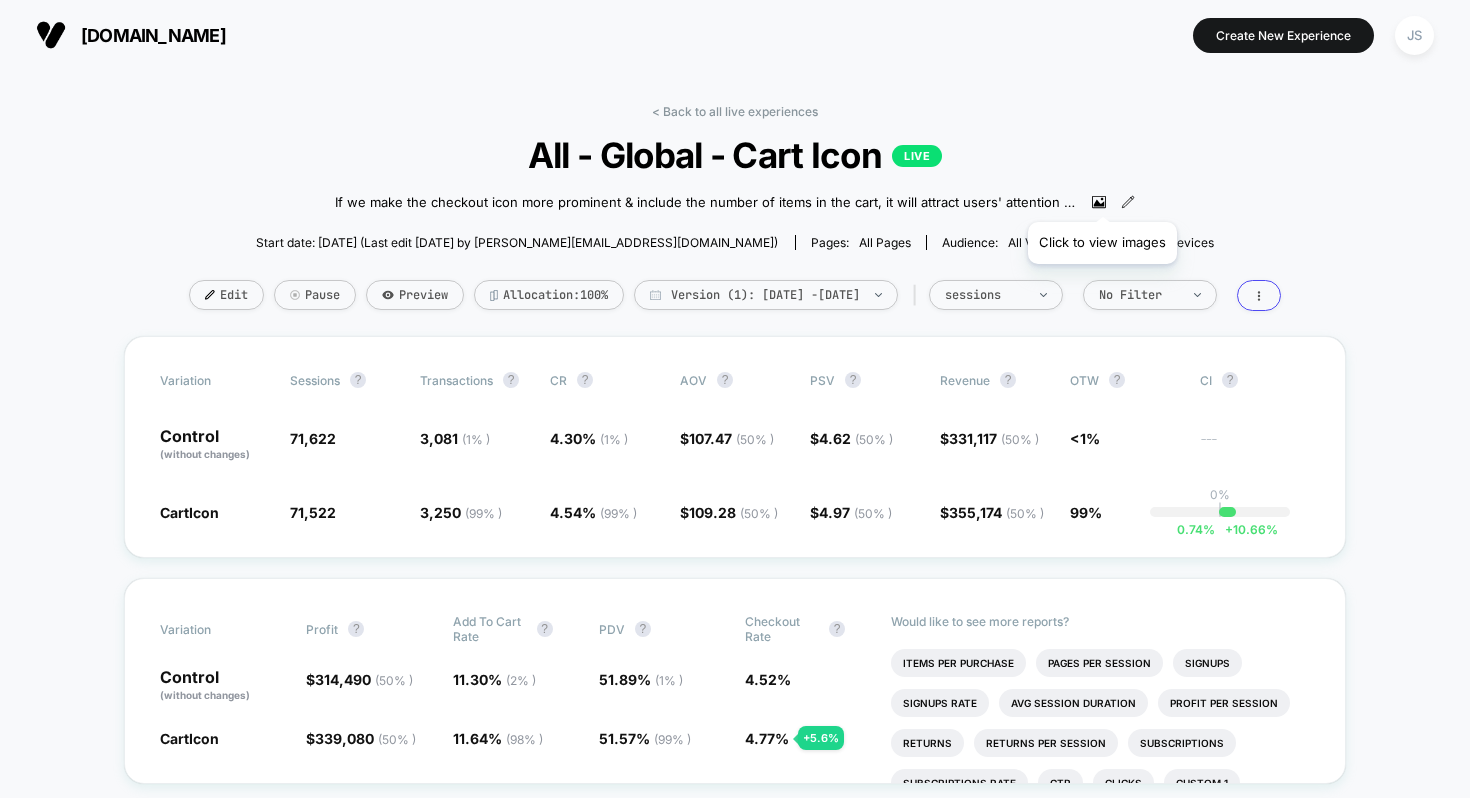 click 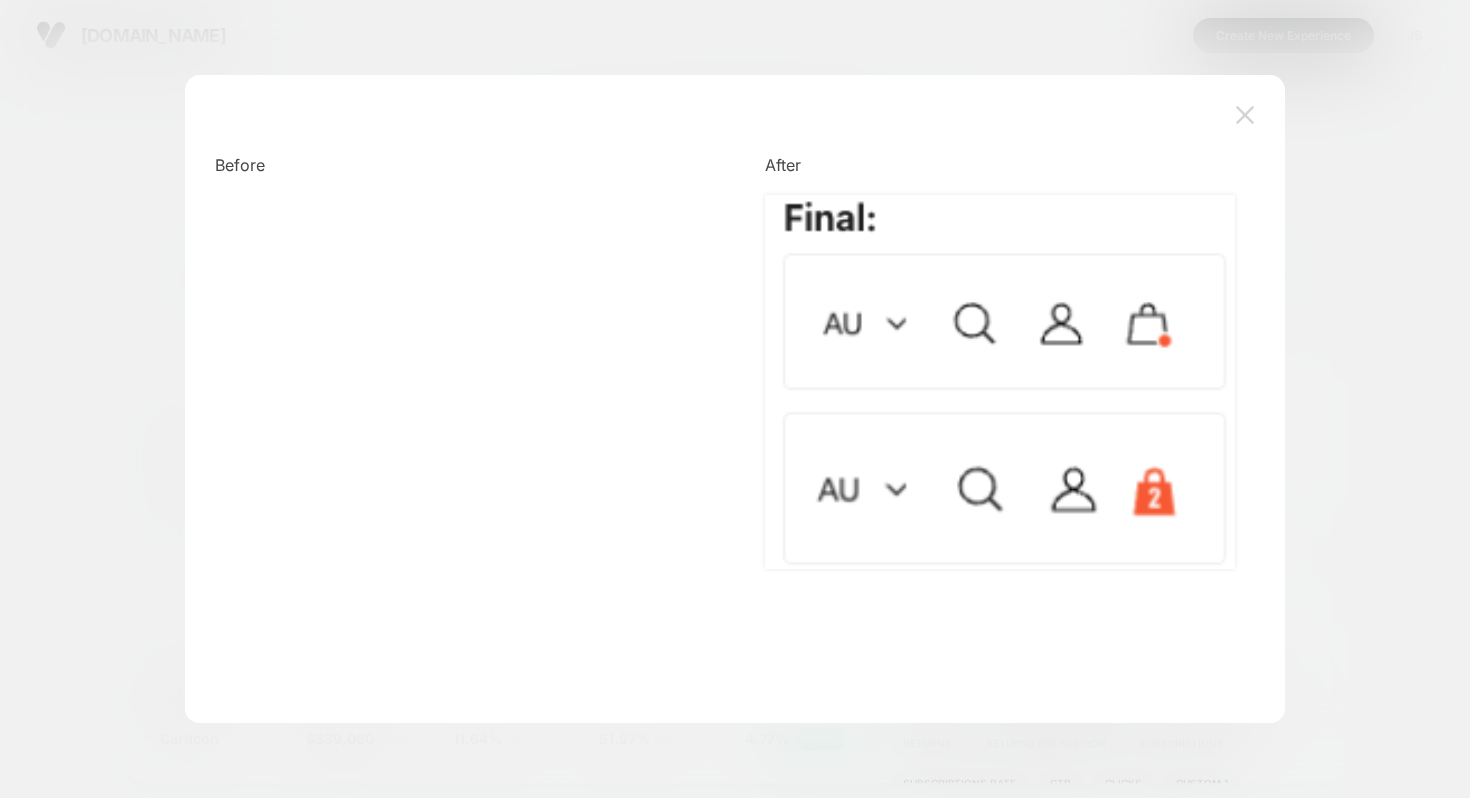 click at bounding box center [1245, 115] 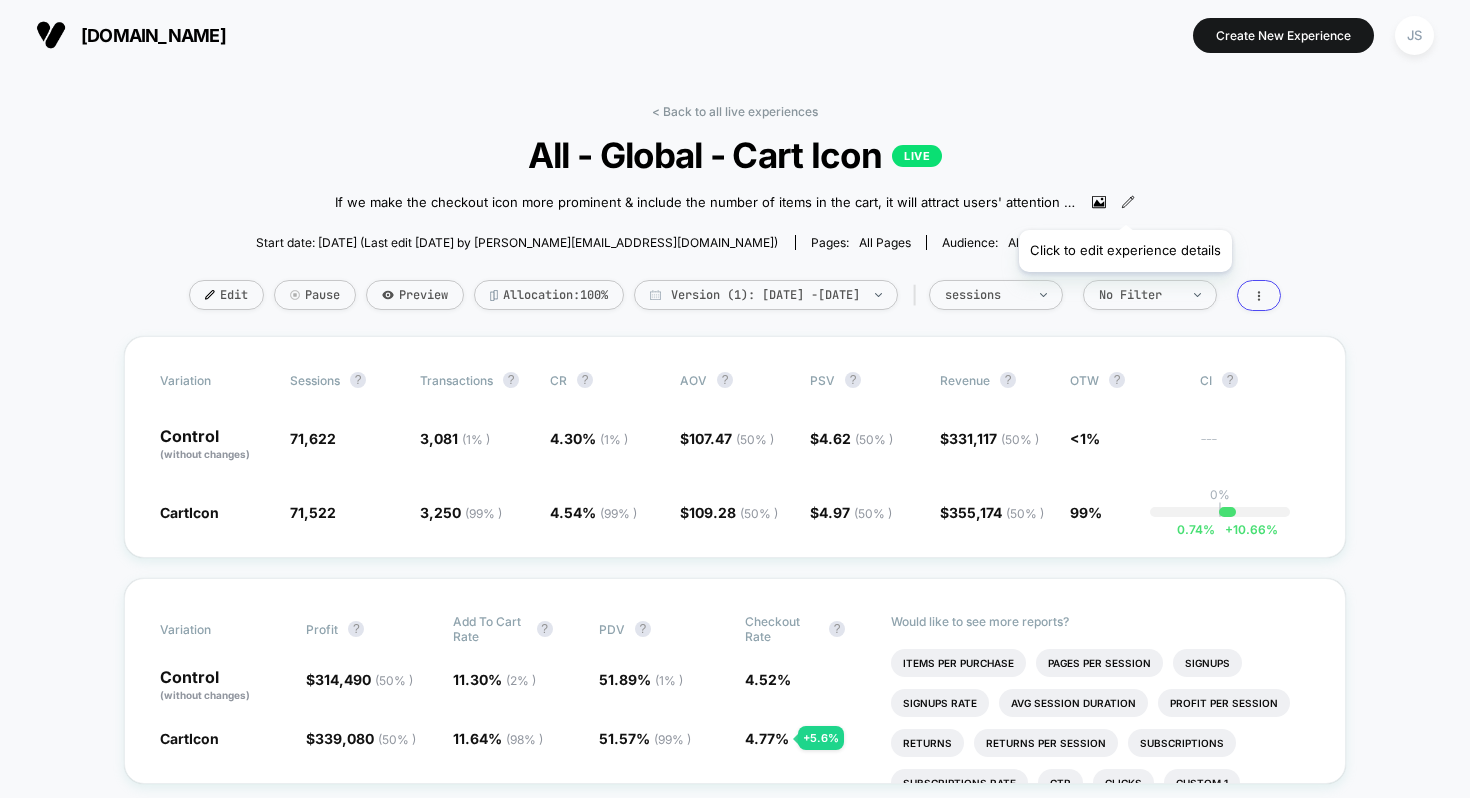 click 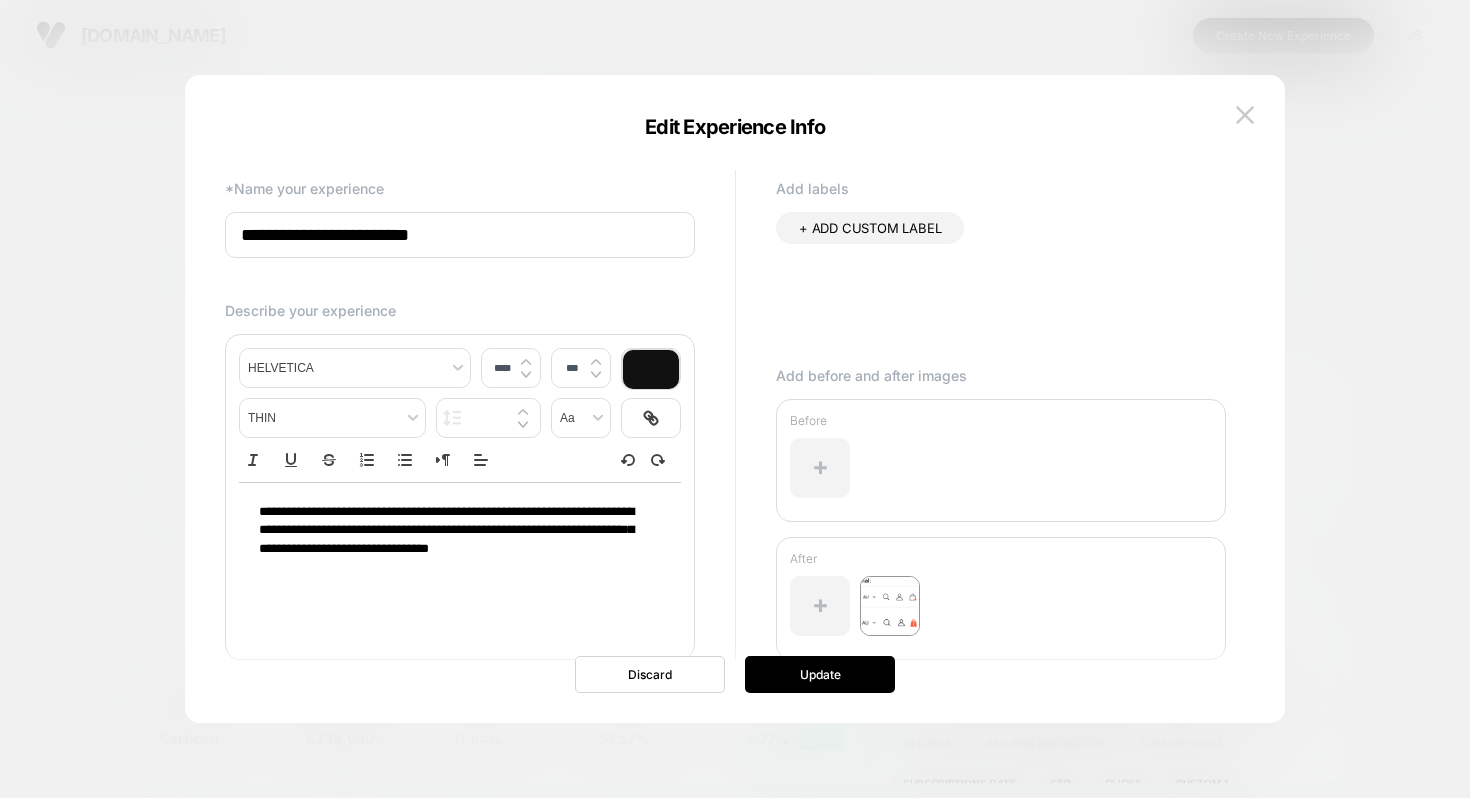 type on "****" 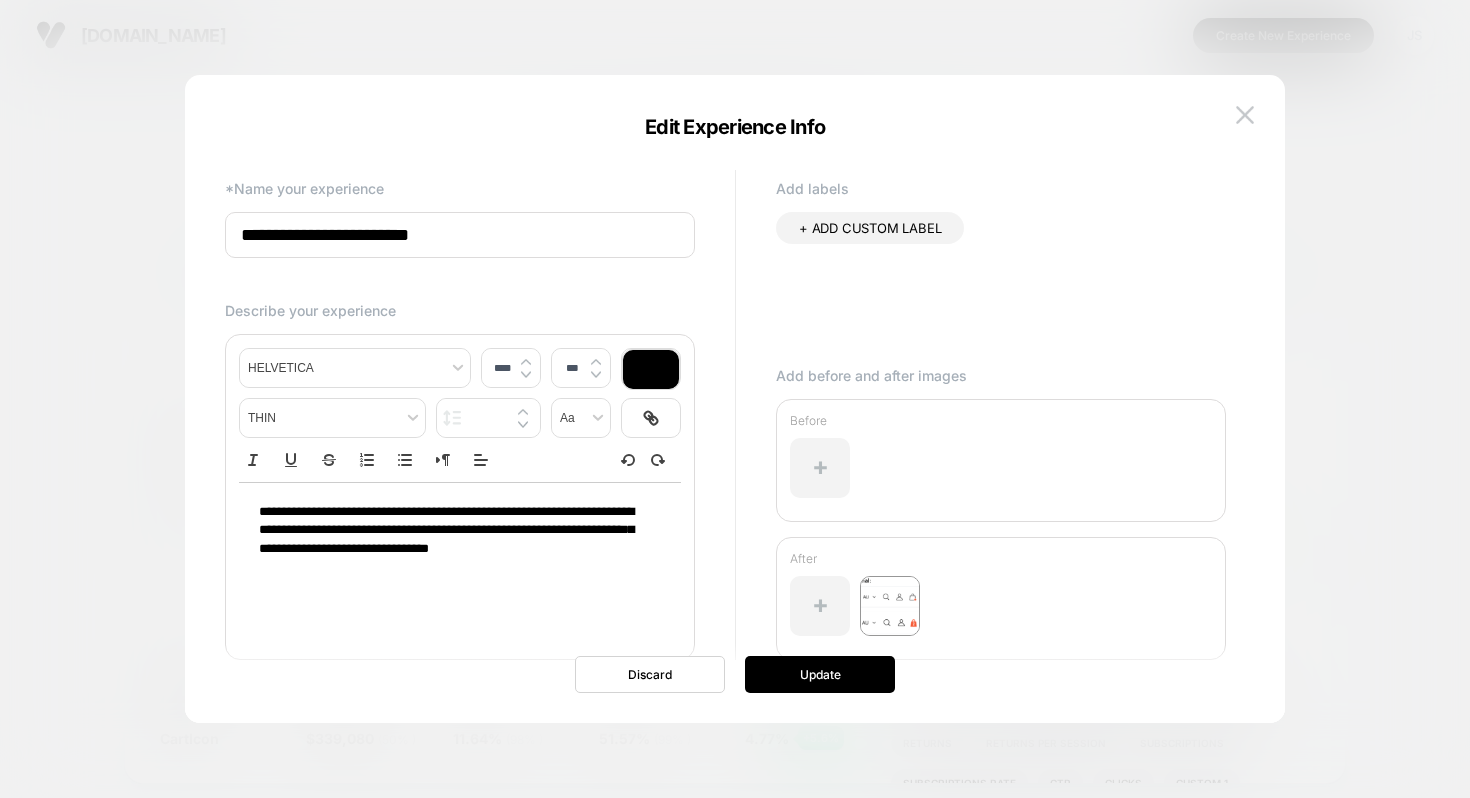 click on "**********" at bounding box center [446, 530] 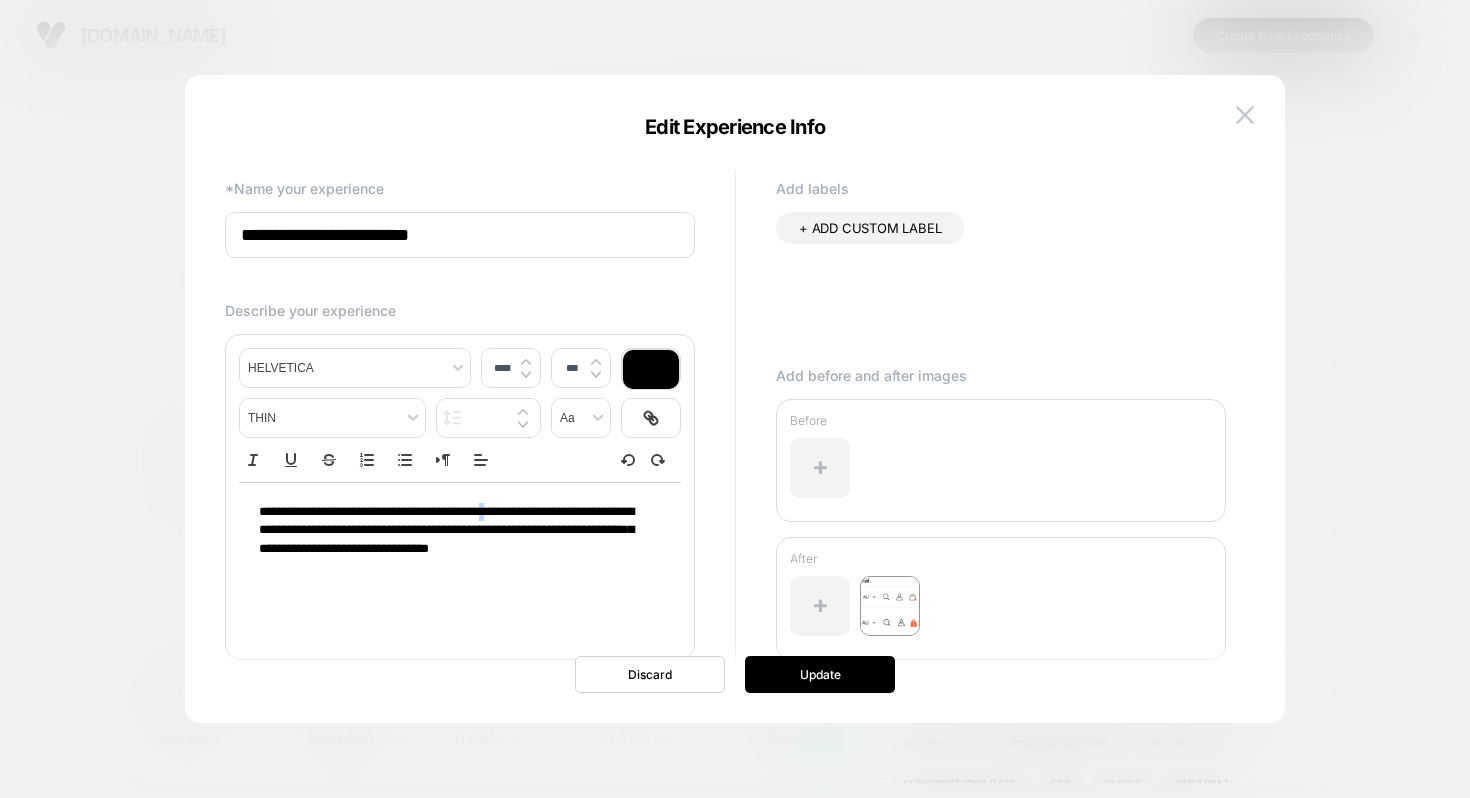 click on "**********" at bounding box center [446, 530] 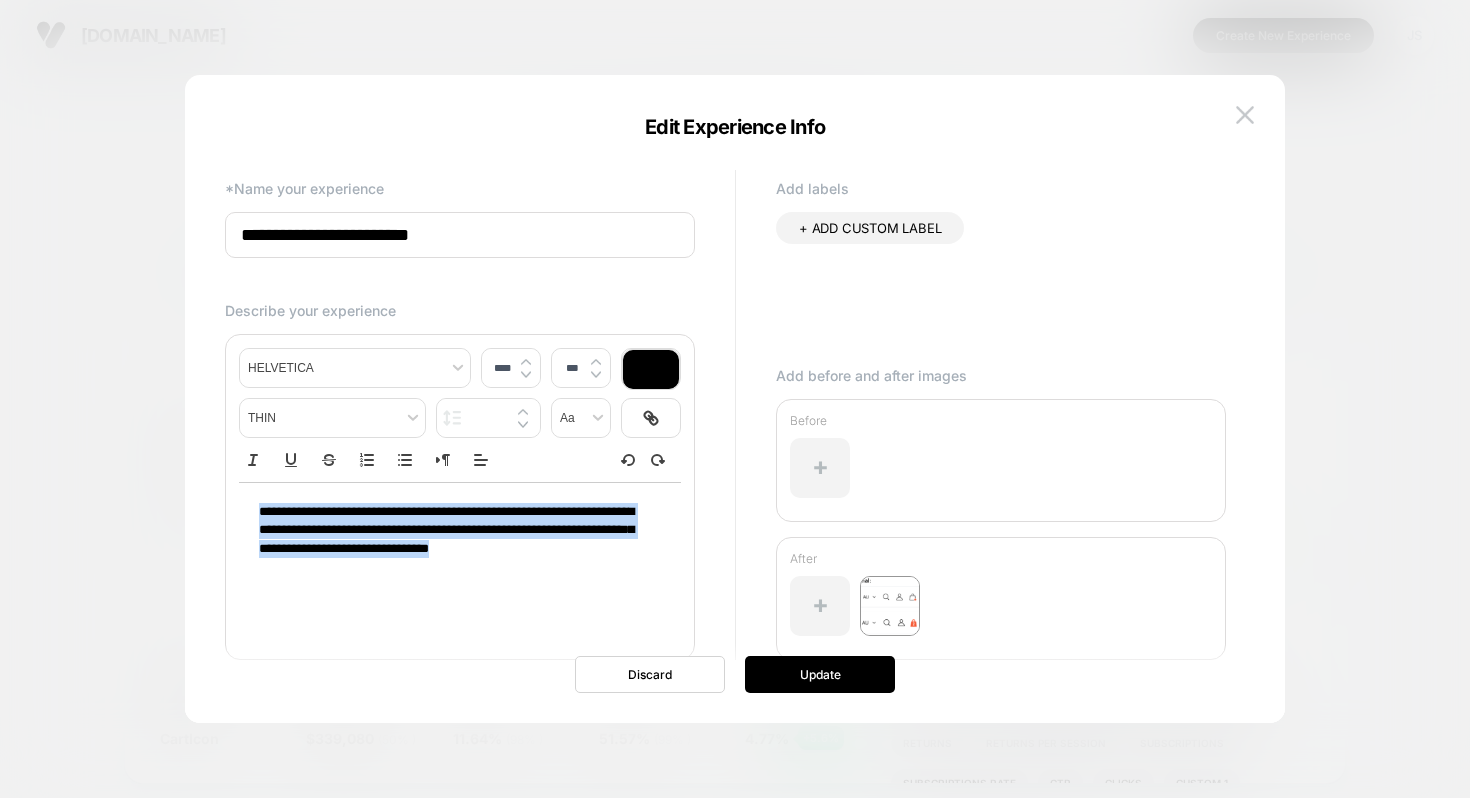 click on "**********" at bounding box center (446, 530) 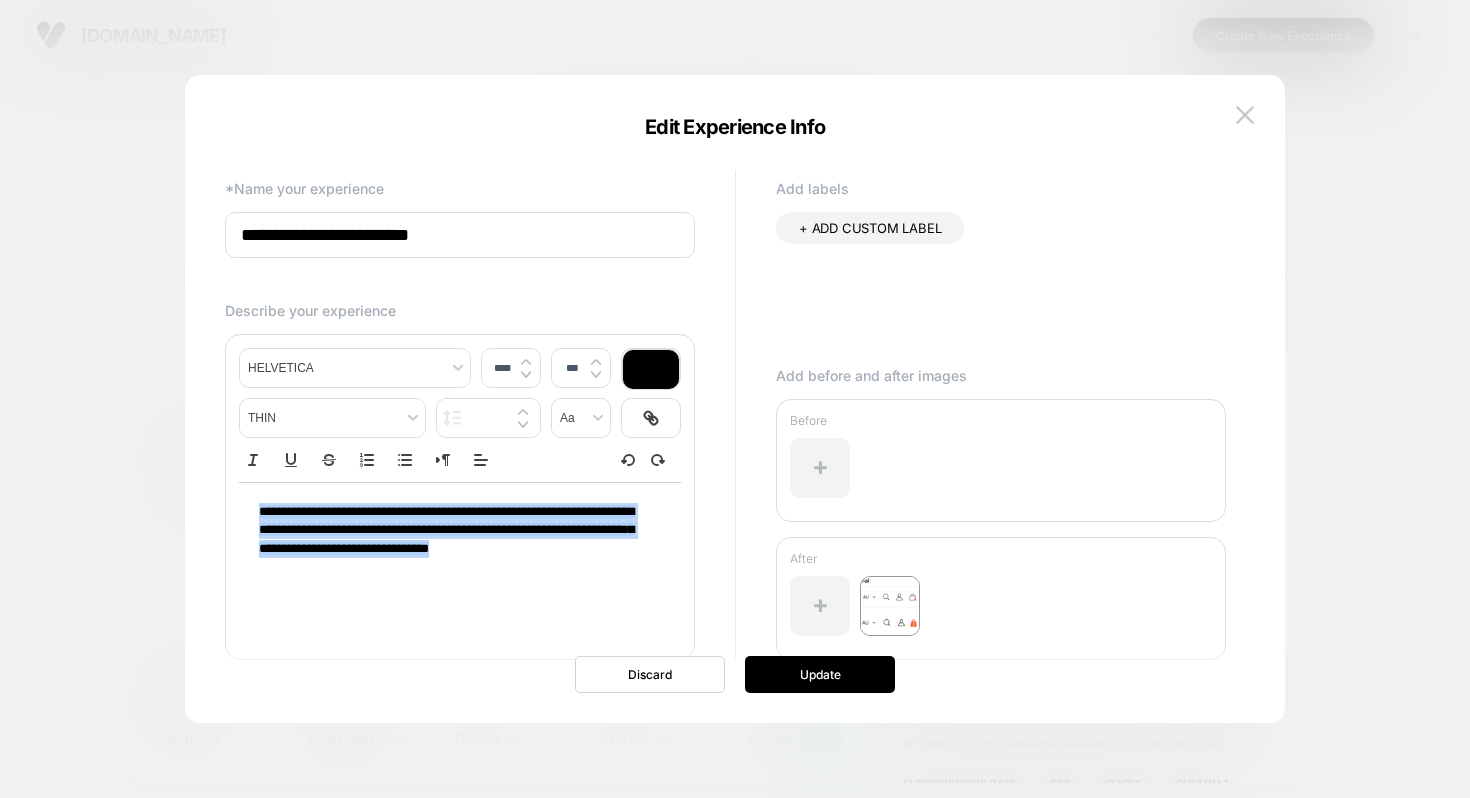 click on "**********" at bounding box center [446, 530] 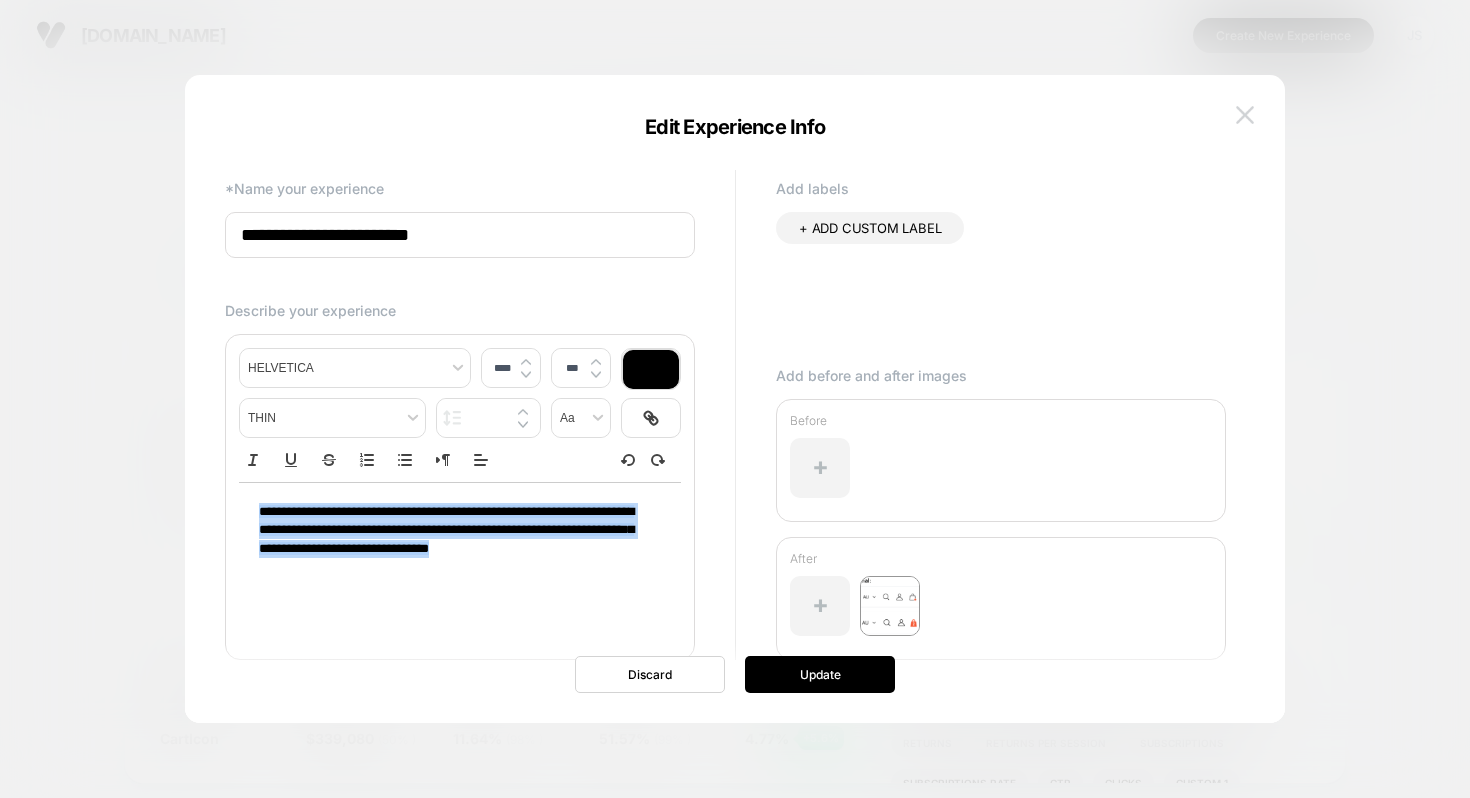 click at bounding box center [1245, 114] 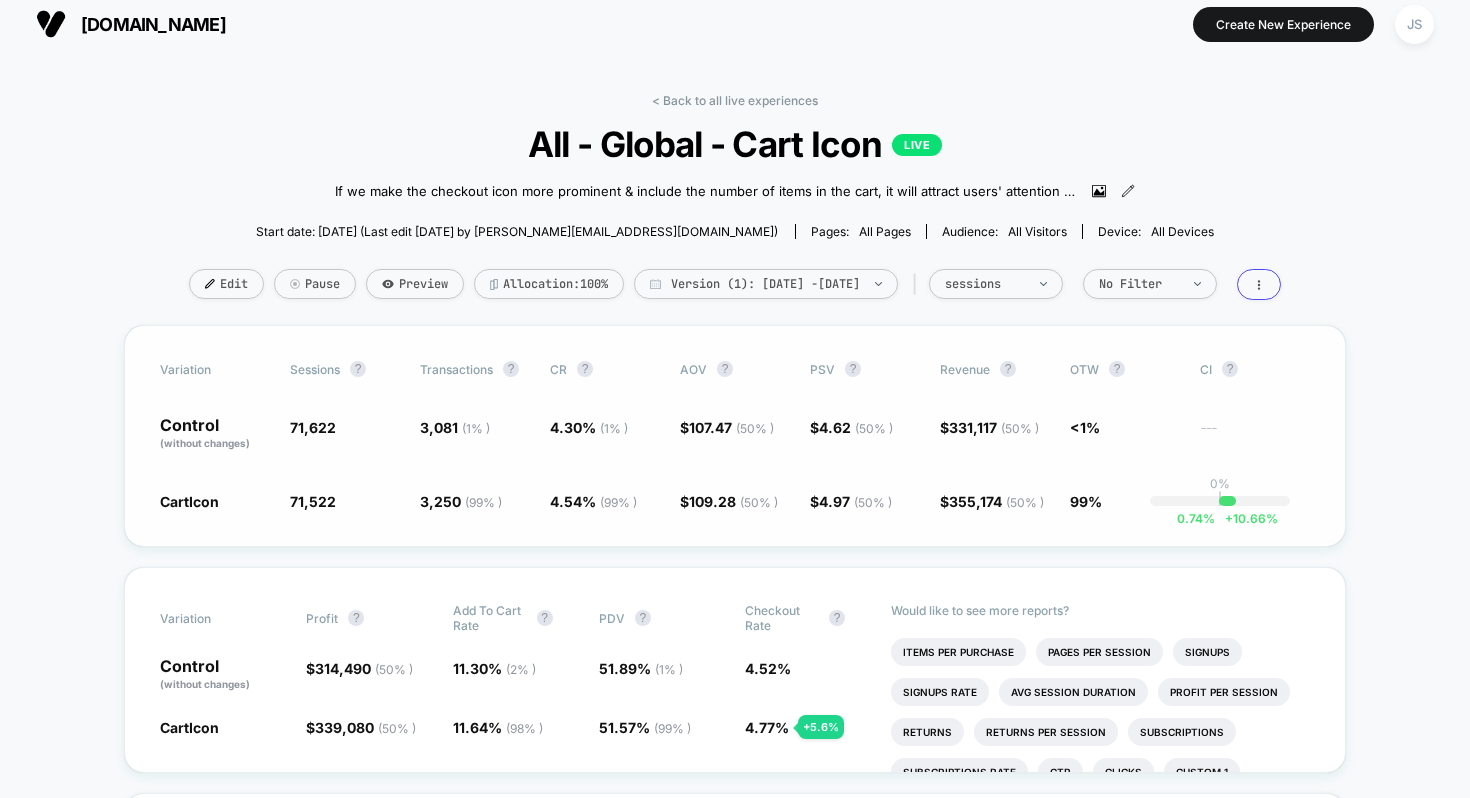 scroll, scrollTop: 13, scrollLeft: 0, axis: vertical 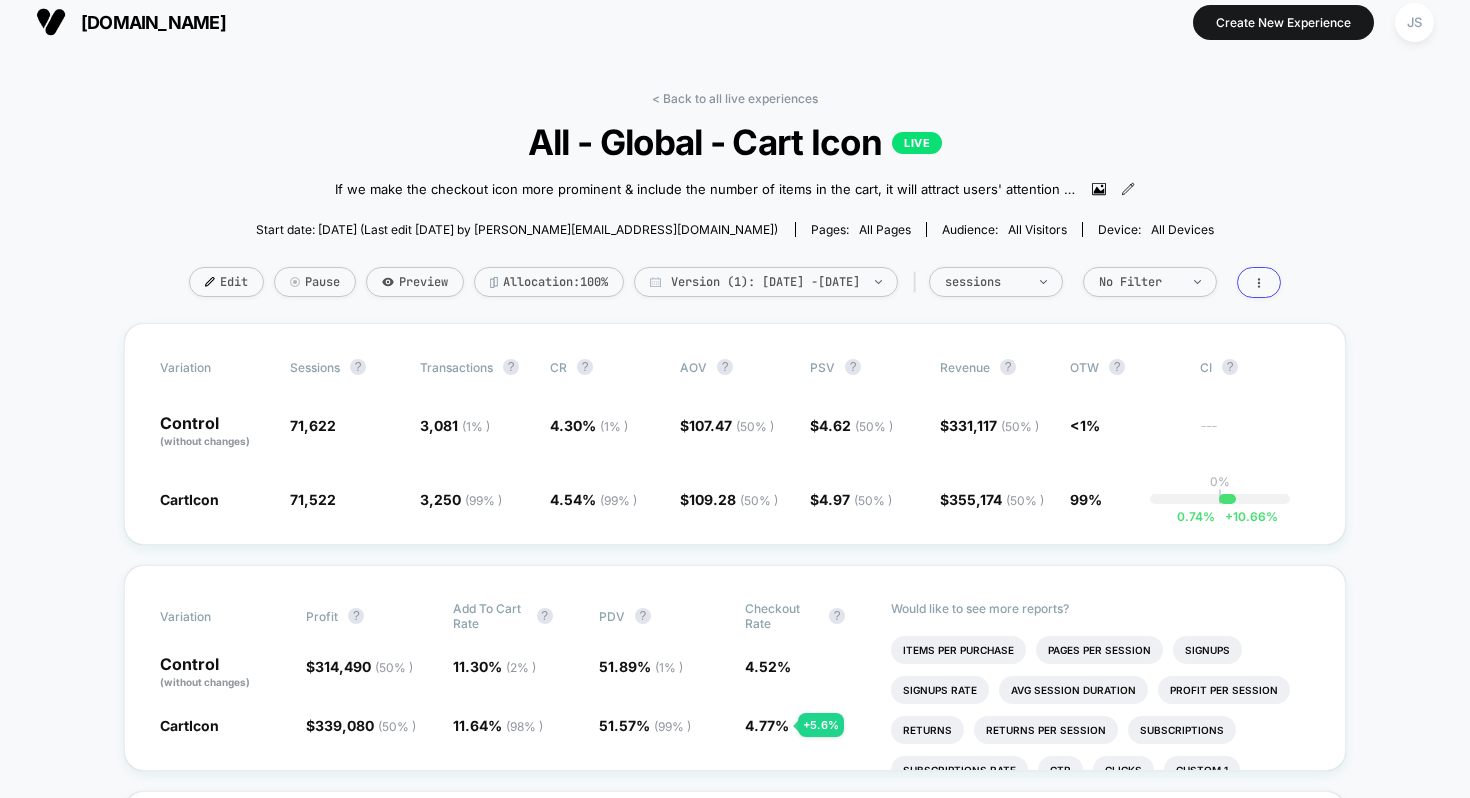 click on "All - Global - Cart Icon LIVE" at bounding box center (735, 142) 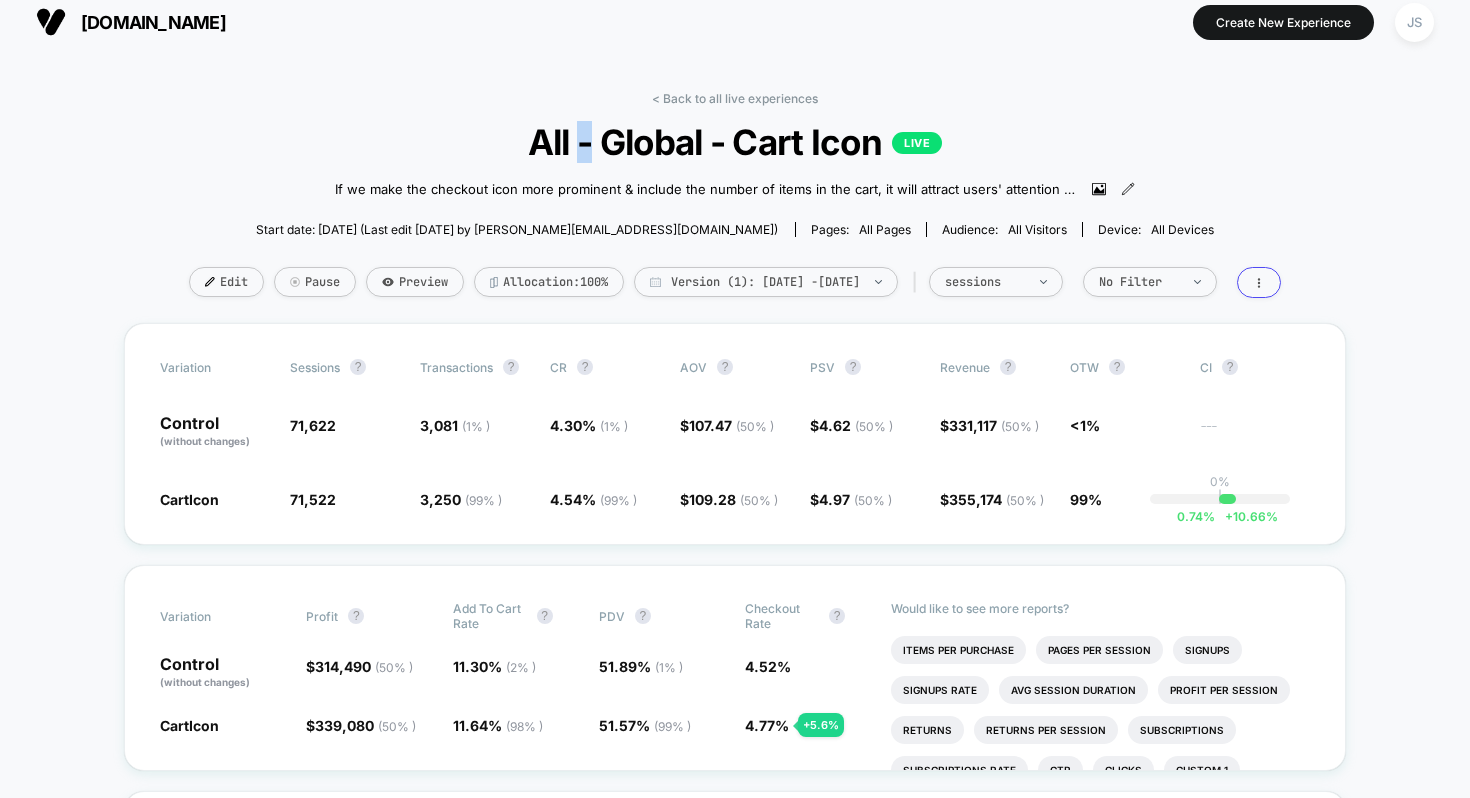 click on "All - Global - Cart Icon LIVE" at bounding box center [735, 142] 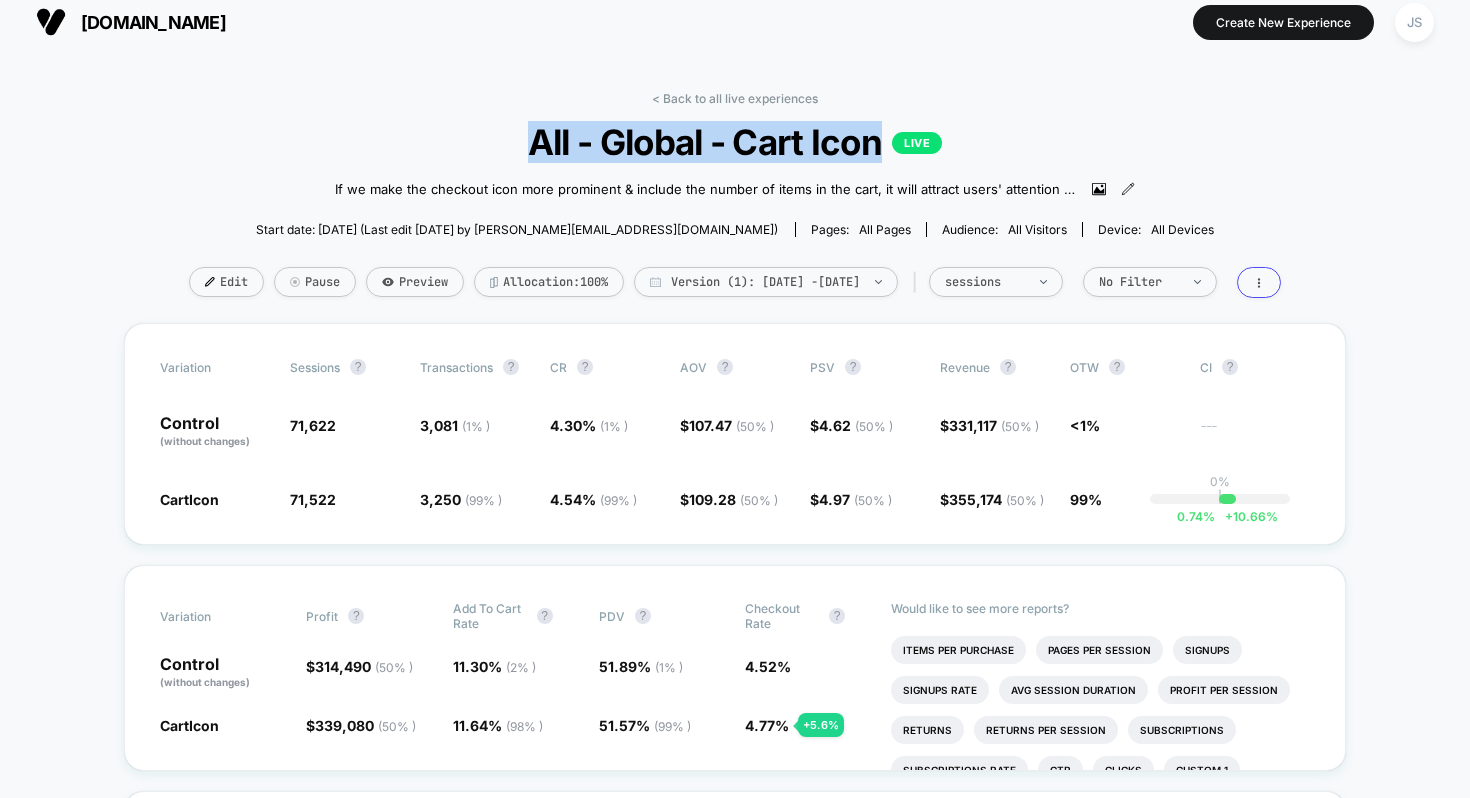 click on "All - Global - Cart Icon LIVE" at bounding box center (735, 142) 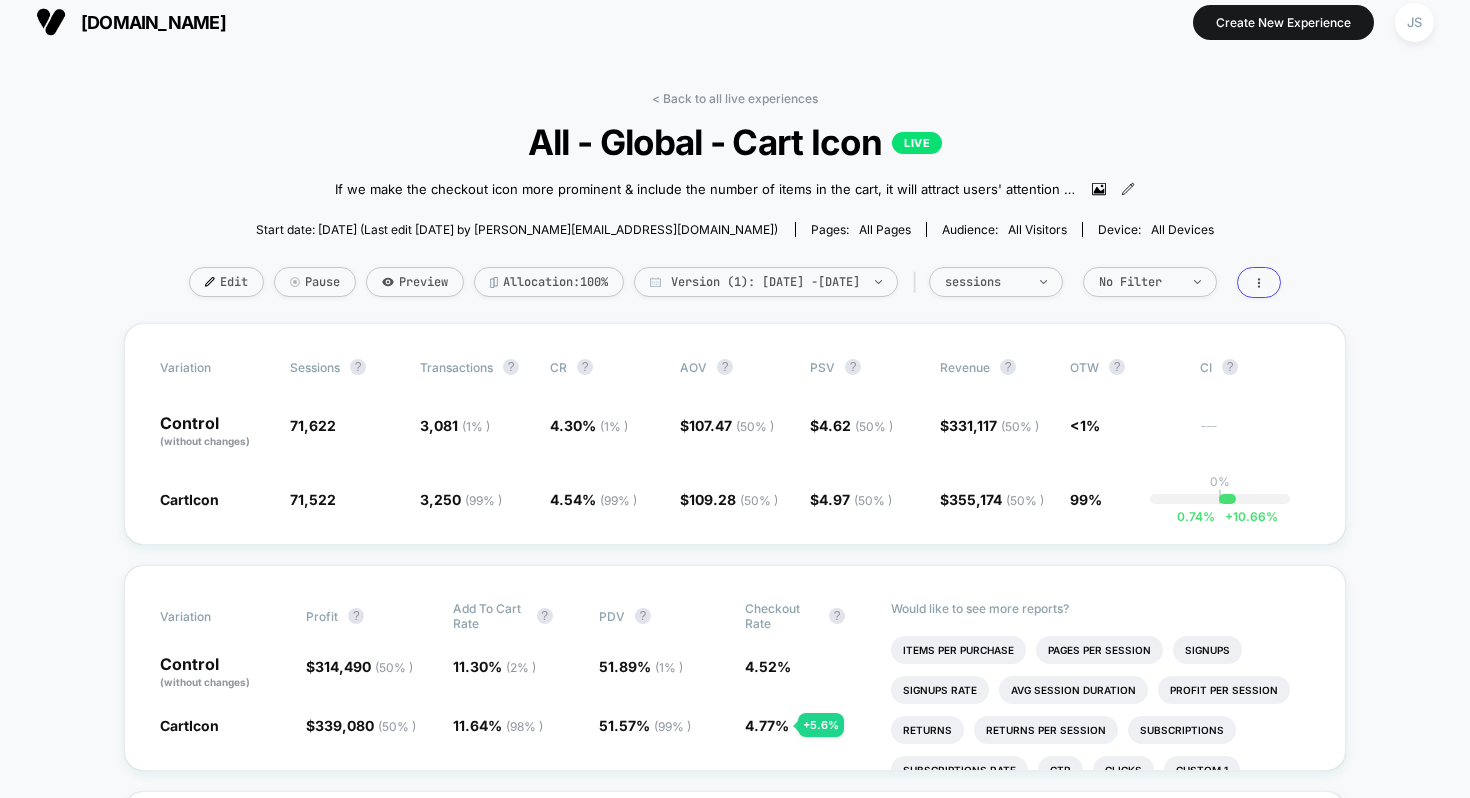 click on "If we make the checkout icon more prominent & include the number of items in the cart, it will attract users' attention leading to reduced cart abandonments and increased conversions." at bounding box center (735, 189) 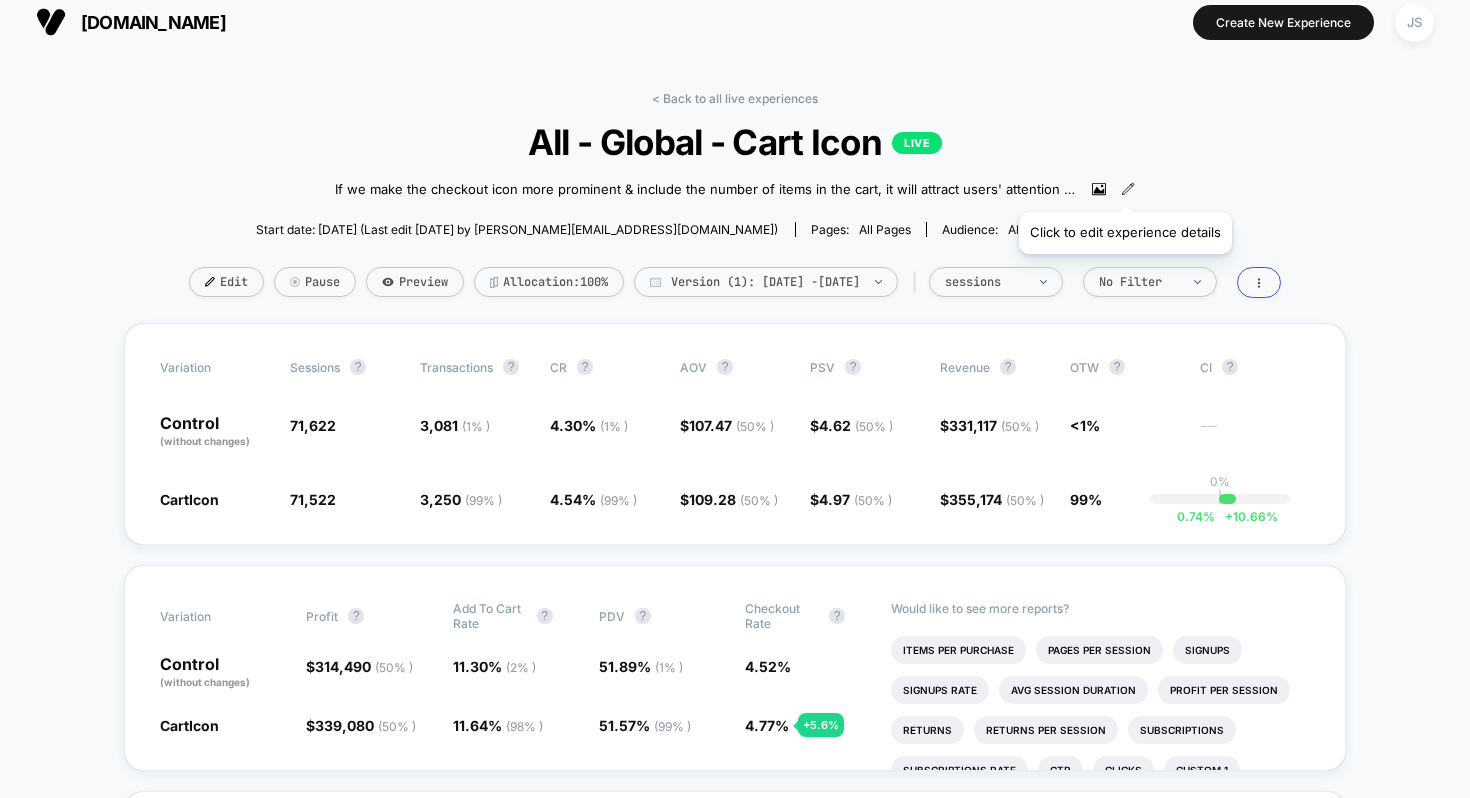 click 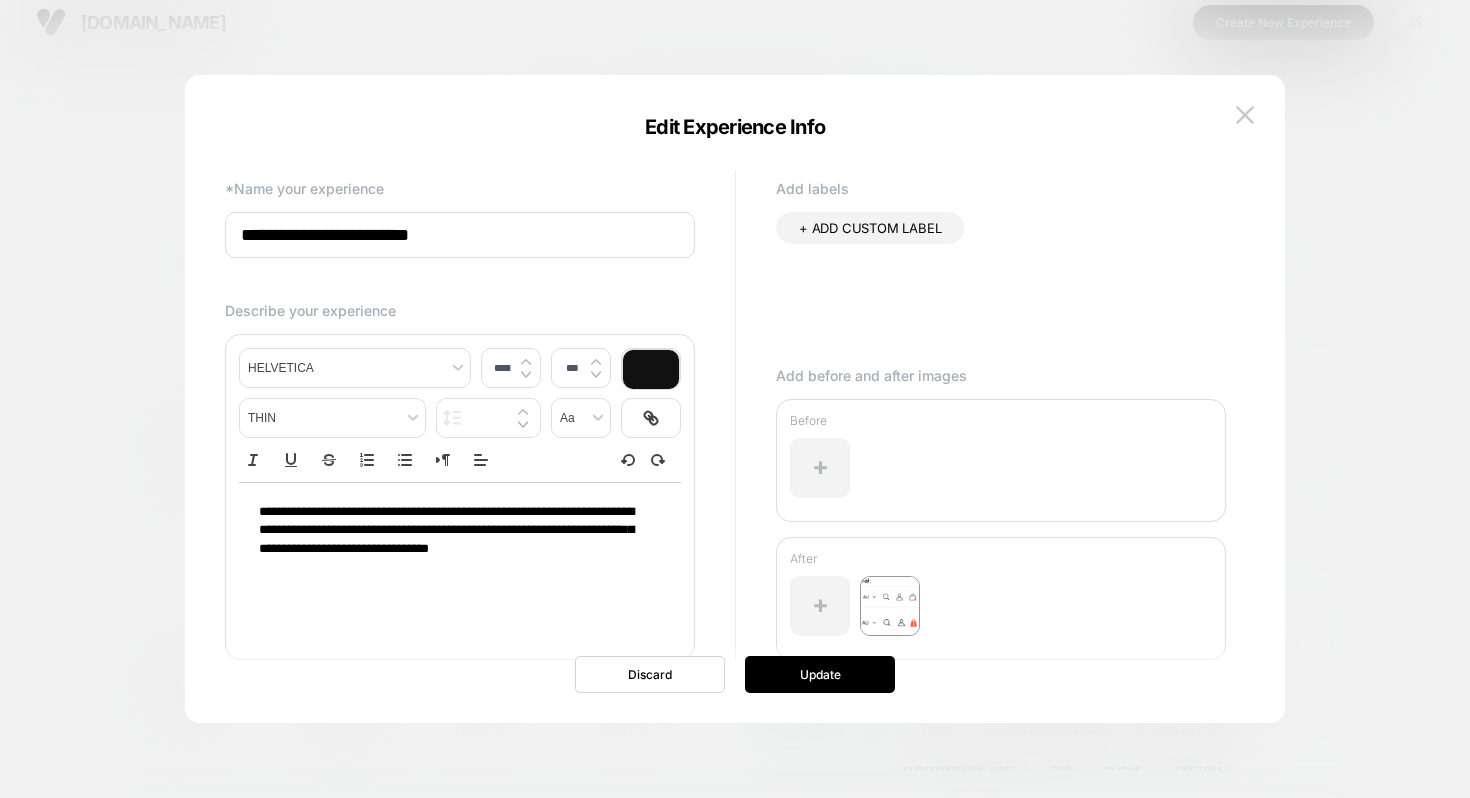 click on "**********" at bounding box center (460, 235) 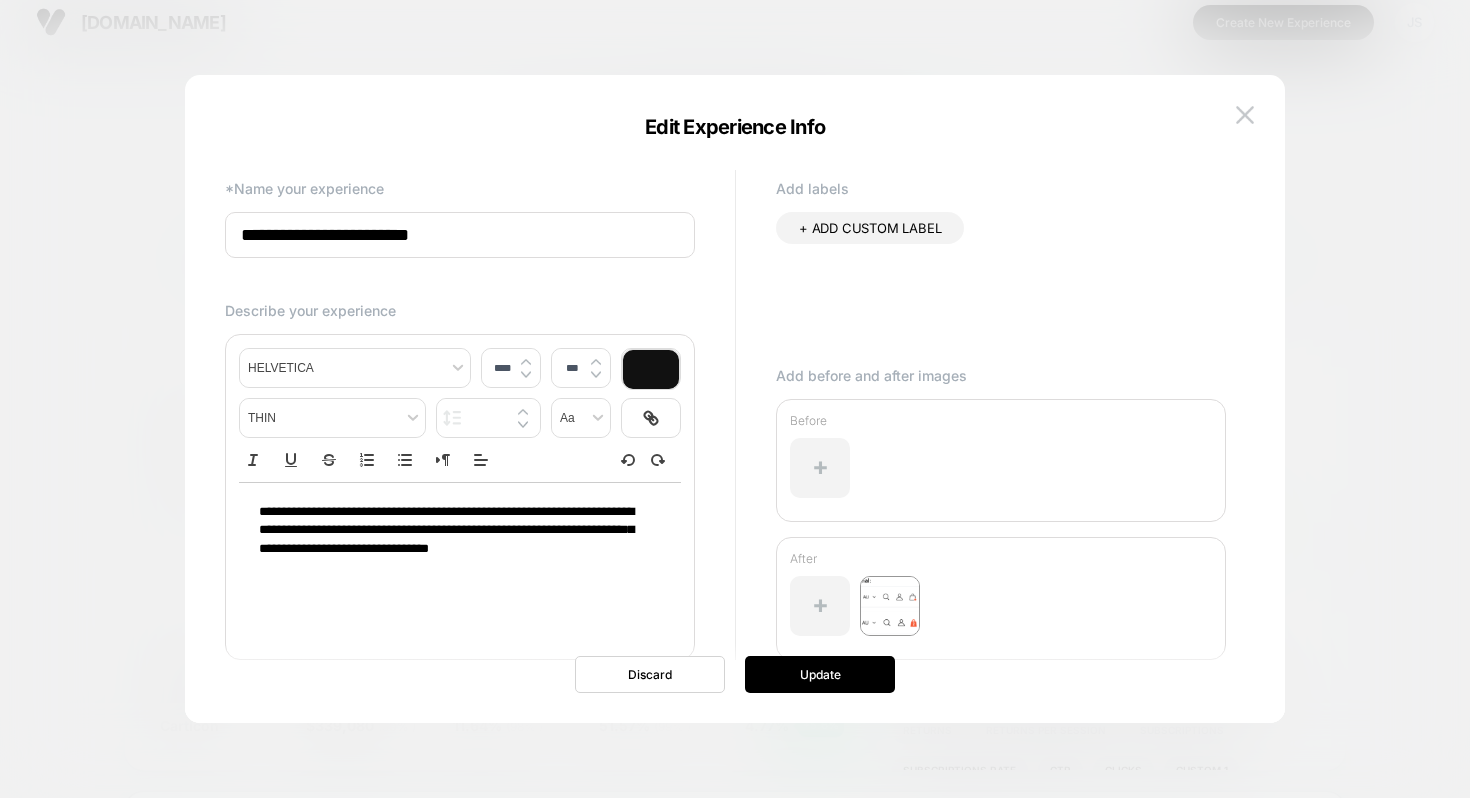 click on "**********" at bounding box center (460, 235) 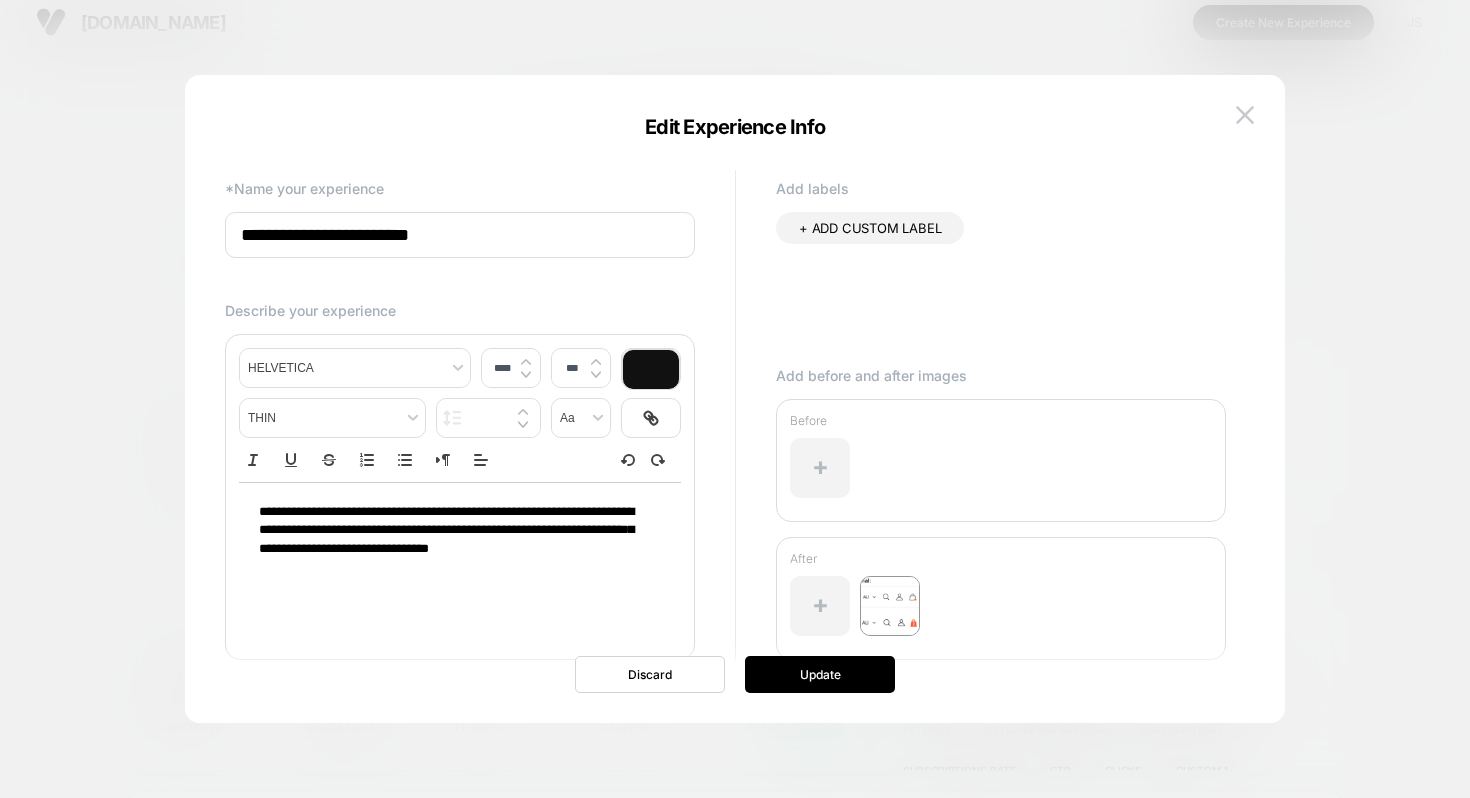 click on "**********" at bounding box center (460, 235) 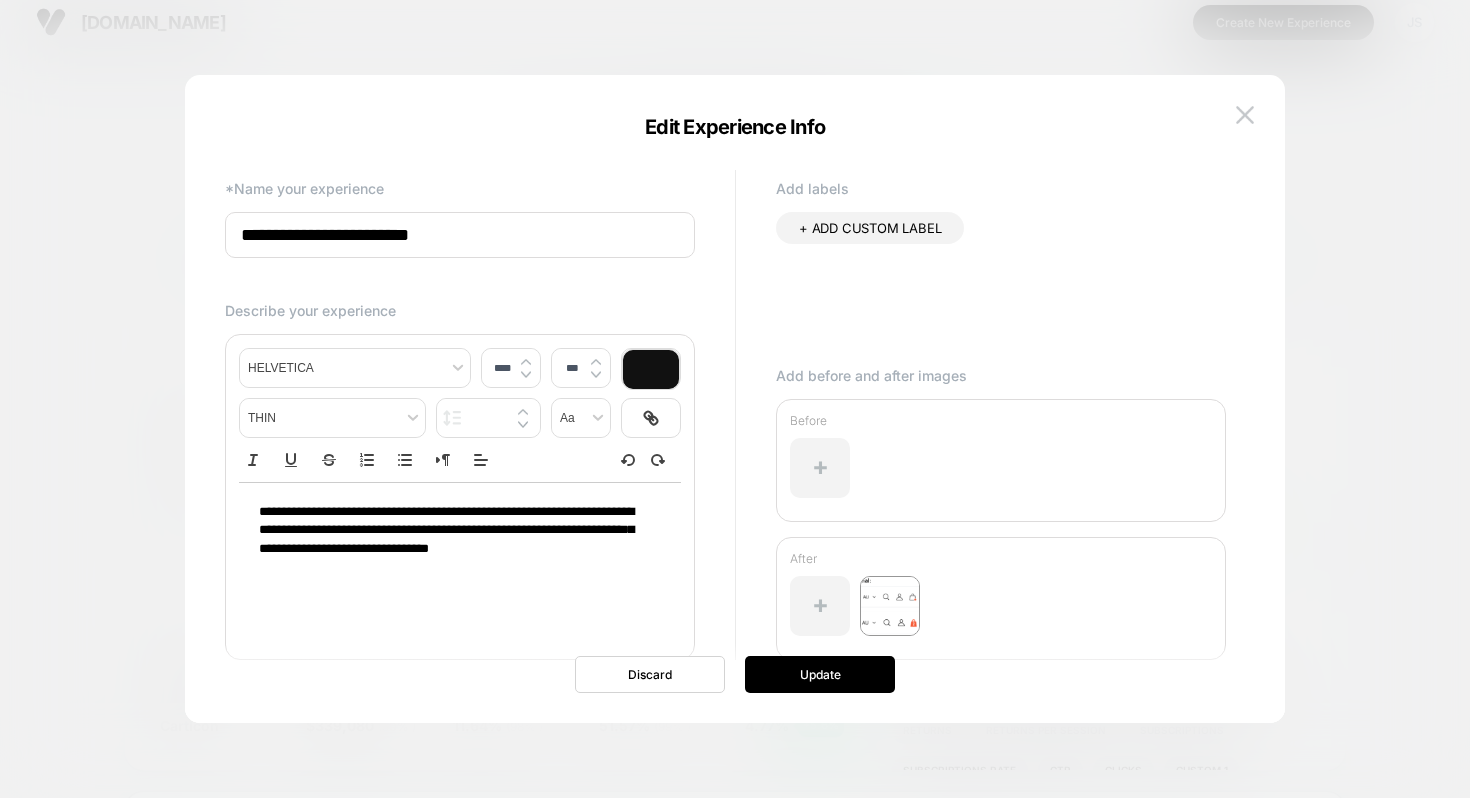 paste on "**********" 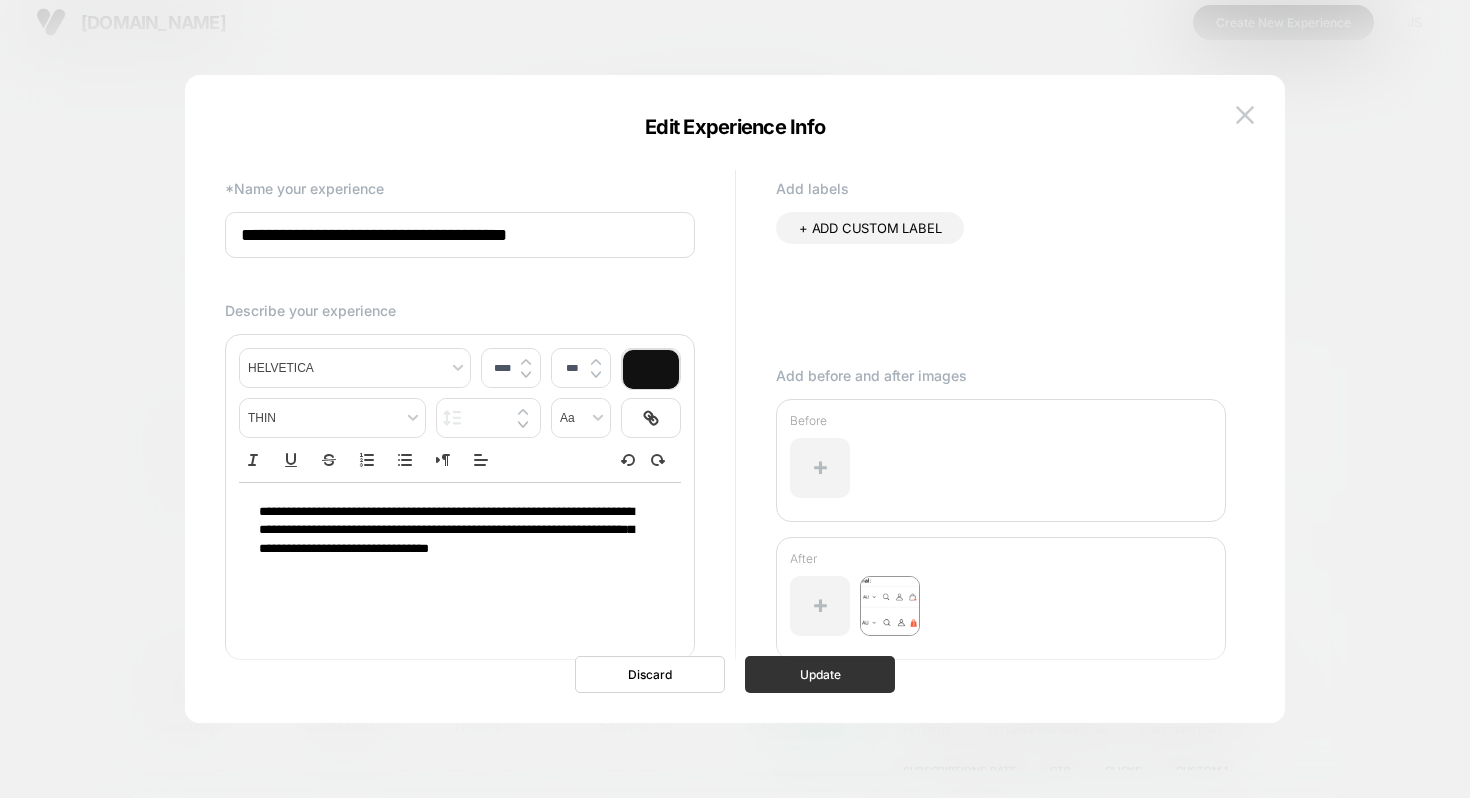type on "**********" 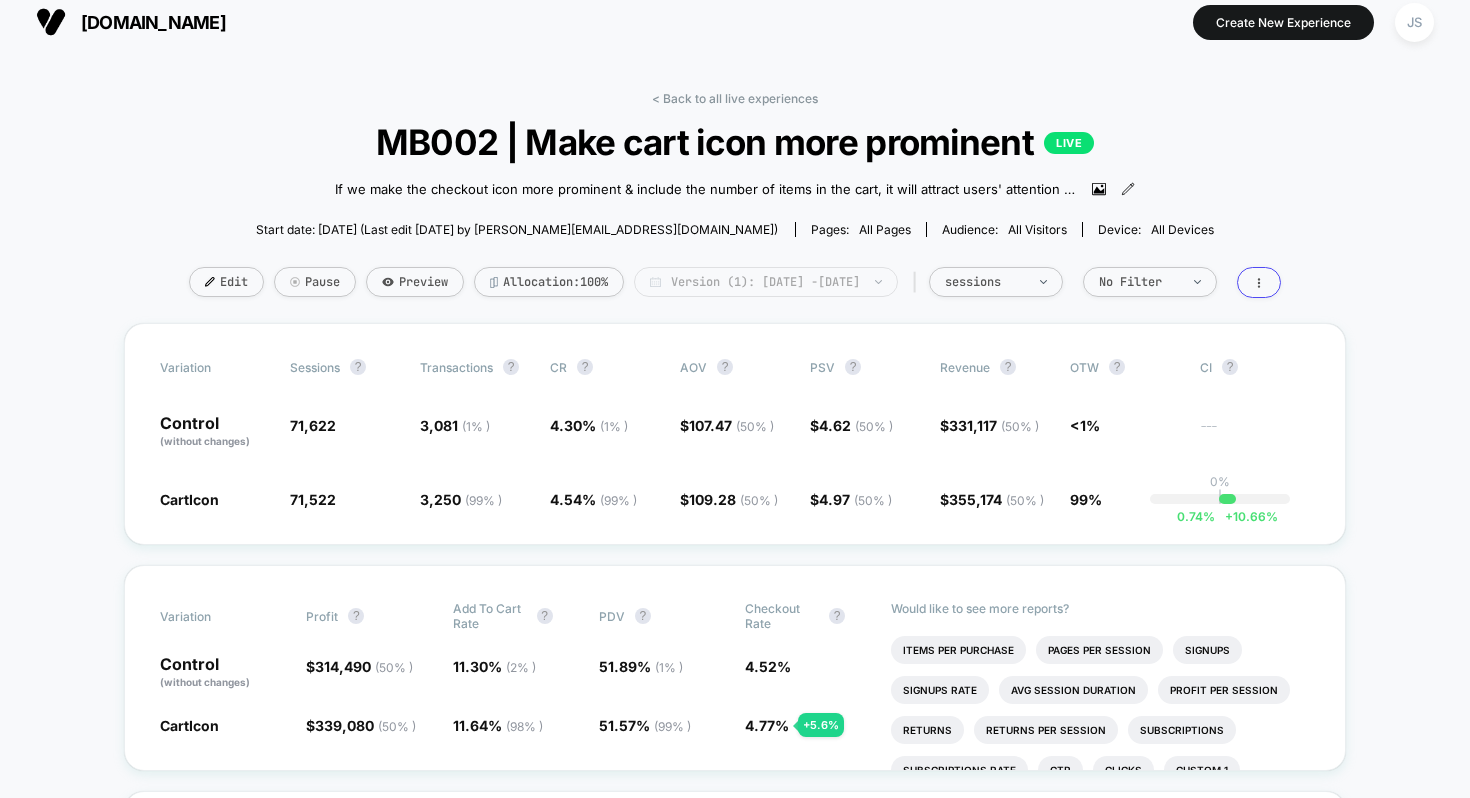 click on "Version (1):     [DATE]    -    [DATE]" at bounding box center (766, 282) 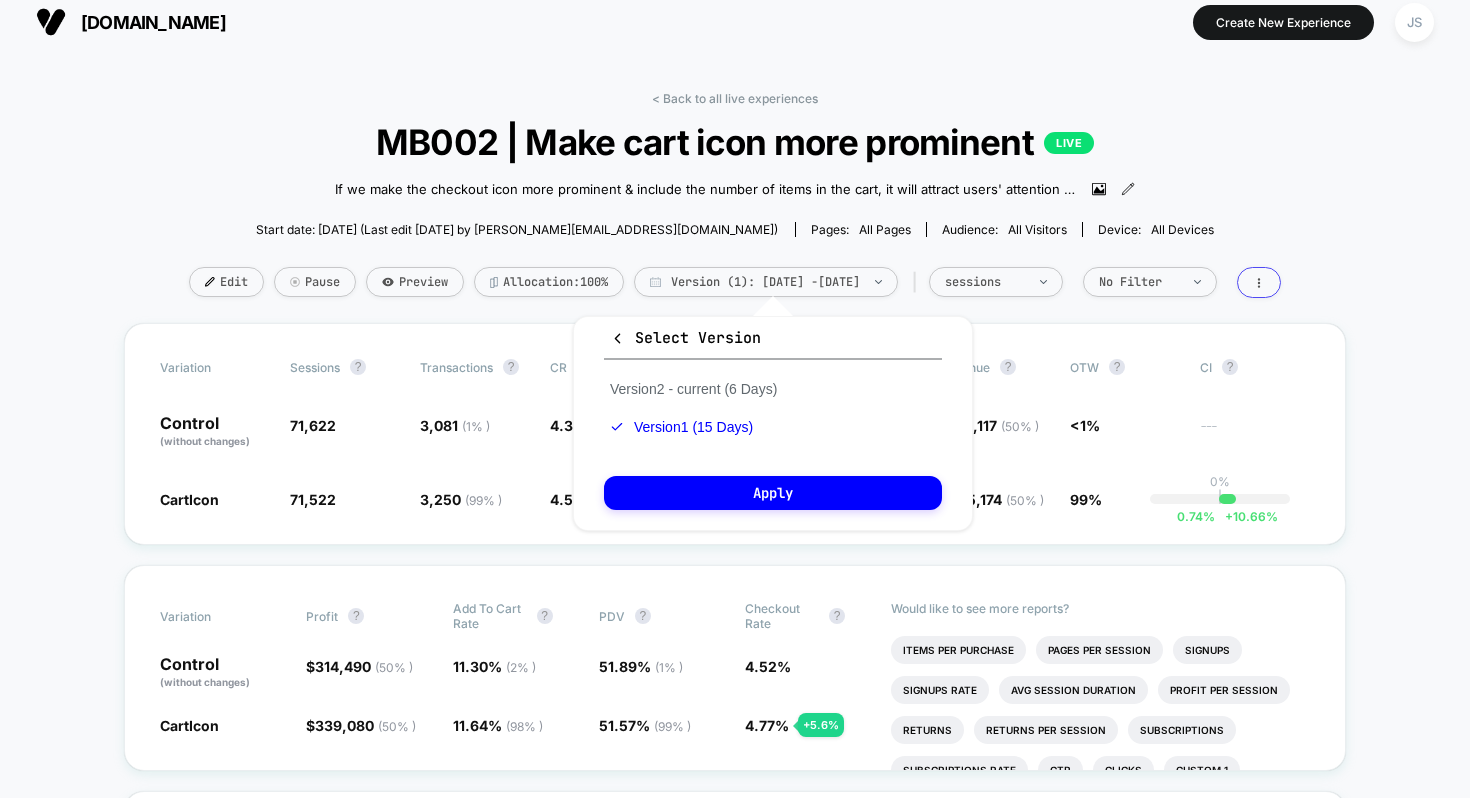 click on "< Back to all live experiences  MB002 | Make cart icon more prominent  LIVE If we make the checkout icon more prominent & include the number of items in the cart, it will attract users' attention leading to reduced cart abandonments and increased conversions.  Click to view images Click to edit experience details If we make the checkout icon more prominent & include the number of items in the cart, it will attract users' attention leading to reduced cart abandonments and increased conversions.  Start date: [DATE] (Last edit [DATE] by [PERSON_NAME][EMAIL_ADDRESS][DOMAIN_NAME]) Pages: all pages Audience: All Visitors Device: all devices Edit Pause  Preview Allocation:  100% Version (1):     [DATE]    -    [DATE] |   sessions   No Filter" at bounding box center (735, 207) 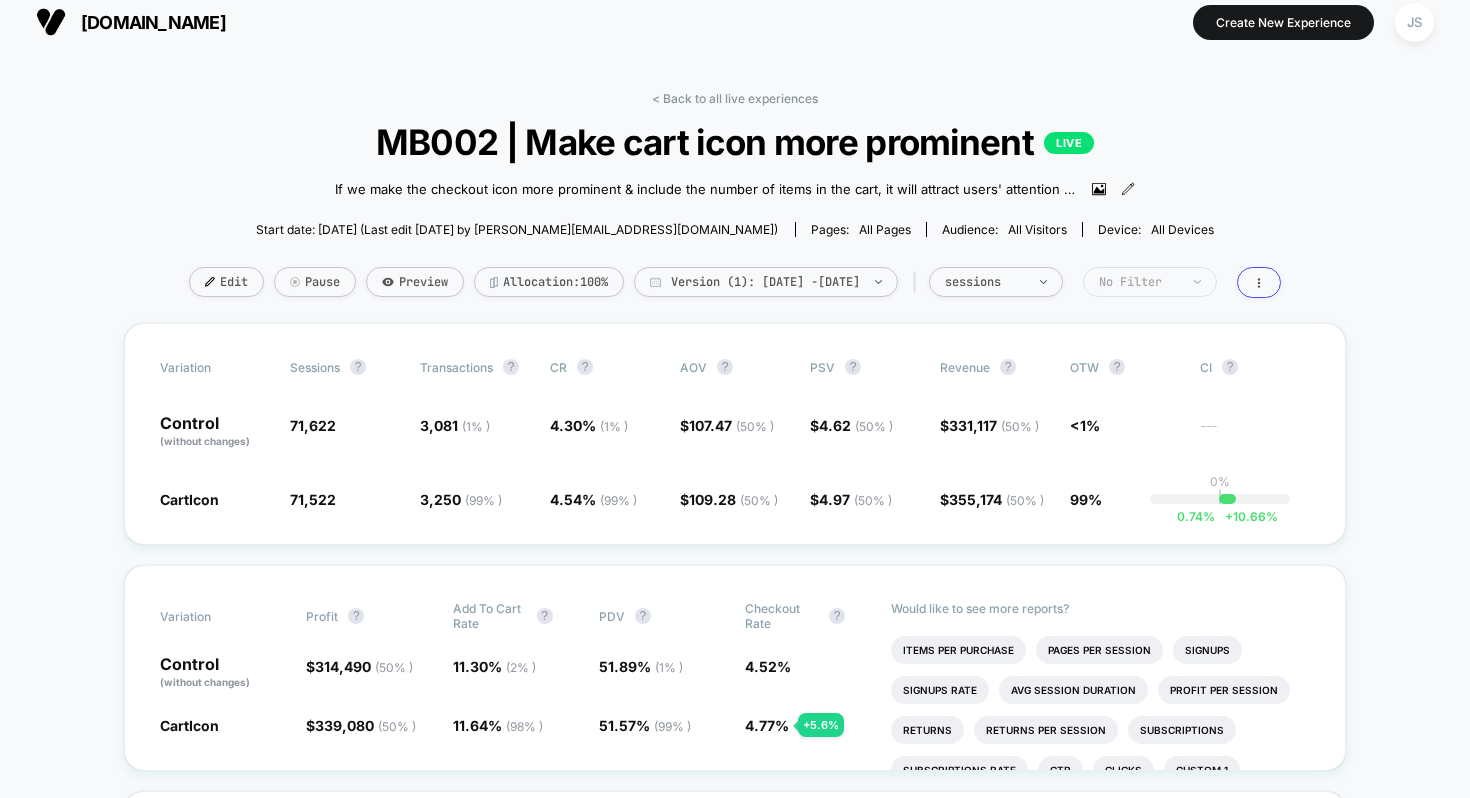 click on "No Filter" at bounding box center [1150, 282] 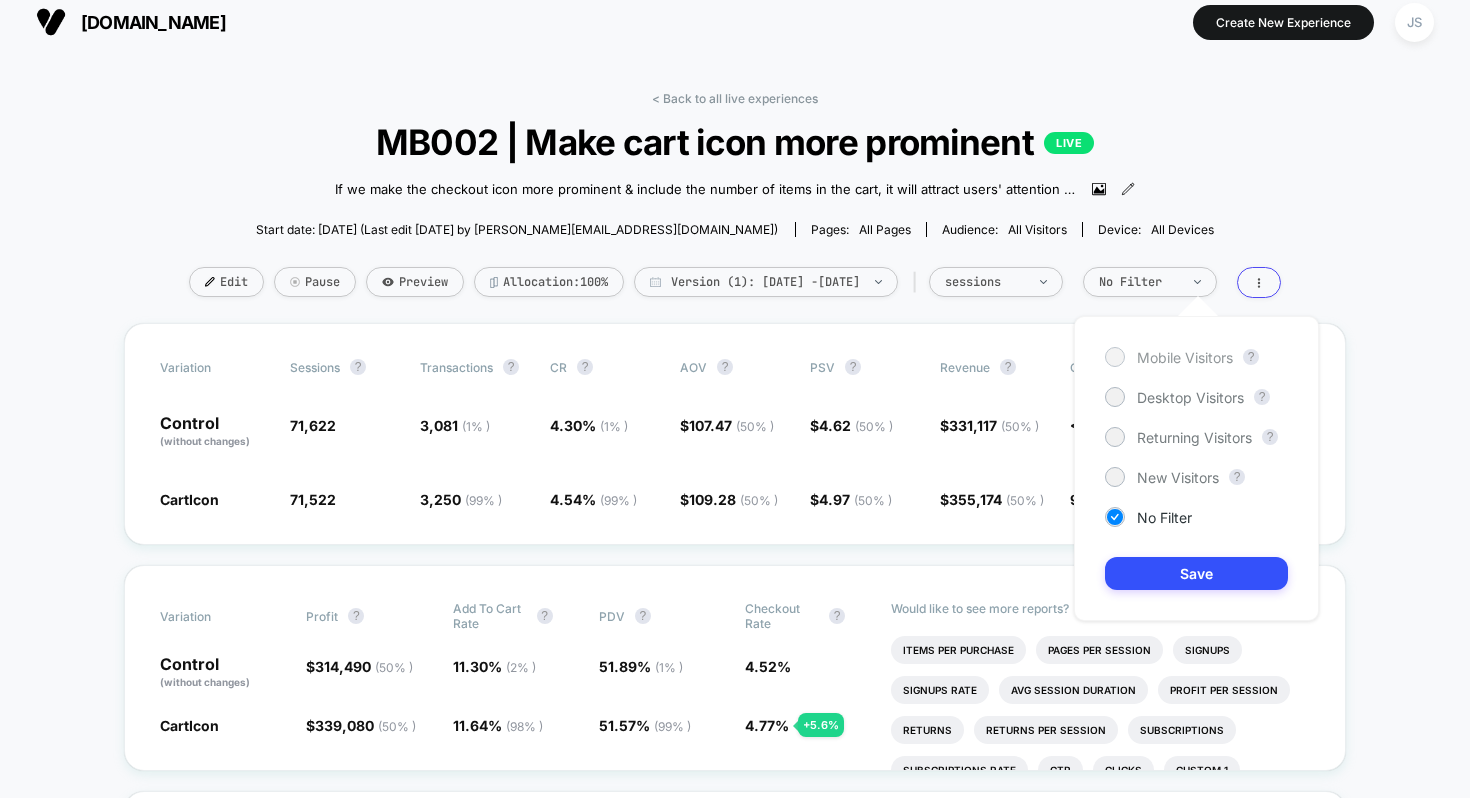 click on "Mobile Visitors" at bounding box center (1185, 357) 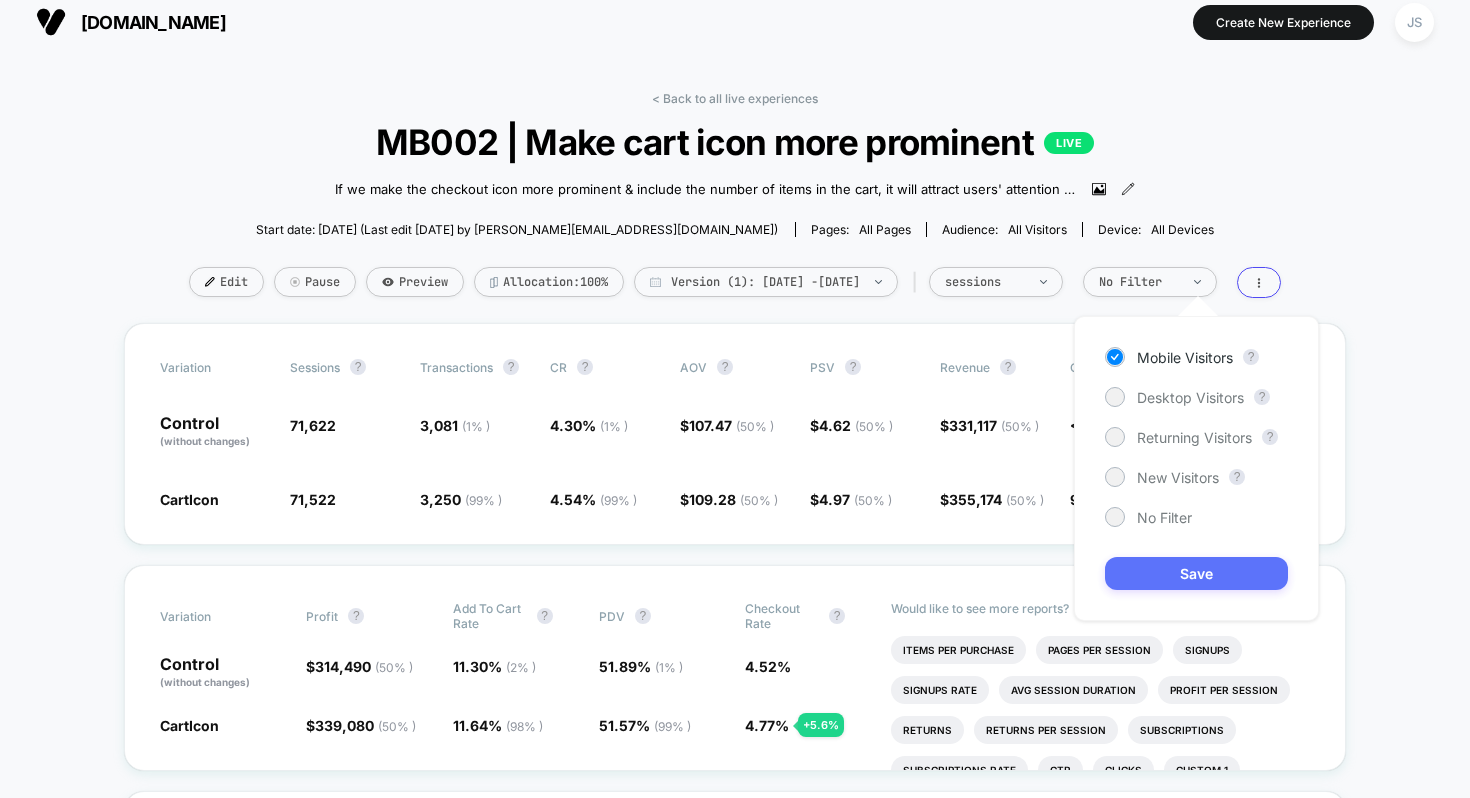 click on "Save" at bounding box center [1196, 573] 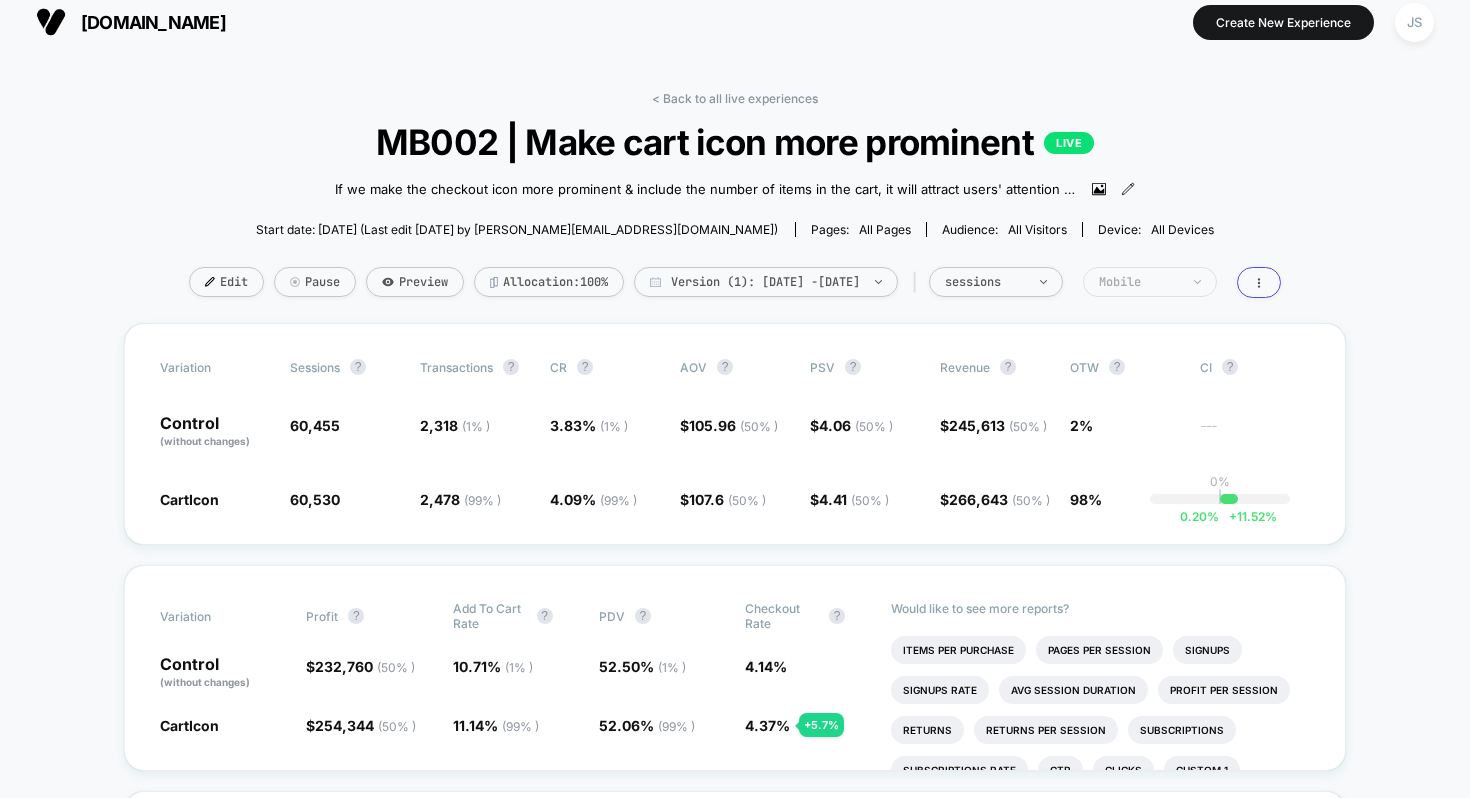 click on "Mobile" at bounding box center (1139, 282) 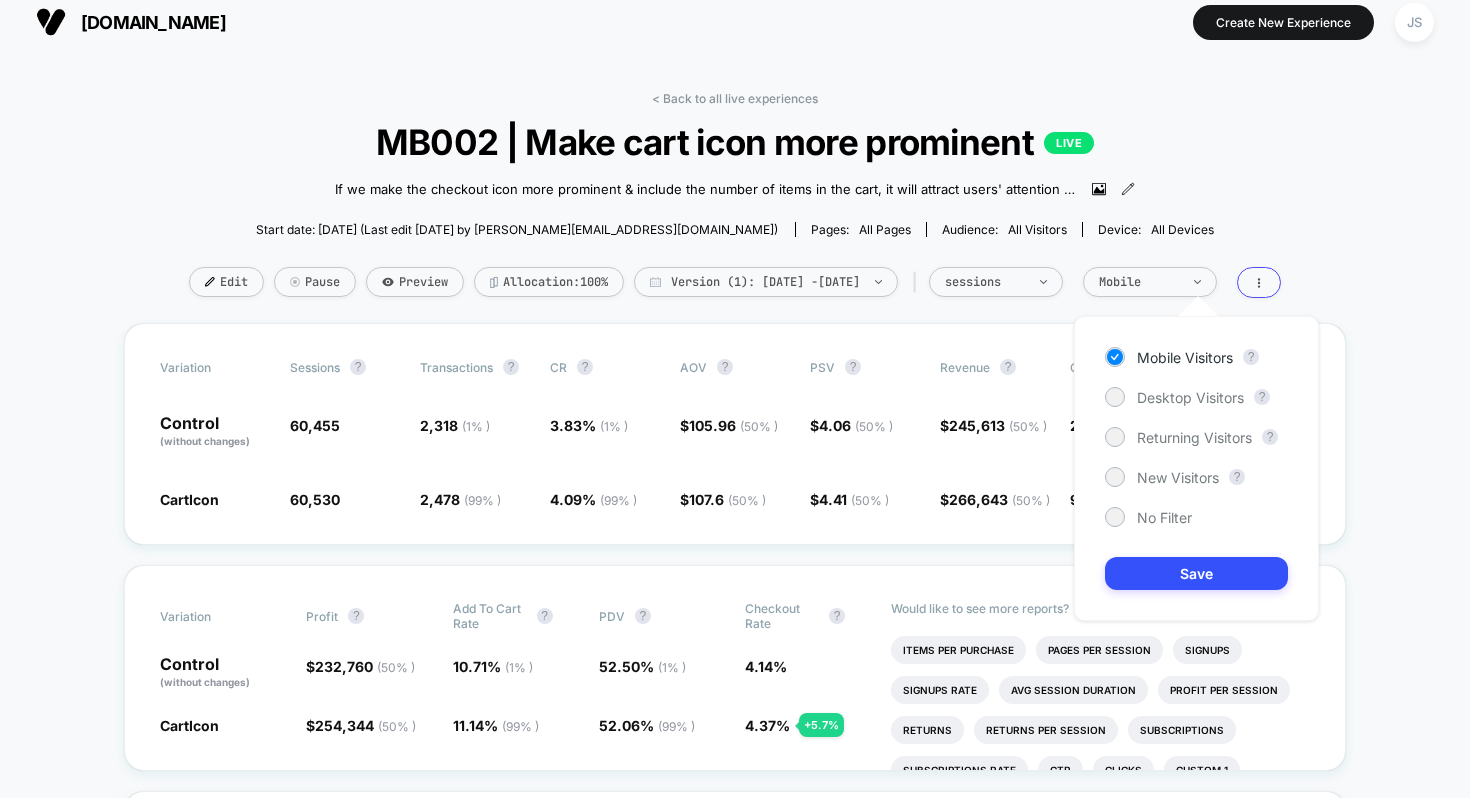 click on "Mobile Visitors ? Desktop Visitors ? Returning Visitors ? New Visitors ? No Filter Save" at bounding box center (1196, 468) 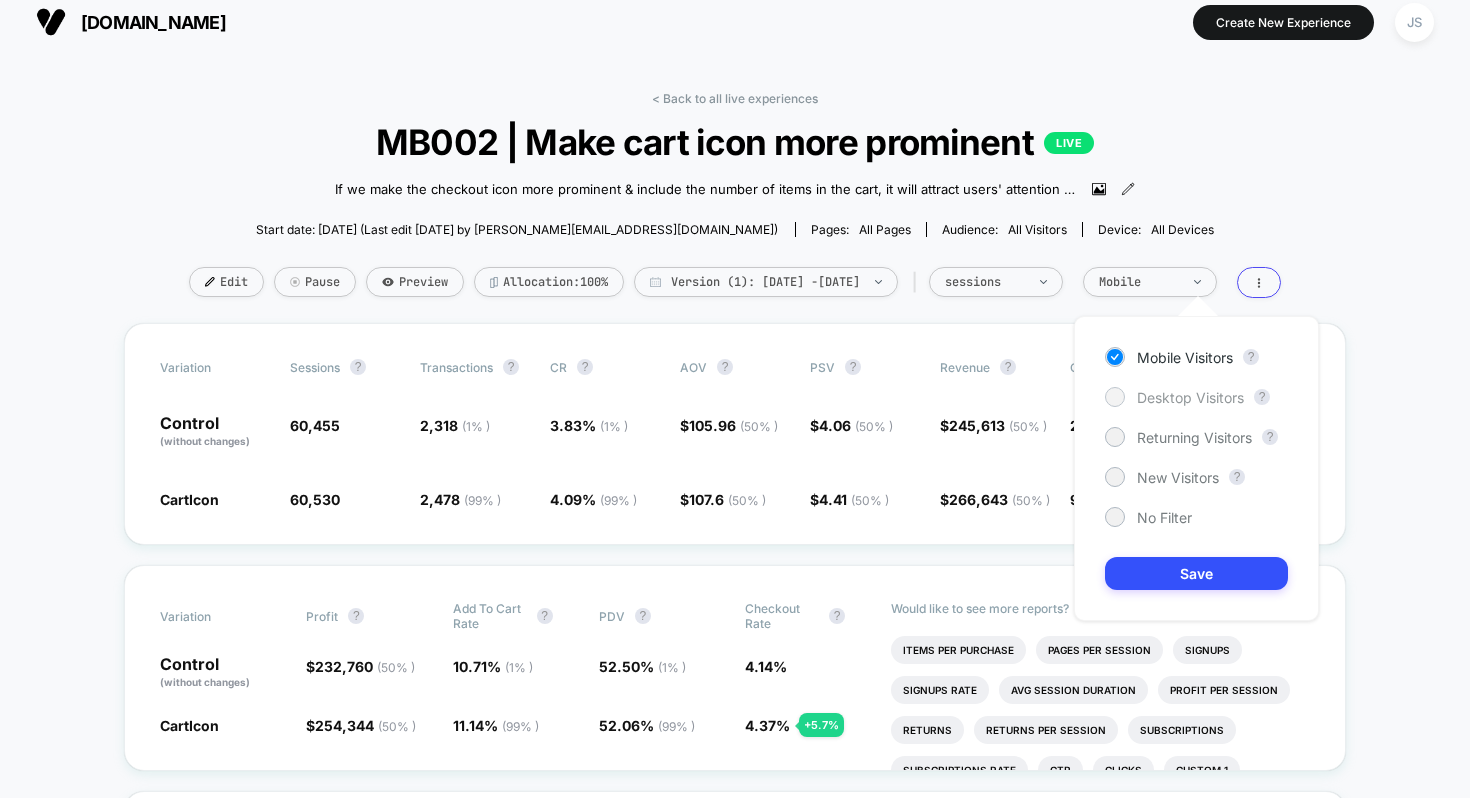 click on "Desktop Visitors" at bounding box center [1190, 397] 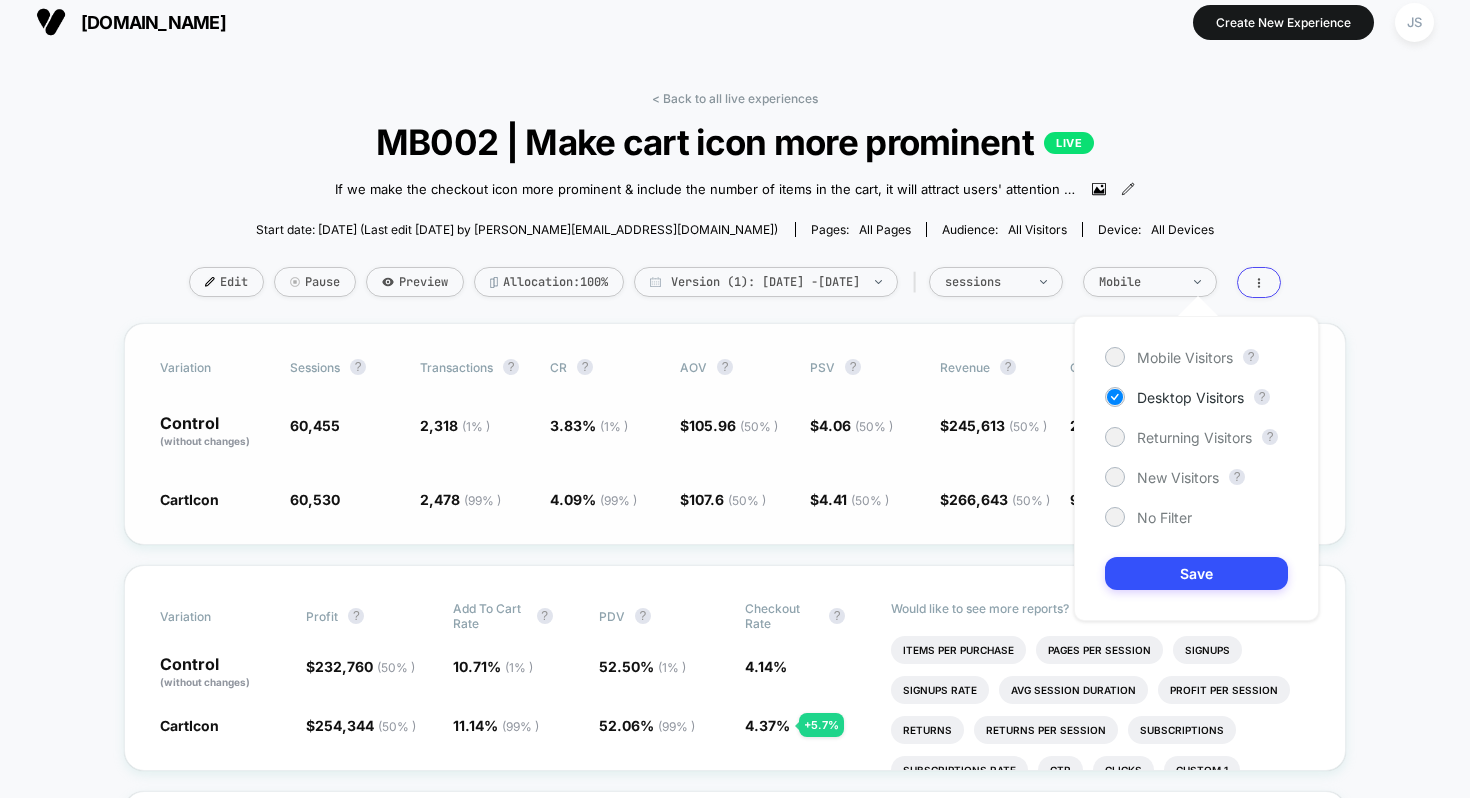click on "4.09 % (  99 % ) + 6.8 %" at bounding box center (605, 499) 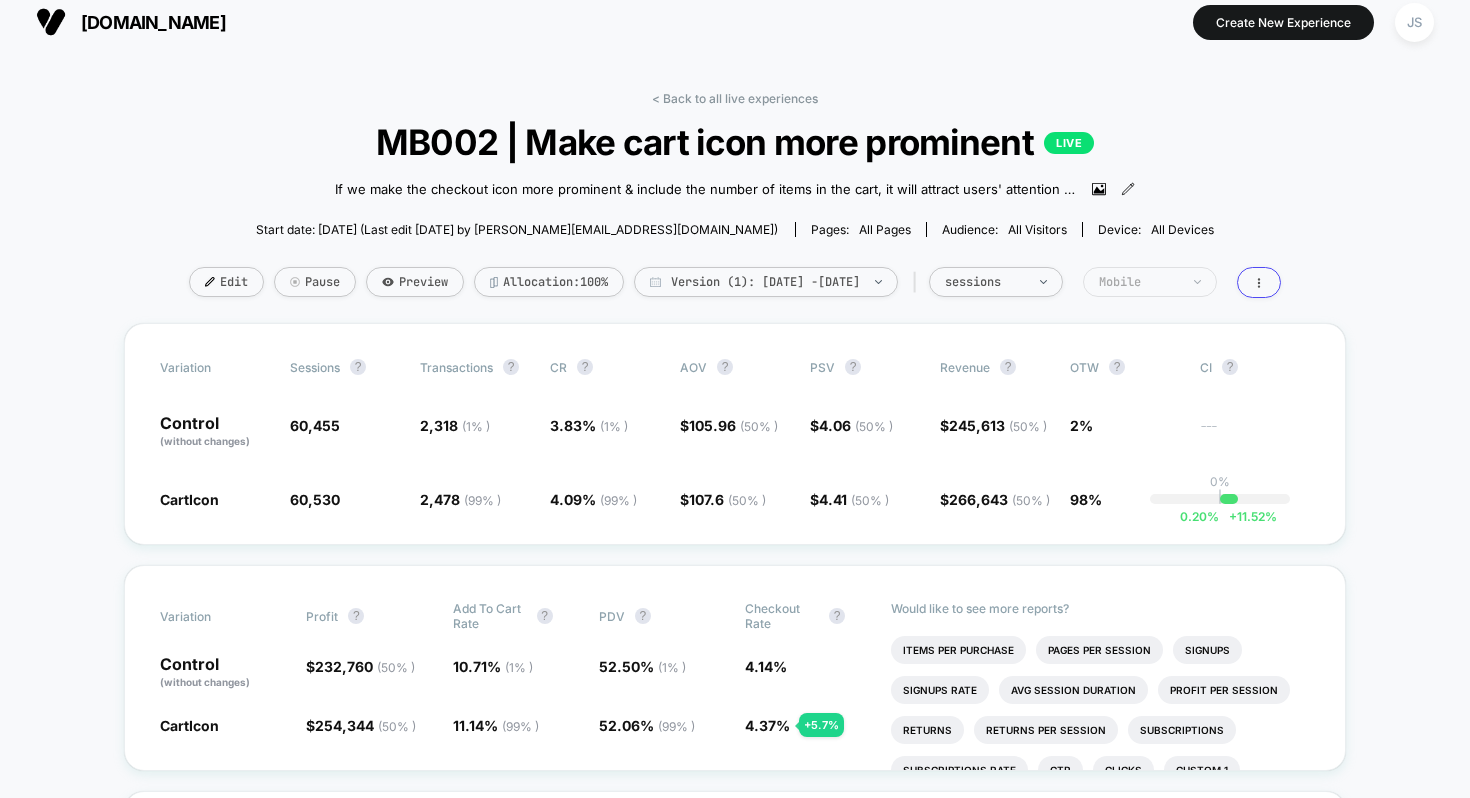 click on "Mobile" at bounding box center [1150, 282] 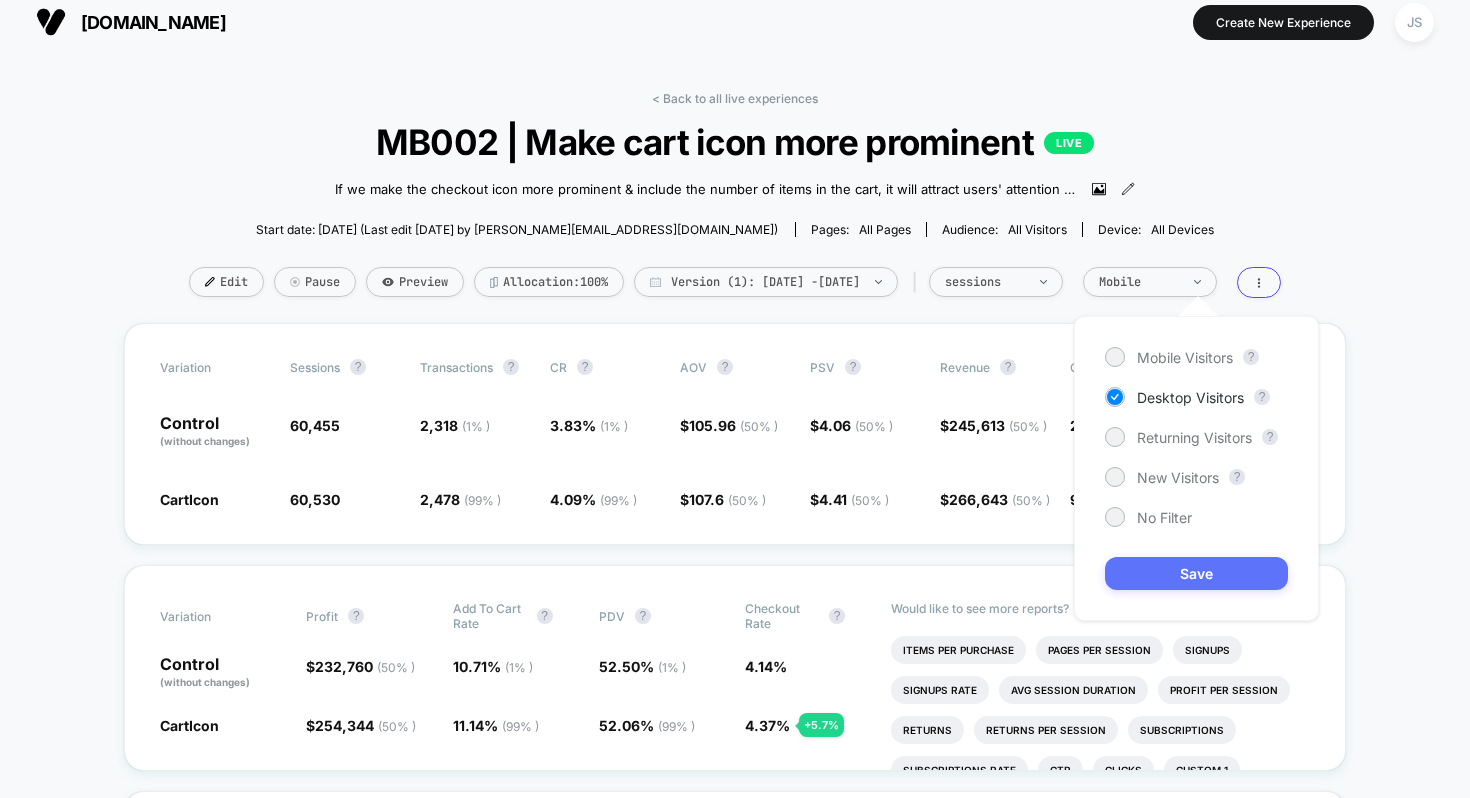 click on "Save" at bounding box center [1196, 573] 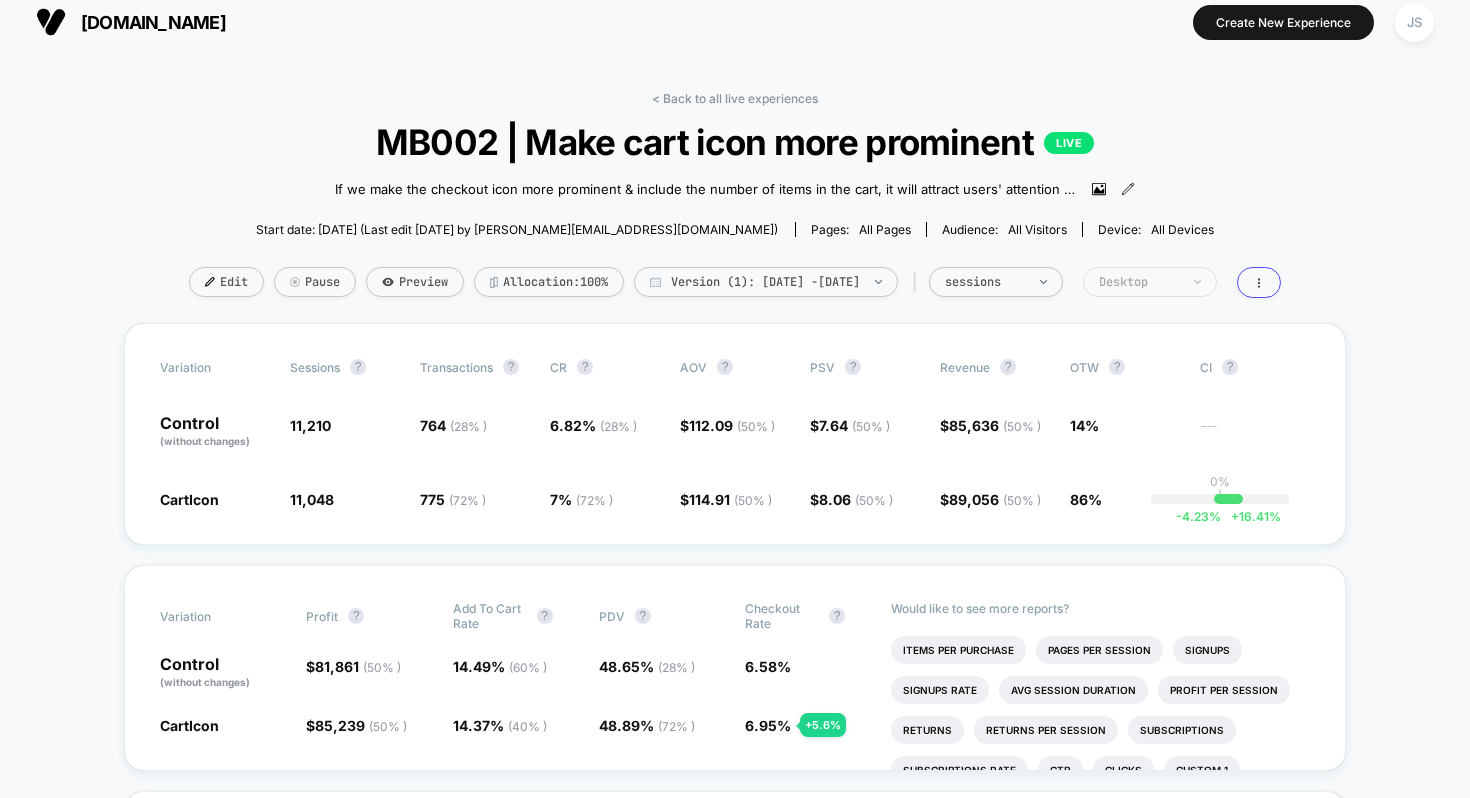 click on "Desktop" at bounding box center [1150, 282] 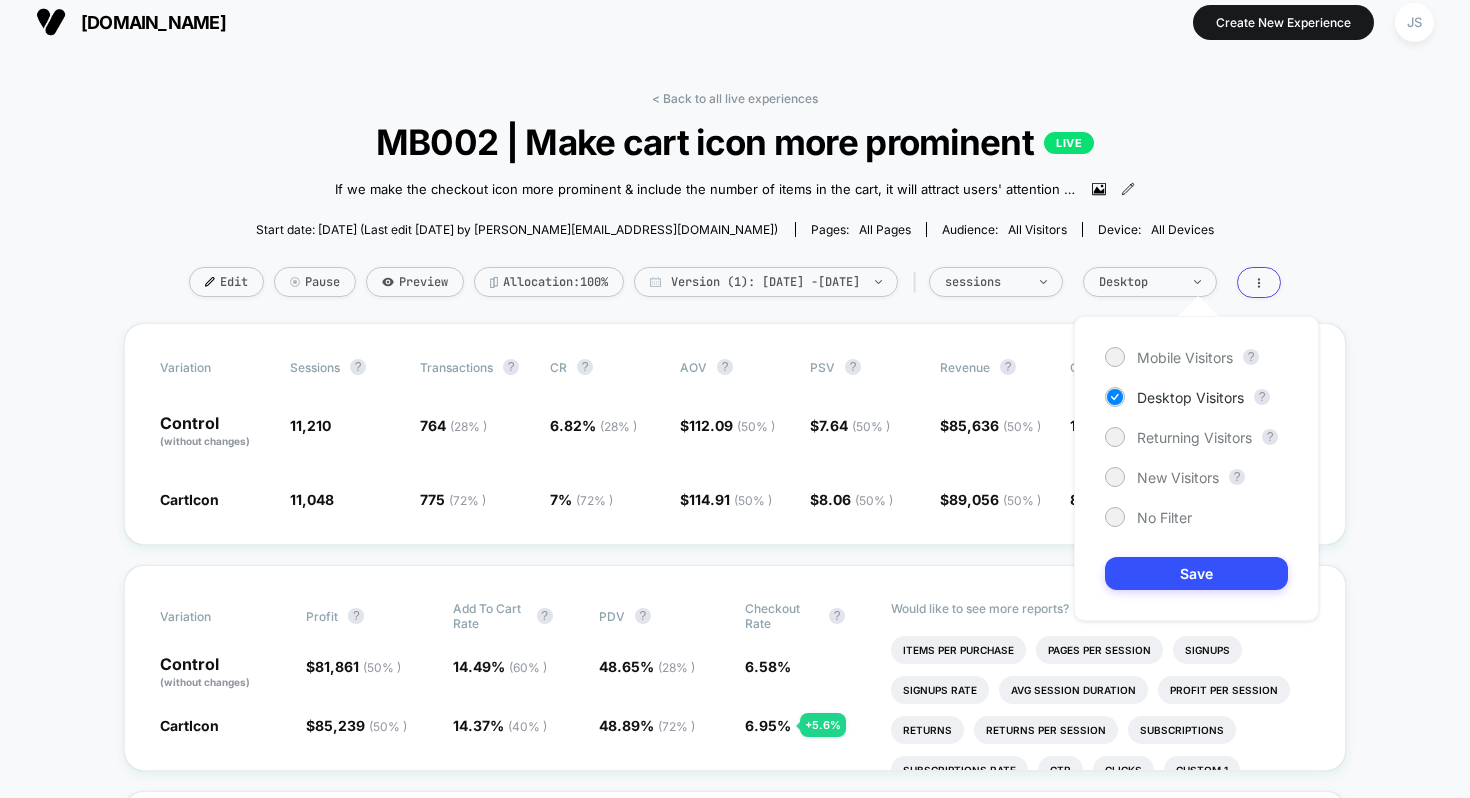 click on "Mobile Visitors ? Desktop Visitors ? Returning Visitors ? New Visitors ? No Filter Save" at bounding box center (1196, 468) 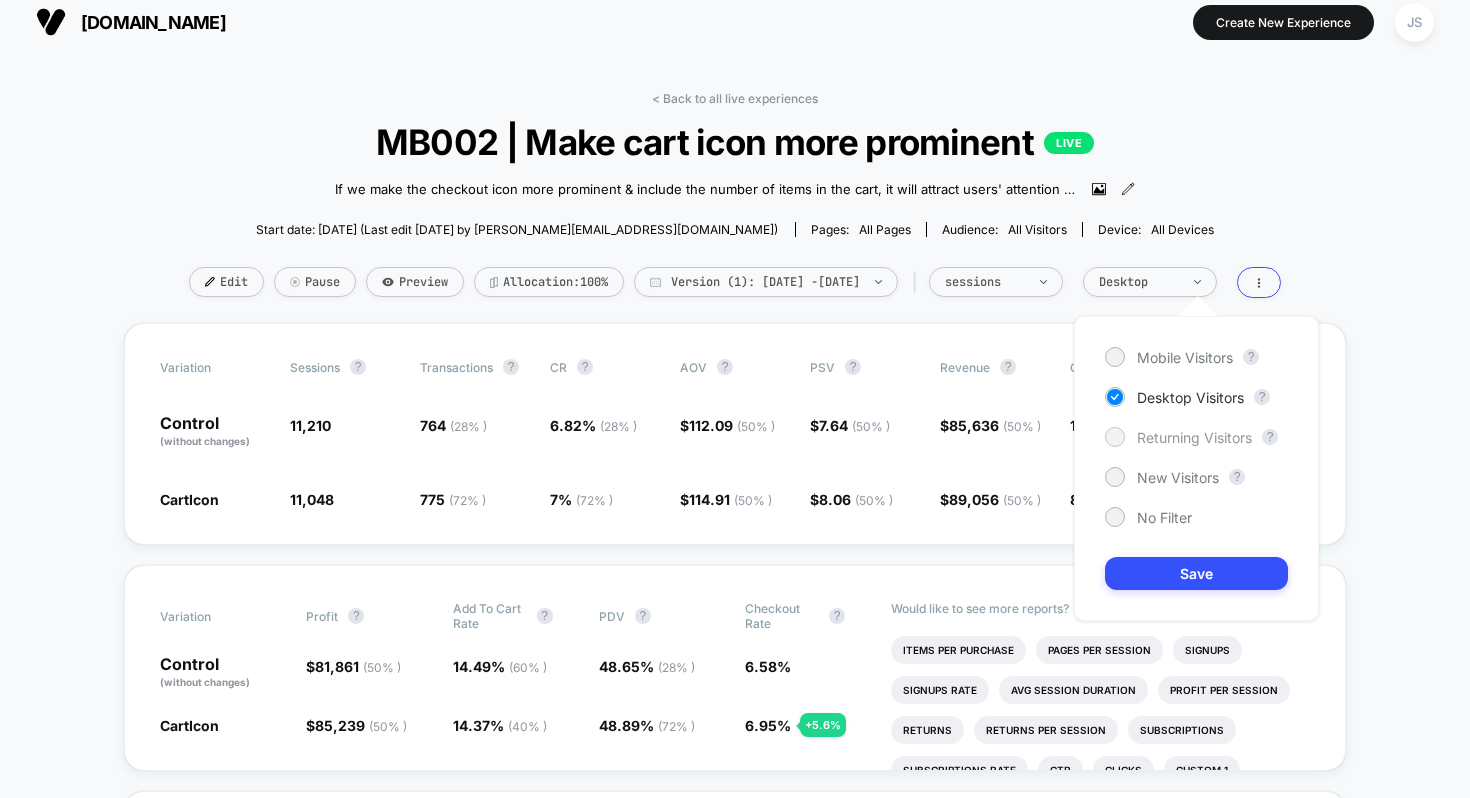 click on "Returning Visitors" at bounding box center [1194, 437] 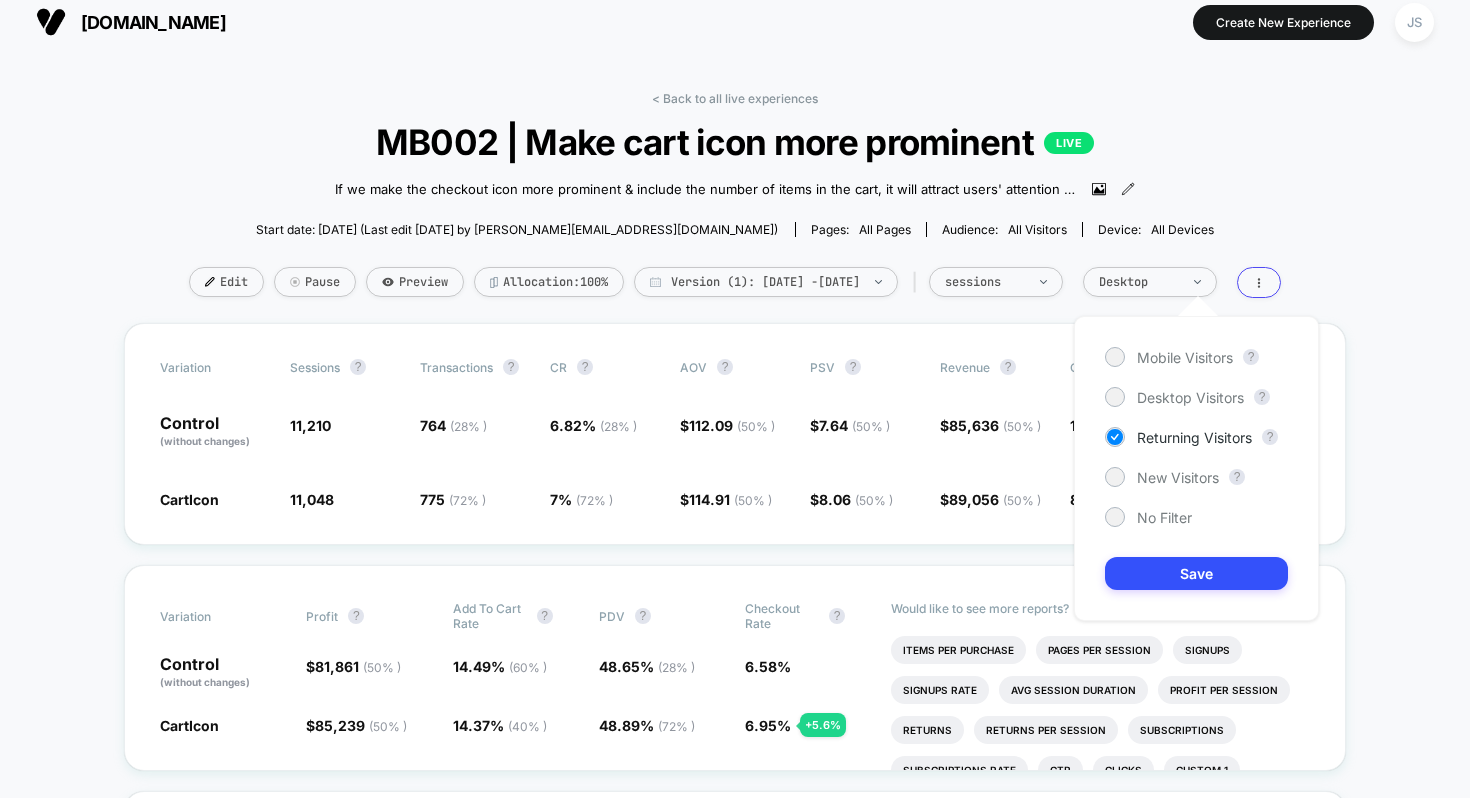 click on "Mobile Visitors ? Desktop Visitors ? Returning Visitors ? New Visitors ? No Filter Save" at bounding box center [1196, 468] 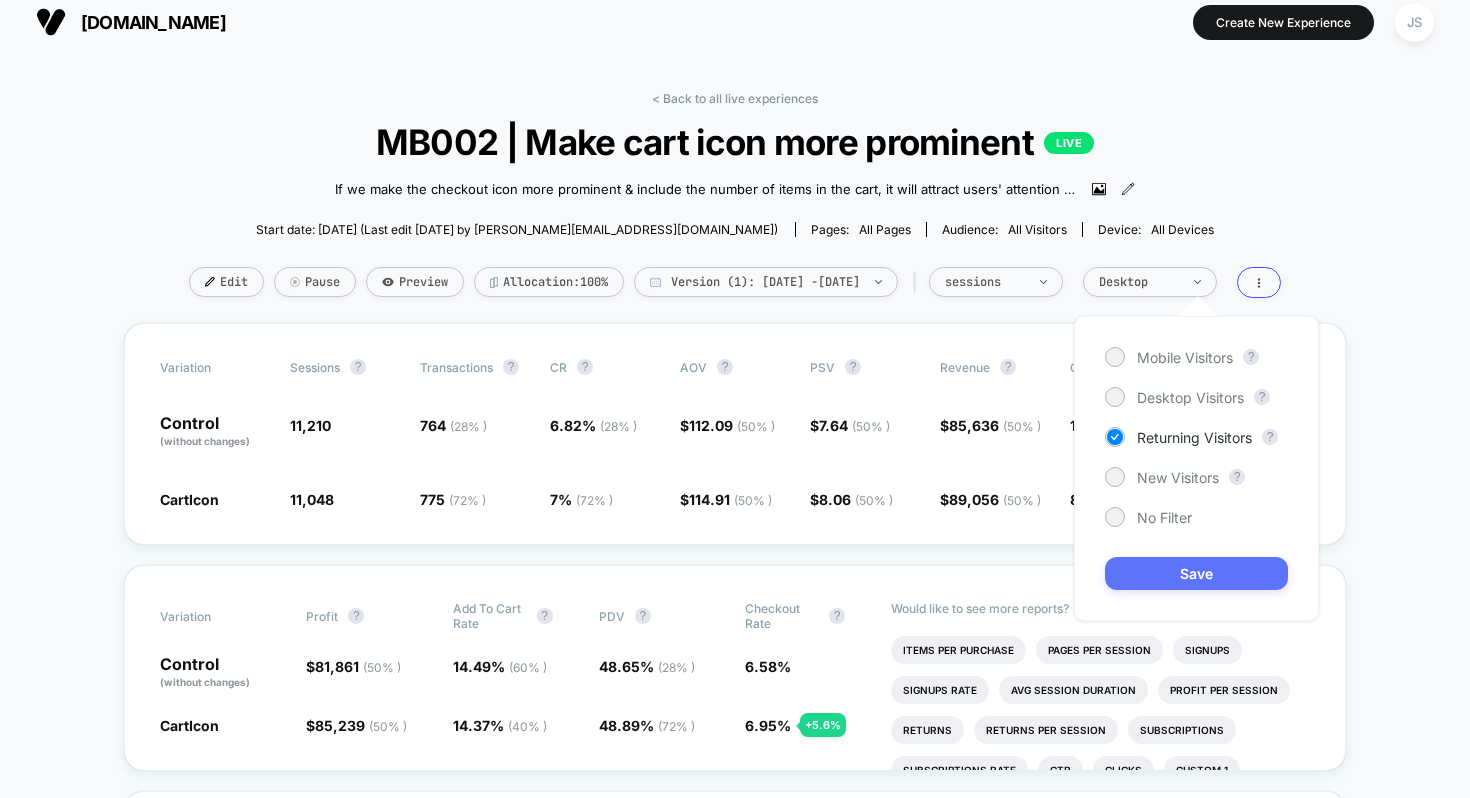 click on "Save" at bounding box center [1196, 573] 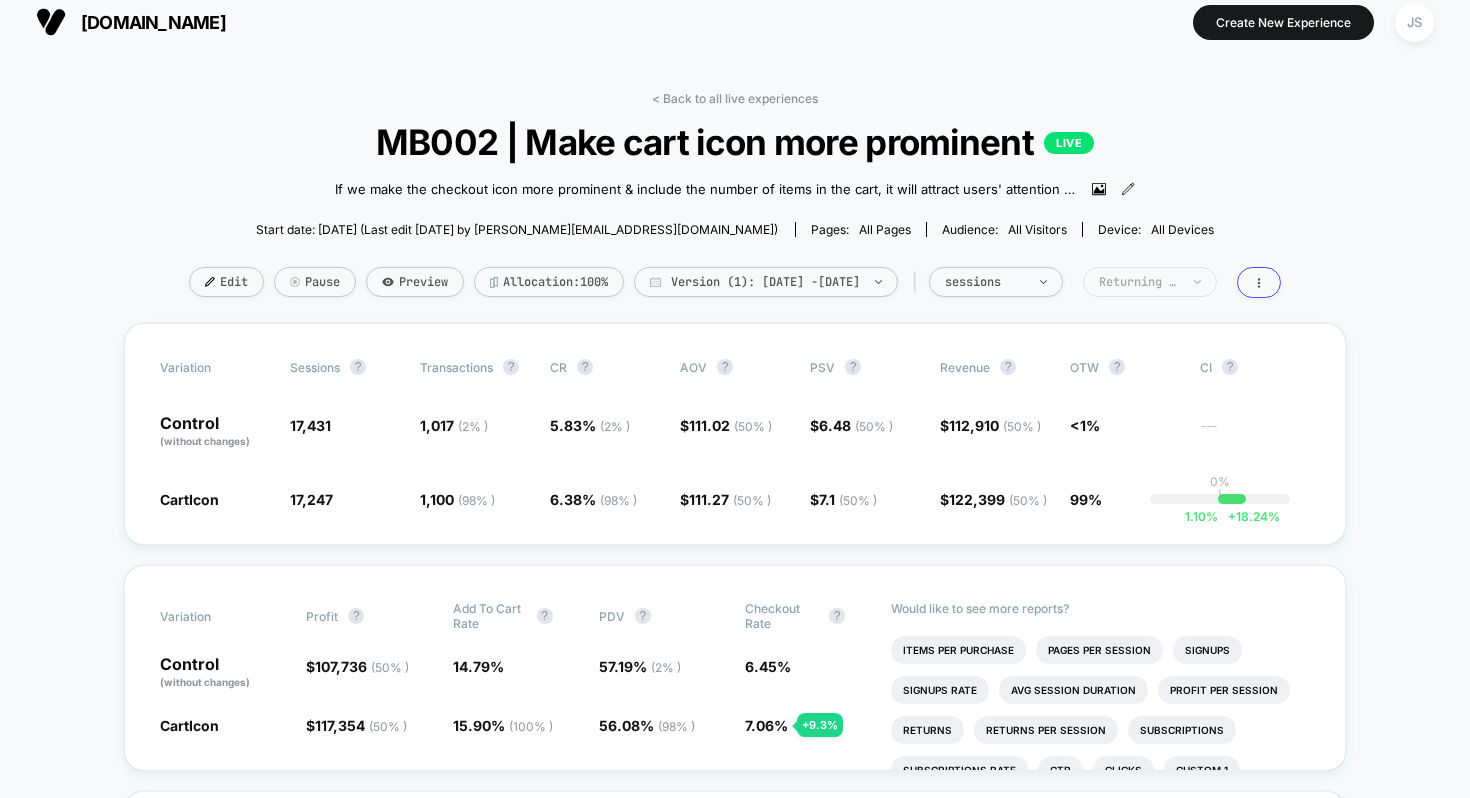 click on "Returning Visitors" at bounding box center (1150, 282) 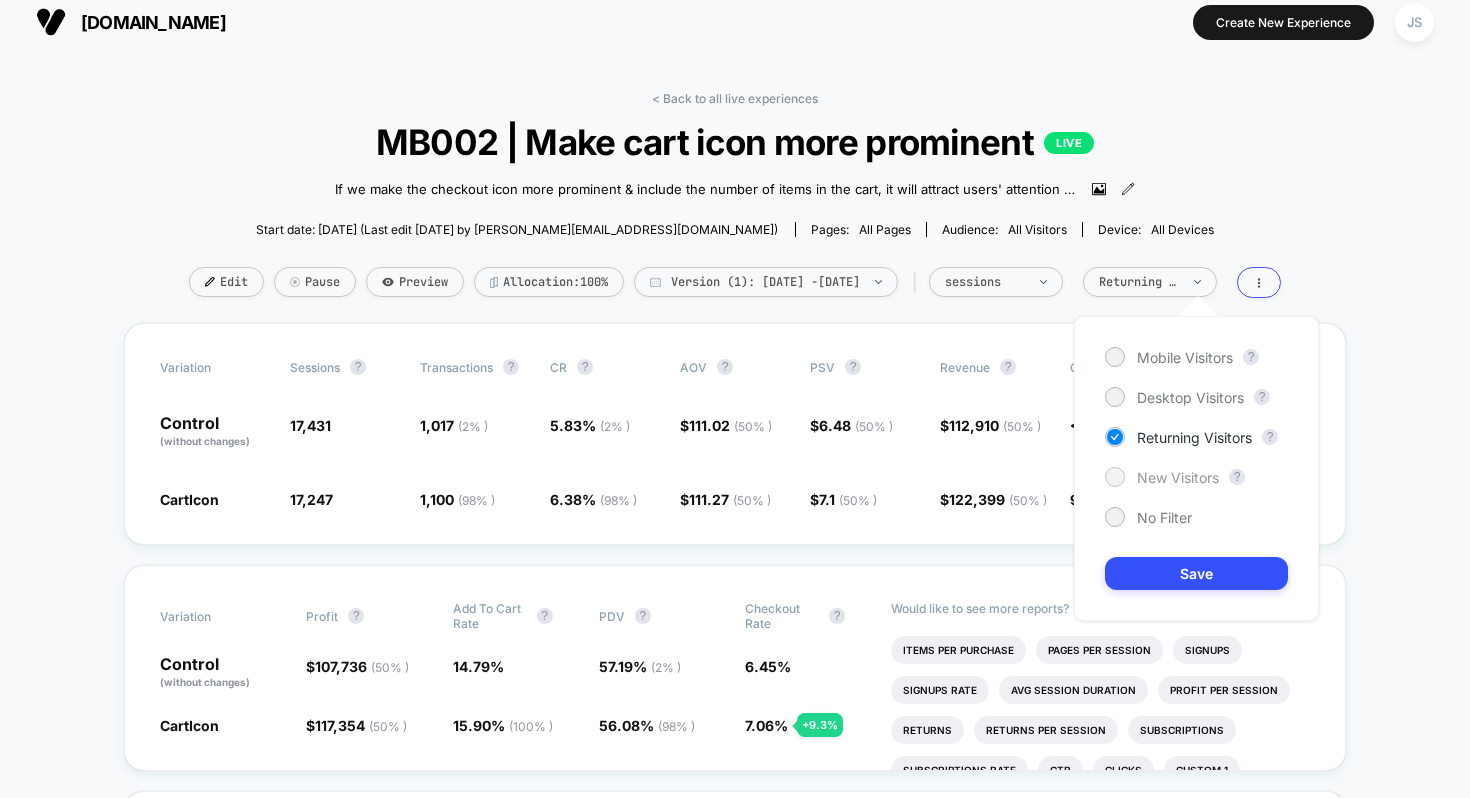 click on "New Visitors" at bounding box center [1178, 477] 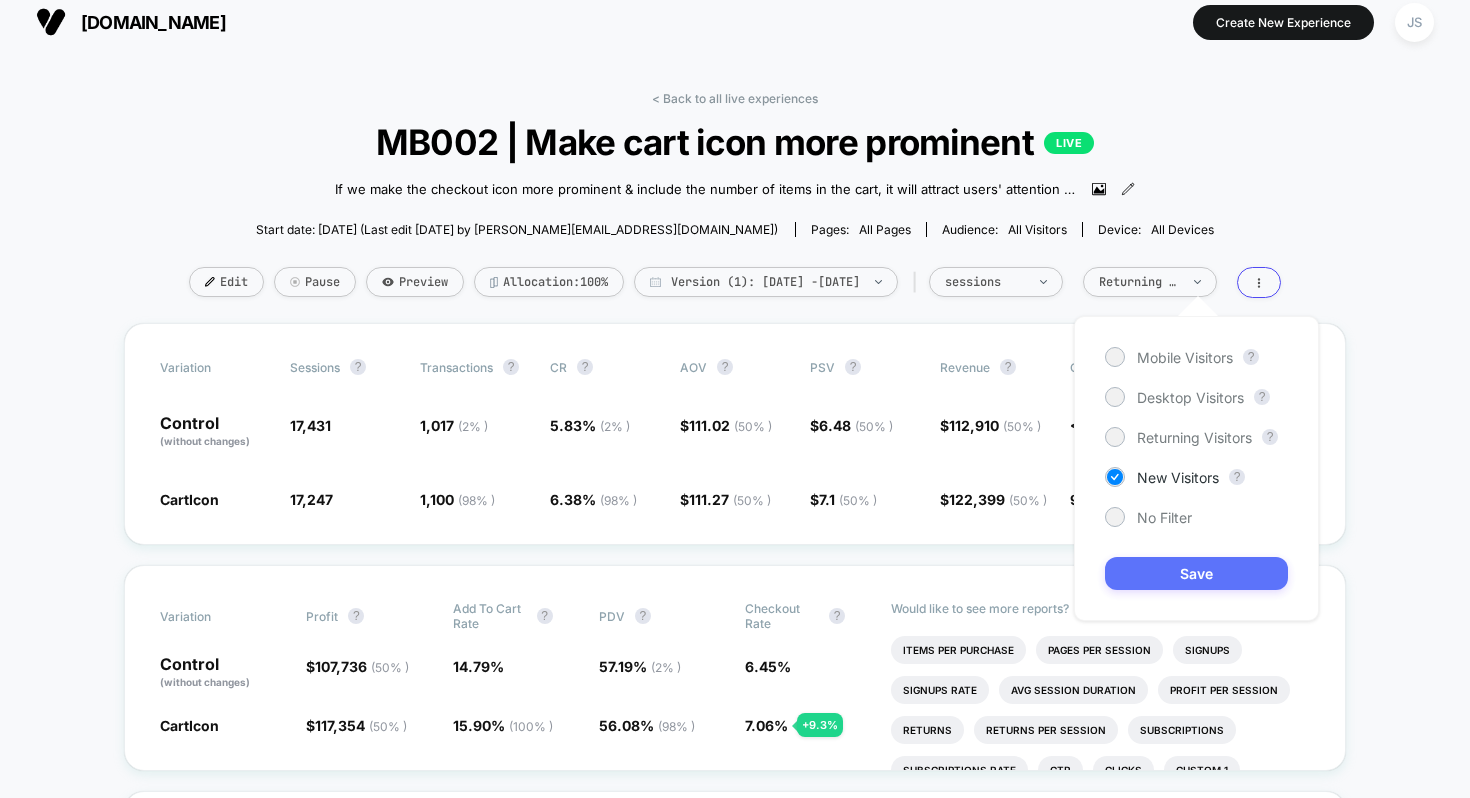click on "Save" at bounding box center (1196, 573) 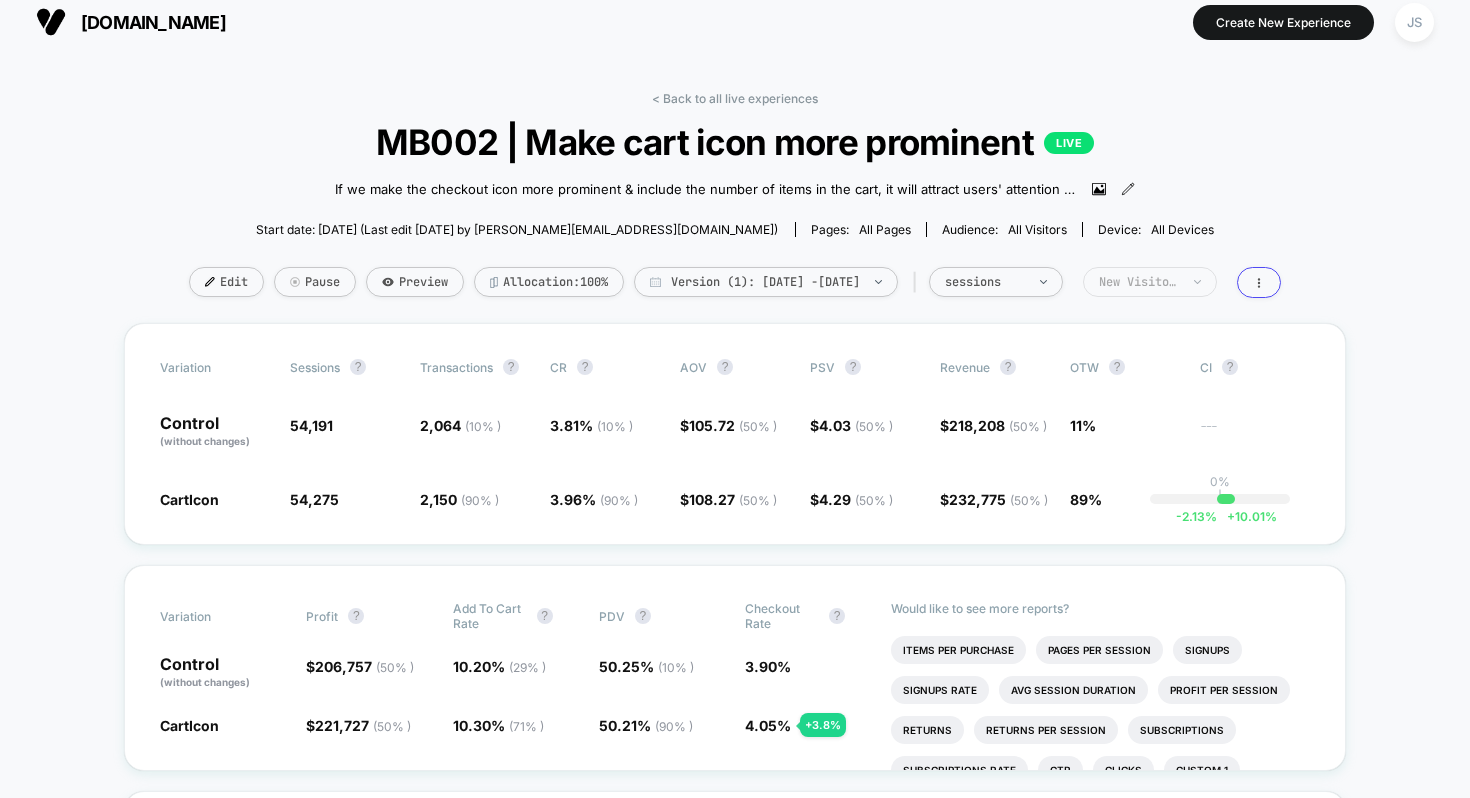 click on "New Visitors" at bounding box center (1150, 282) 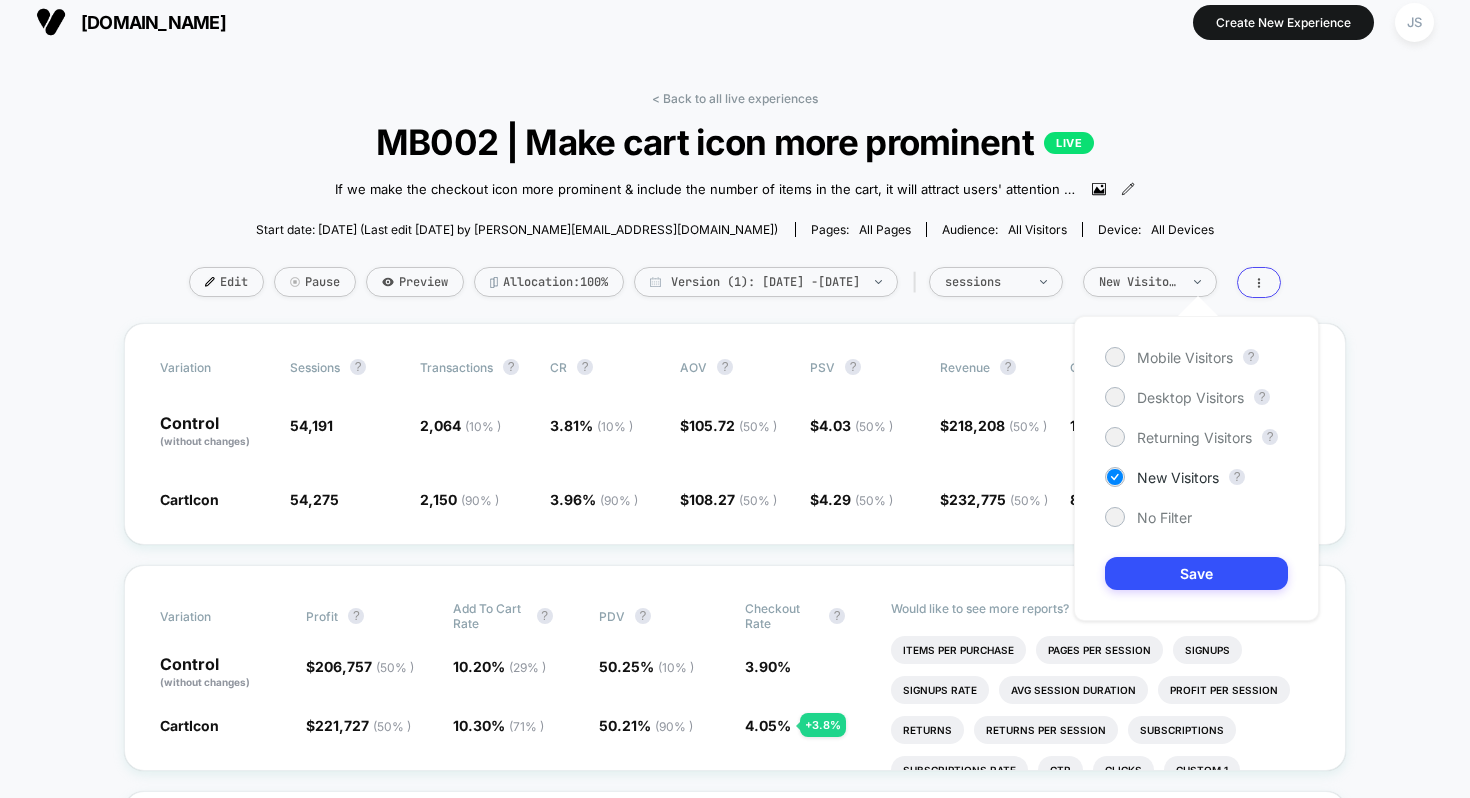 click on "MB002 | Make cart icon more prominent  LIVE" at bounding box center [735, 142] 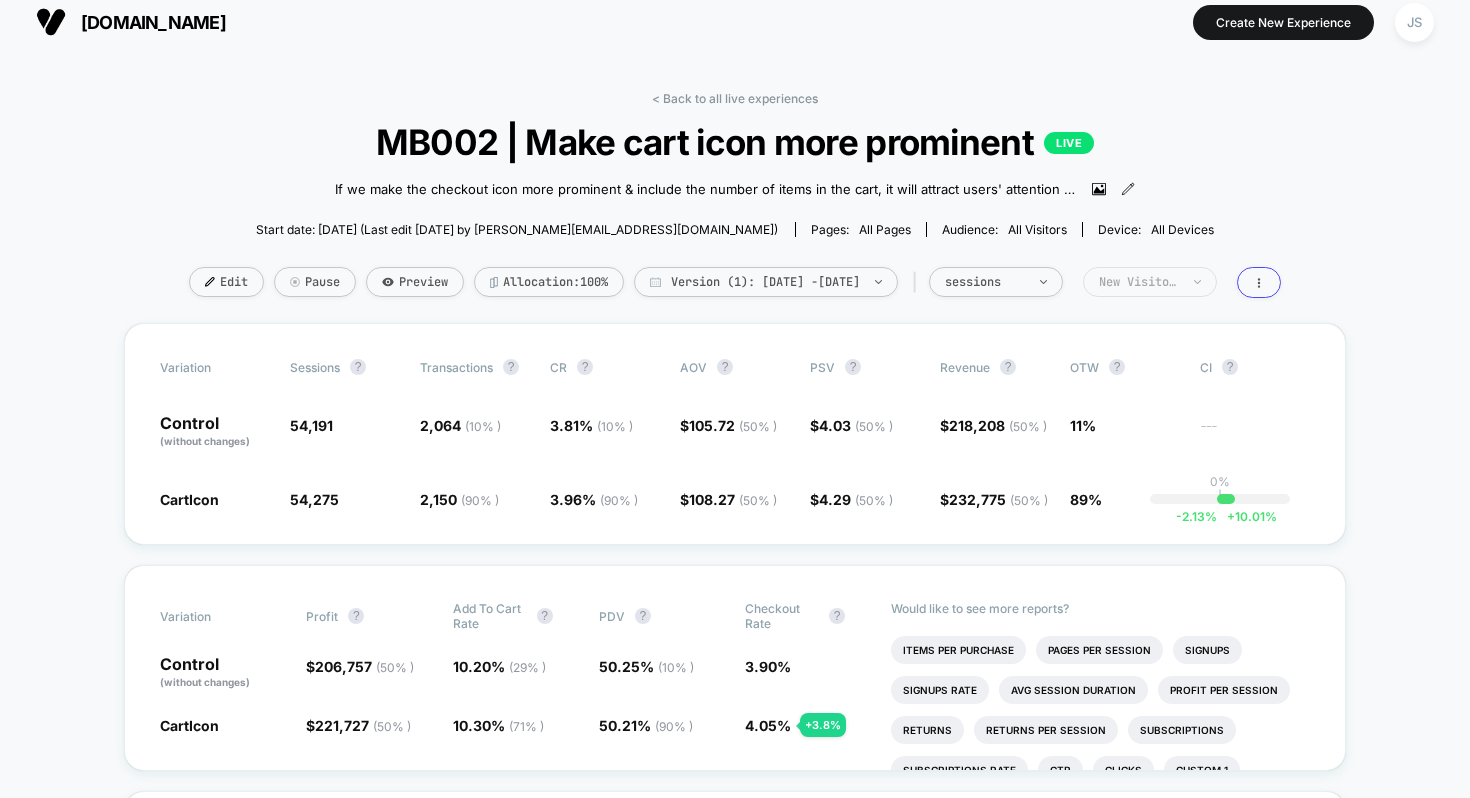 click on "New Visitors" at bounding box center [1139, 282] 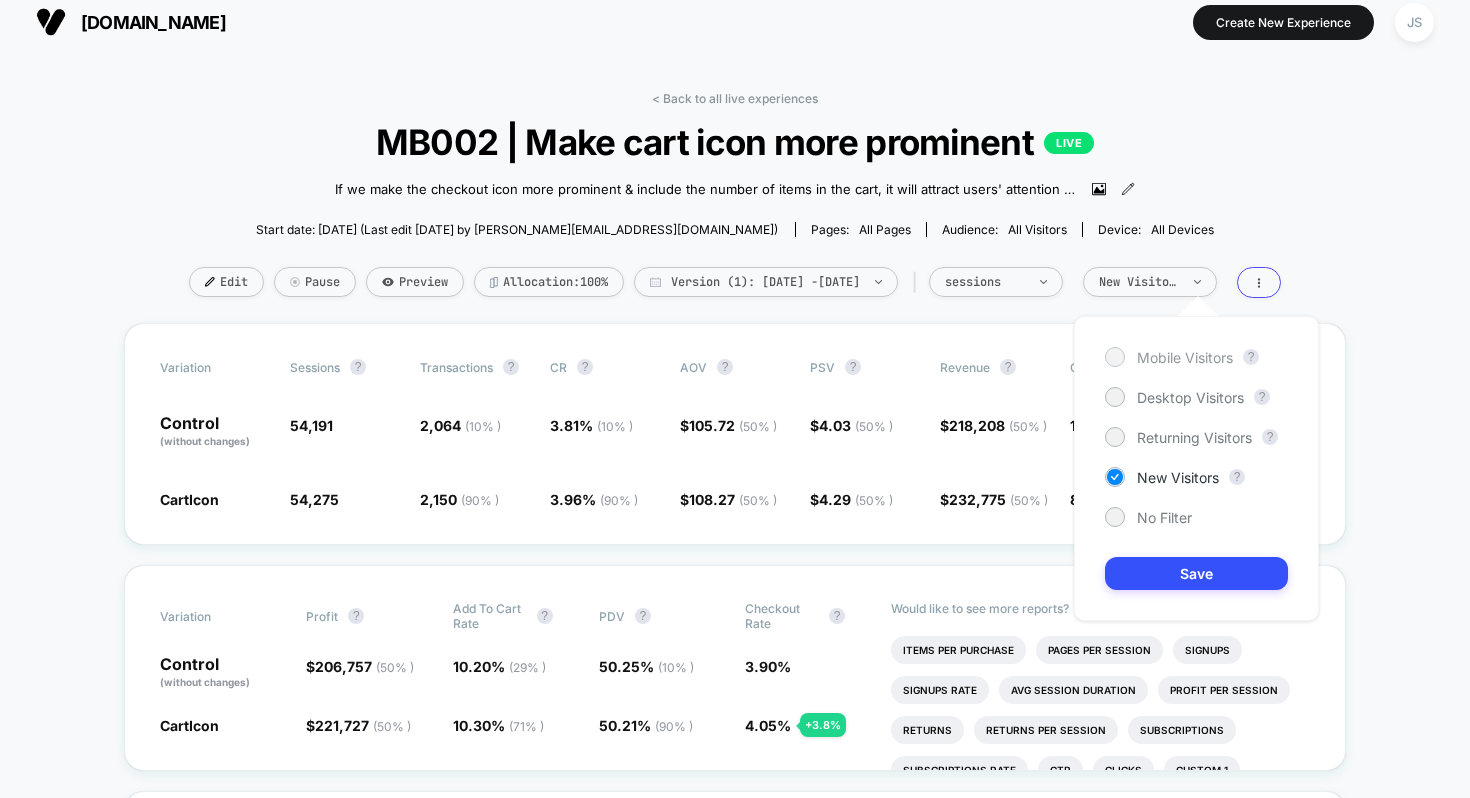 click on "Mobile Visitors" at bounding box center [1185, 357] 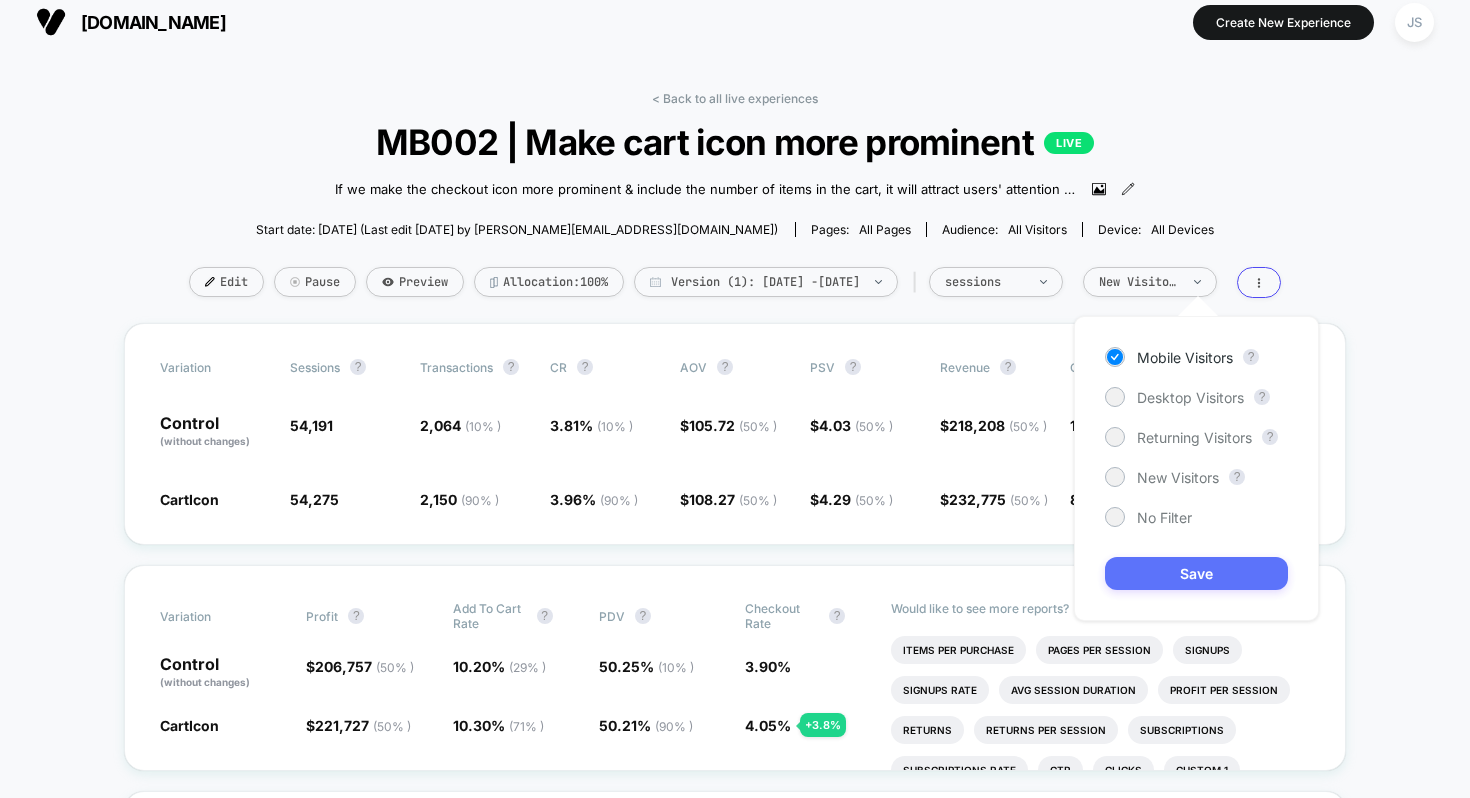 click on "Save" at bounding box center [1196, 573] 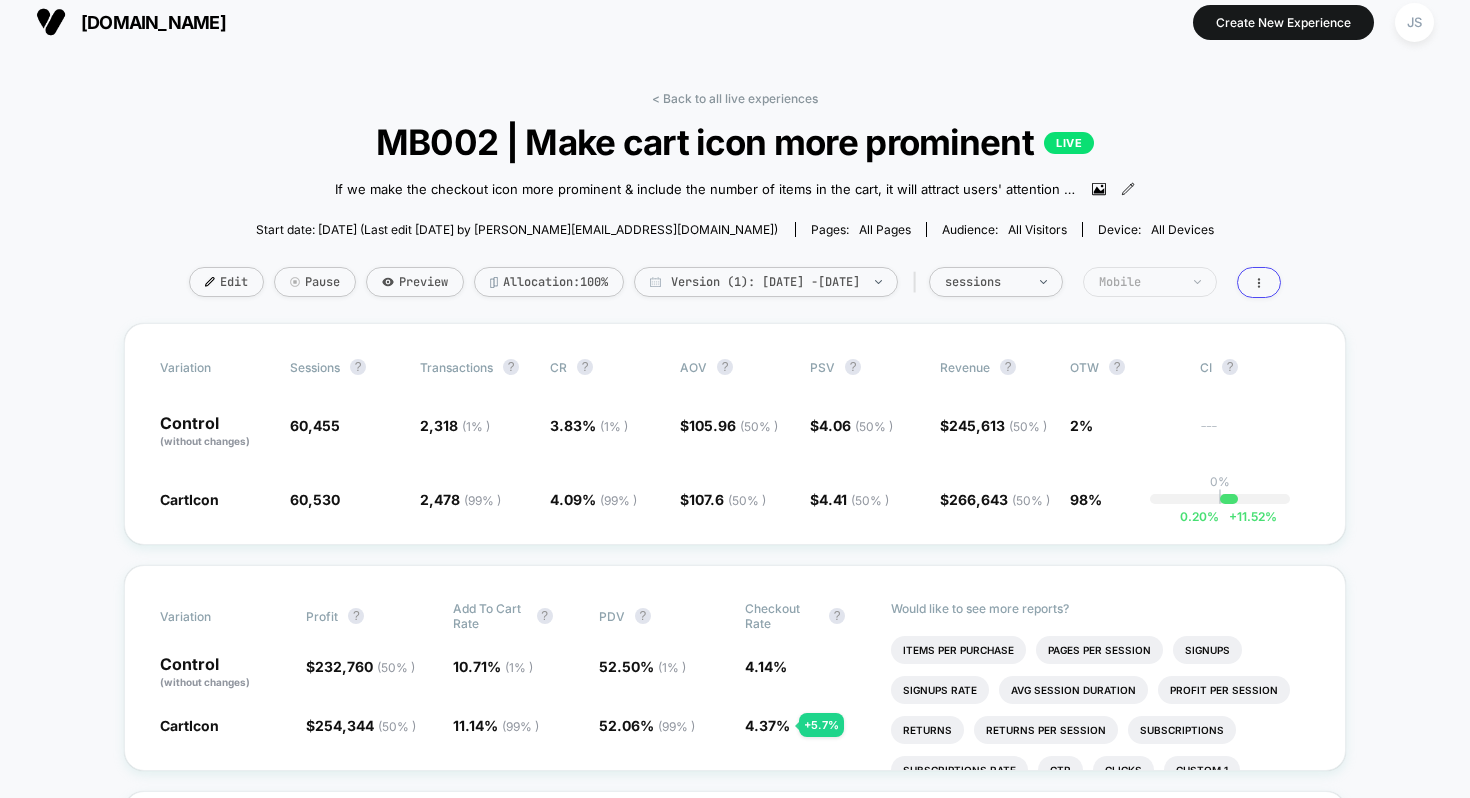 click on "Mobile" at bounding box center [1139, 282] 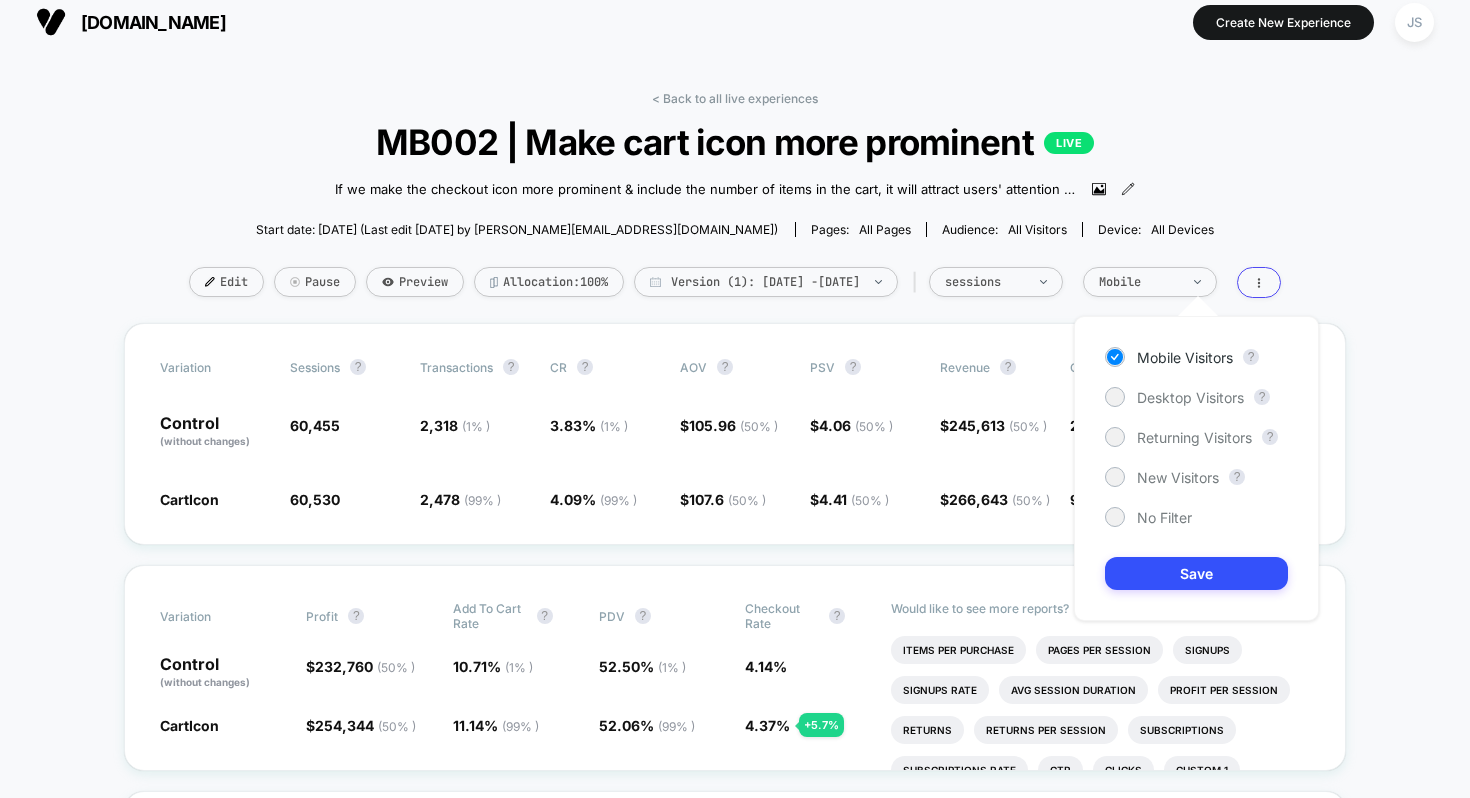 click on "Mobile Visitors ? Desktop Visitors ? Returning Visitors ? New Visitors ? No Filter Save" at bounding box center [1196, 468] 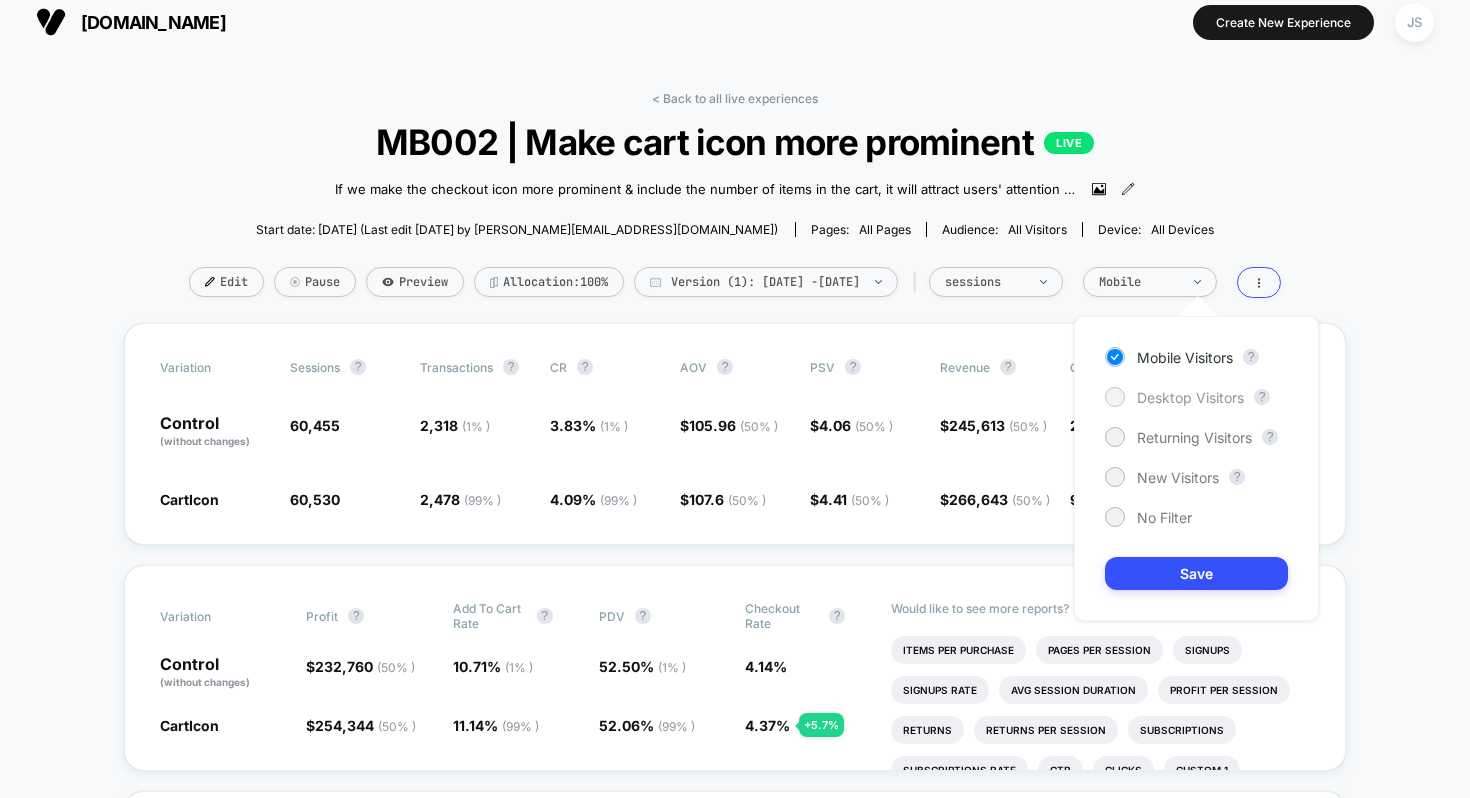 click on "Desktop Visitors" at bounding box center [1190, 397] 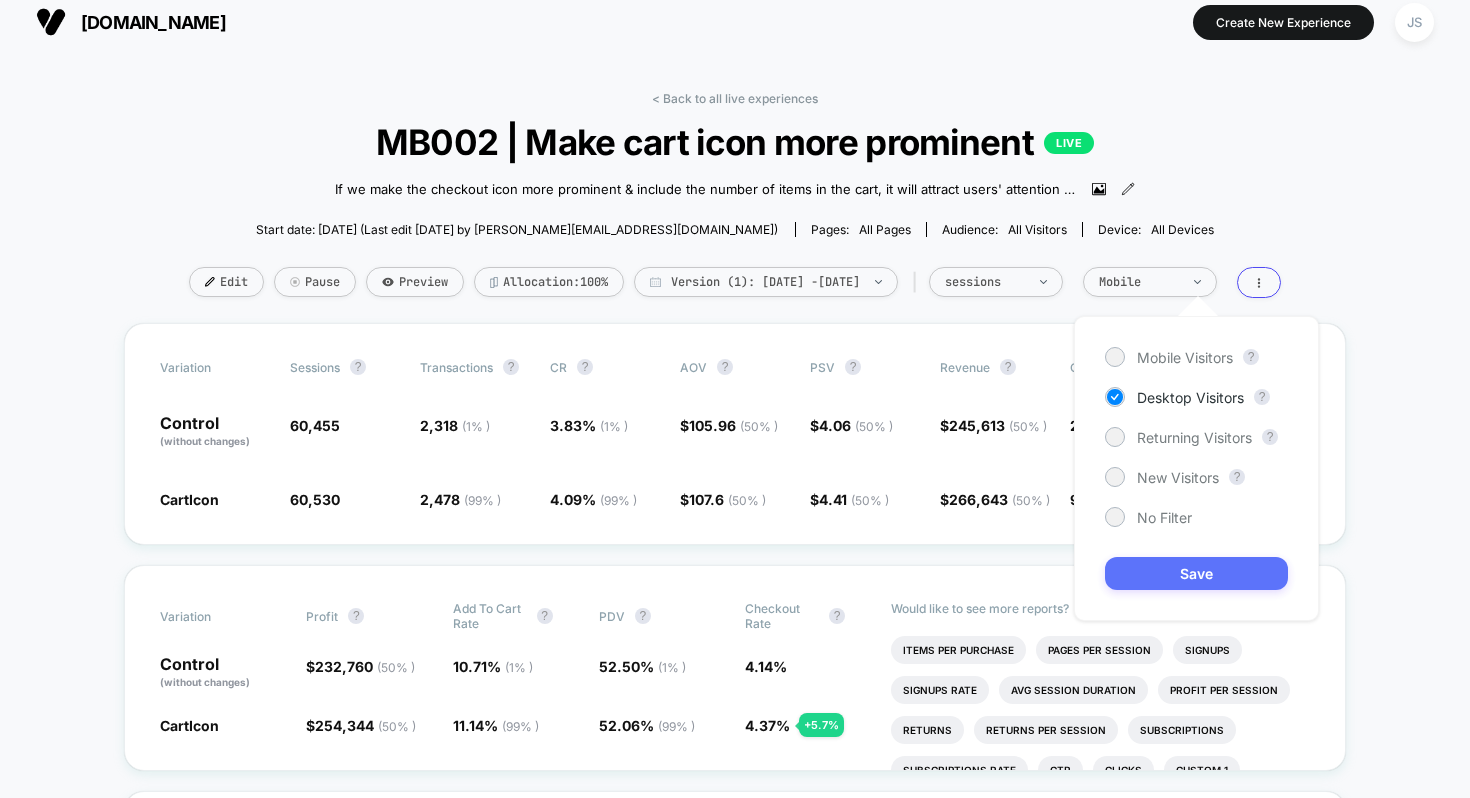 click on "Save" at bounding box center [1196, 573] 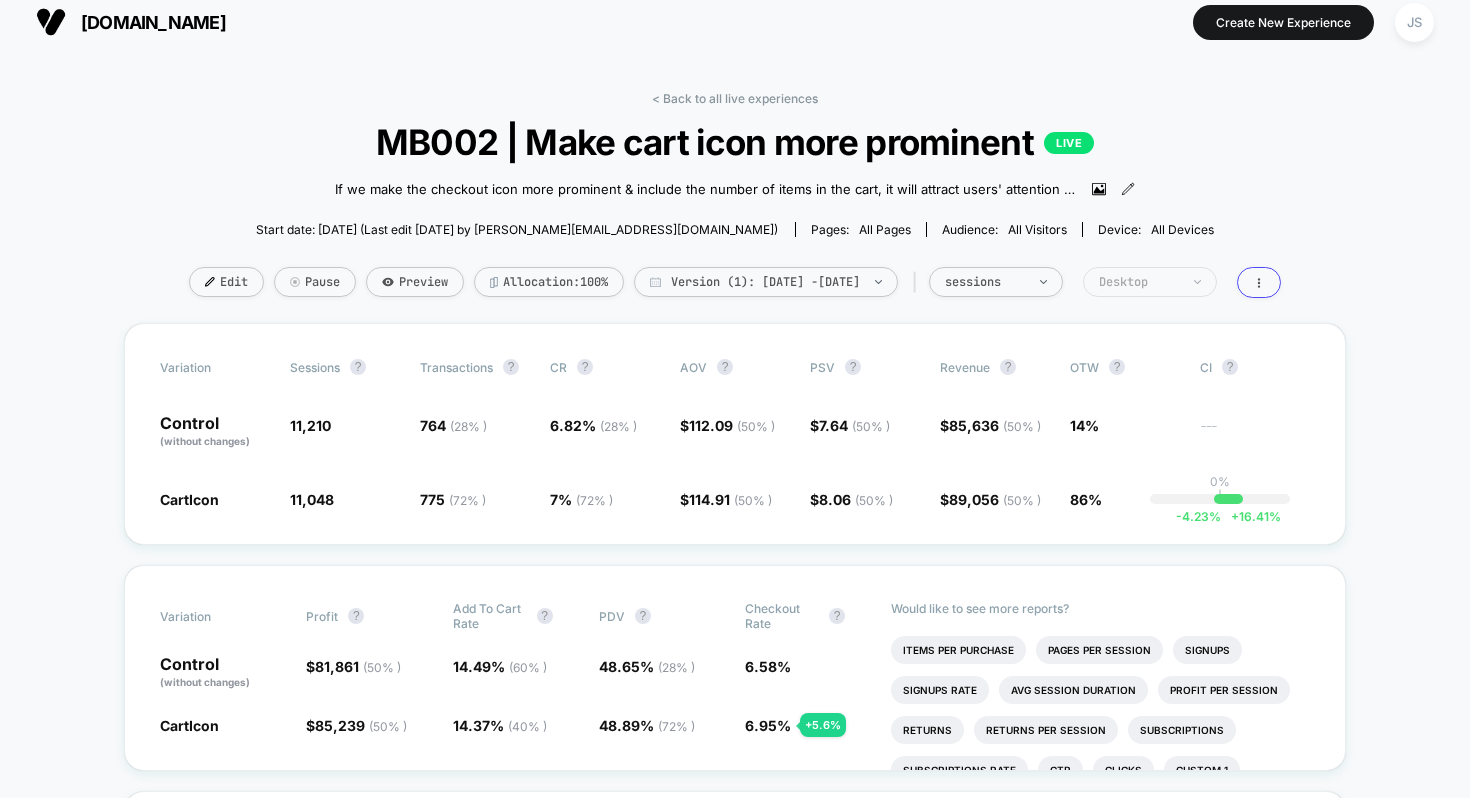 click on "Desktop" at bounding box center [1139, 282] 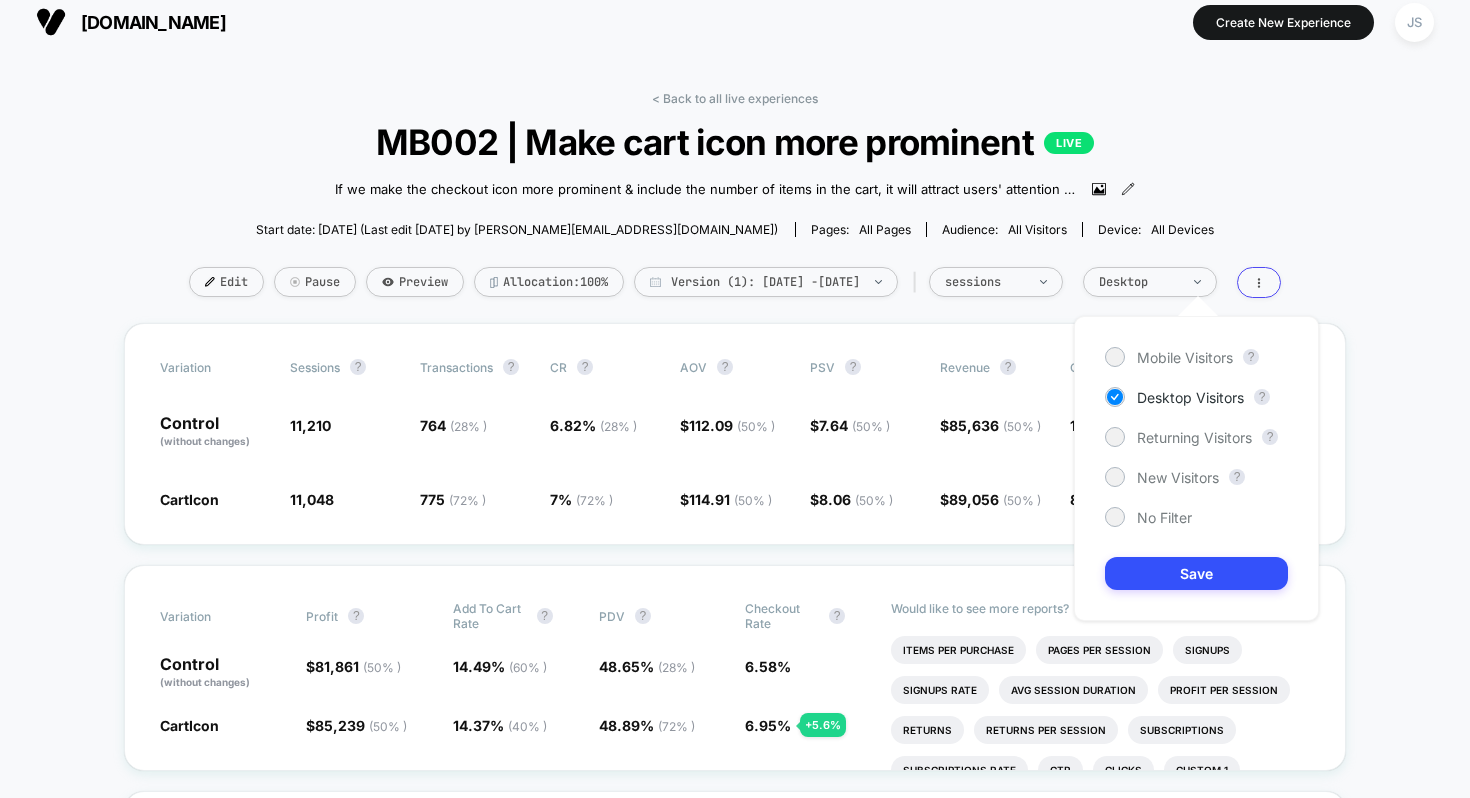 click on "Mobile Visitors ? Desktop Visitors ? Returning Visitors ? New Visitors ? No Filter Save" at bounding box center [1196, 468] 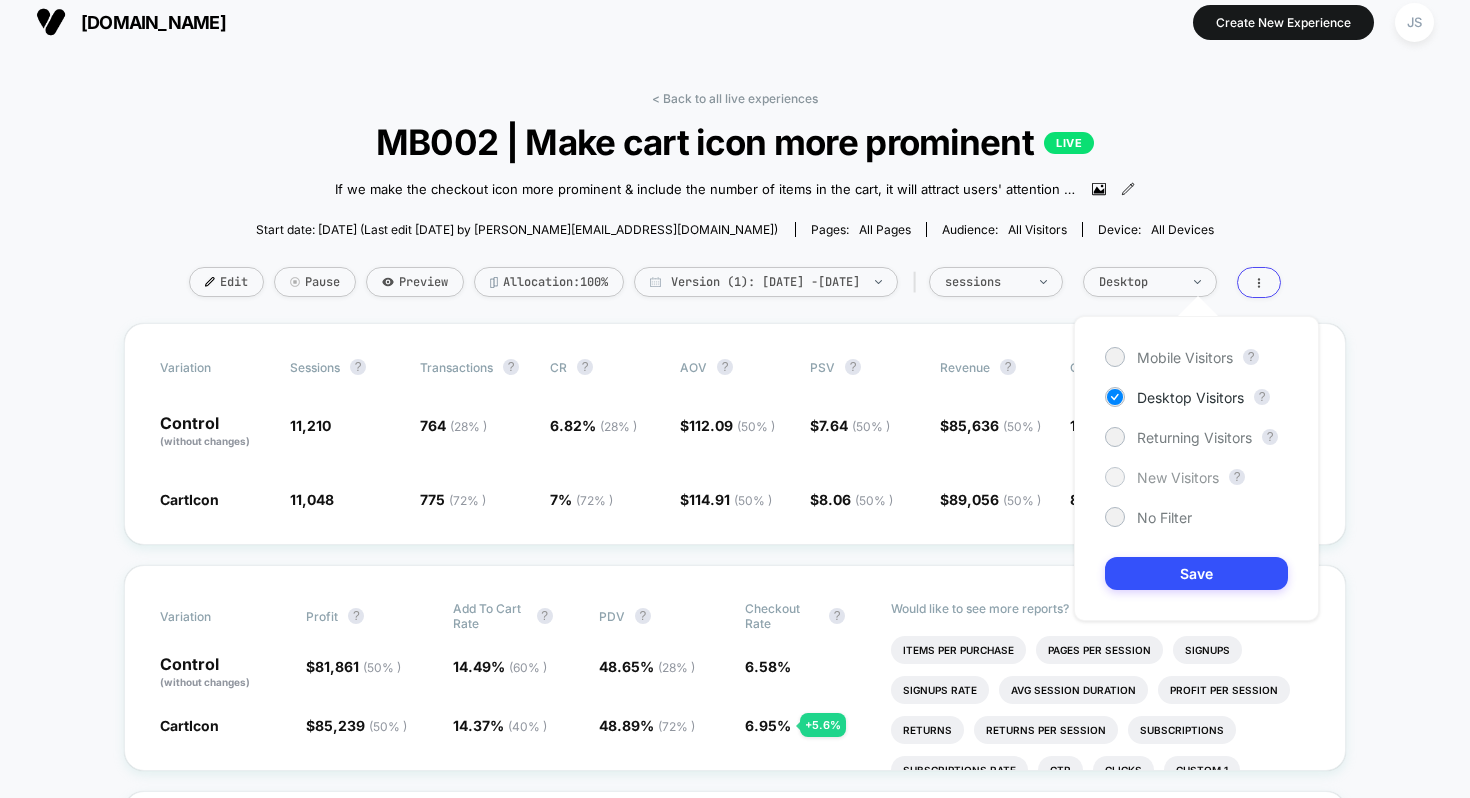 click on "New Visitors" at bounding box center [1178, 477] 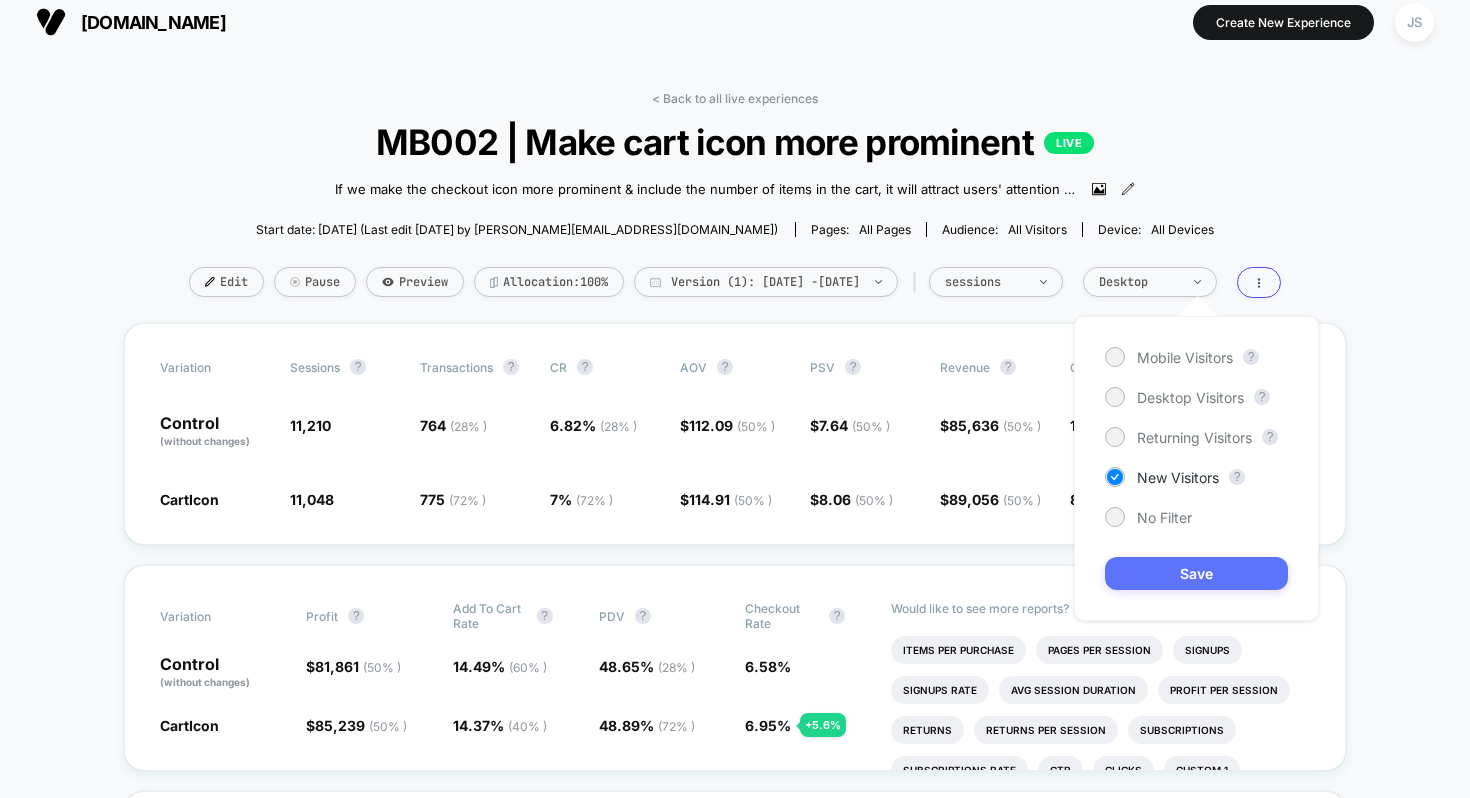 click on "Save" at bounding box center (1196, 573) 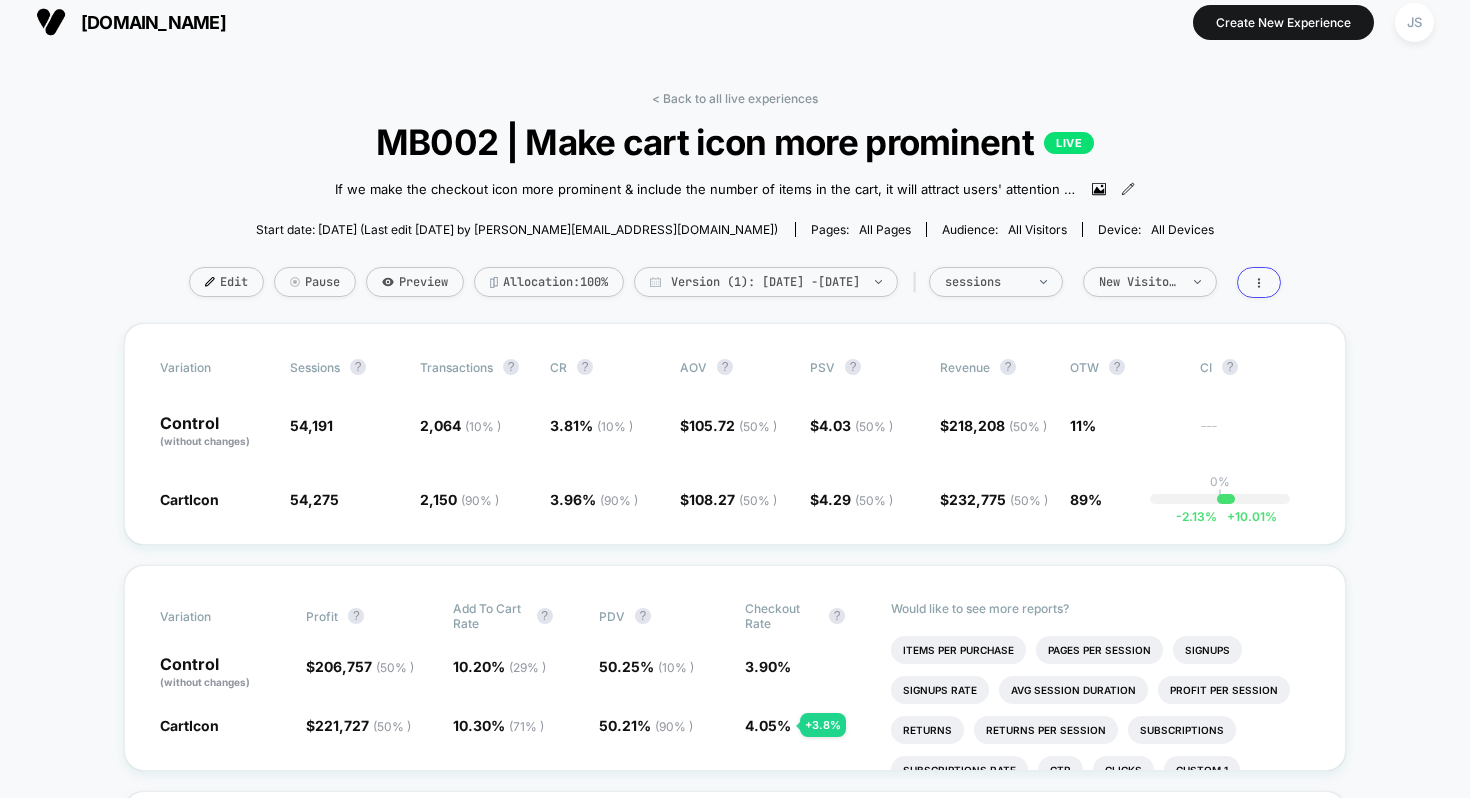 click on "Start date: [DATE] (Last edit [DATE] by [PERSON_NAME][EMAIL_ADDRESS][DOMAIN_NAME]) Pages: all pages Audience: All Visitors Device: all devices" at bounding box center [735, 229] 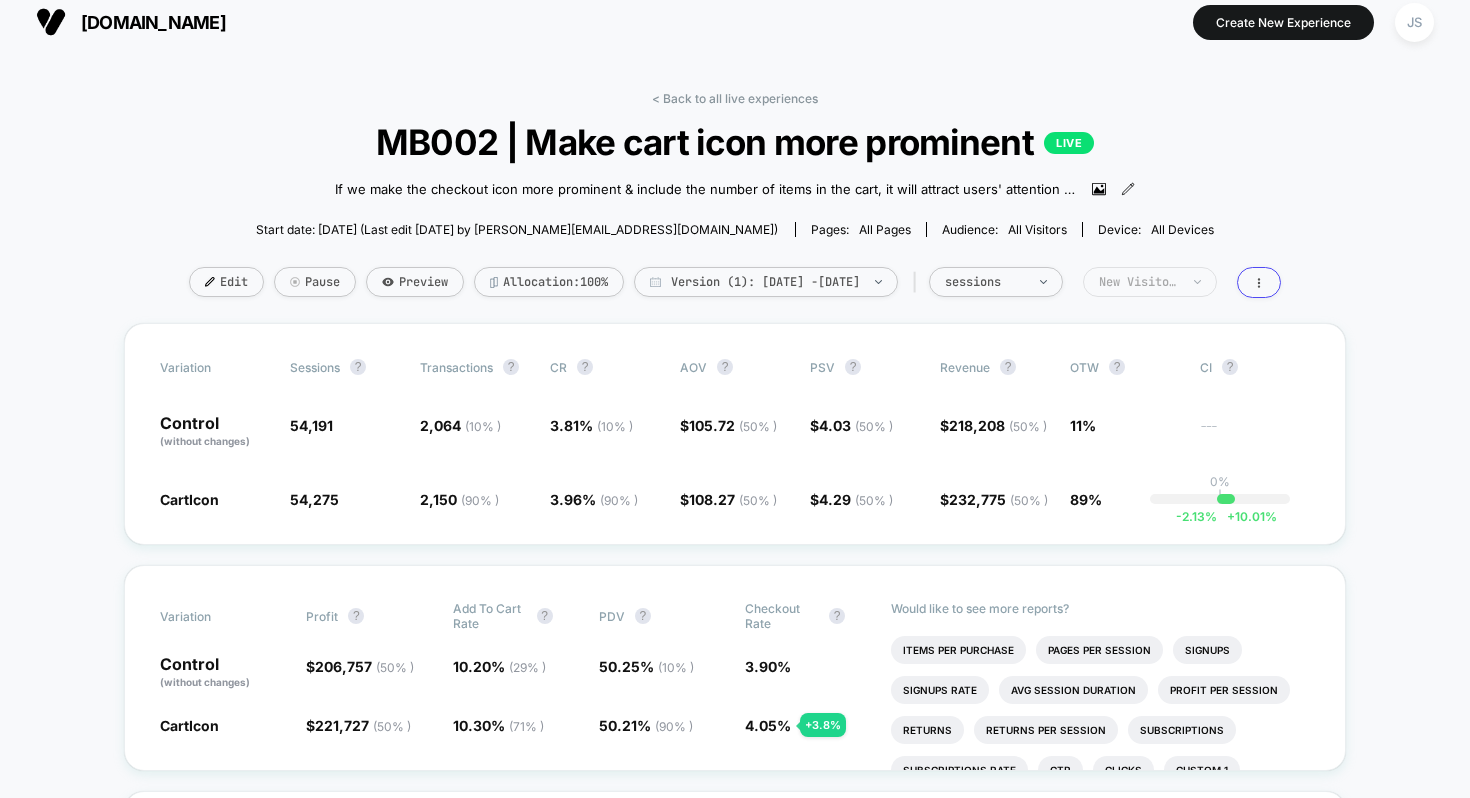 click on "New Visitors" at bounding box center (1150, 282) 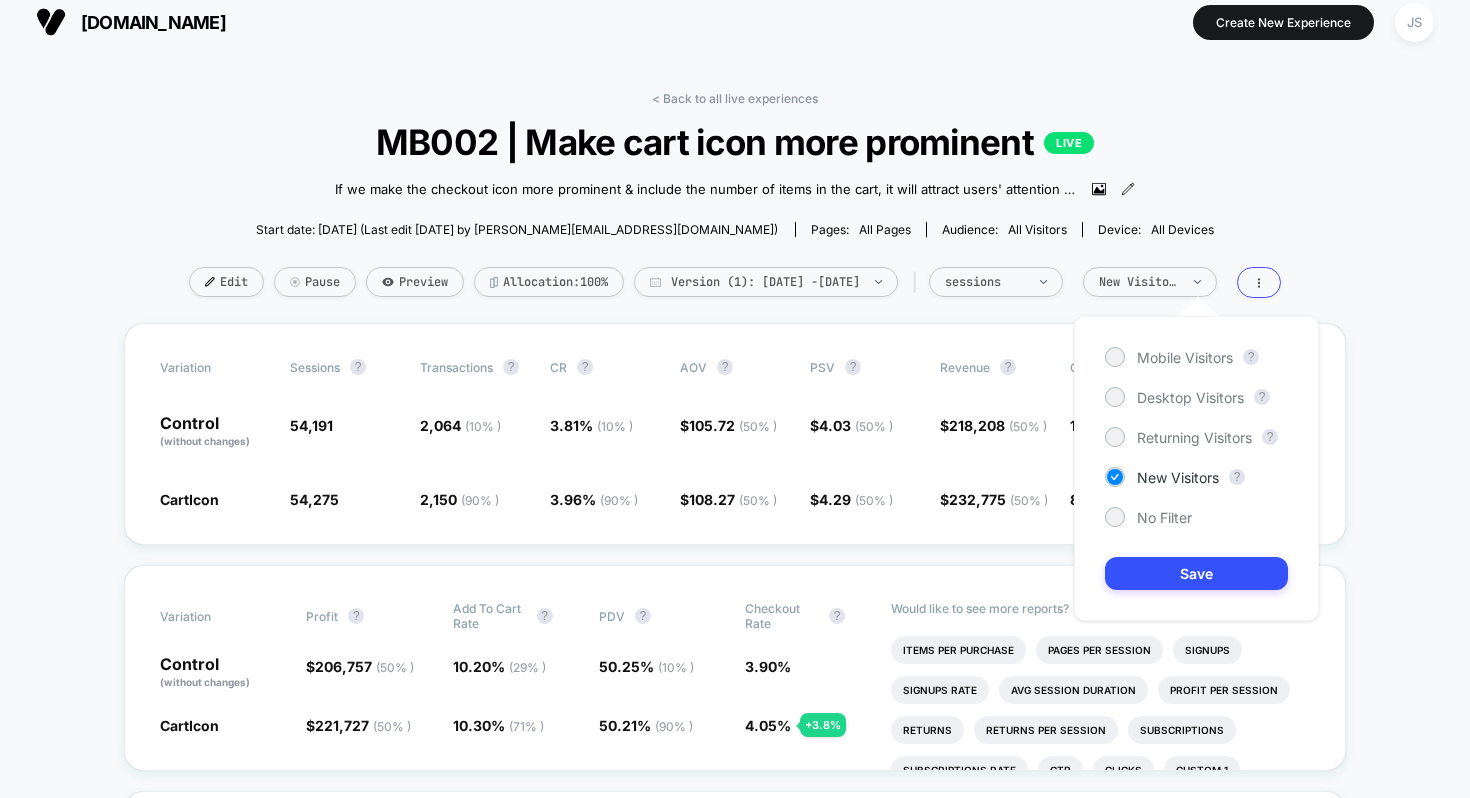 click on "Mobile Visitors ? Desktop Visitors ? Returning Visitors ? New Visitors ? No Filter Save" at bounding box center (1196, 468) 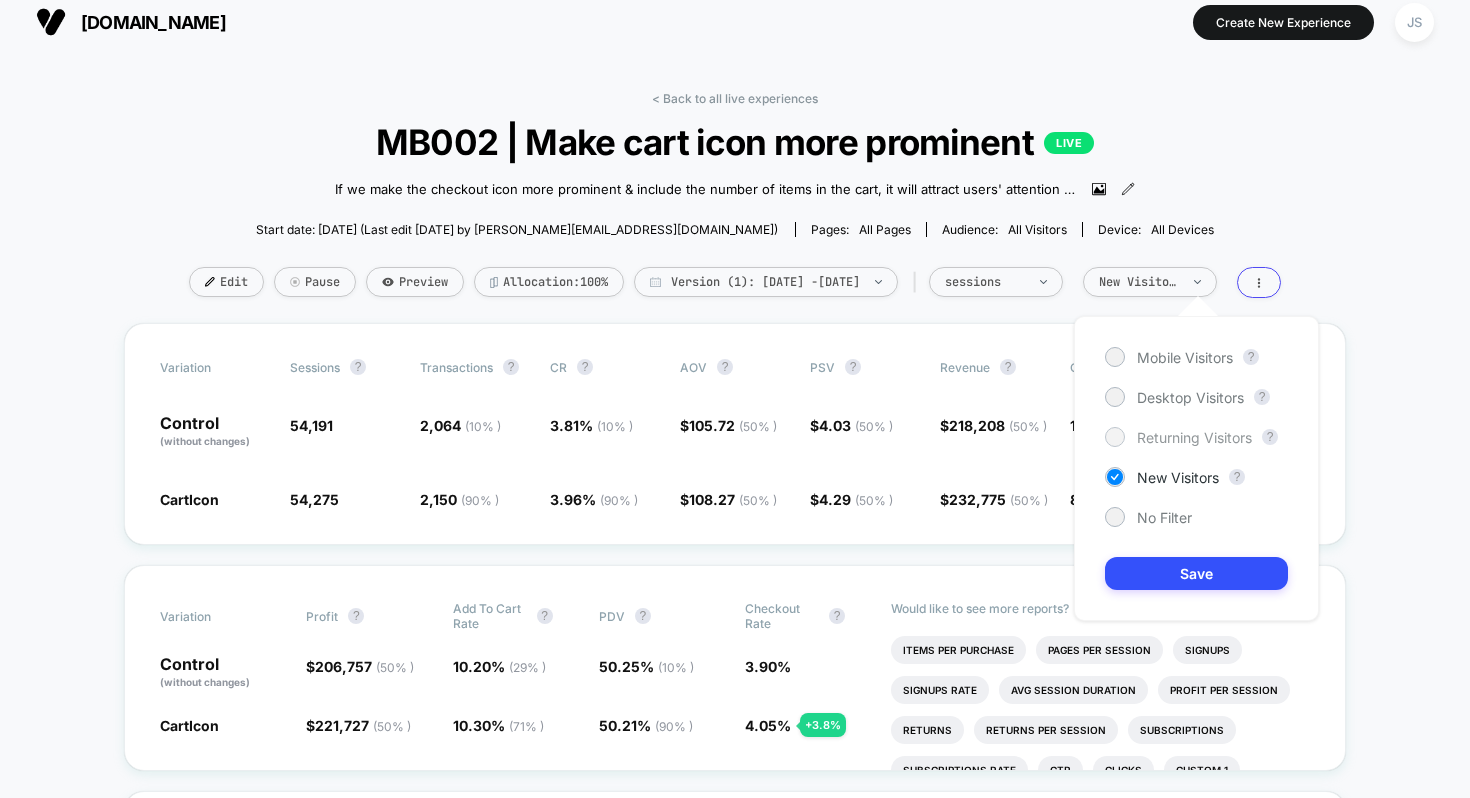 click on "Returning Visitors" at bounding box center [1194, 437] 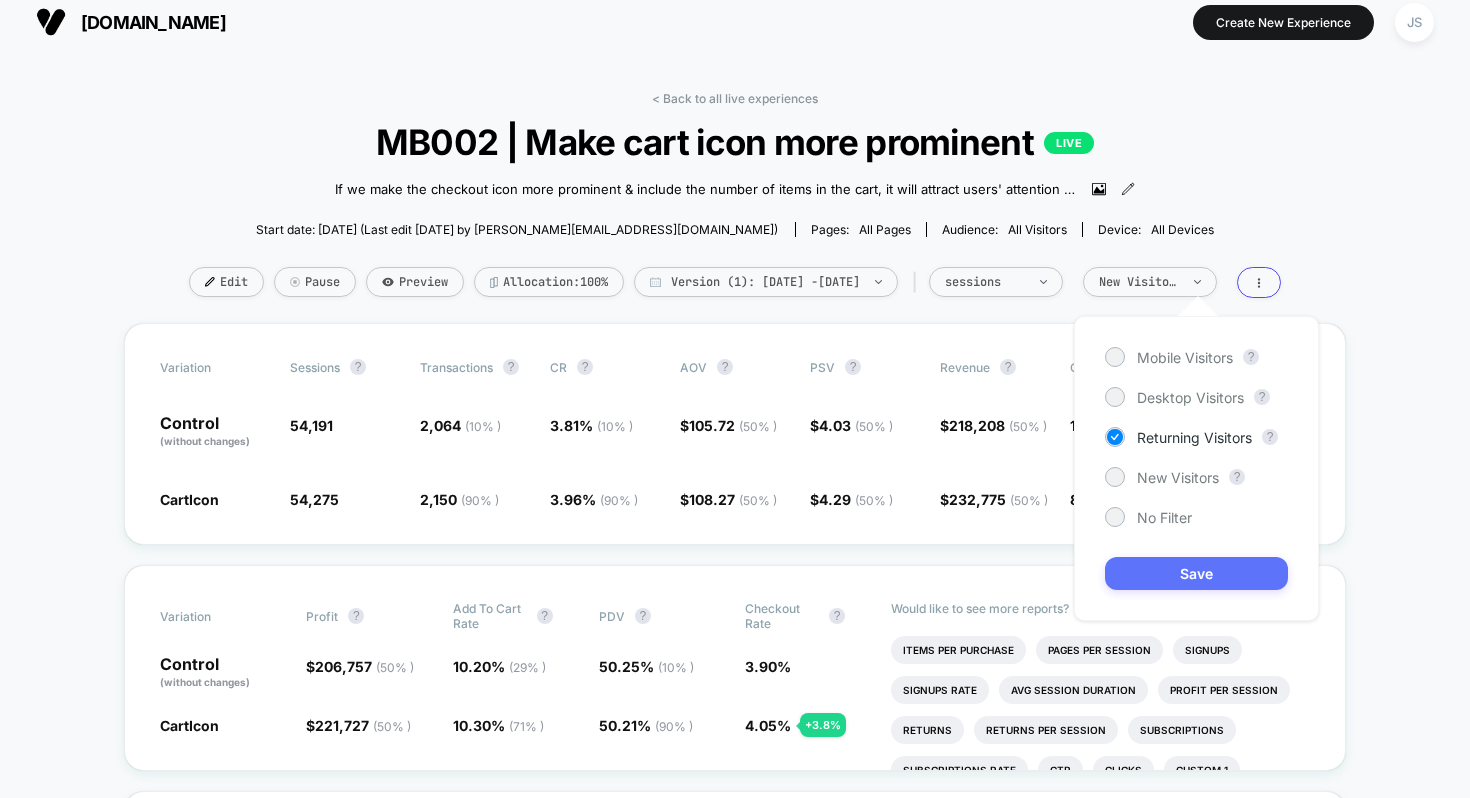 click on "Save" at bounding box center [1196, 573] 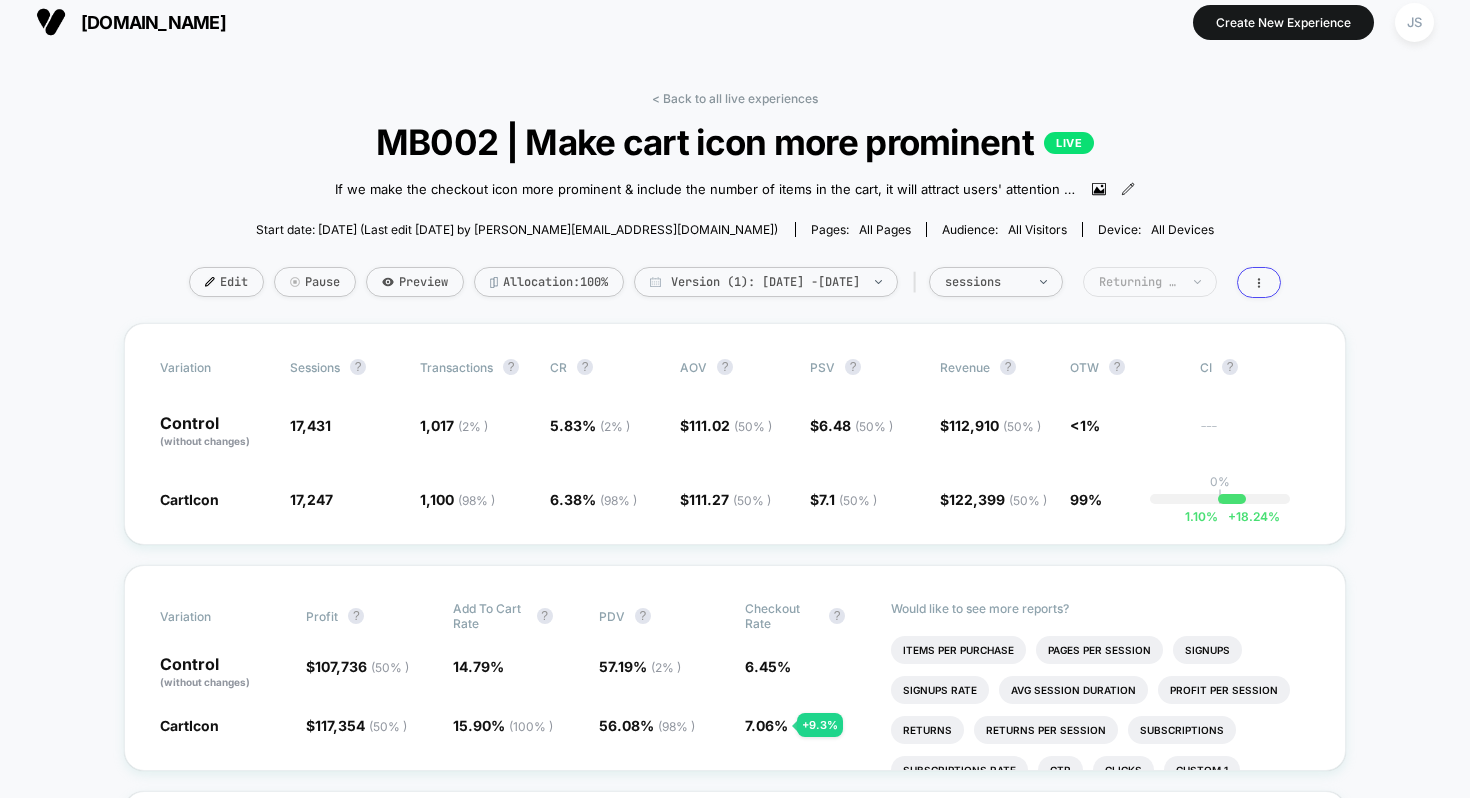 click on "Returning Visitors" at bounding box center [1139, 282] 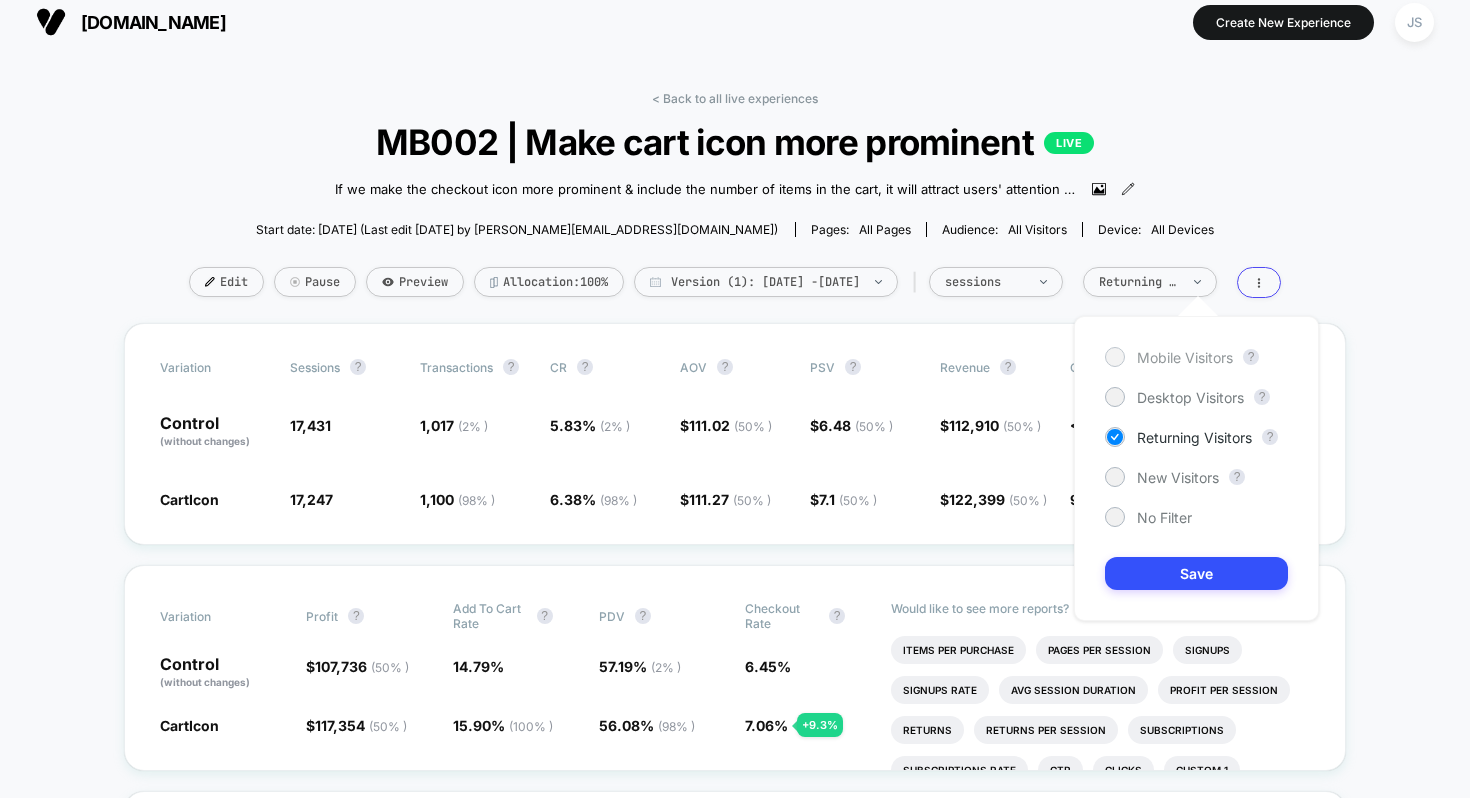 click on "Mobile Visitors" at bounding box center (1185, 357) 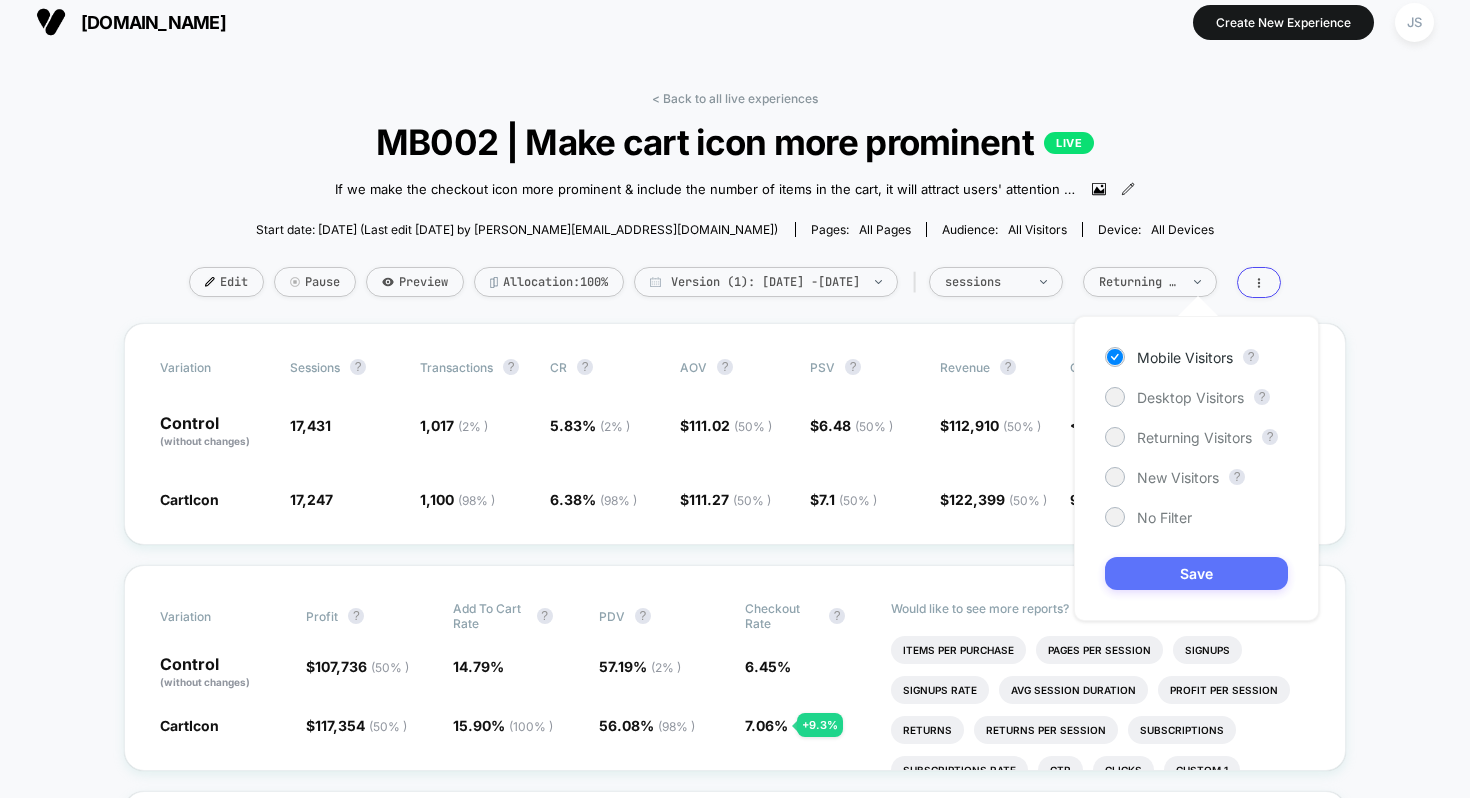 click on "Save" at bounding box center [1196, 573] 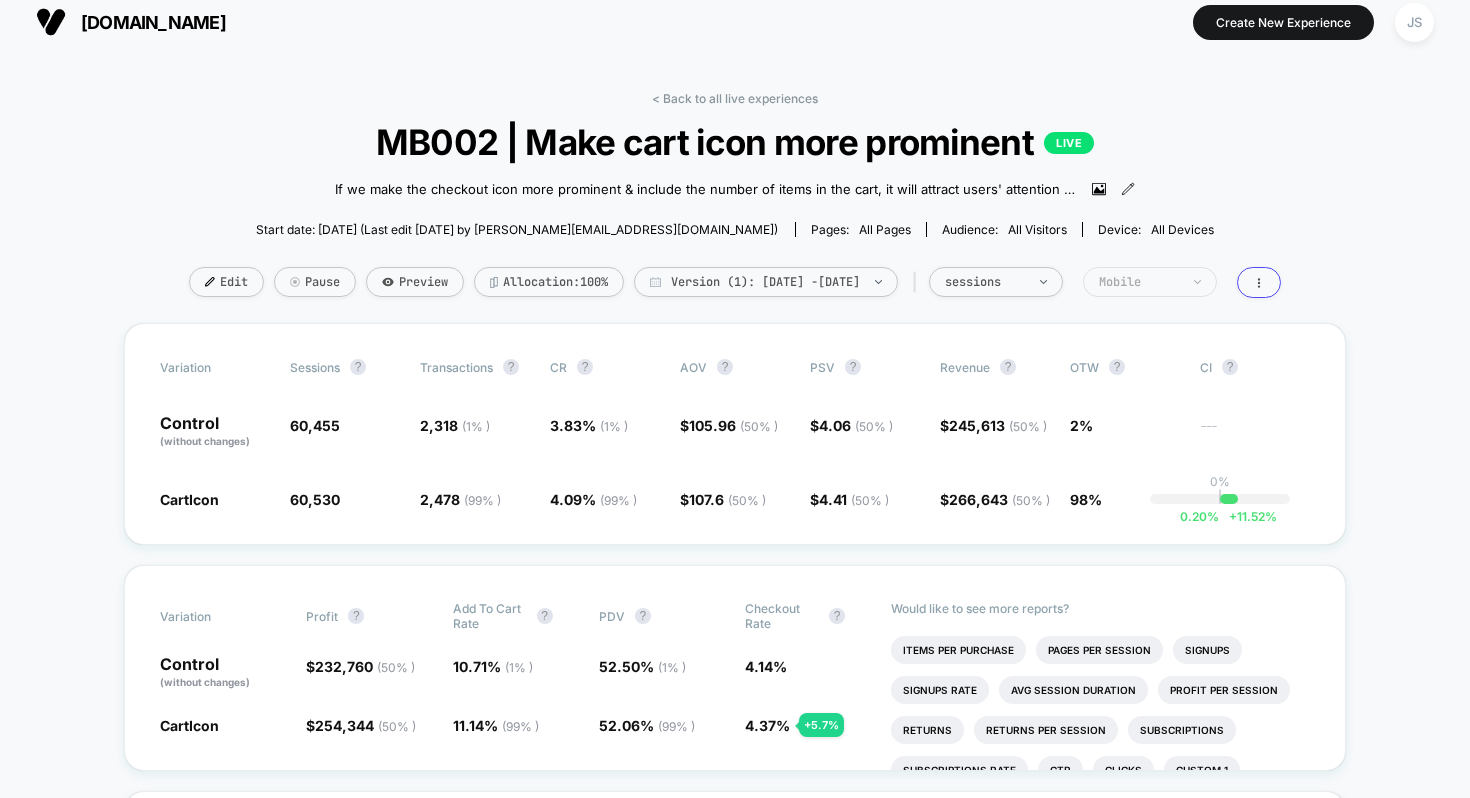 click on "Mobile" at bounding box center [1150, 282] 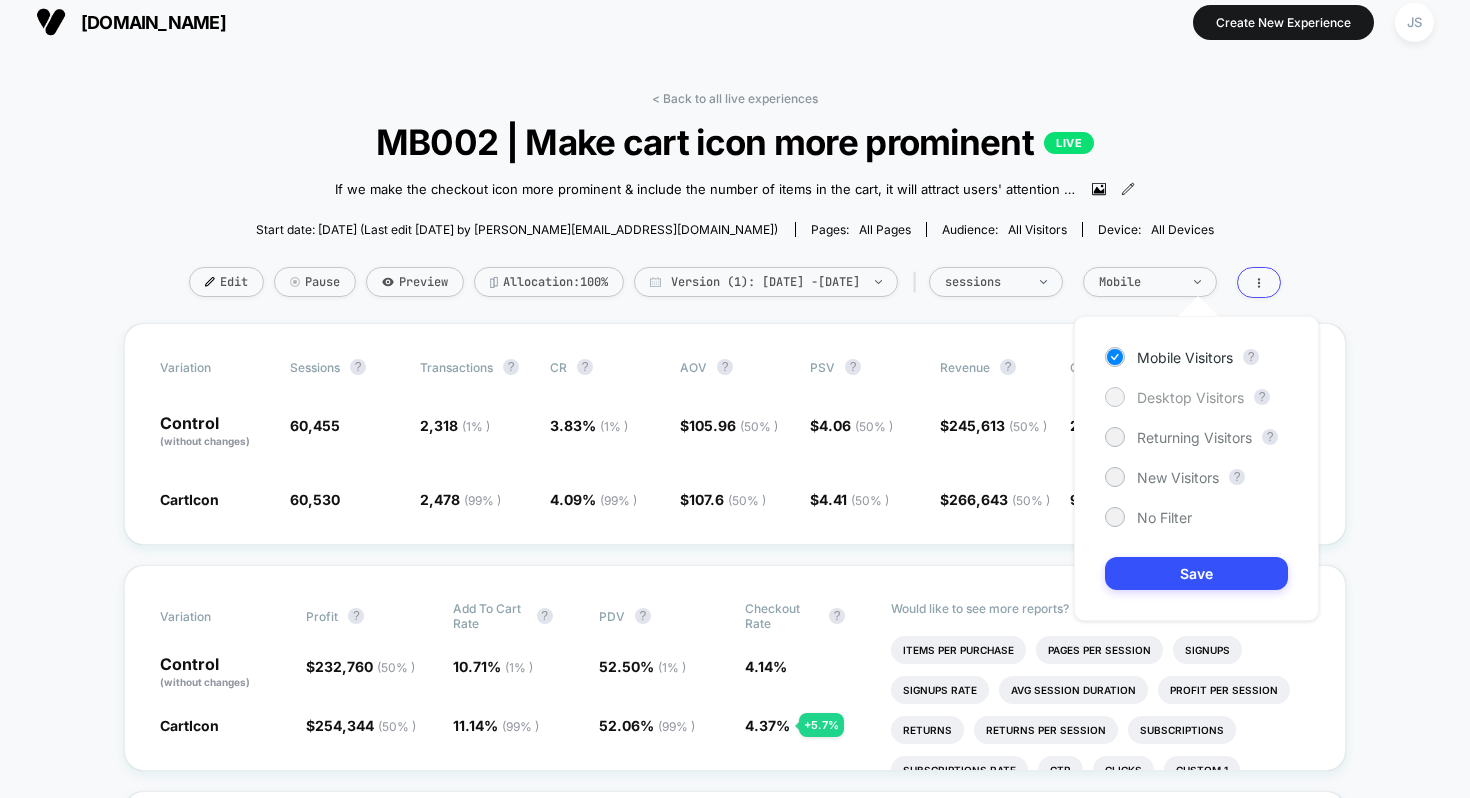 click on "Desktop Visitors" at bounding box center [1190, 397] 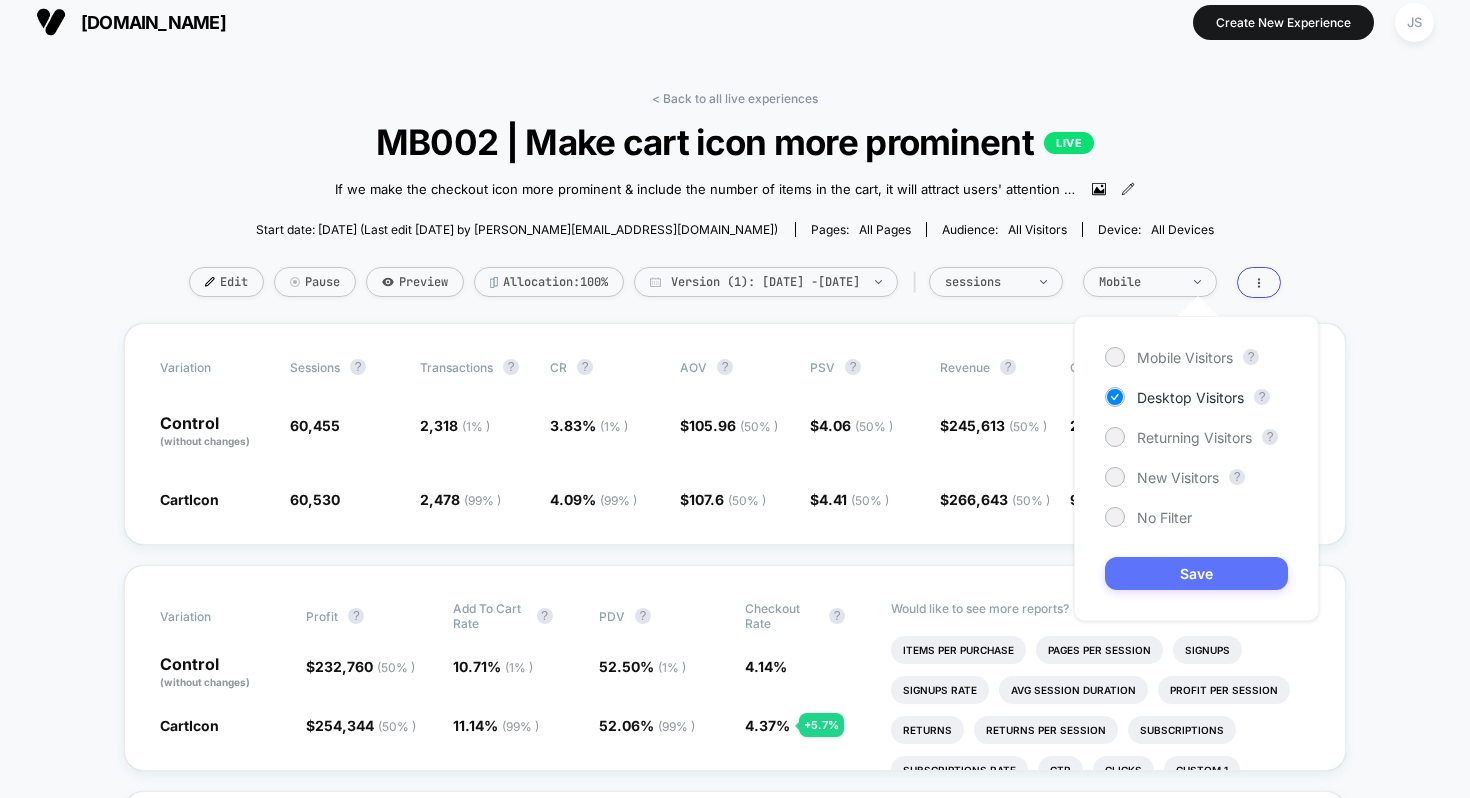 click on "Save" at bounding box center (1196, 573) 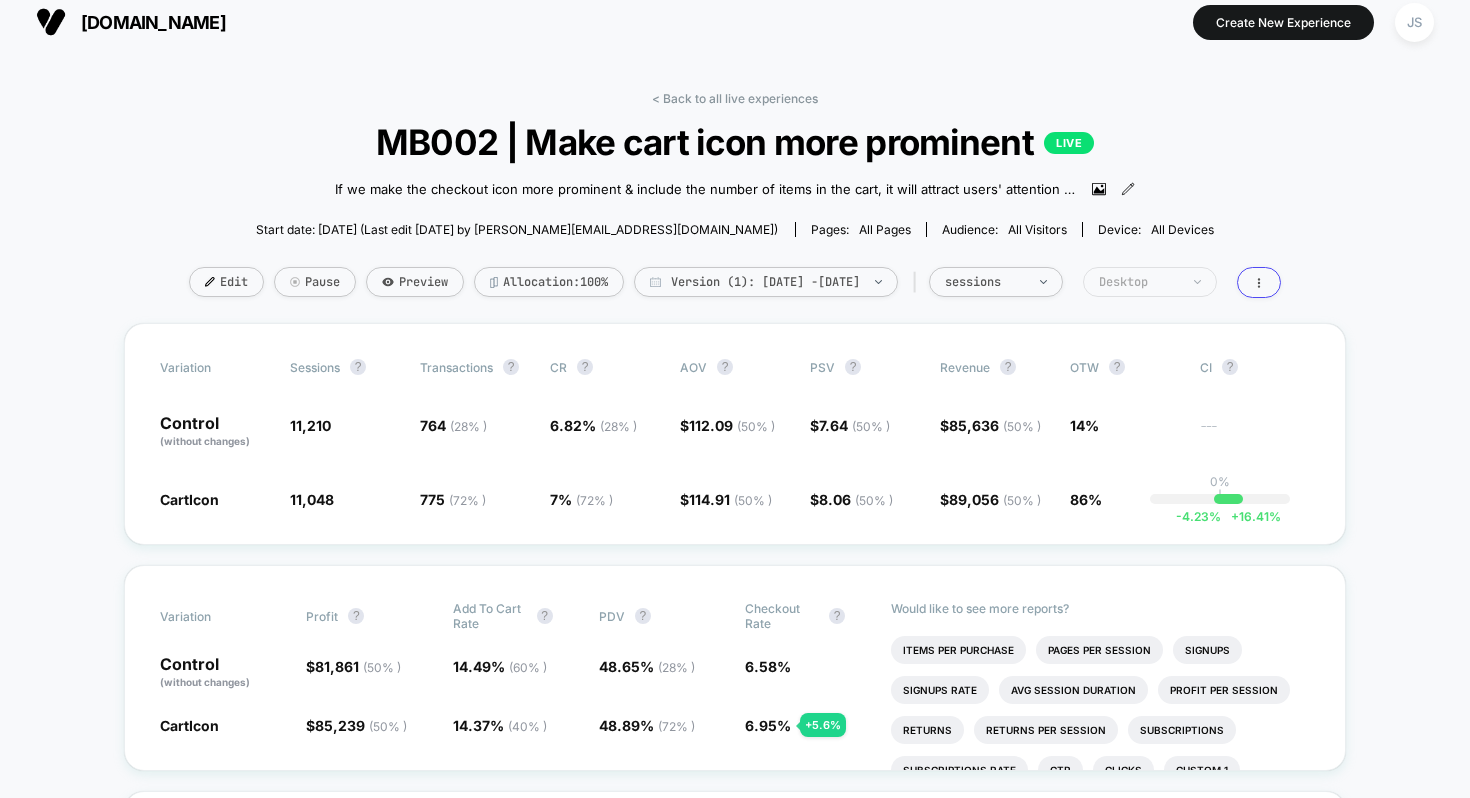 click on "Desktop" at bounding box center (1150, 282) 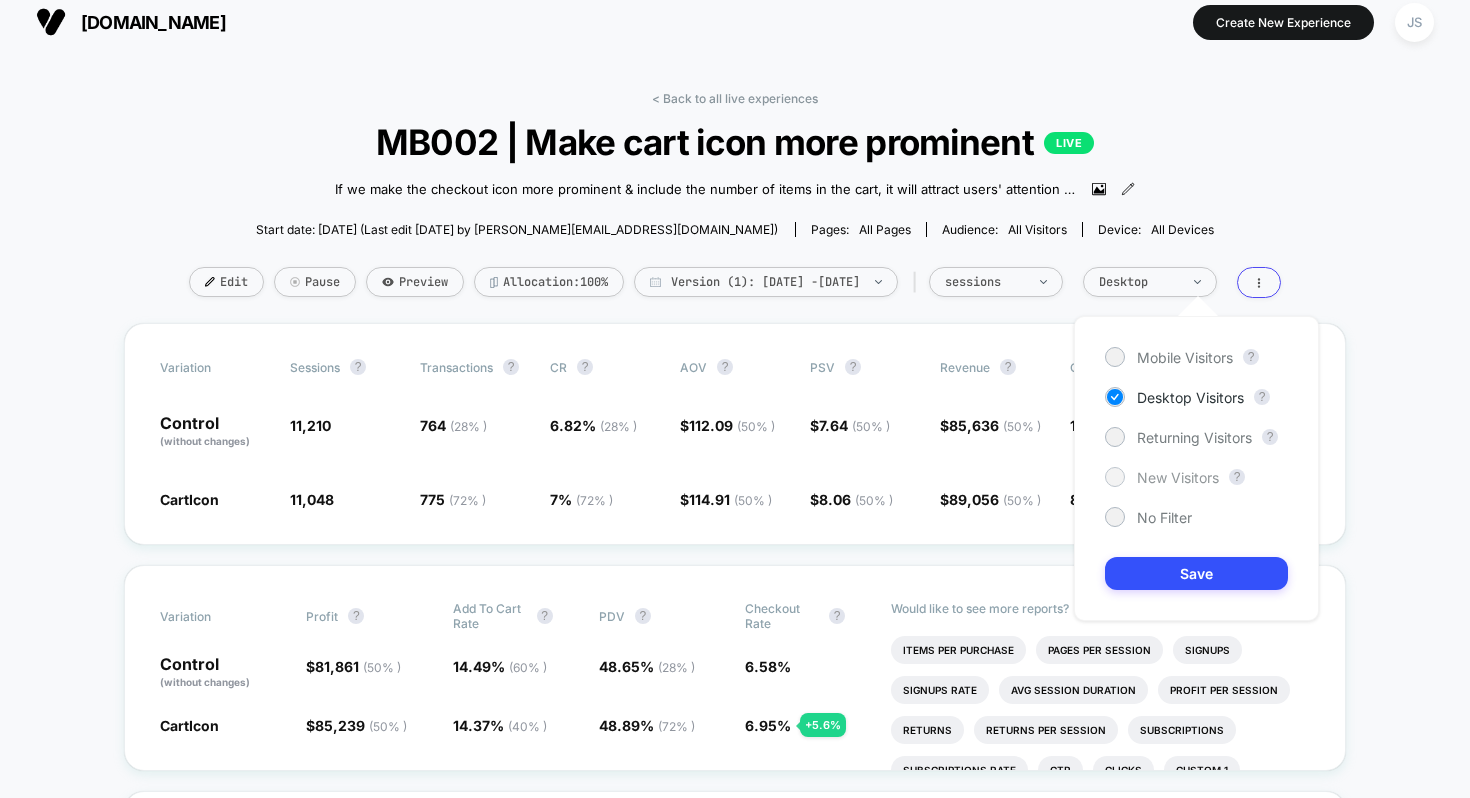 click on "New Visitors" at bounding box center [1178, 477] 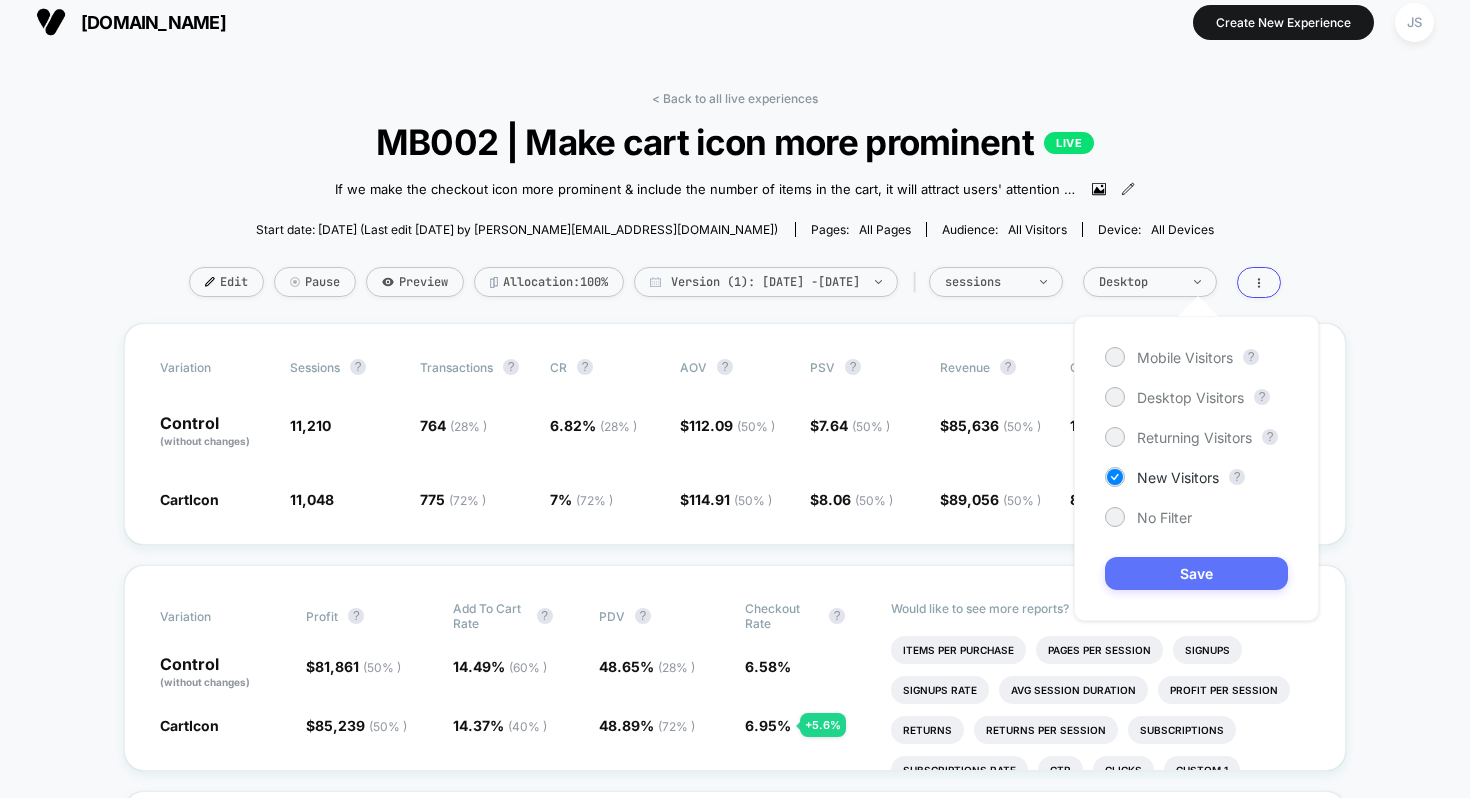 click on "Save" at bounding box center (1196, 573) 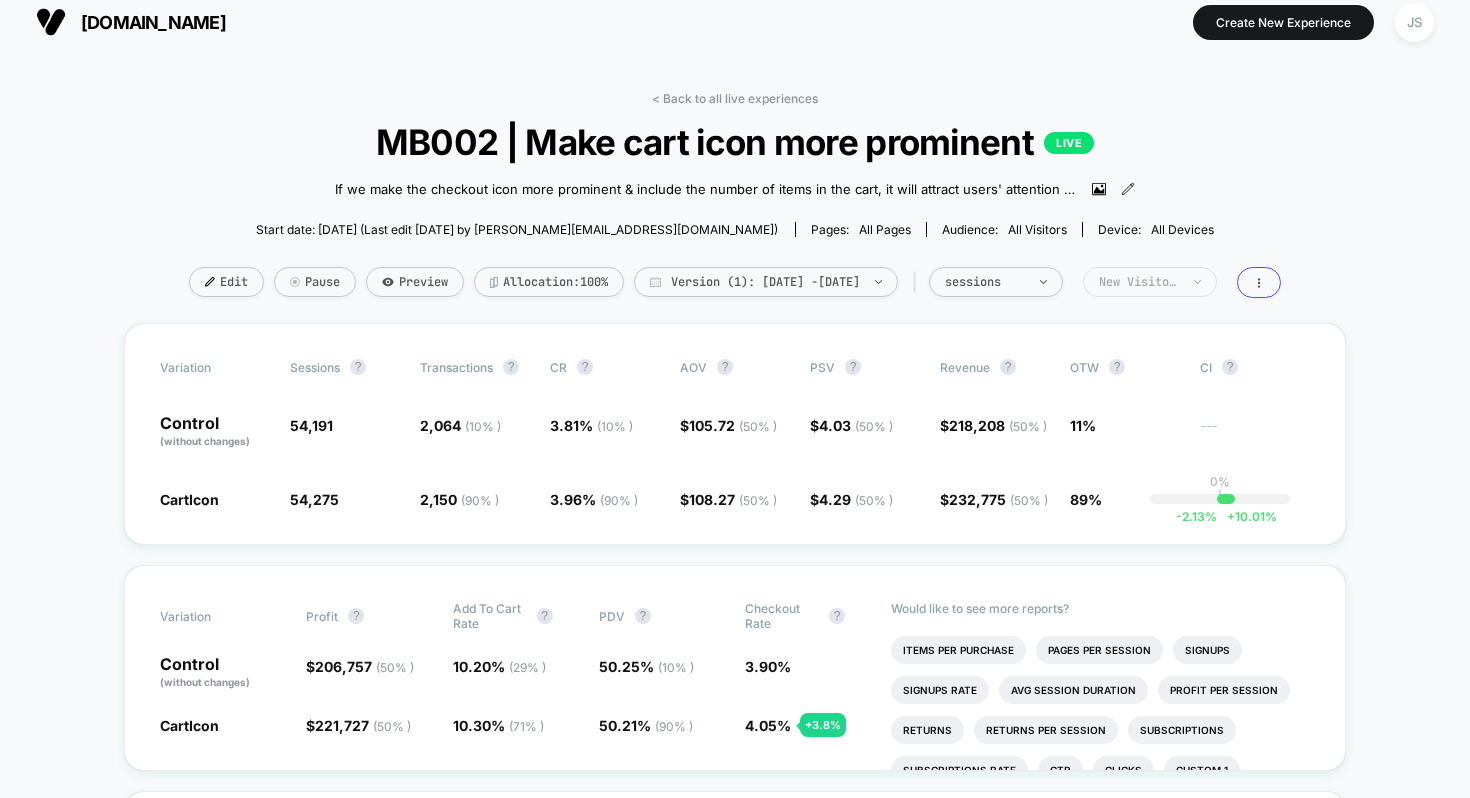 click on "New Visitors" at bounding box center (1139, 282) 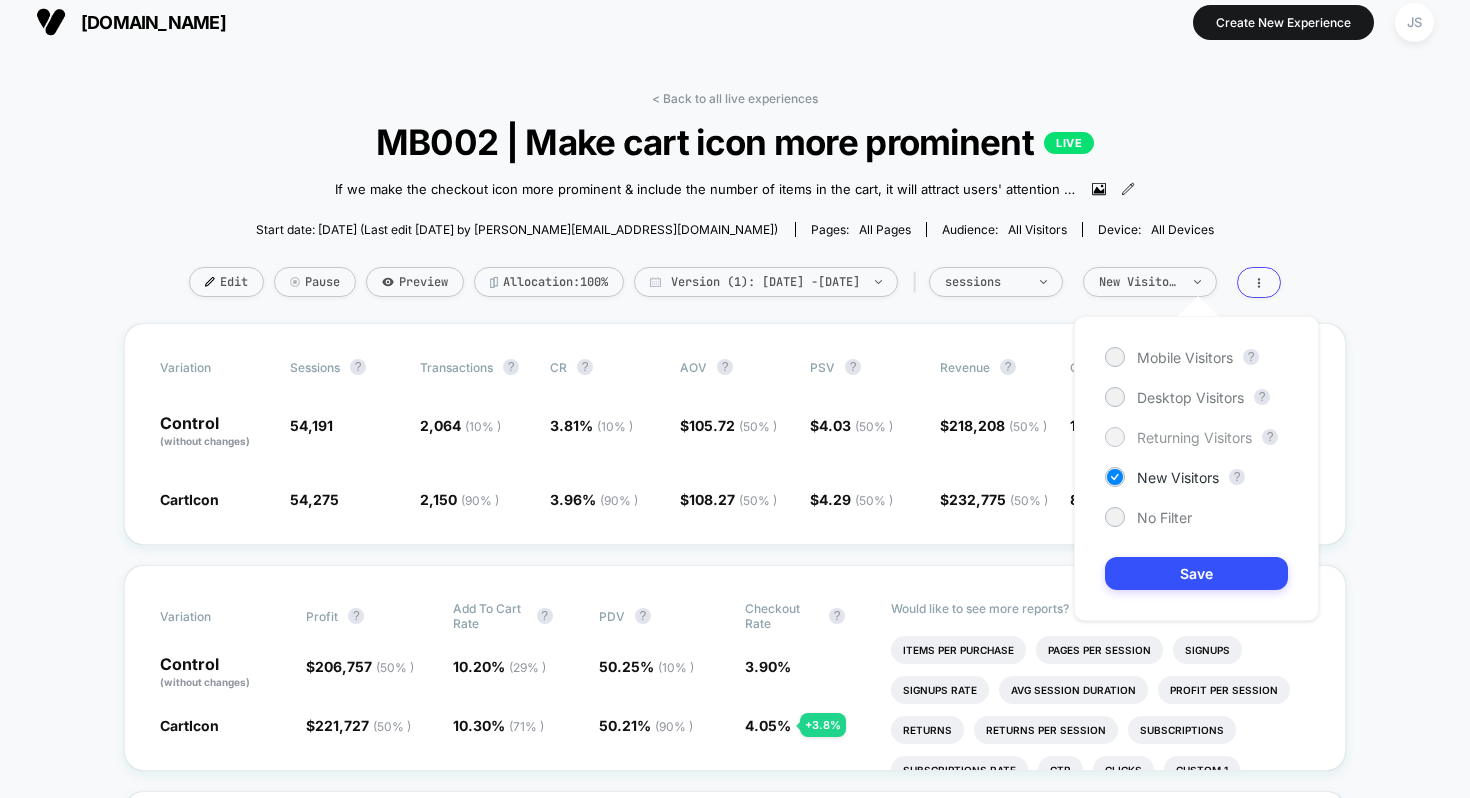 click on "Returning Visitors" at bounding box center (1194, 437) 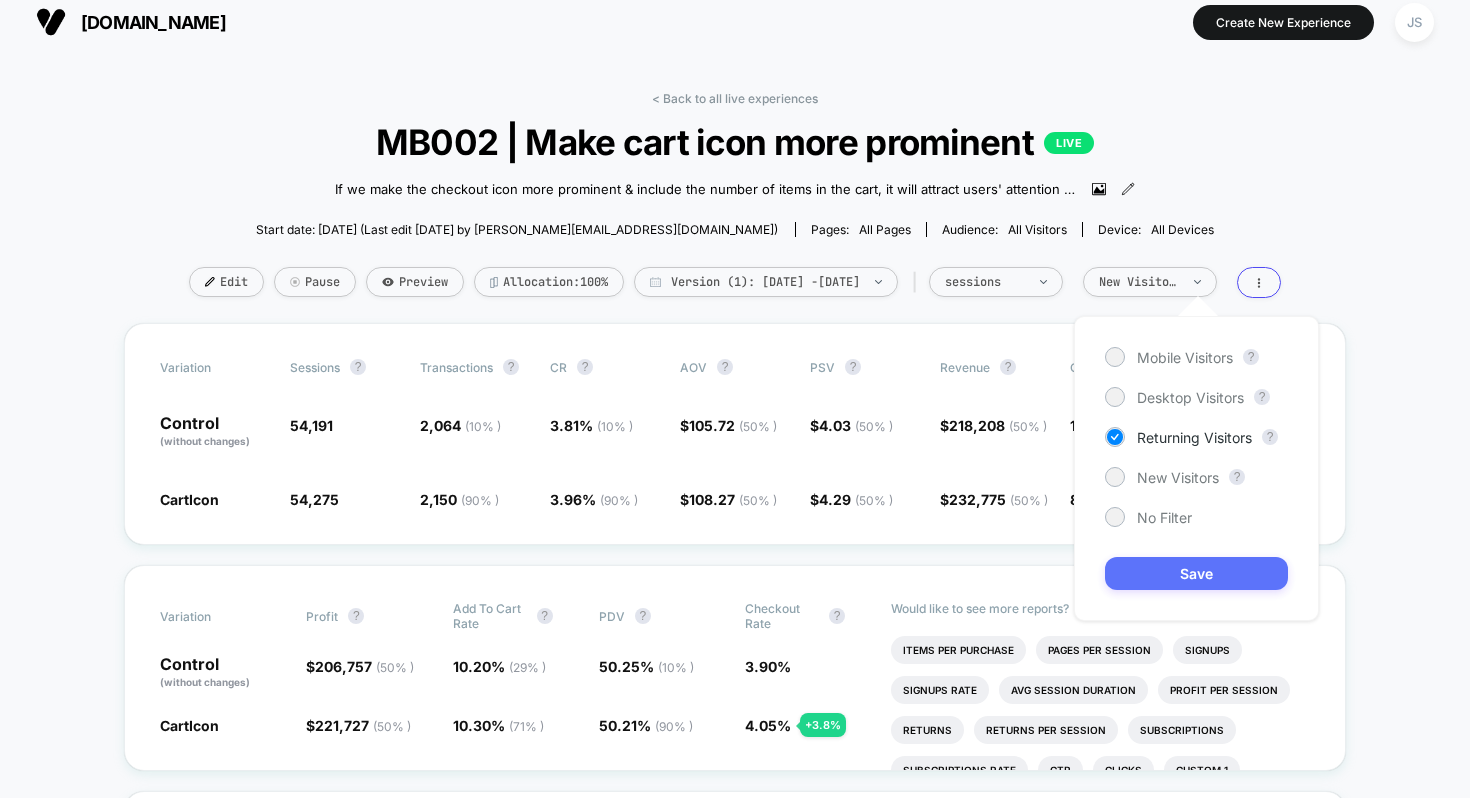 click on "Save" at bounding box center (1196, 573) 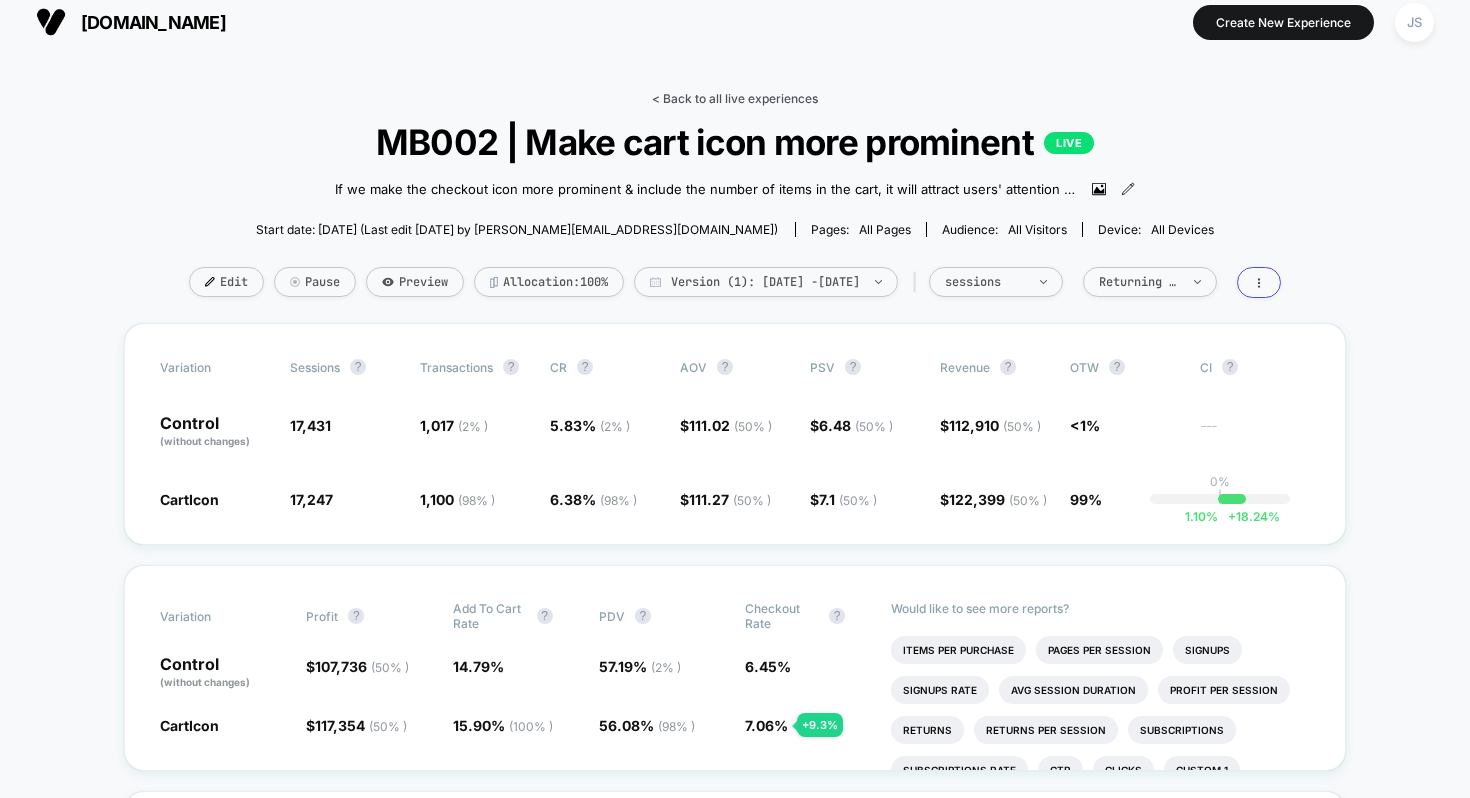 click on "< Back to all live experiences" at bounding box center [735, 98] 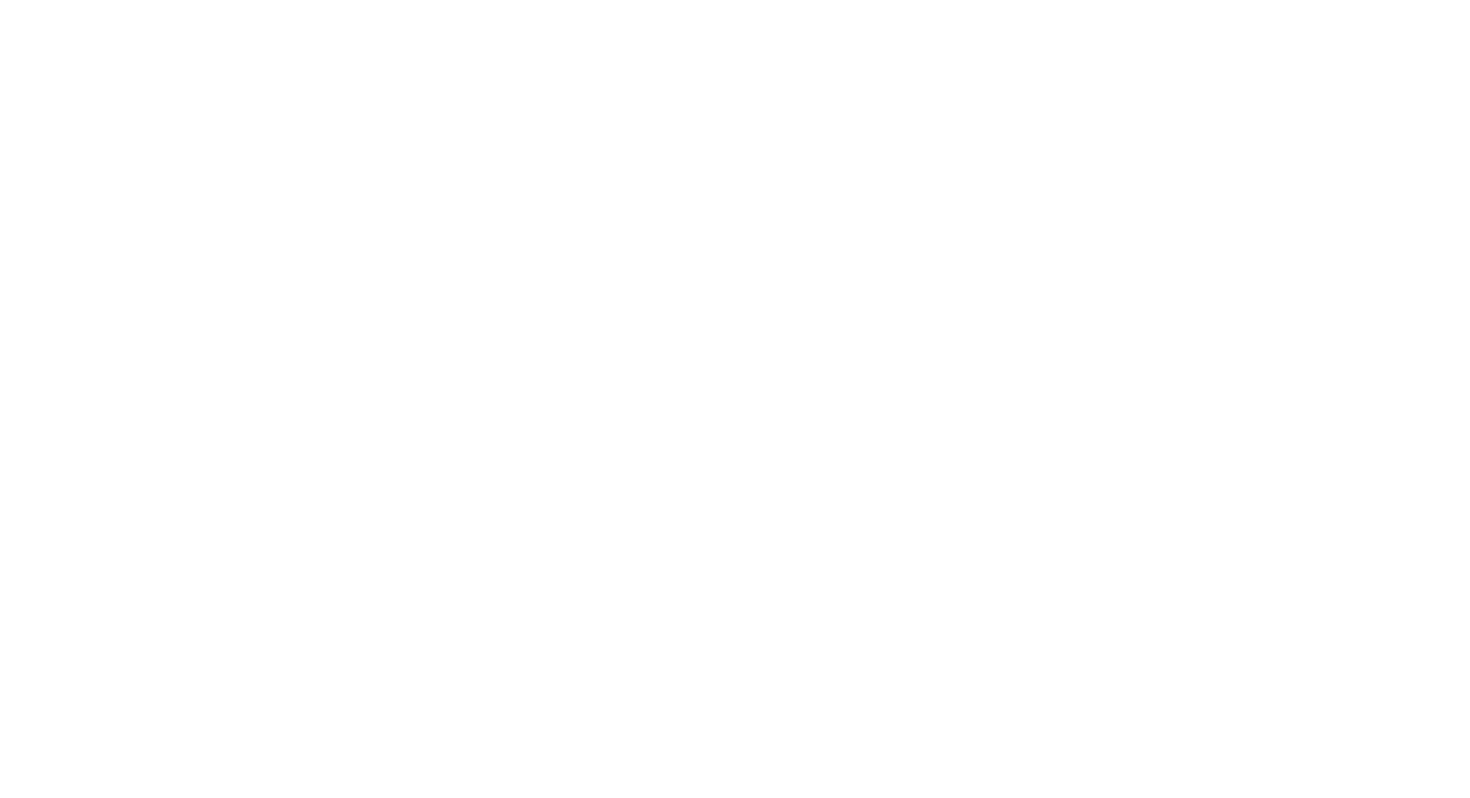 select on "*" 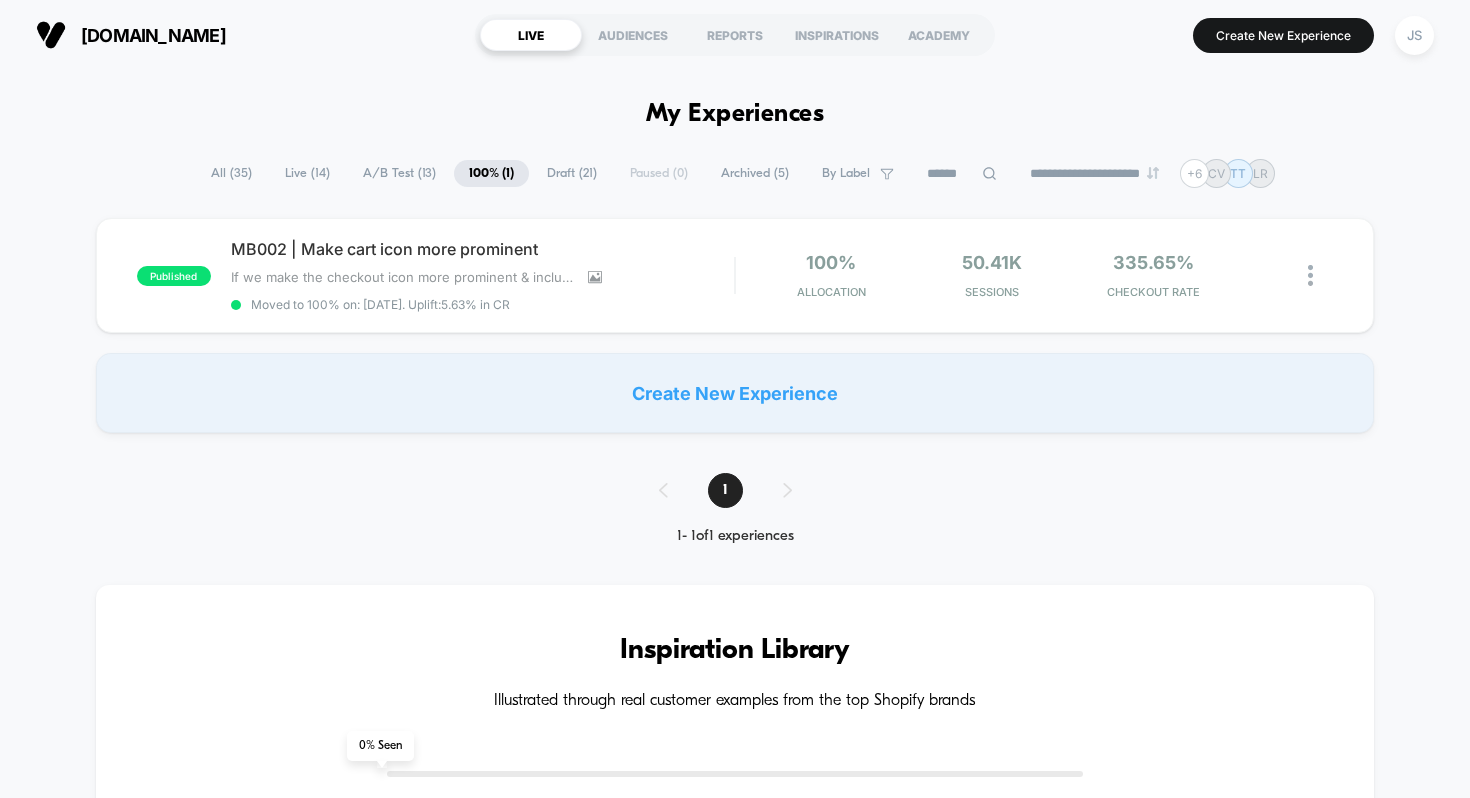 click on "Live ( 14 )" at bounding box center (307, 173) 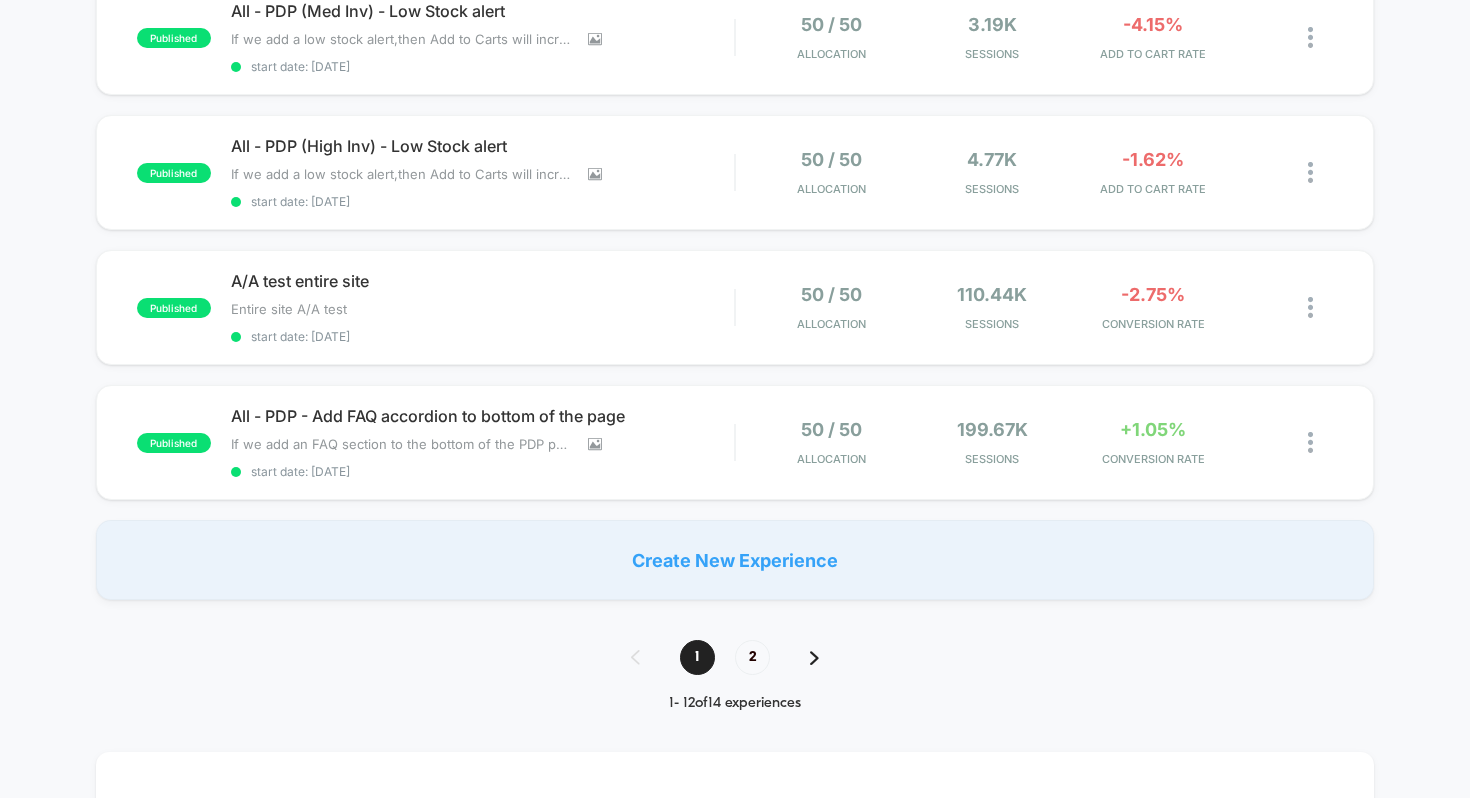 scroll, scrollTop: 1317, scrollLeft: 0, axis: vertical 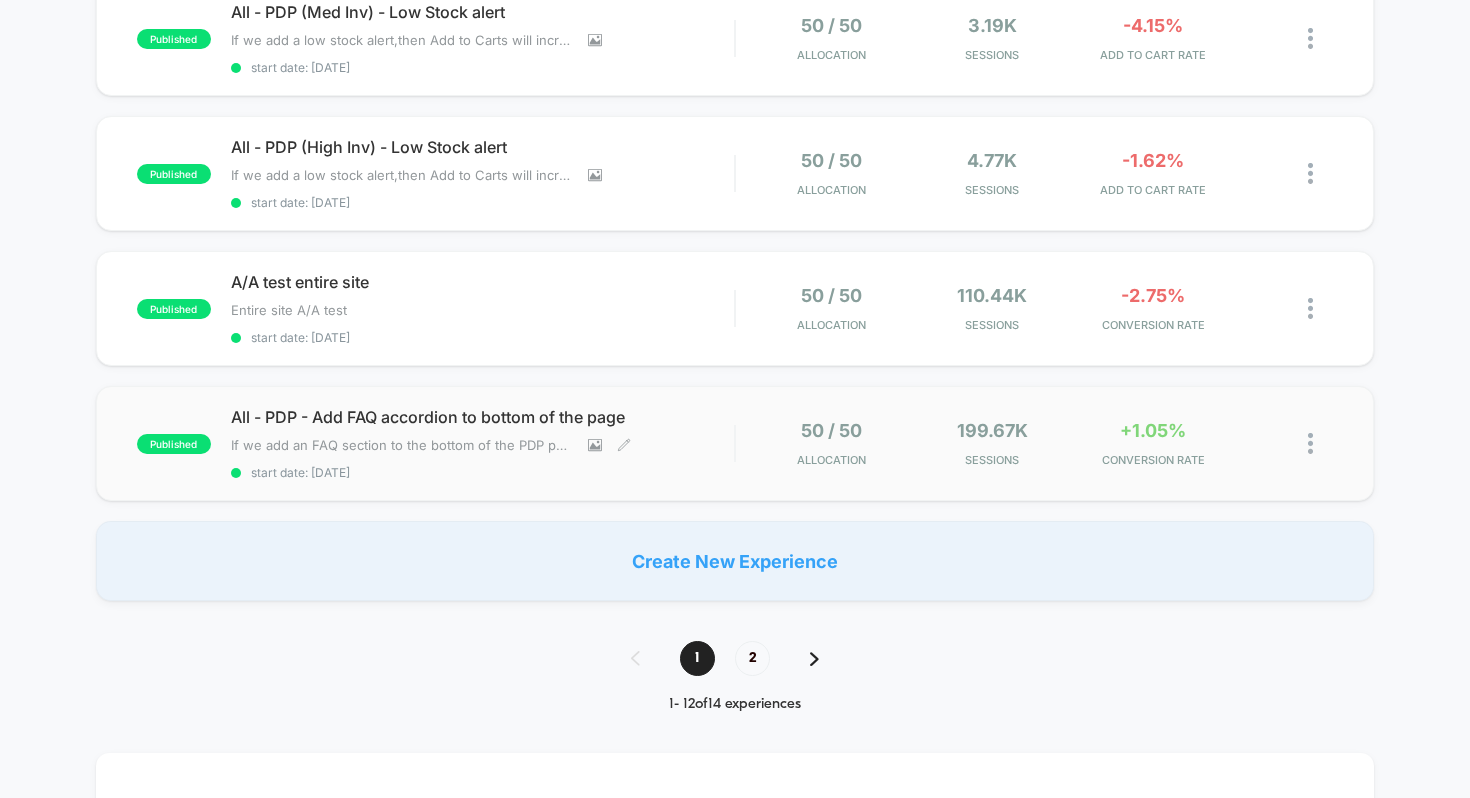click on "All - PDP - Add FAQ accordion to bottom of the page  If we add an FAQ section to the bottom of the PDP pages it will help consumers better learn about how the products works as well as providing us key info on what information is missing from the PDP page [DATE] - Fixed Clarity JS [DATE] - Added Clarity JS for heatmapping and segmentation Click to view images Click to edit experience details If we add an FAQ section to the bottom of the PDP pages it will help consumers better learn about how the products works as well as providing us key info on what information is missing from the PDP page30/06/25 - Fixed Clarity JS17/06/2025 - Added Clarity JS for heatmapping and segmentation start date: [DATE]" at bounding box center (483, 443) 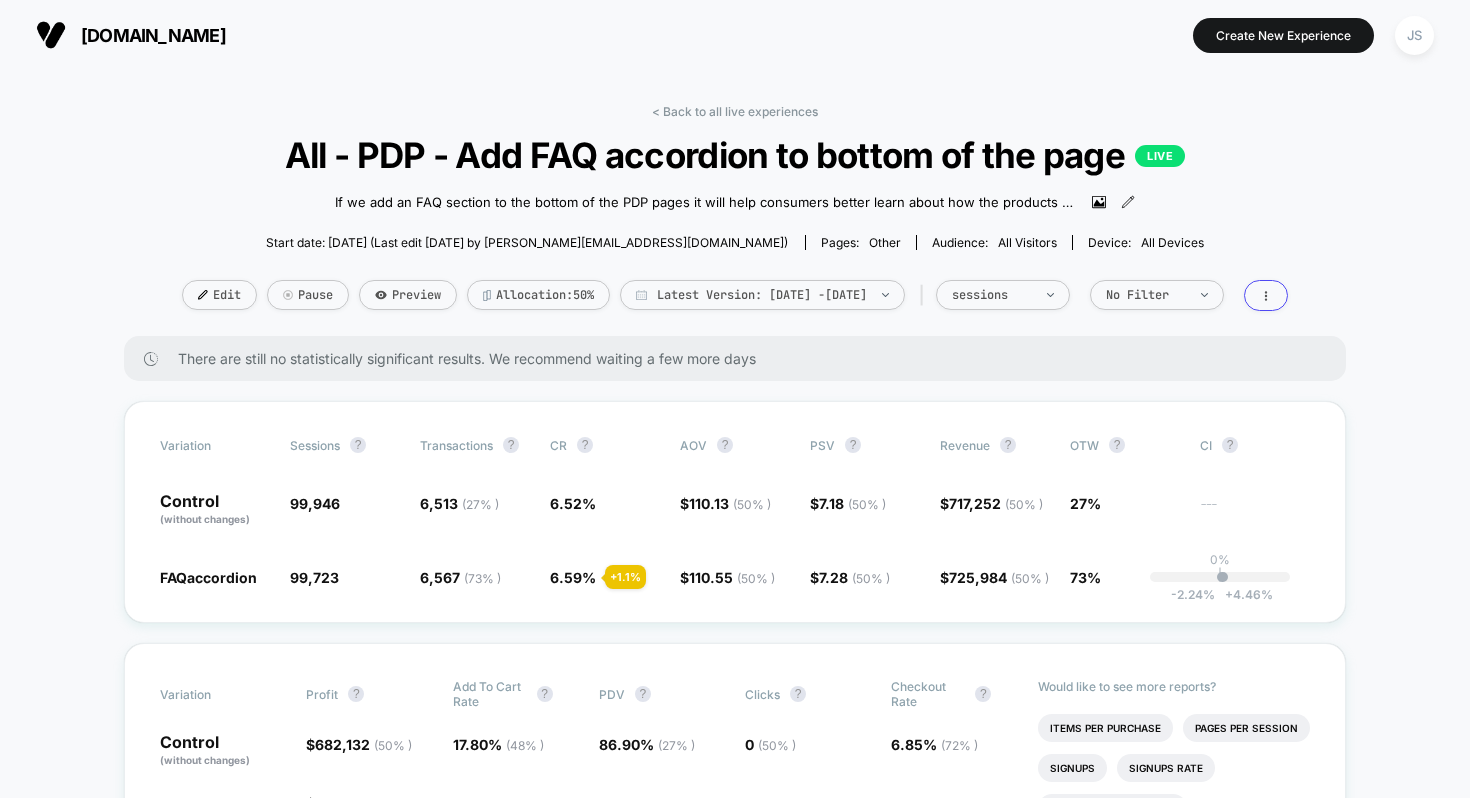 click on "< Back to all live experiences  All - PDP - Add FAQ accordion to bottom of the page  LIVE If we add an FAQ section to the bottom of the PDP pages it will help consumers better learn about how the products works as well as providing us key info on what information is missing from the PDP page [DATE] - Fixed Clarity JS [DATE] - Added Clarity JS for heatmapping and segmentation Click to view images Click to edit experience details If we add an FAQ section to the bottom of the PDP pages it will help consumers better learn about how the products works as well as providing us key info on what information is missing from the PDP page30/06/25 - Fixed Clarity JS17/06/2025 - Added Clarity JS for heatmapping and segmentation Start date: [DATE] (Last edit [DATE] by [PERSON_NAME][EMAIL_ADDRESS][DOMAIN_NAME]) Pages: other Audience: All Visitors Device: all devices Edit Pause  Preview Allocation:  50% Latest Version:     [DATE]    -    [DATE] |   sessions   No Filter" at bounding box center [735, 220] 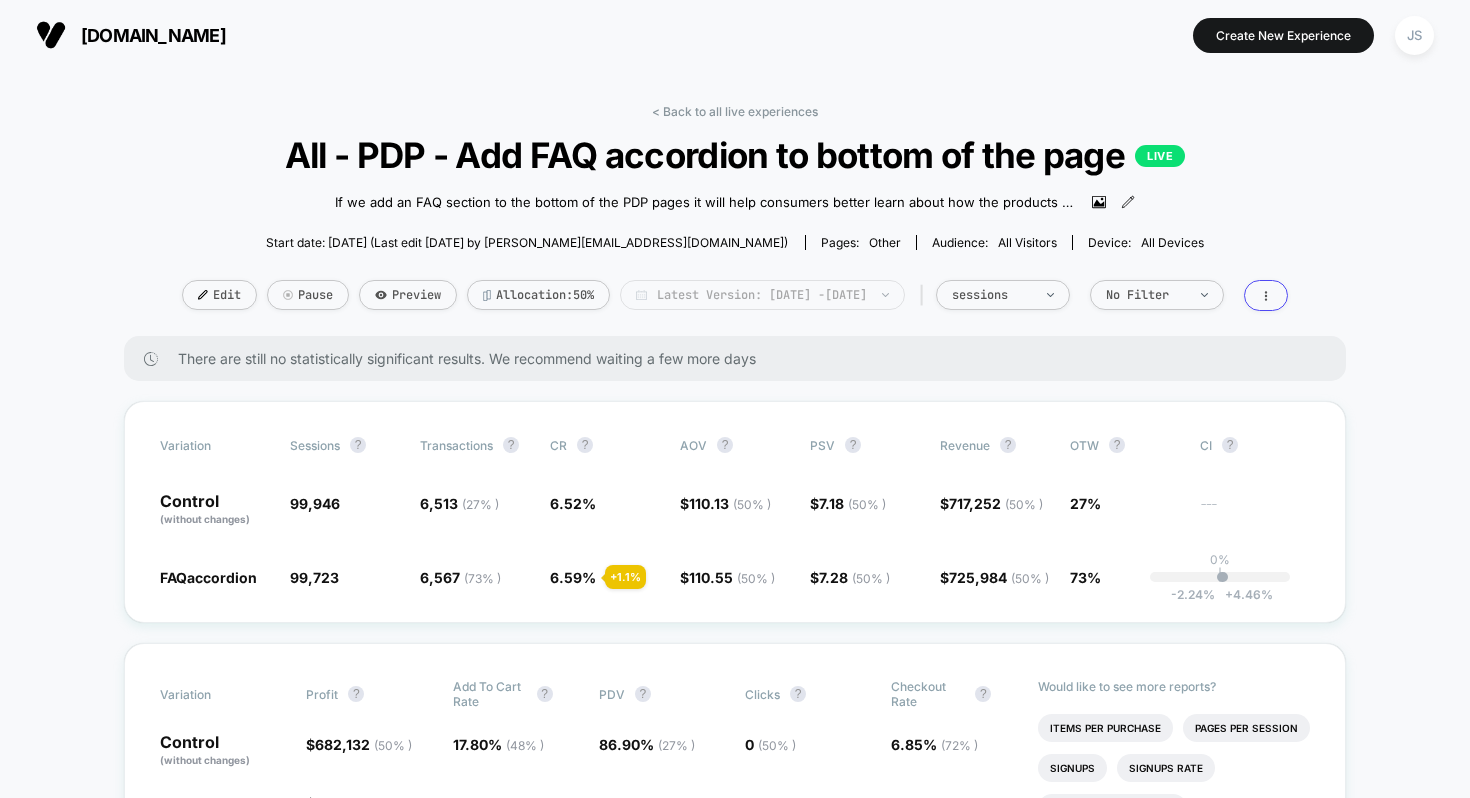 click on "Latest Version:     [DATE]    -    [DATE]" at bounding box center [762, 295] 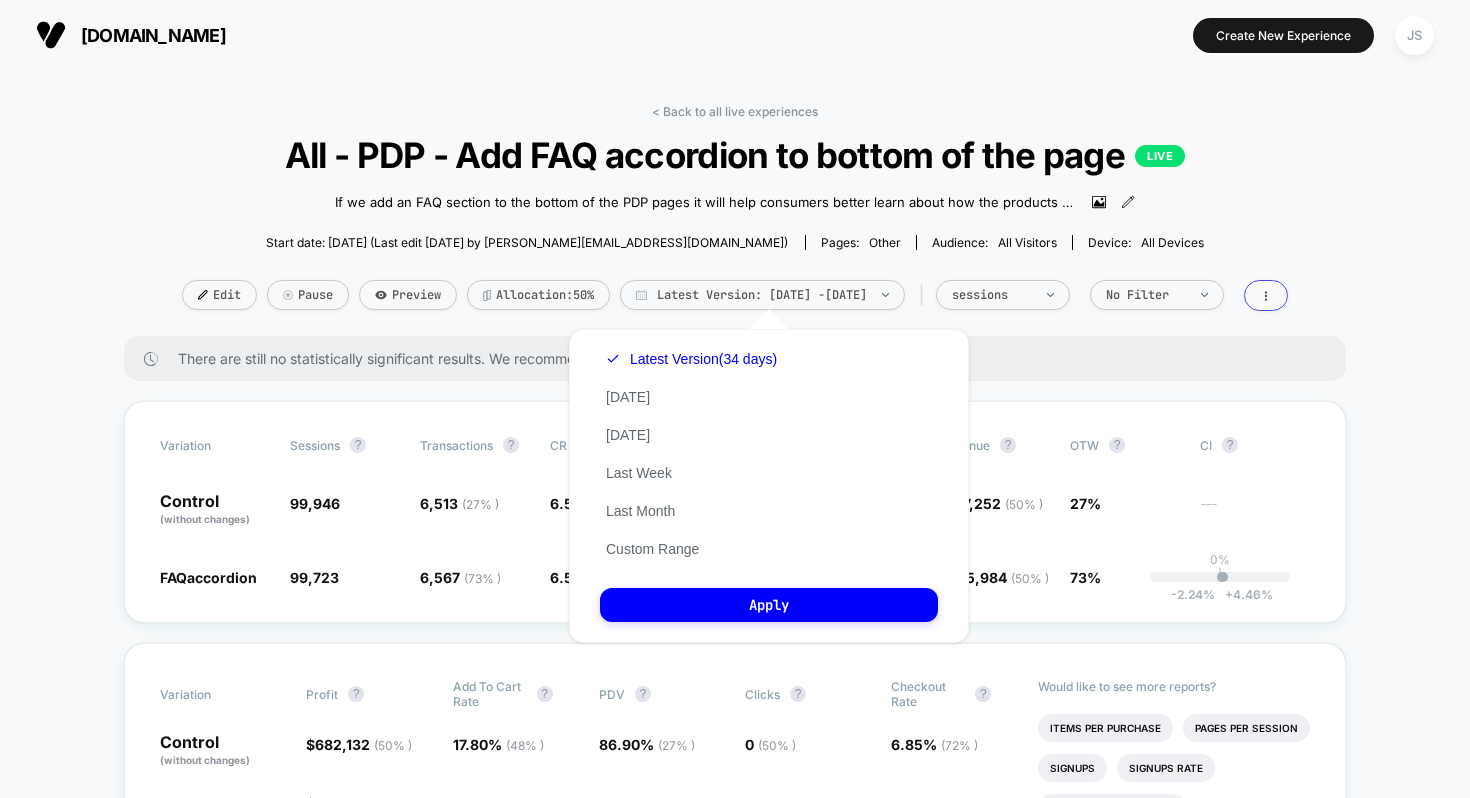 click on "< Back to all live experiences  All - PDP - Add FAQ accordion to bottom of the page  LIVE If we add an FAQ section to the bottom of the PDP pages it will help consumers better learn about how the products works as well as providing us key info on what information is missing from the PDP page [DATE] - Fixed Clarity JS [DATE] - Added Clarity JS for heatmapping and segmentation Click to view images Click to edit experience details If we add an FAQ section to the bottom of the PDP pages it will help consumers better learn about how the products works as well as providing us key info on what information is missing from the PDP page30/06/25 - Fixed Clarity JS17/06/2025 - Added Clarity JS for heatmapping and segmentation Start date: [DATE] (Last edit [DATE] by [PERSON_NAME][EMAIL_ADDRESS][DOMAIN_NAME]) Pages: other Audience: All Visitors Device: all devices Edit Pause  Preview Allocation:  50% Latest Version:     [DATE]    -    [DATE] |   sessions   No Filter" at bounding box center [735, 220] 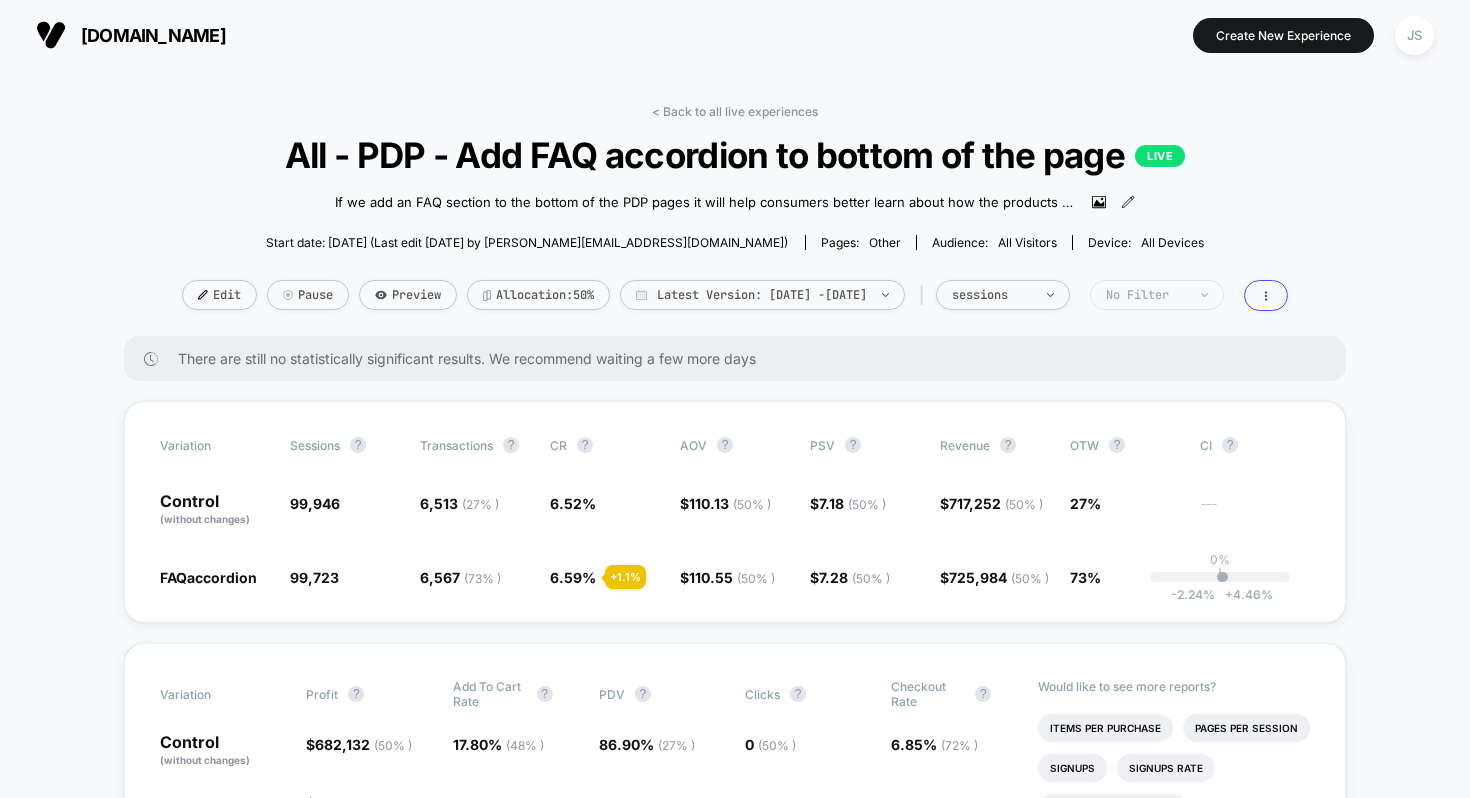 click on "No Filter" at bounding box center [1146, 295] 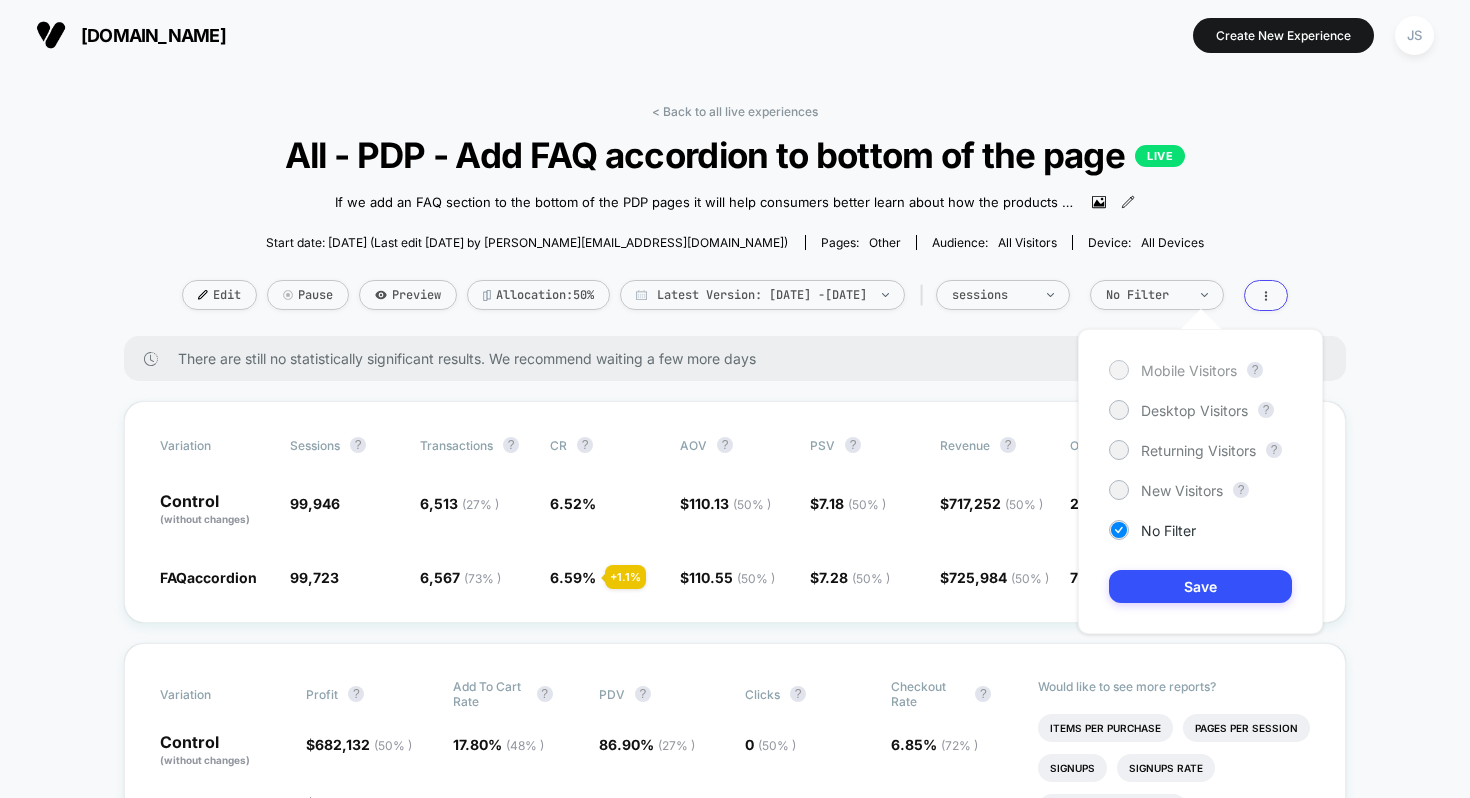 click on "Mobile Visitors" at bounding box center [1189, 370] 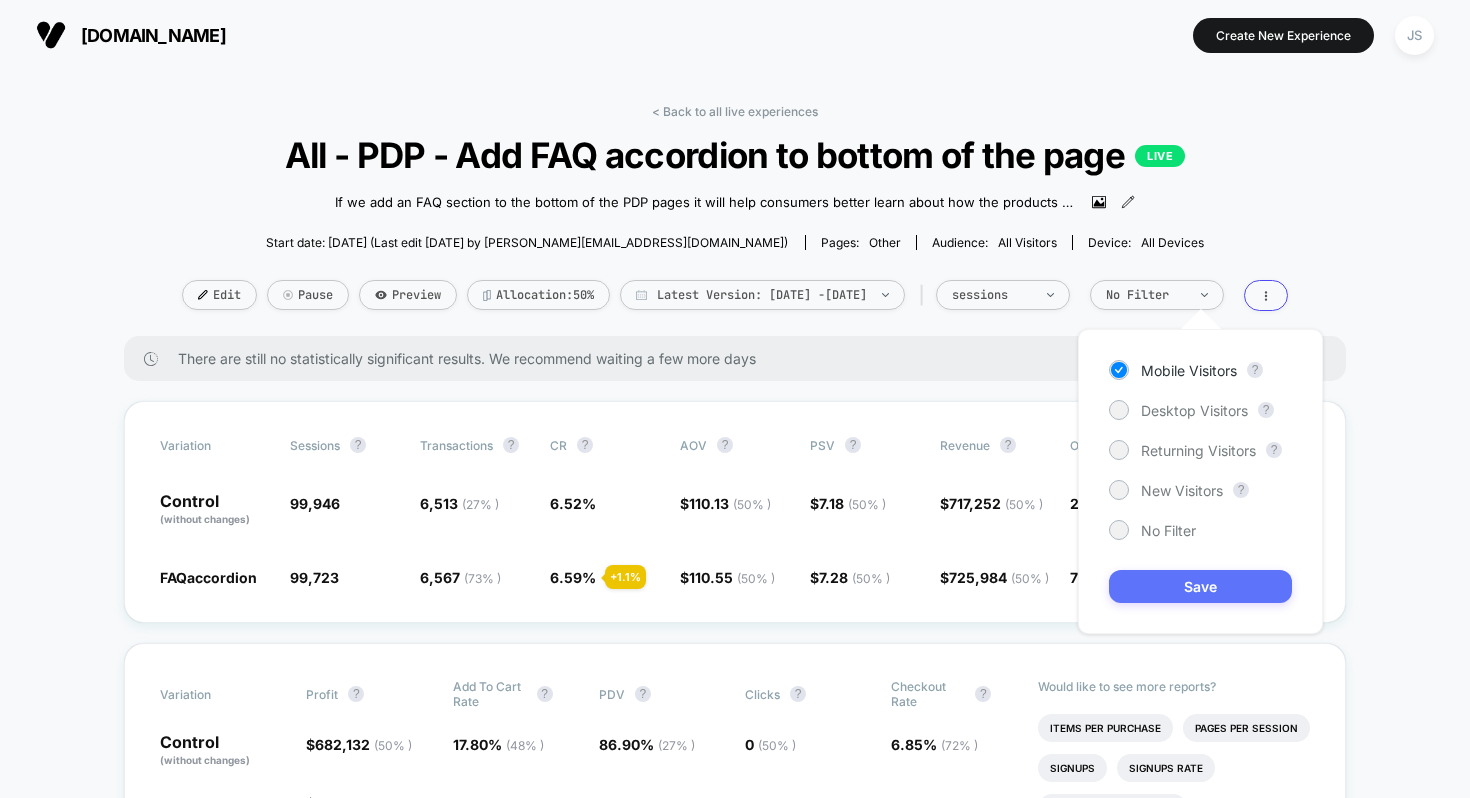 click on "Save" at bounding box center [1200, 586] 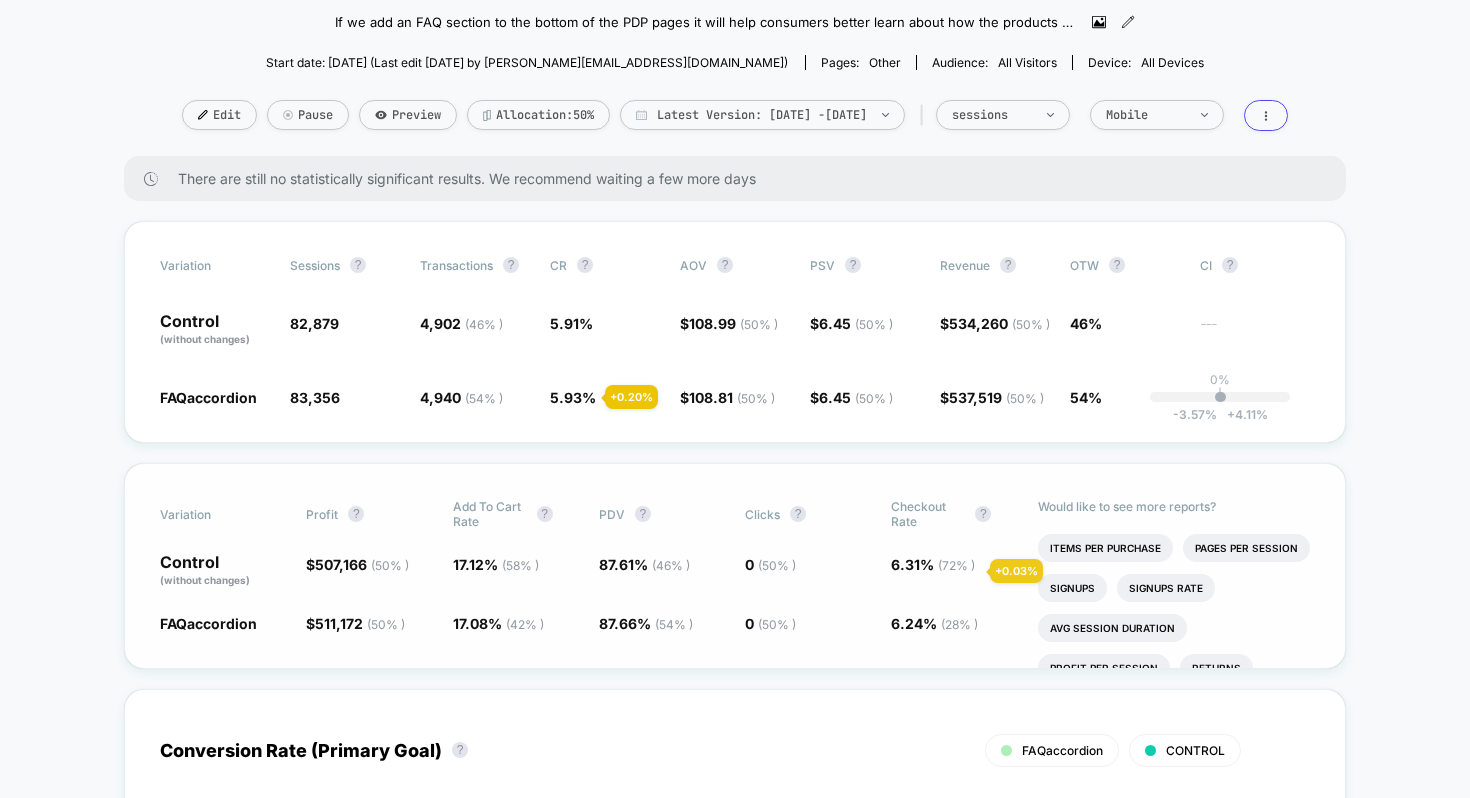 scroll, scrollTop: 194, scrollLeft: 0, axis: vertical 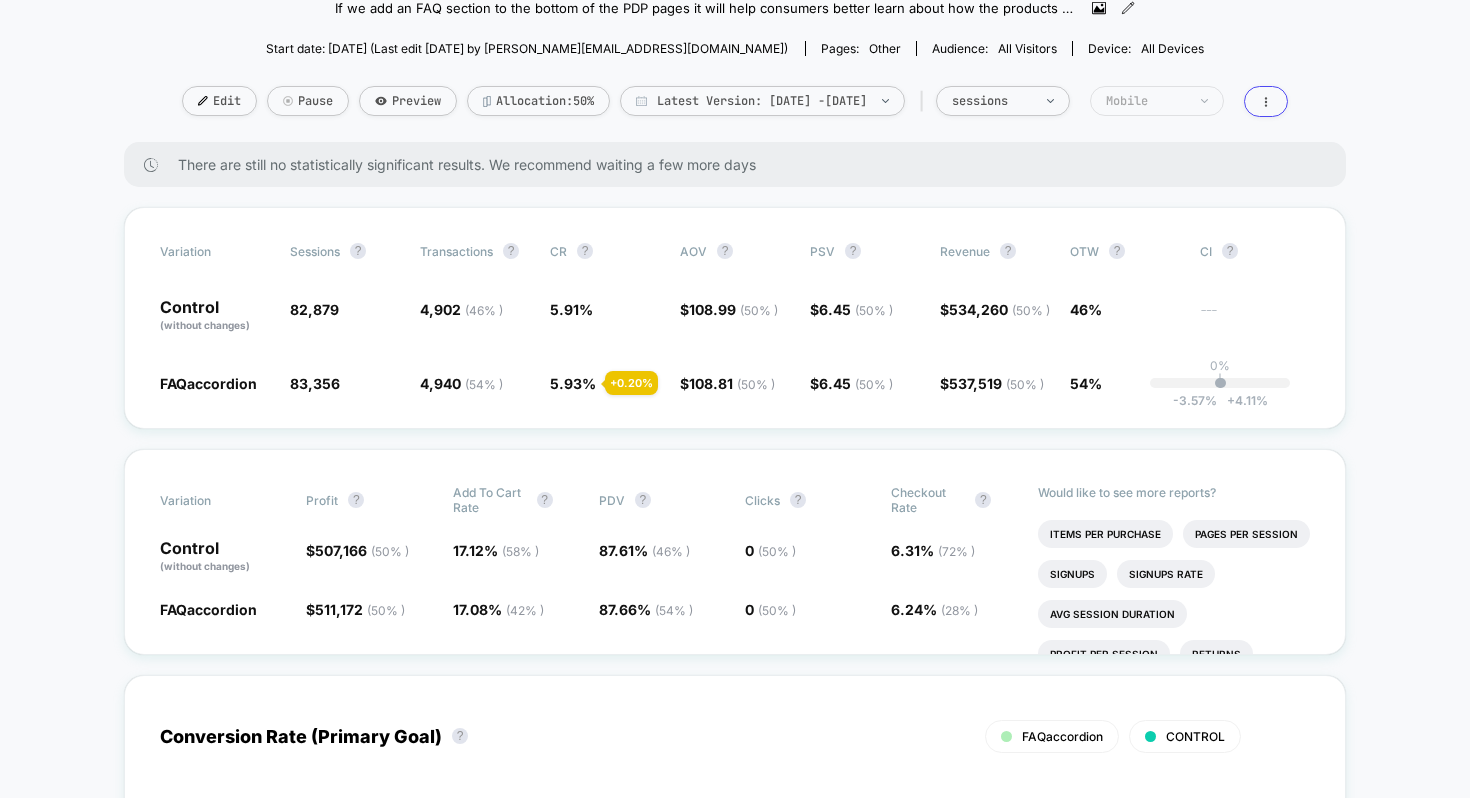 click on "Mobile" at bounding box center (1157, 101) 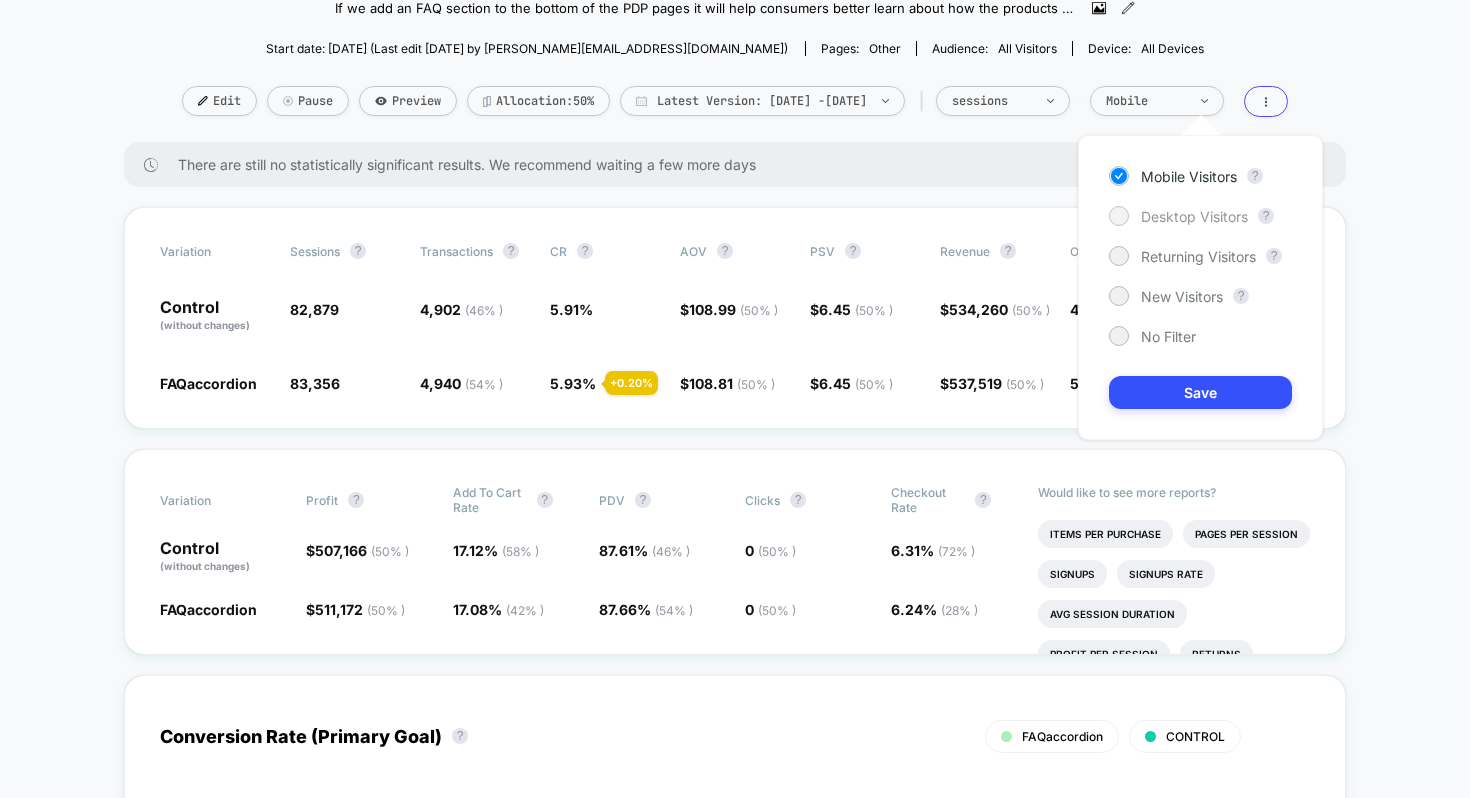 click on "Desktop Visitors" at bounding box center [1194, 216] 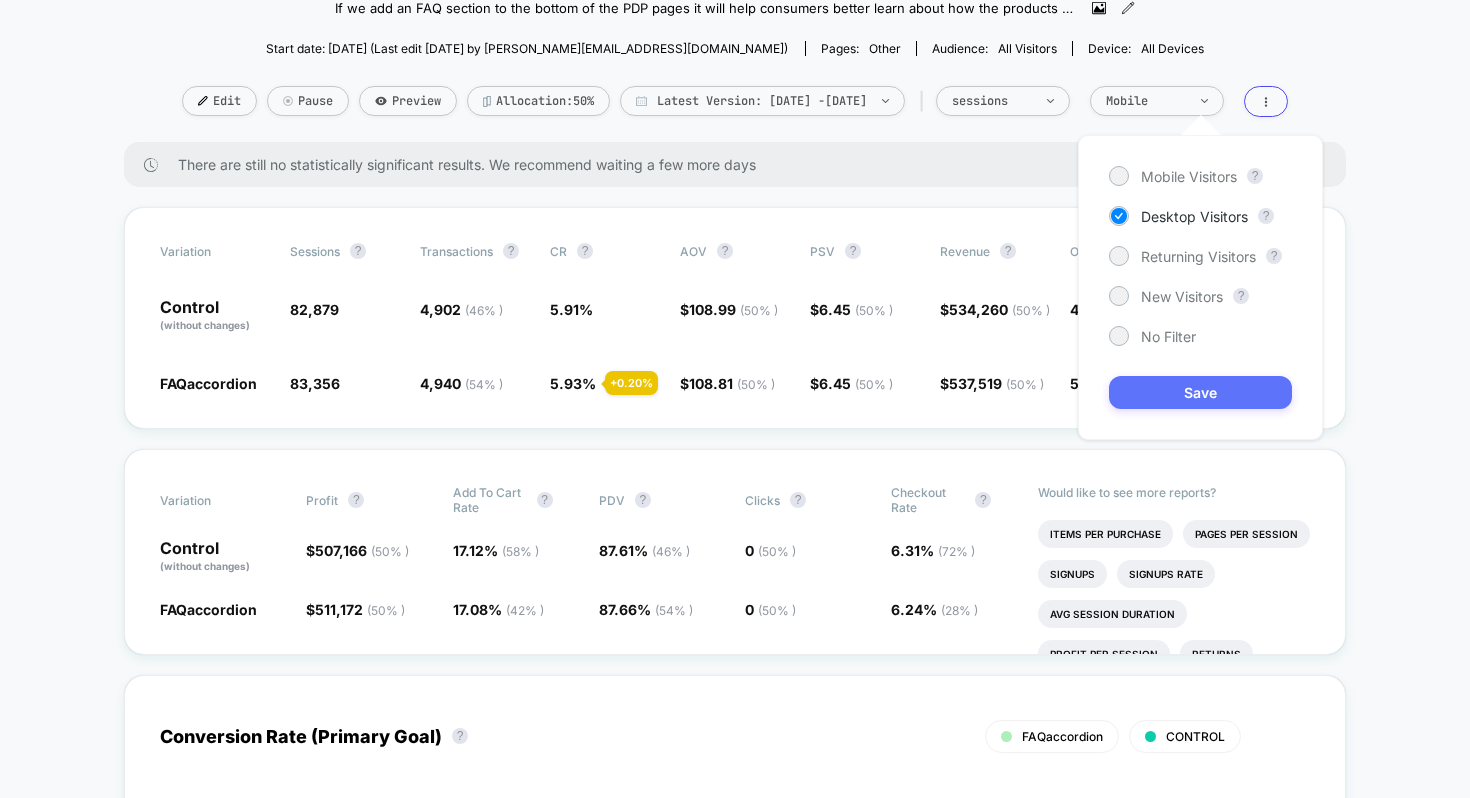 click on "Save" at bounding box center (1200, 392) 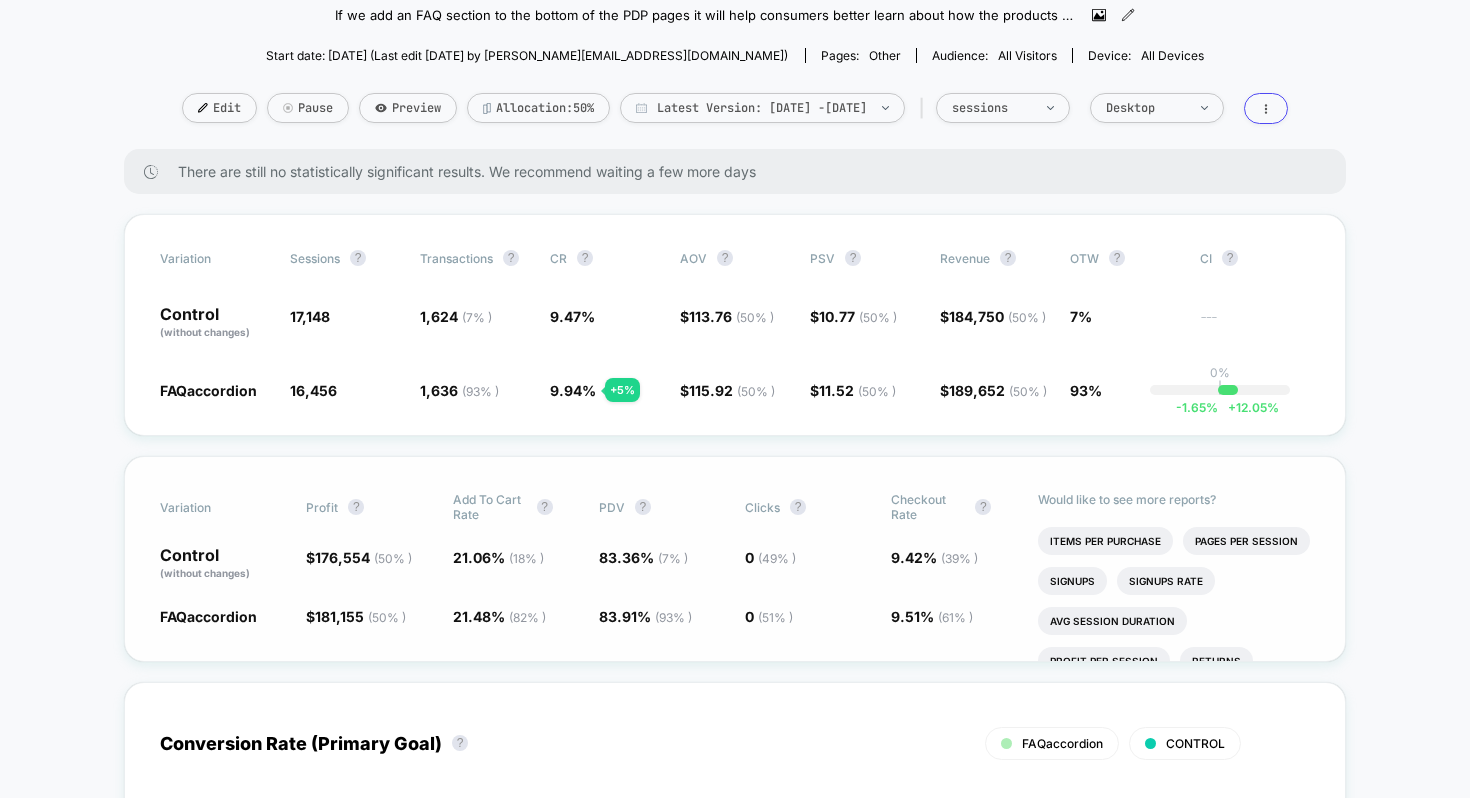 scroll, scrollTop: 189, scrollLeft: 0, axis: vertical 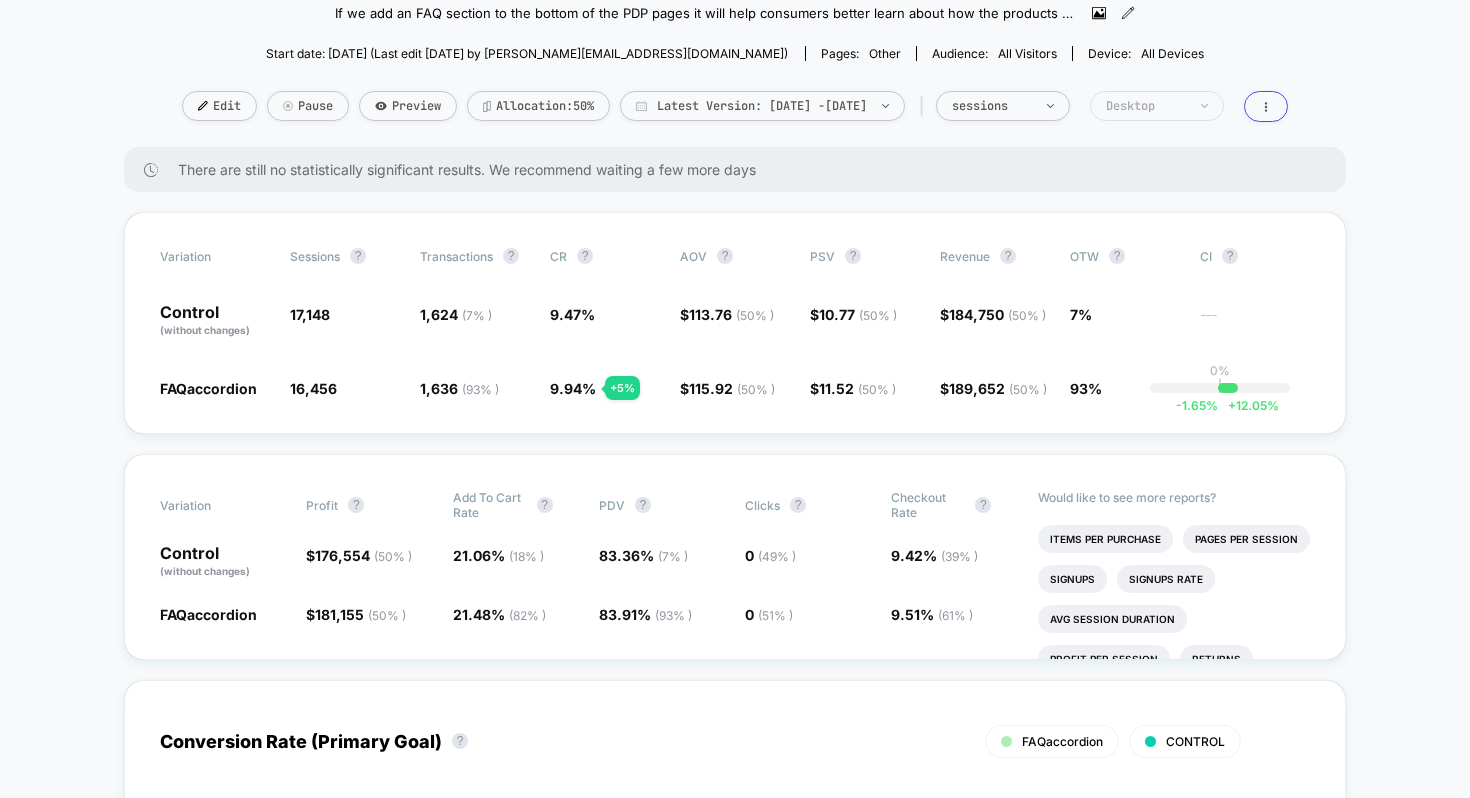 click on "Desktop" at bounding box center [1157, 106] 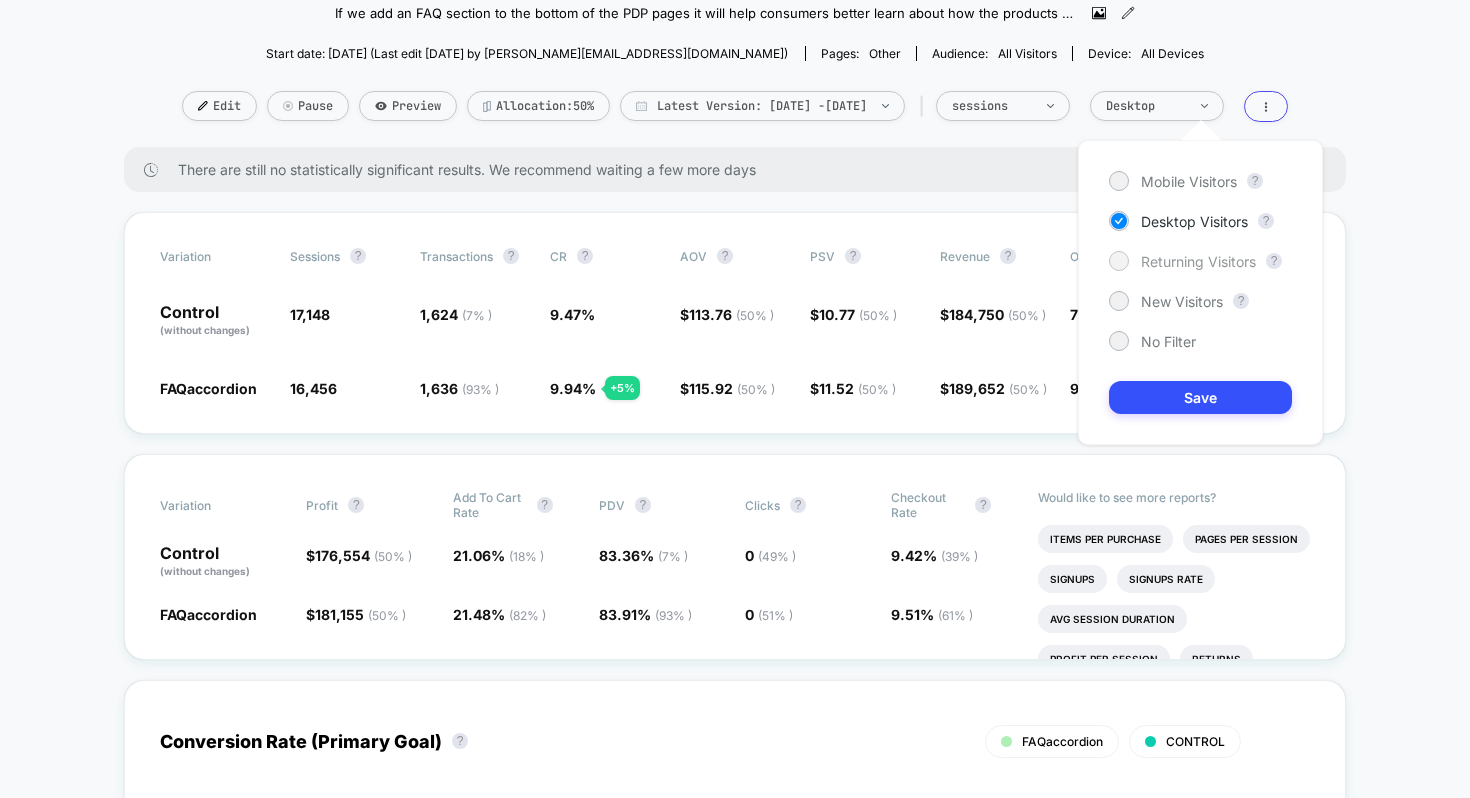 click on "Returning Visitors" at bounding box center [1198, 261] 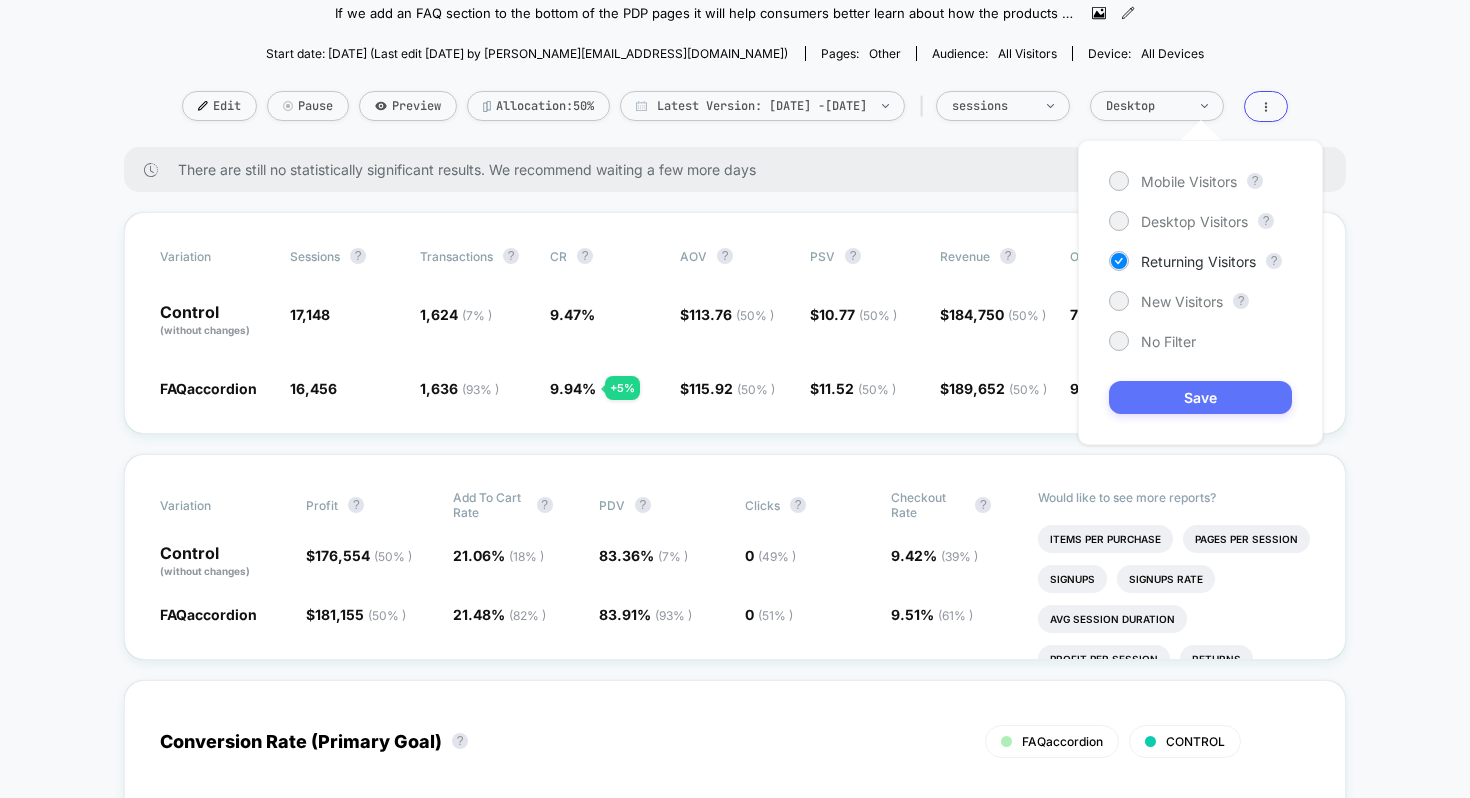 click on "Save" at bounding box center (1200, 397) 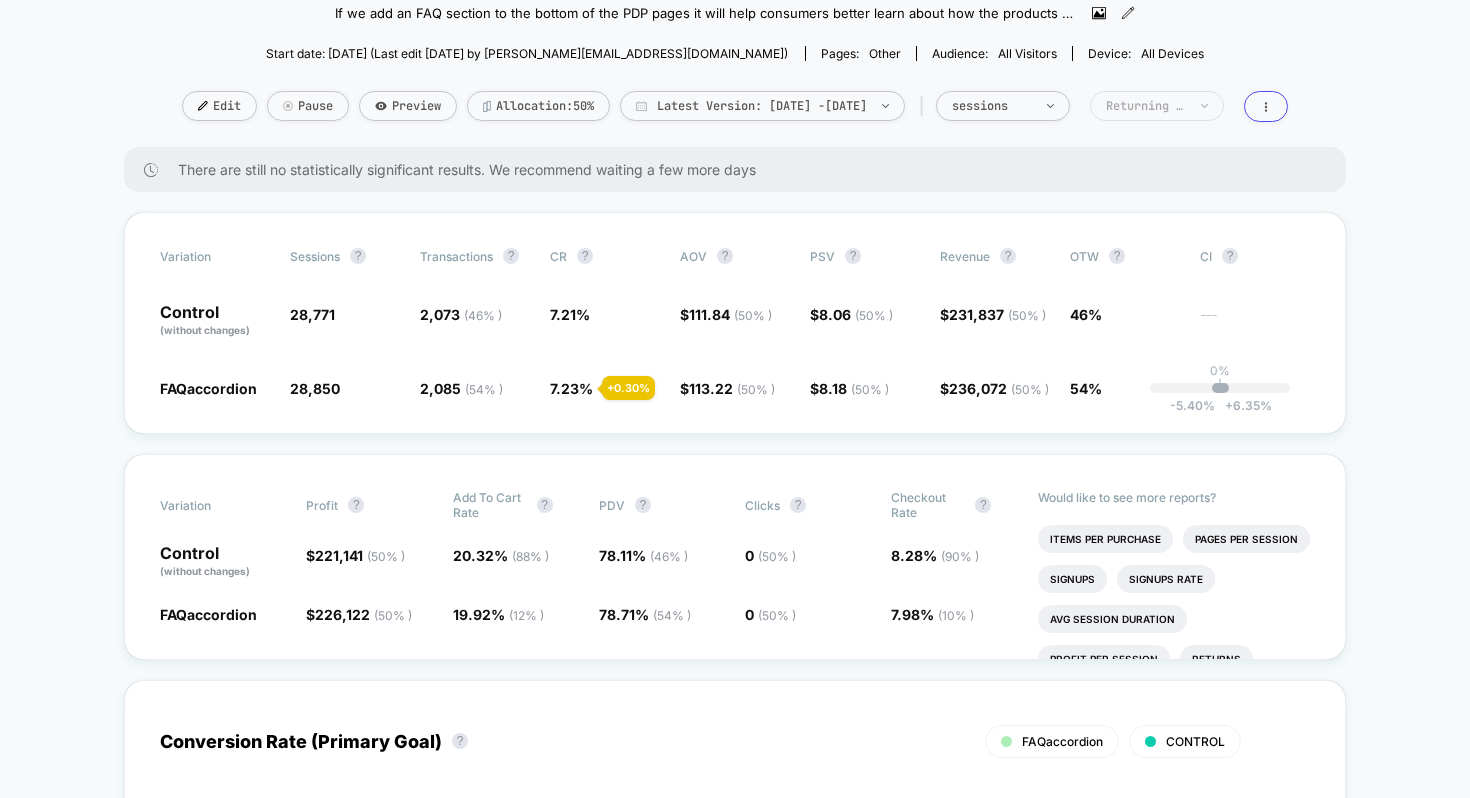 click on "Returning Visitors" at bounding box center [1146, 106] 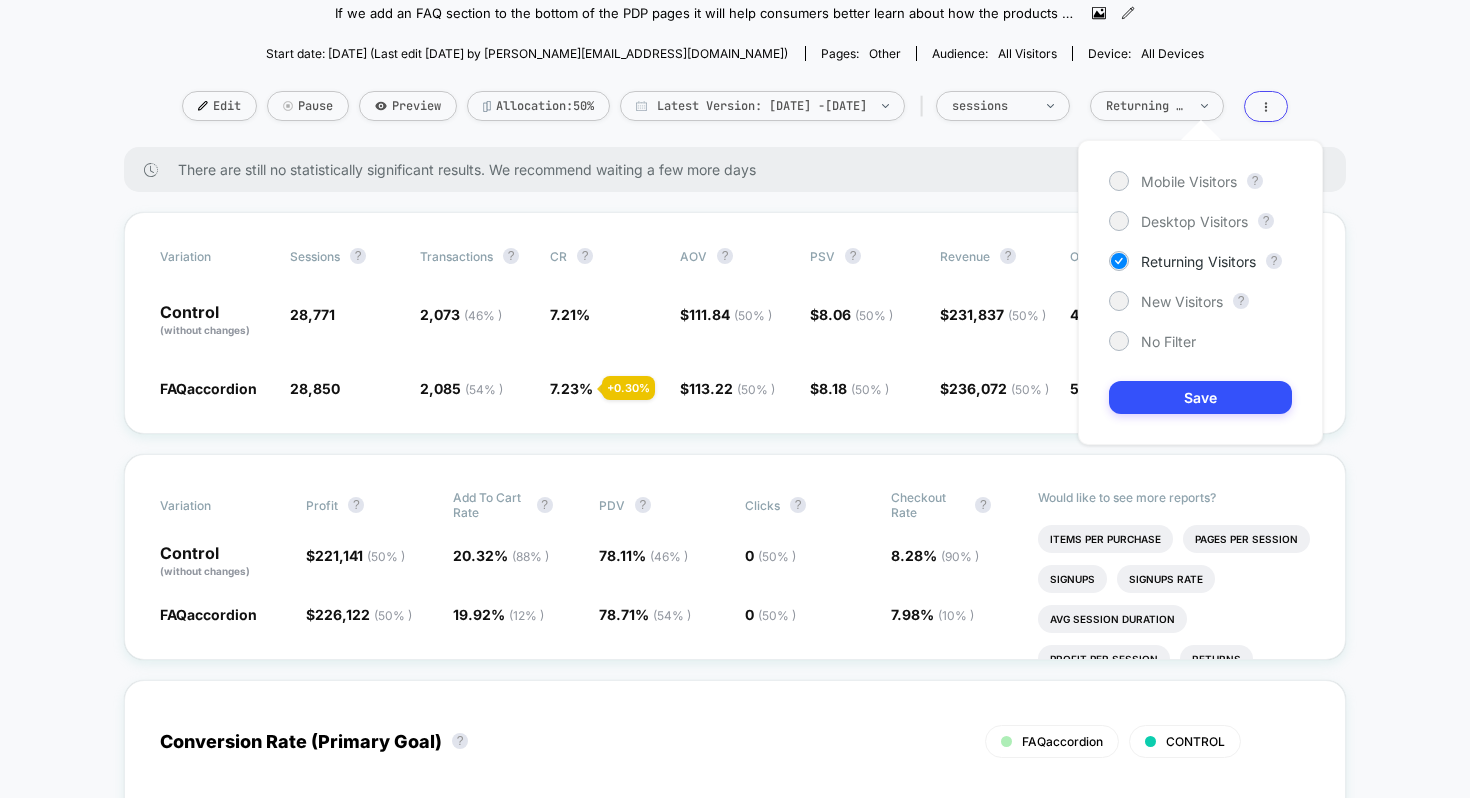 click on "Mobile Visitors ? Desktop Visitors ? Returning Visitors ? New Visitors ? No Filter Save" at bounding box center (1200, 292) 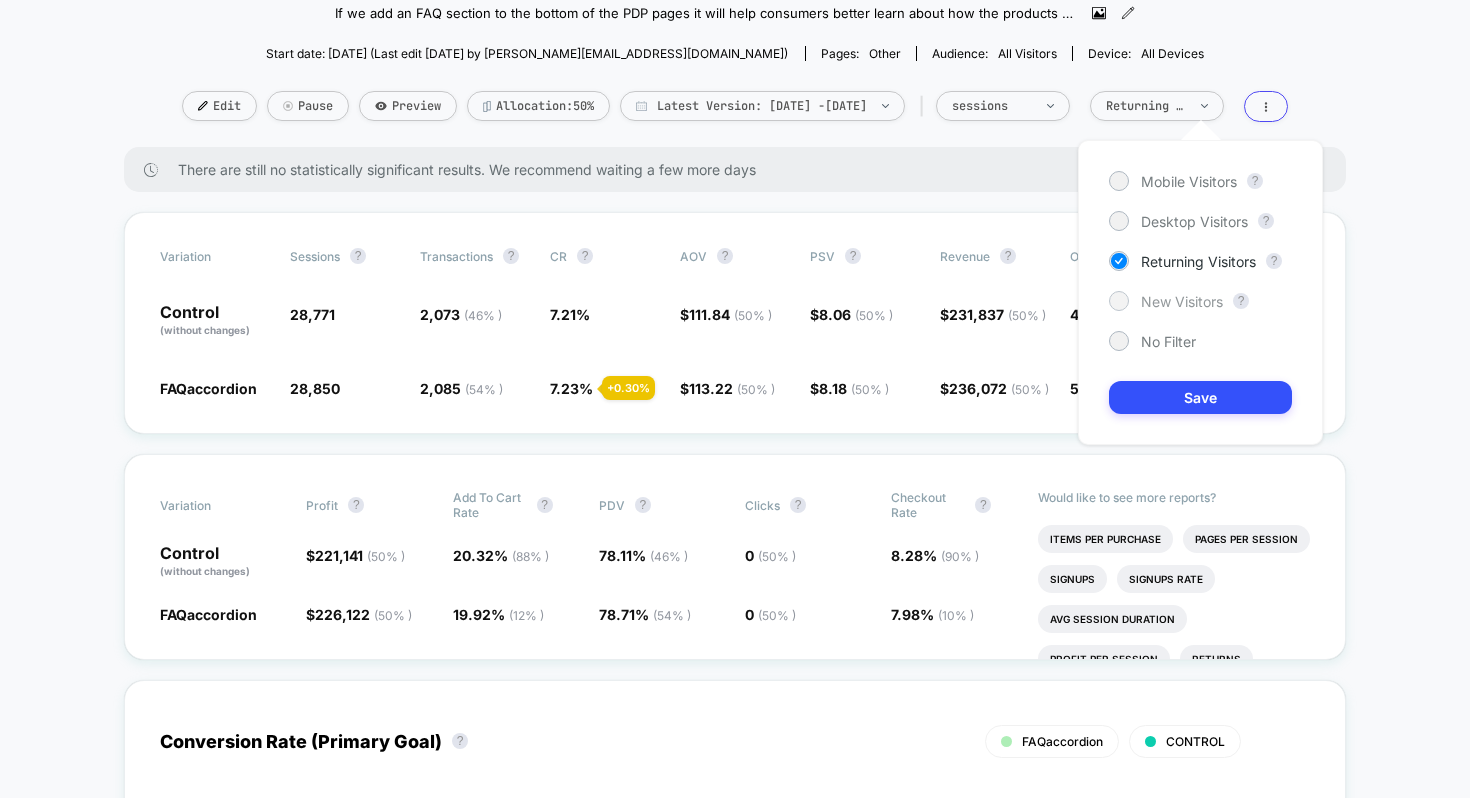 click on "New Visitors" at bounding box center [1182, 301] 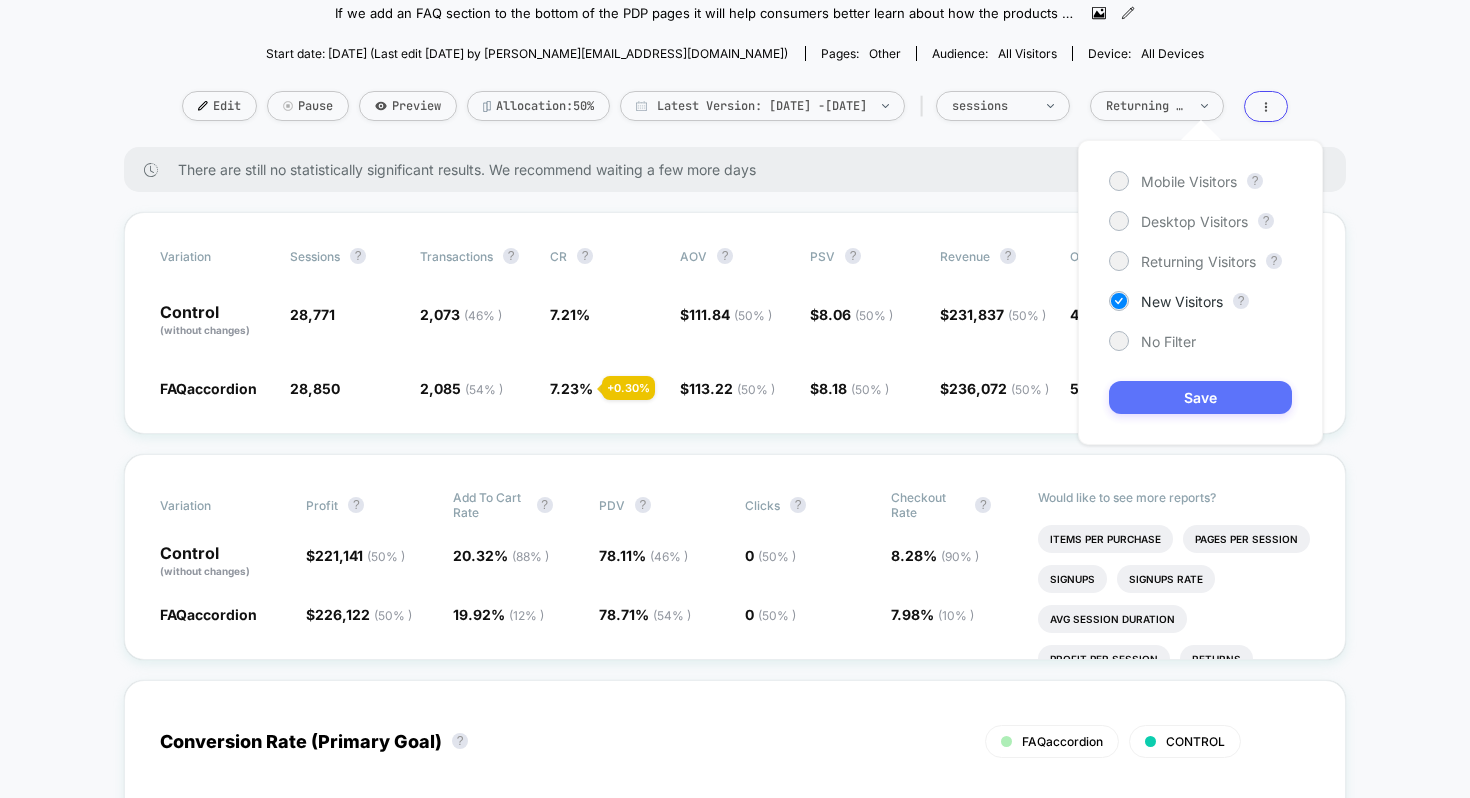 click on "Save" at bounding box center (1200, 397) 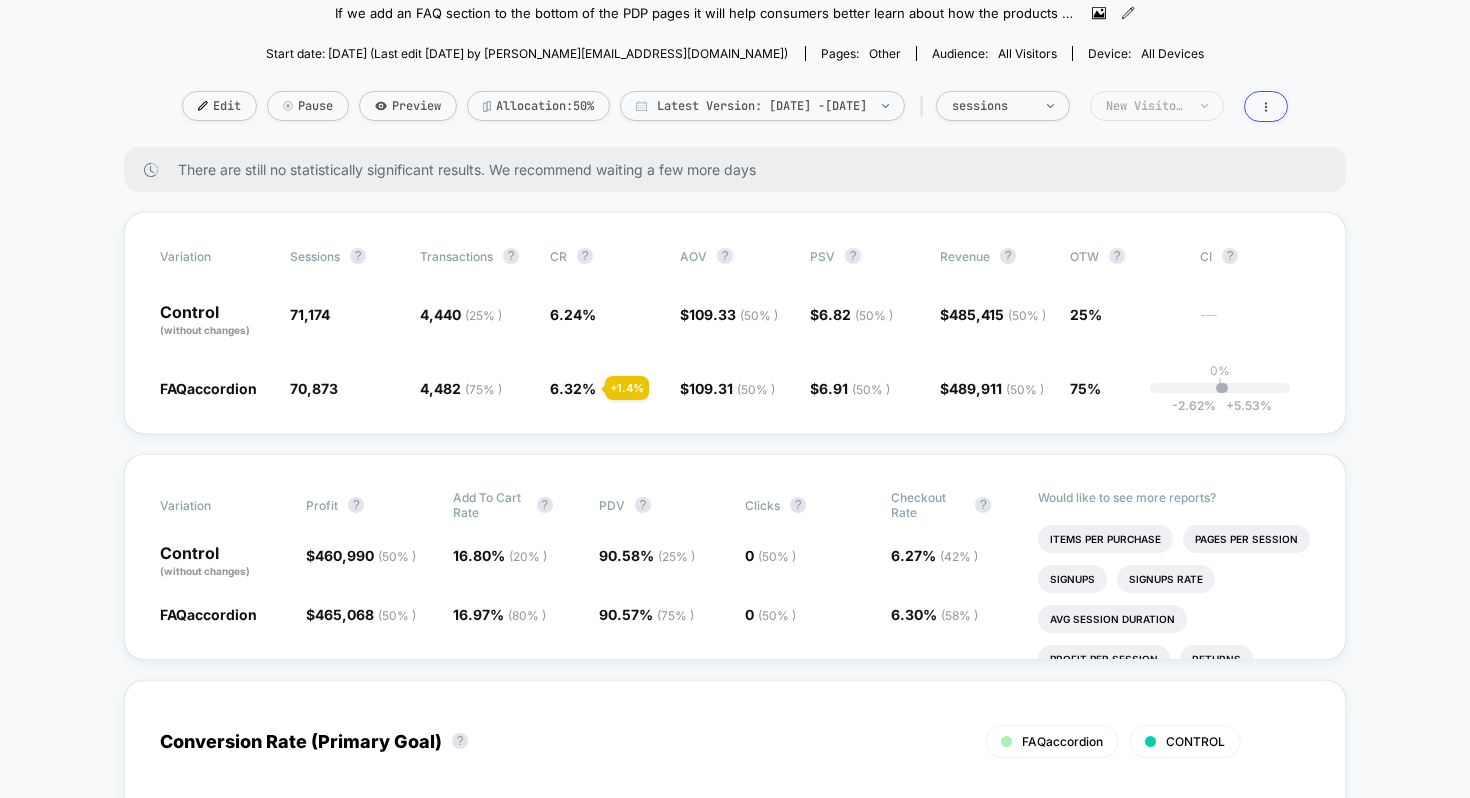 click on "New Visitors" at bounding box center [1146, 106] 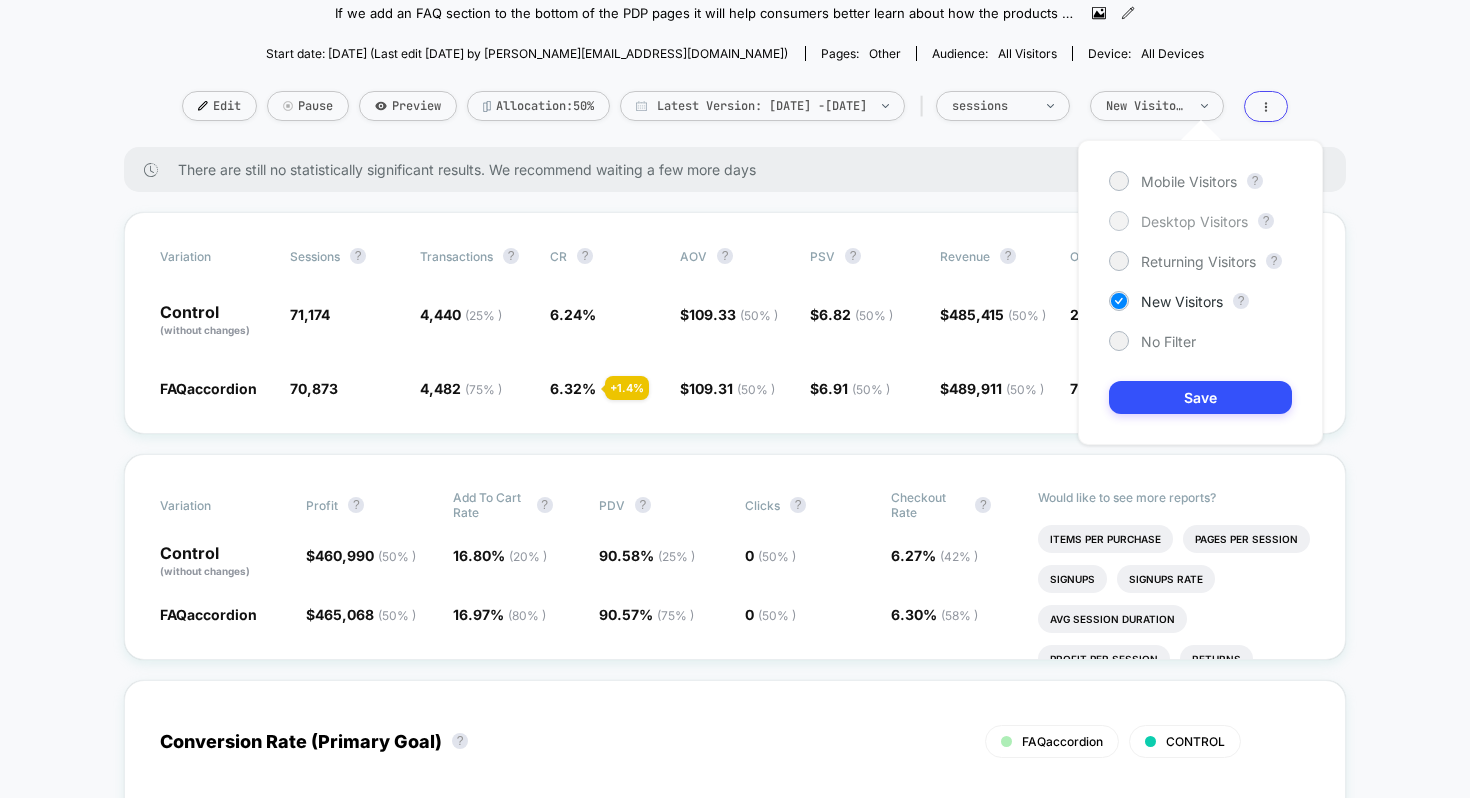 click on "Desktop Visitors" at bounding box center (1194, 221) 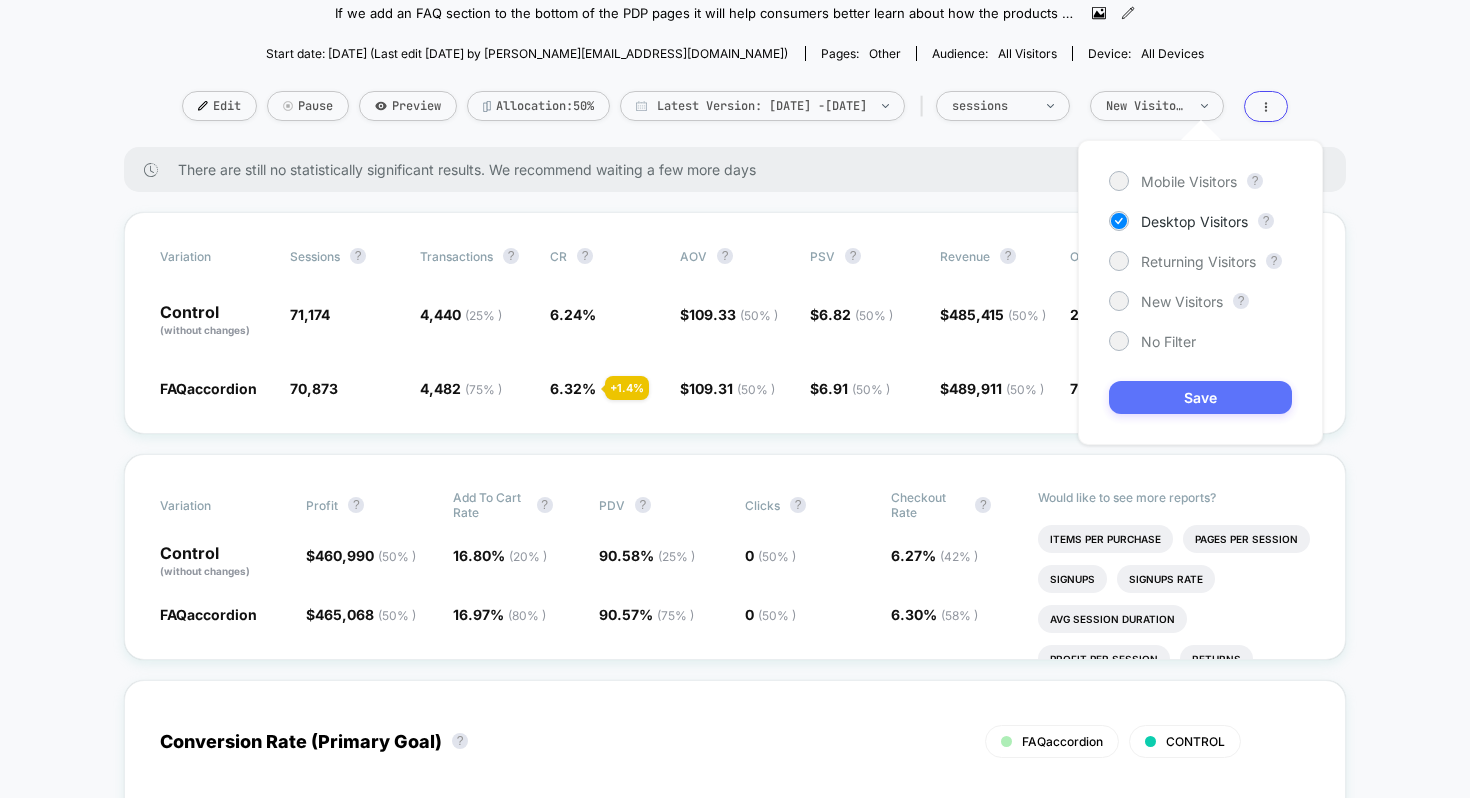 click on "Save" at bounding box center (1200, 397) 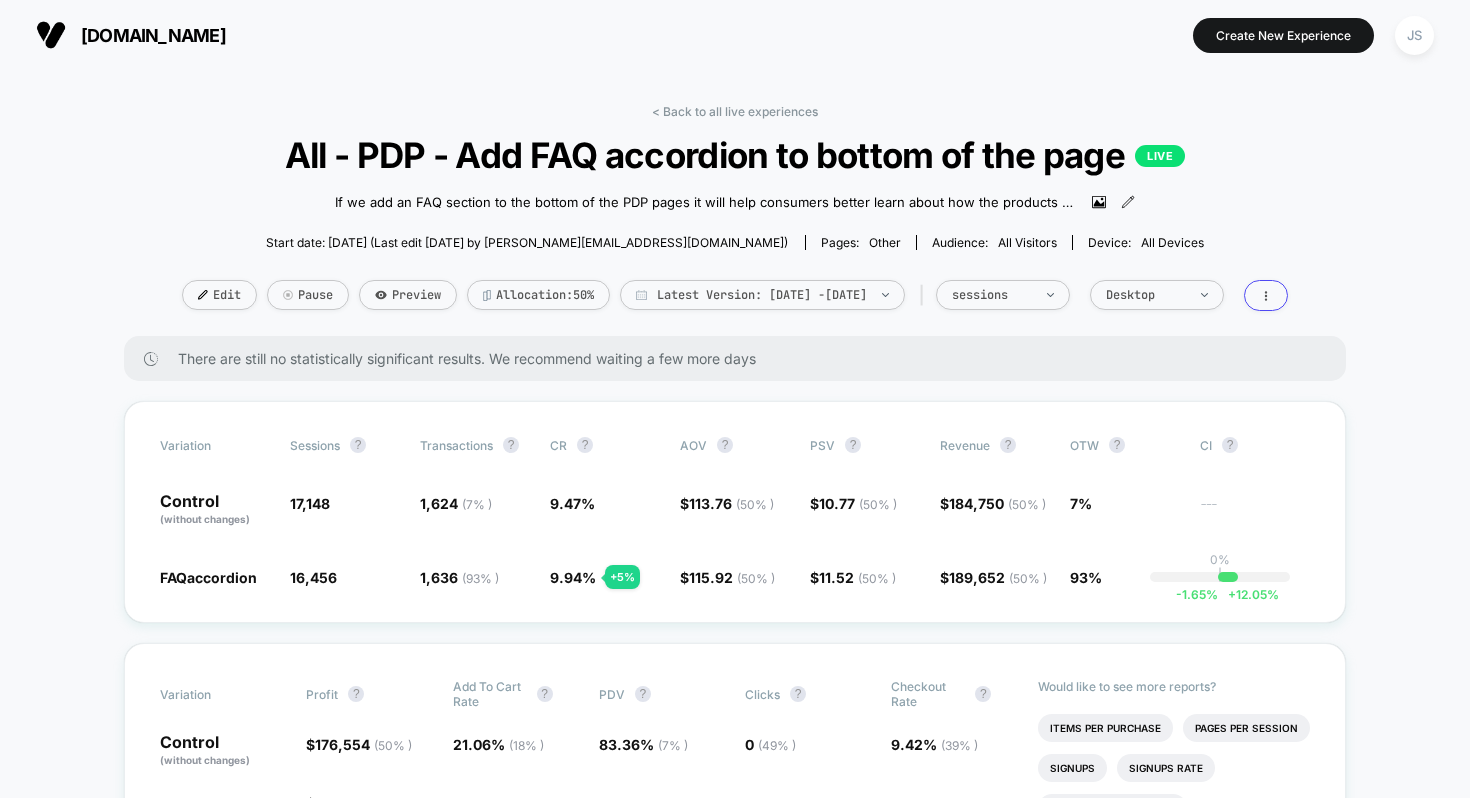 scroll, scrollTop: 0, scrollLeft: 0, axis: both 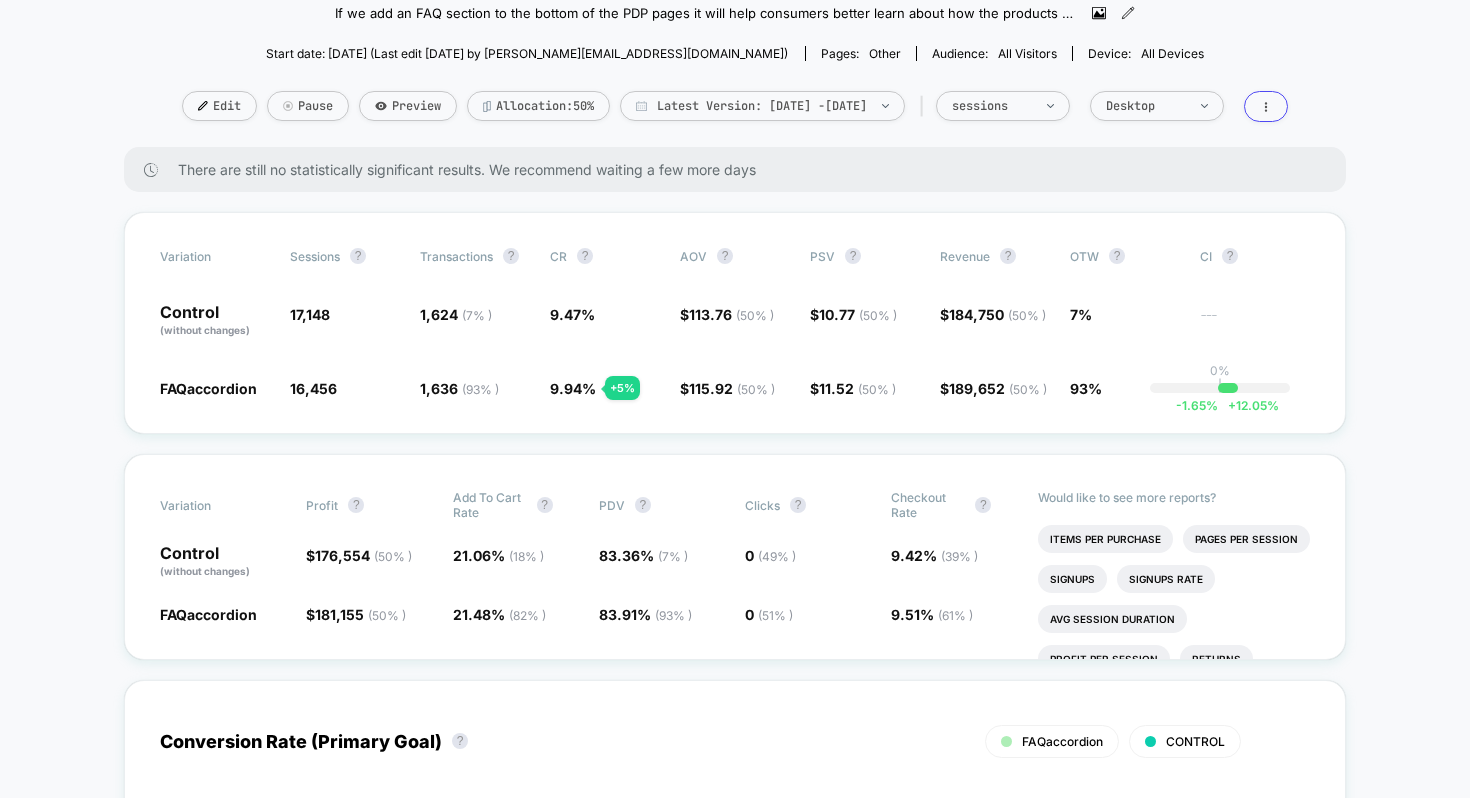 click on "< Back to all live experiences  All - PDP - Add FAQ accordion to bottom of the page  LIVE If we add an FAQ section to the bottom of the PDP pages it will help consumers better learn about how the products works as well as providing us key info on what information is missing from the PDP page [DATE] - Fixed Clarity JS [DATE] - Added Clarity JS for heatmapping and segmentation Click to view images Click to edit experience details If we add an FAQ section to the bottom of the PDP pages it will help consumers better learn about how the products works as well as providing us key info on what information is missing from the PDP page30/06/25 - Fixed Clarity JS17/06/2025 - Added Clarity JS for heatmapping and segmentation Start date: [DATE] (Last edit [DATE] by [PERSON_NAME][EMAIL_ADDRESS][DOMAIN_NAME]) Pages: other Audience: All Visitors Device: all devices Edit Pause  Preview Allocation:  50% Latest Version:     [DATE]    -    [DATE] |   sessions   Desktop" at bounding box center (735, 31) 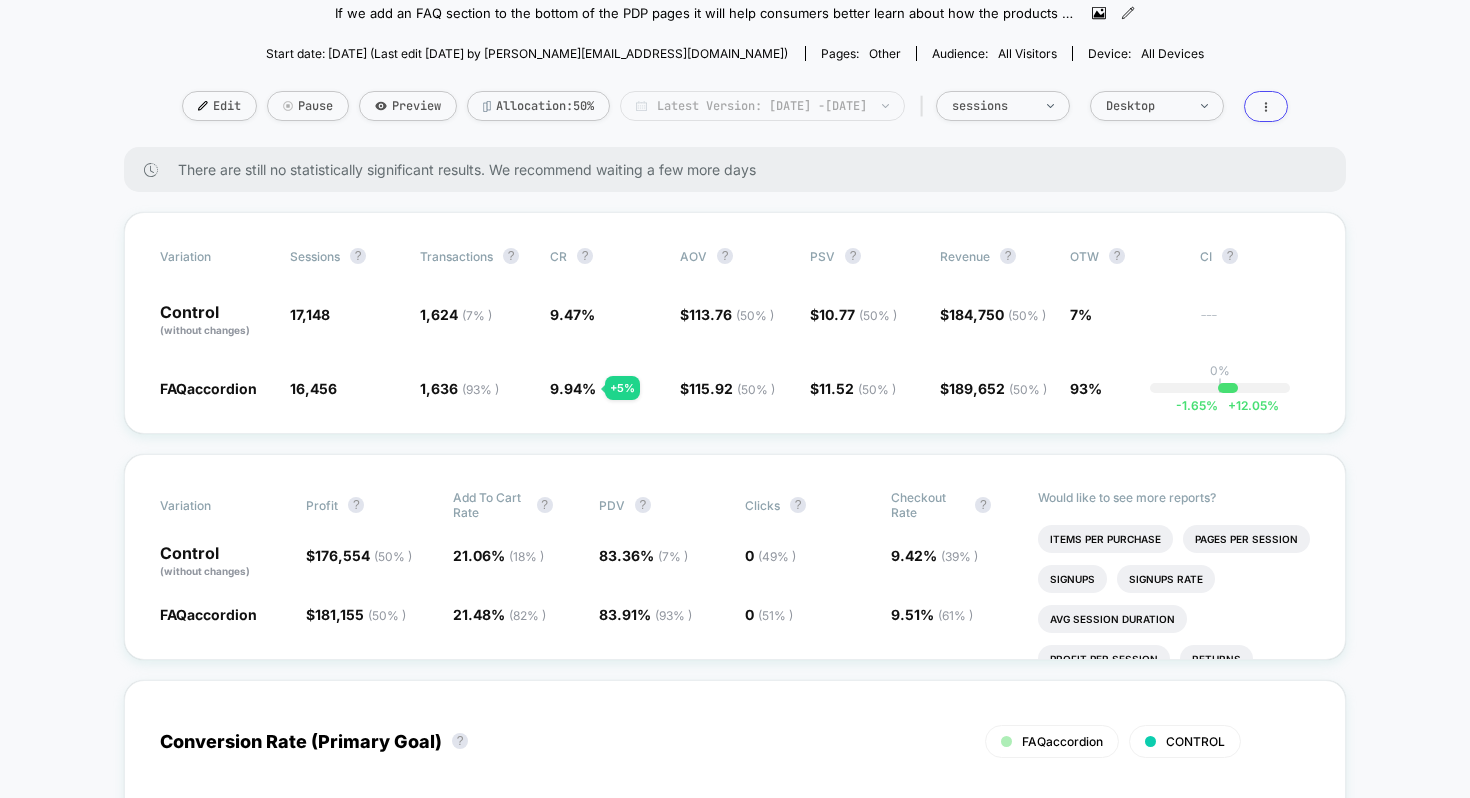 click on "Latest Version:     [DATE]    -    [DATE]" at bounding box center [762, 106] 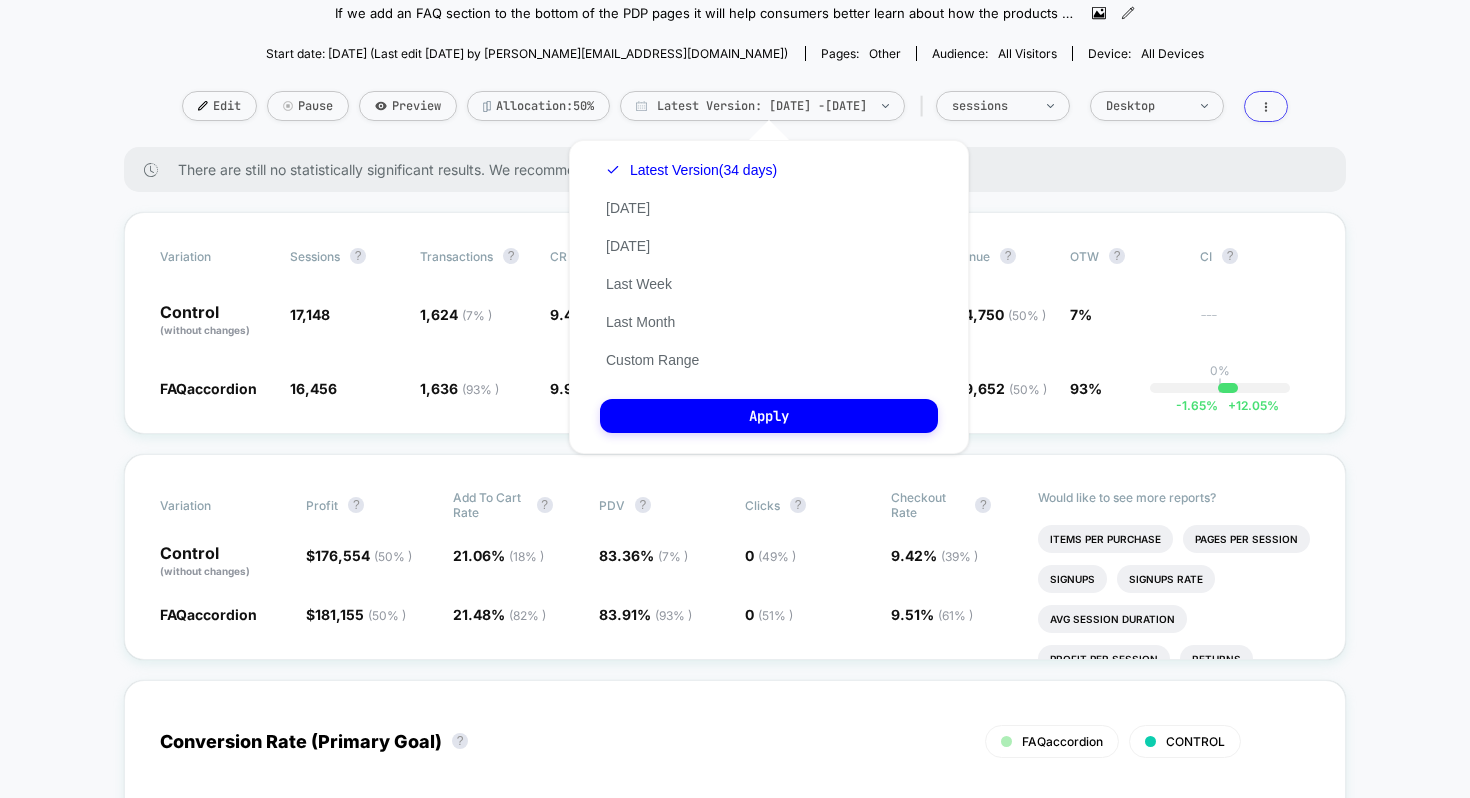 click on "There are still no statistically significant results. We recommend waiting a few more days" at bounding box center (742, 169) 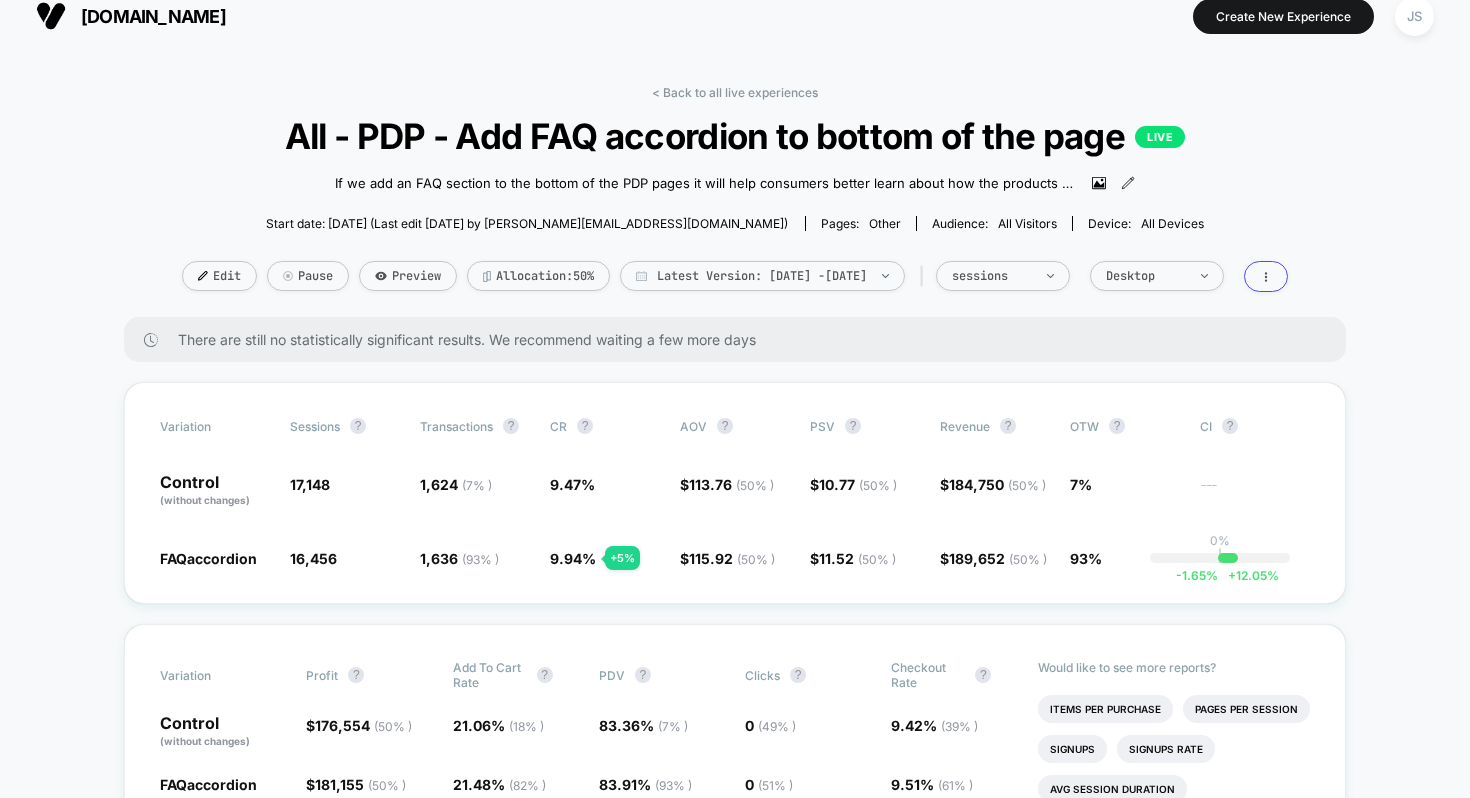 scroll, scrollTop: 0, scrollLeft: 0, axis: both 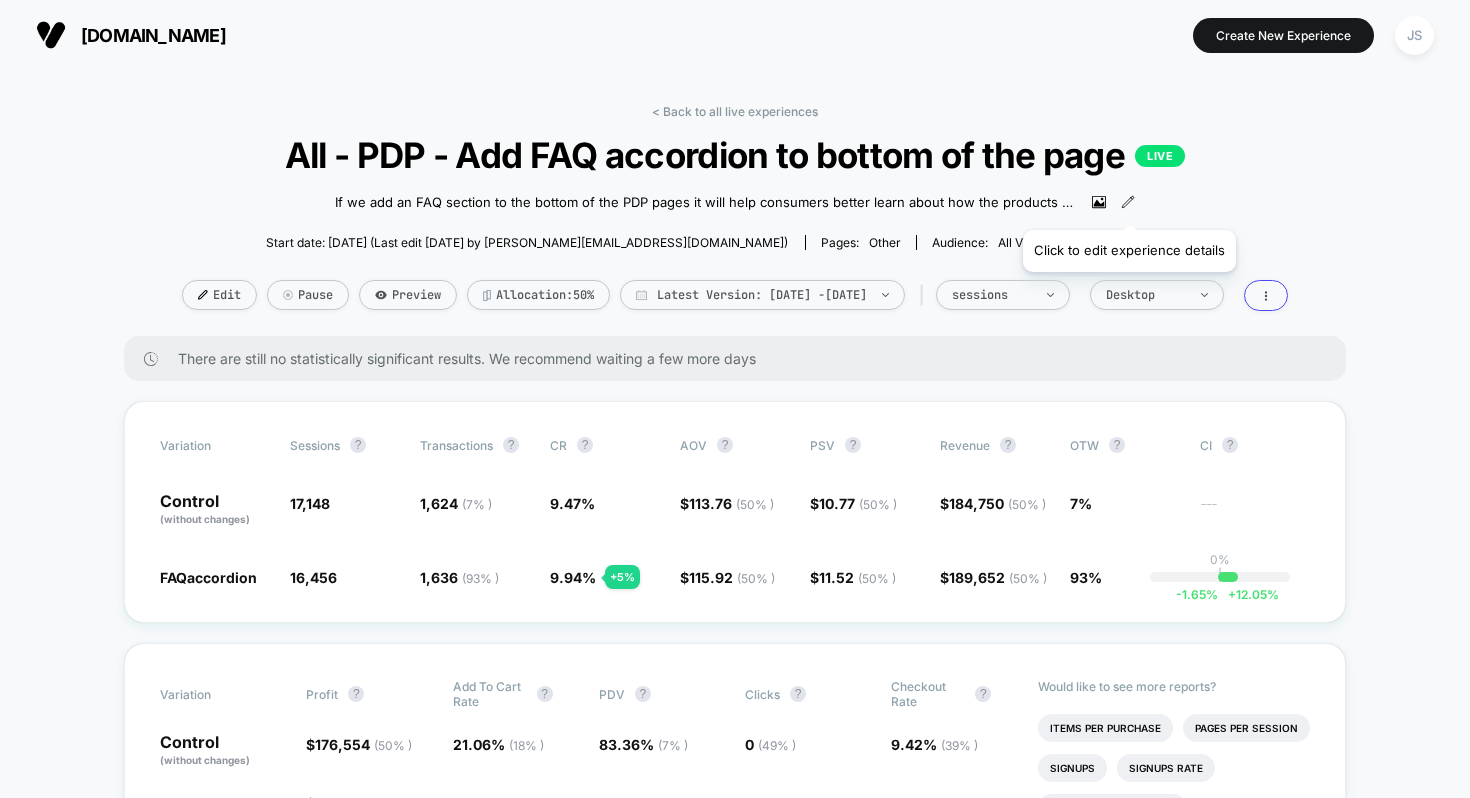 click 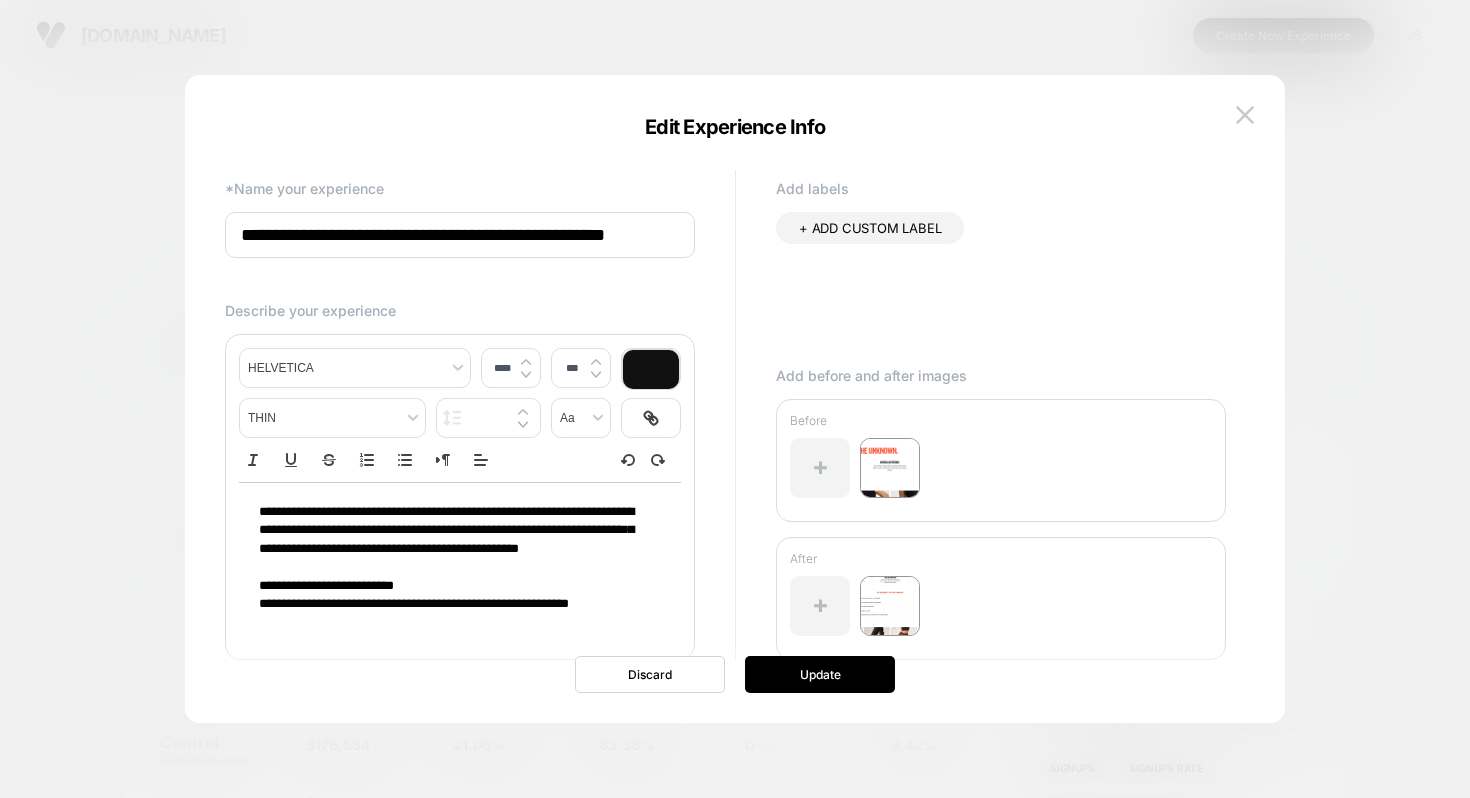 scroll, scrollTop: 0, scrollLeft: 6, axis: horizontal 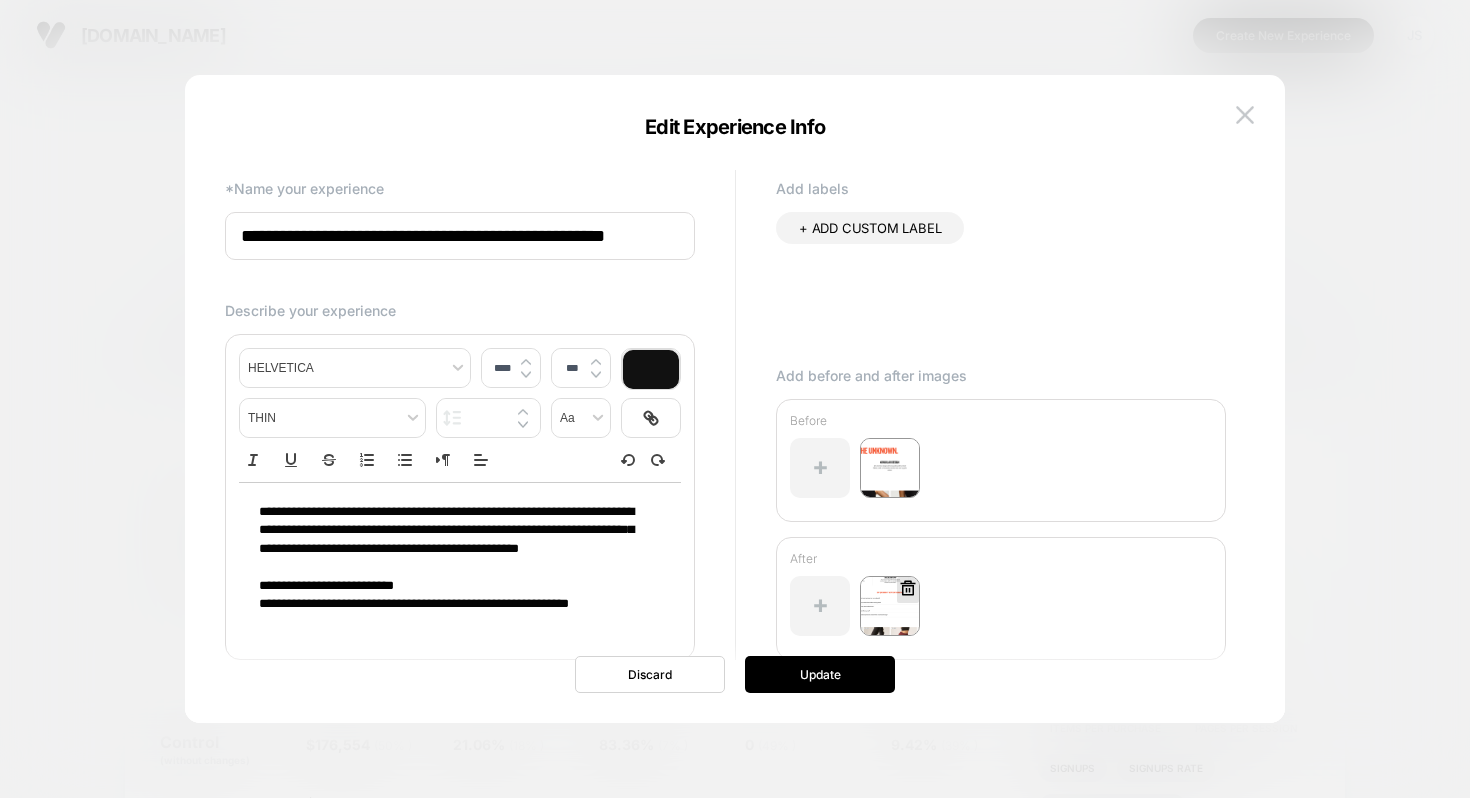 click at bounding box center (890, 606) 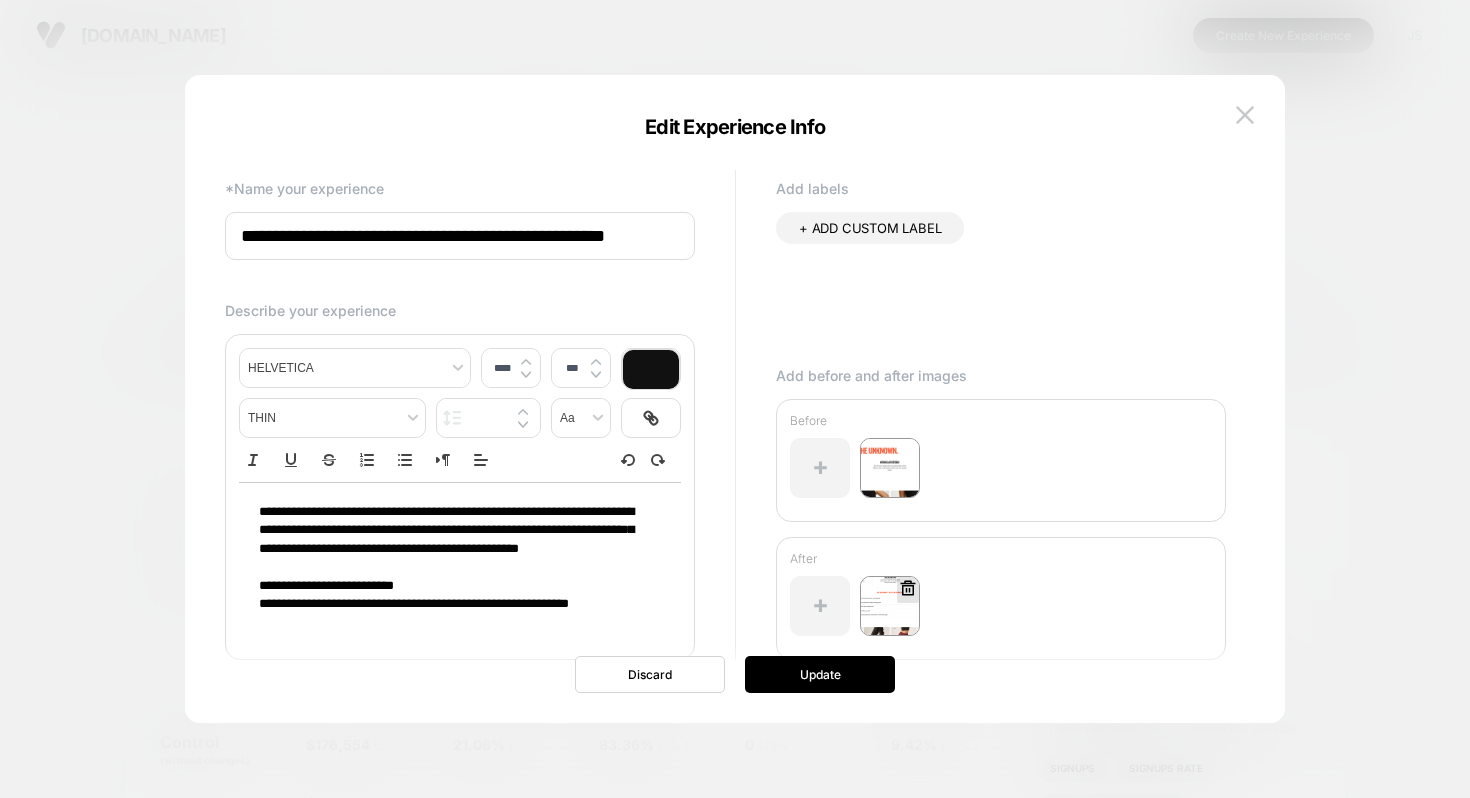 scroll, scrollTop: 0, scrollLeft: 0, axis: both 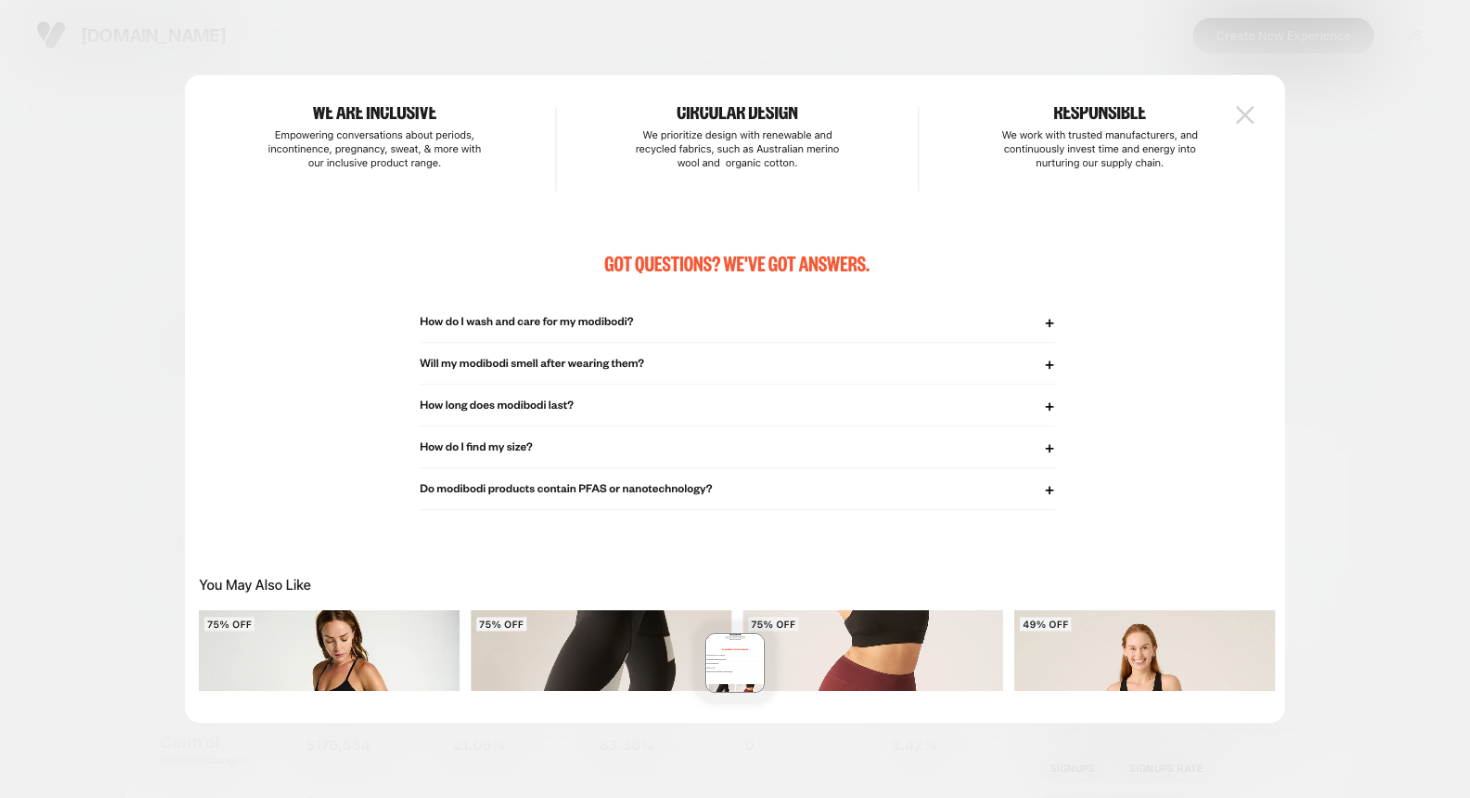 click at bounding box center (1245, 114) 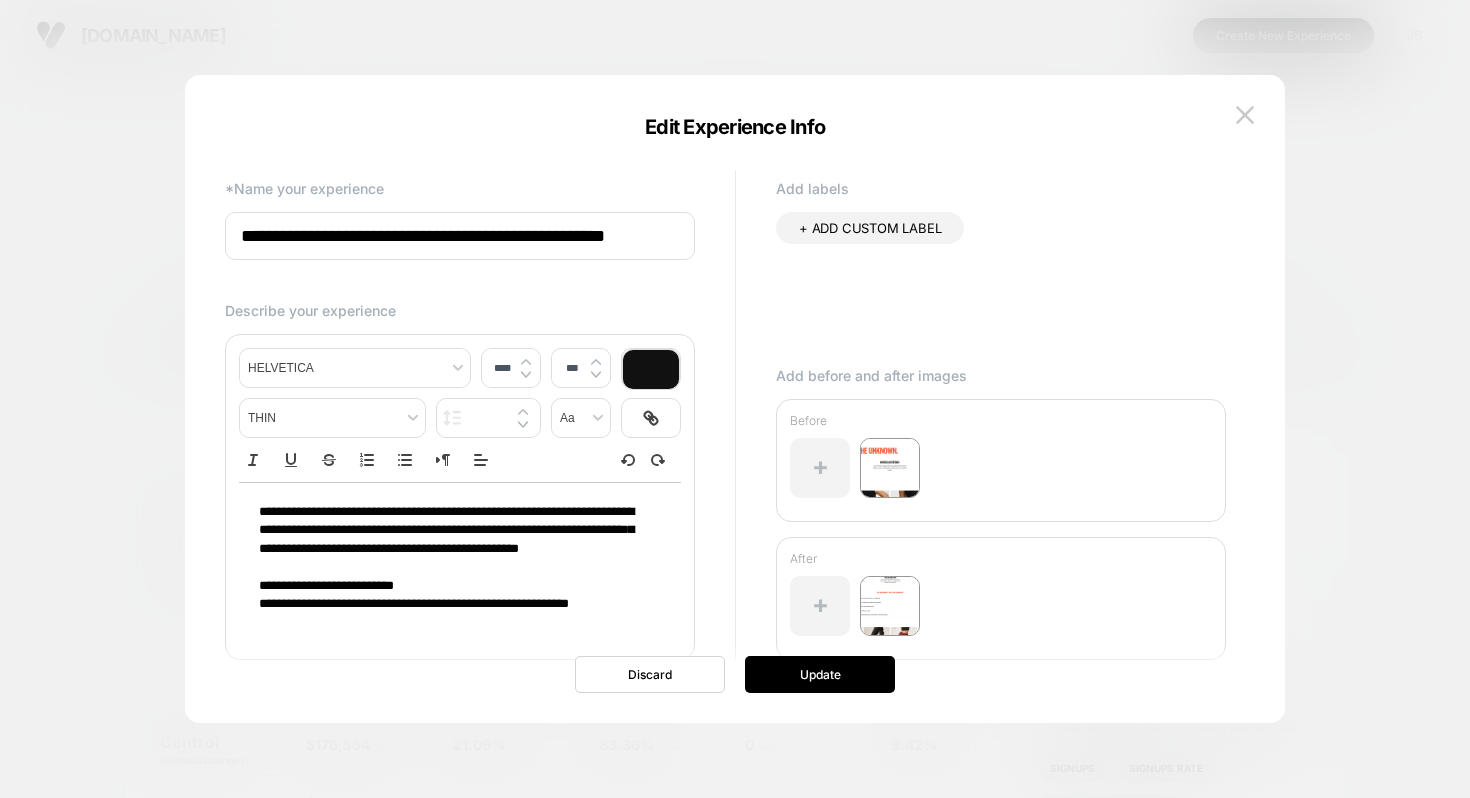 scroll, scrollTop: 10, scrollLeft: 0, axis: vertical 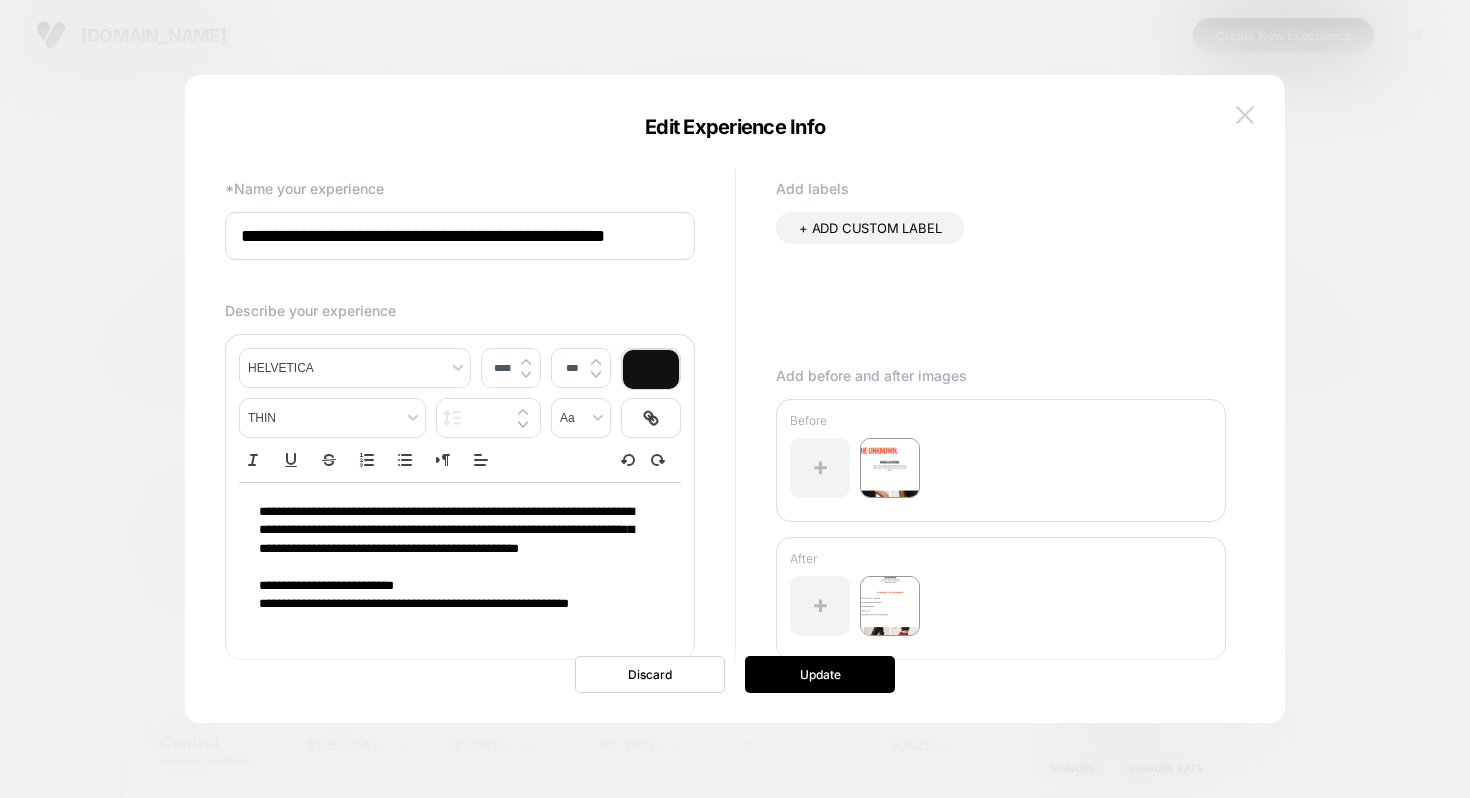 click at bounding box center (1245, 114) 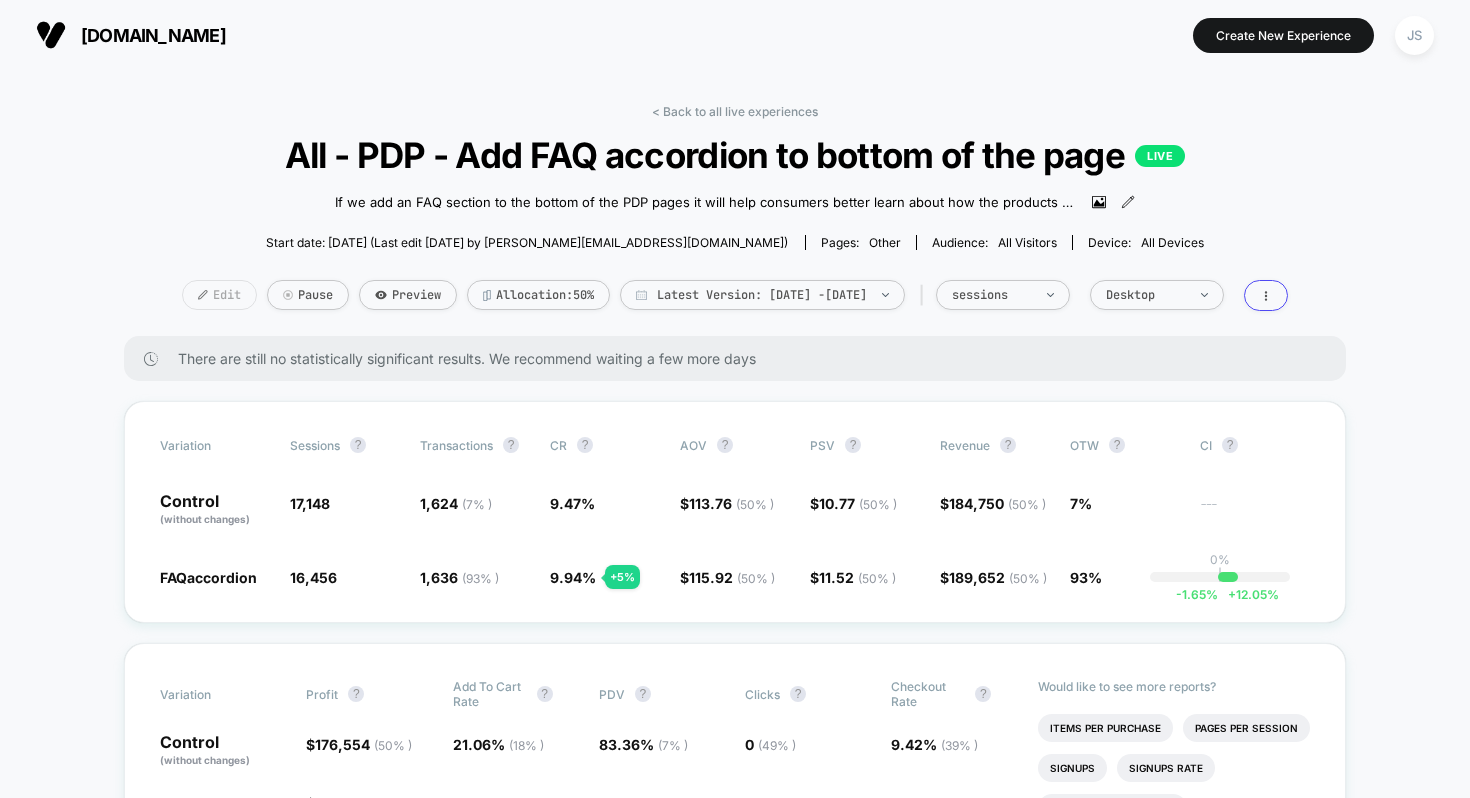 click on "Edit" at bounding box center (219, 295) 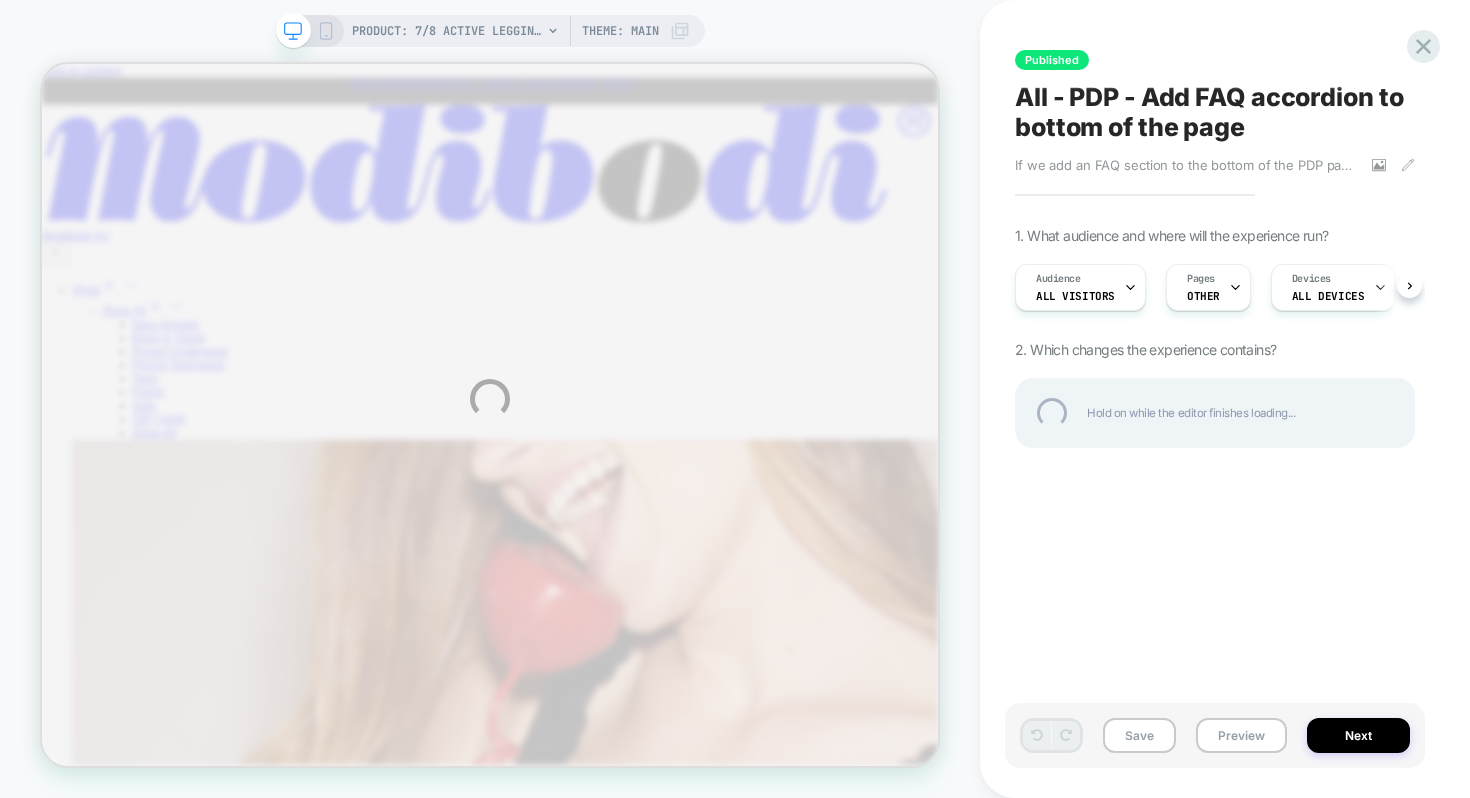 scroll, scrollTop: 0, scrollLeft: 0, axis: both 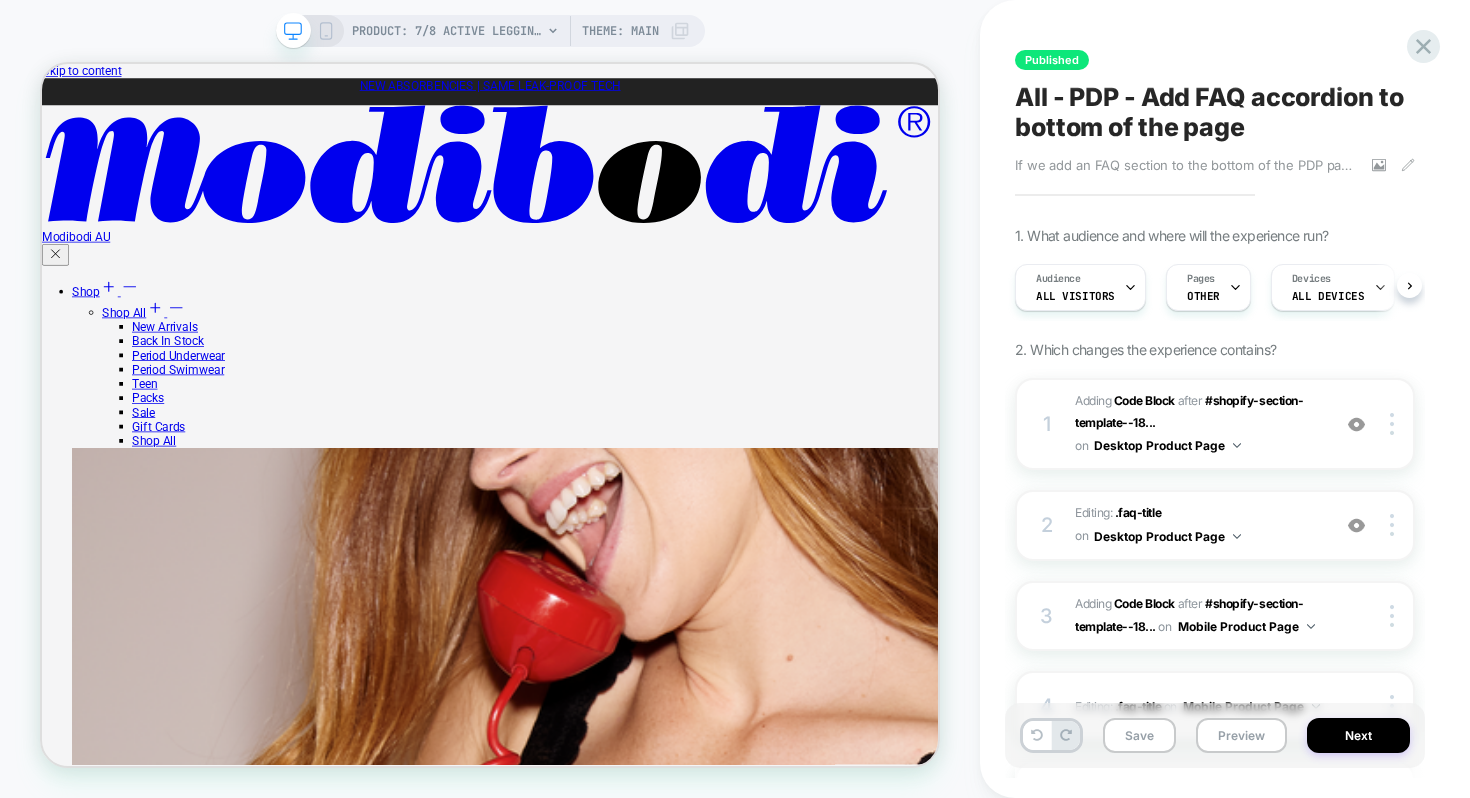 click 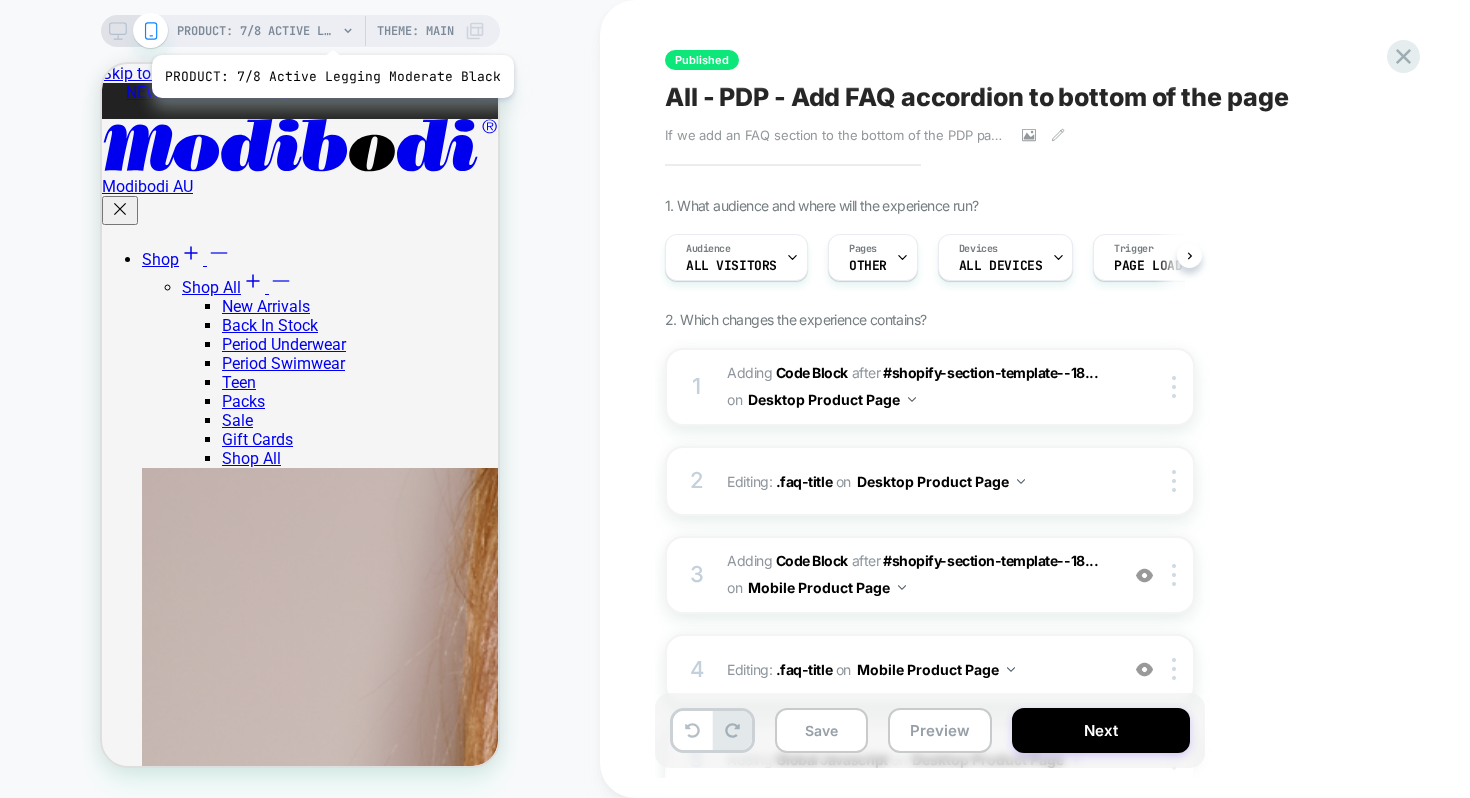 scroll, scrollTop: 0, scrollLeft: 0, axis: both 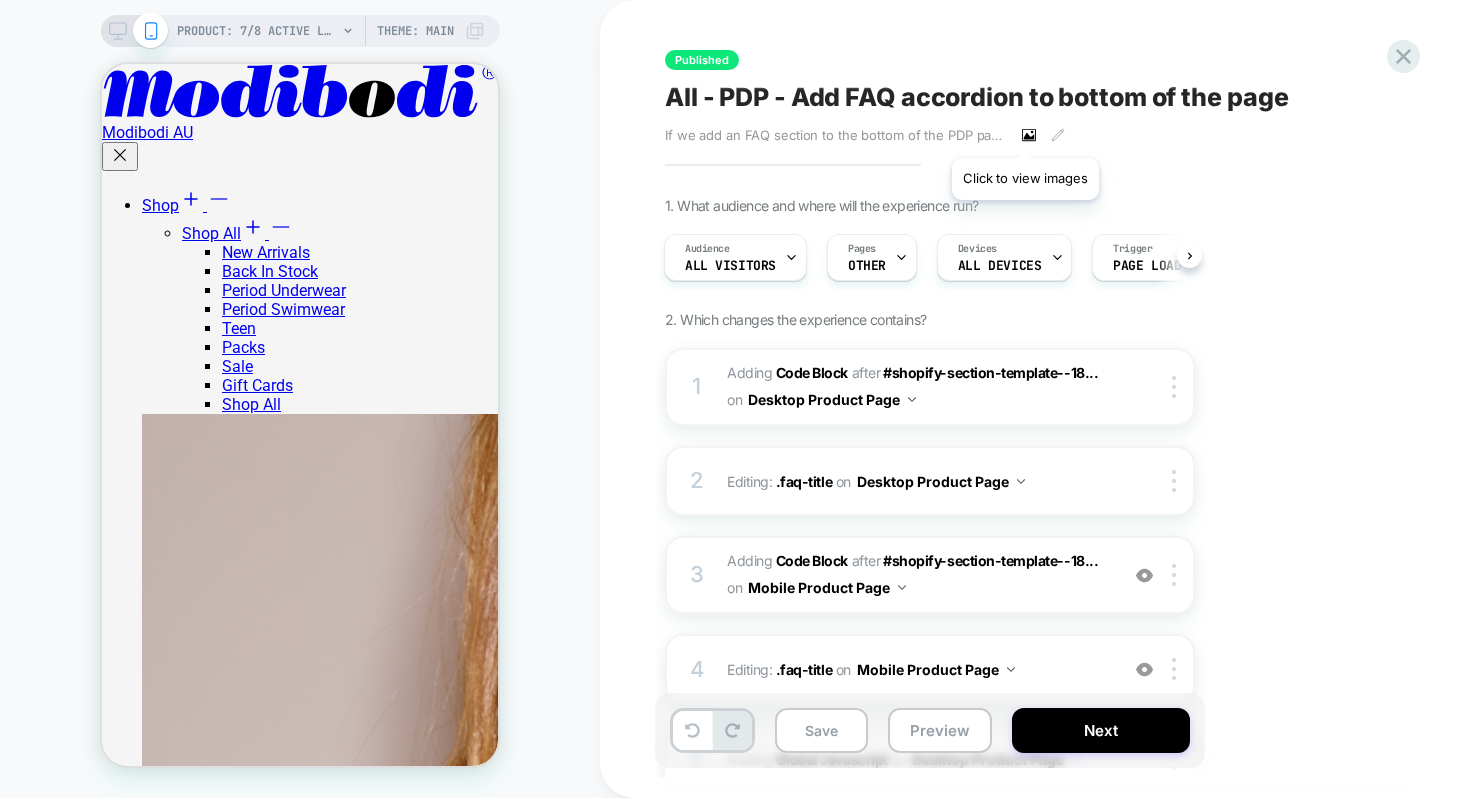 click 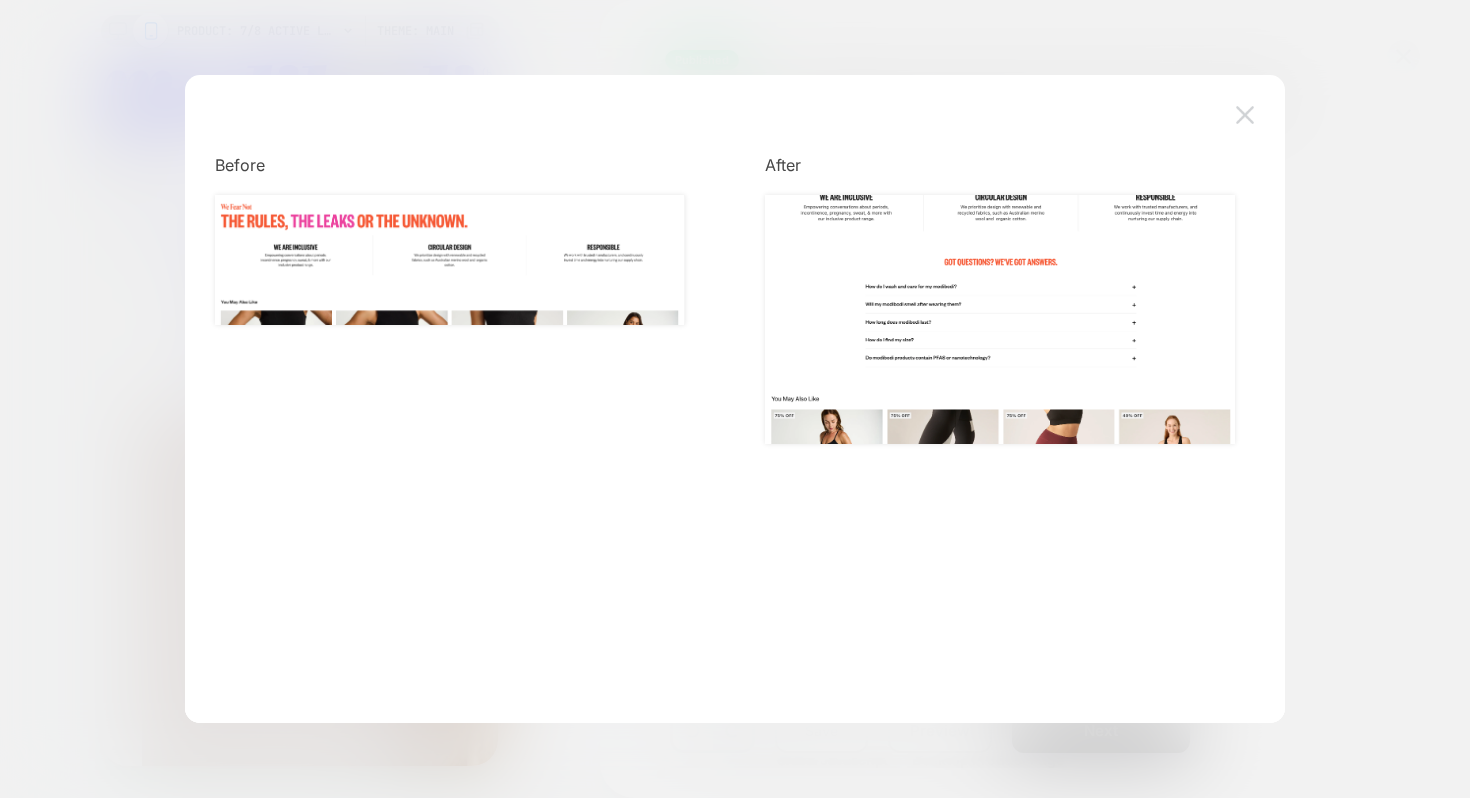 click at bounding box center (1245, 114) 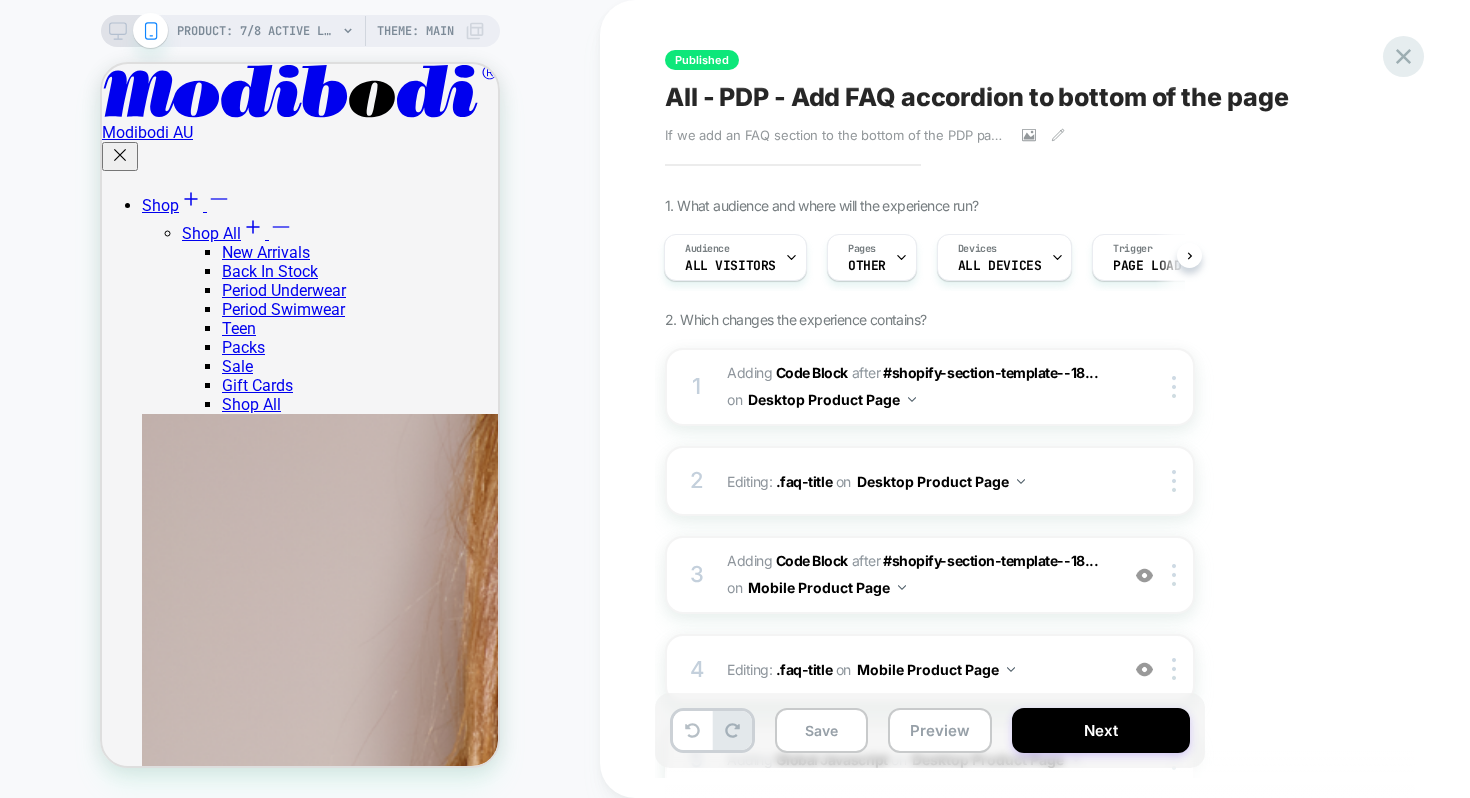 click 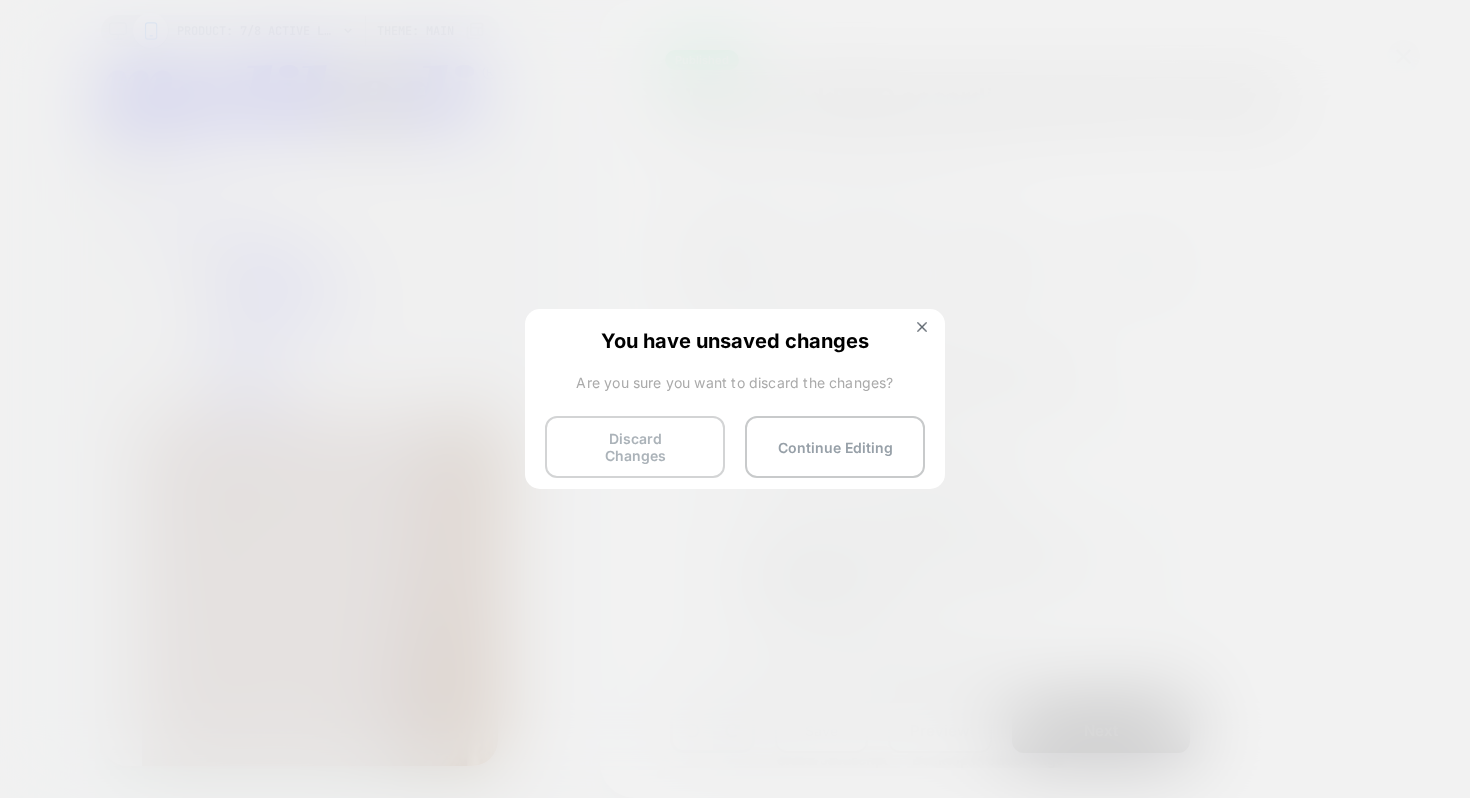 click on "Discard Changes" at bounding box center [635, 447] 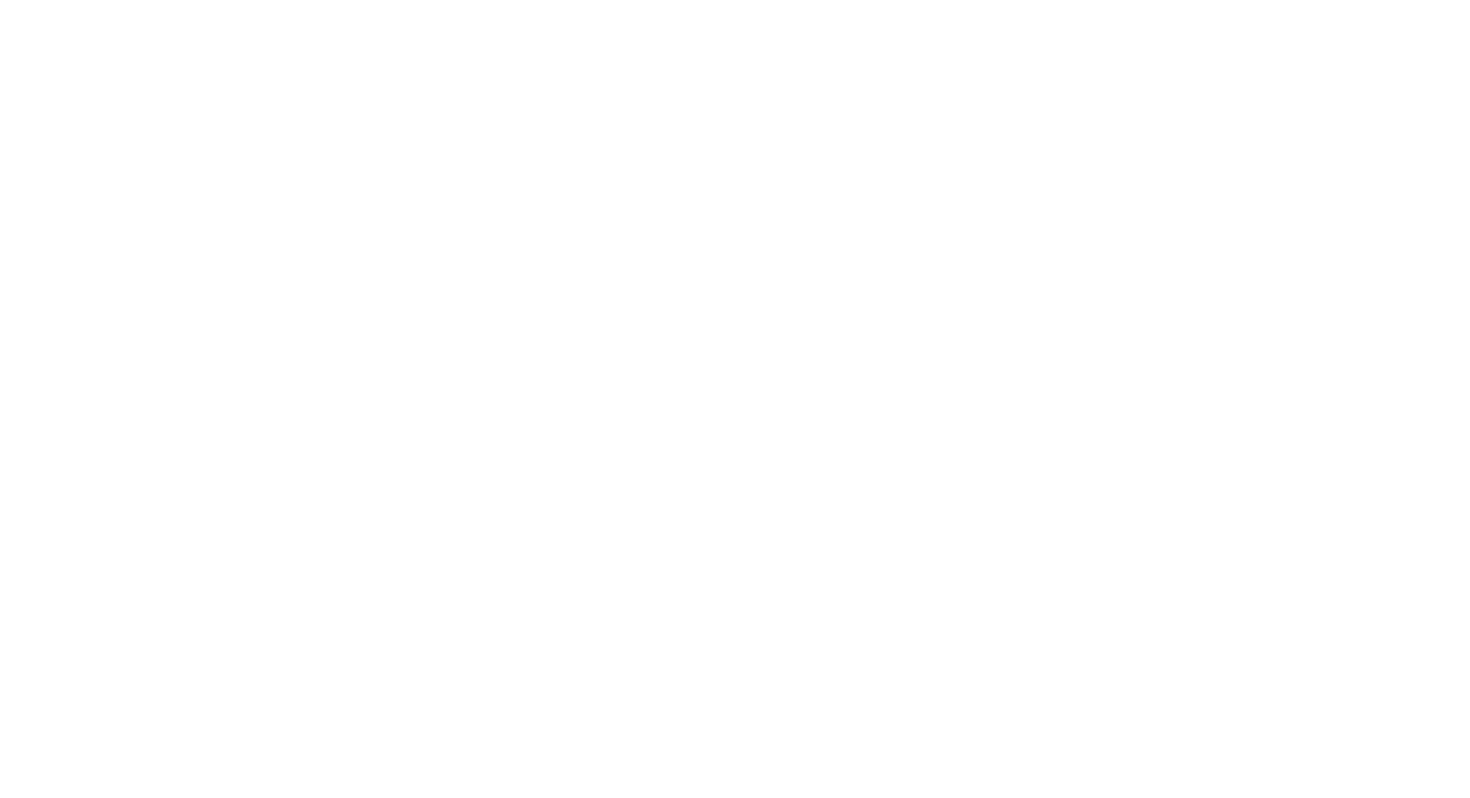 select on "*" 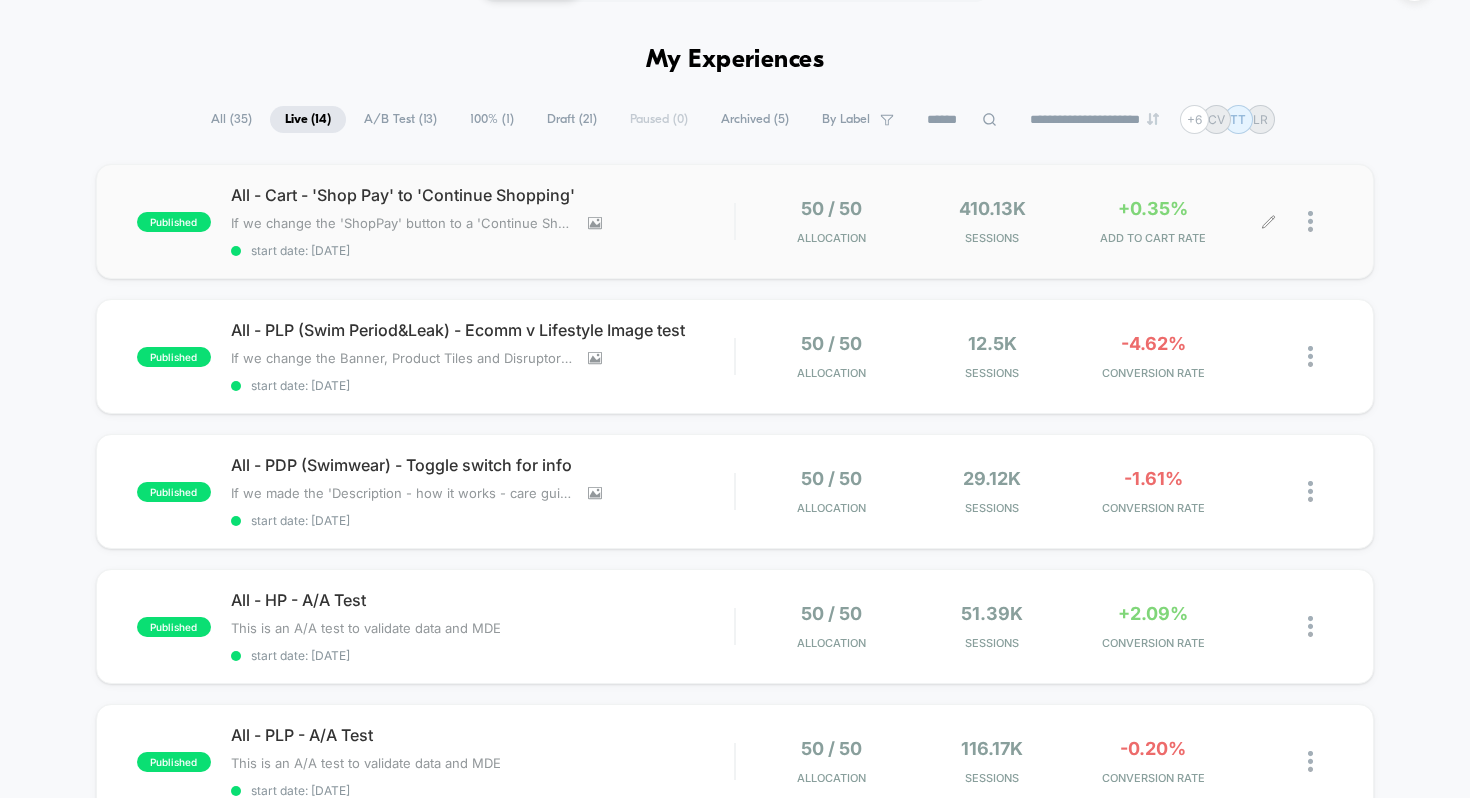 scroll, scrollTop: 0, scrollLeft: 0, axis: both 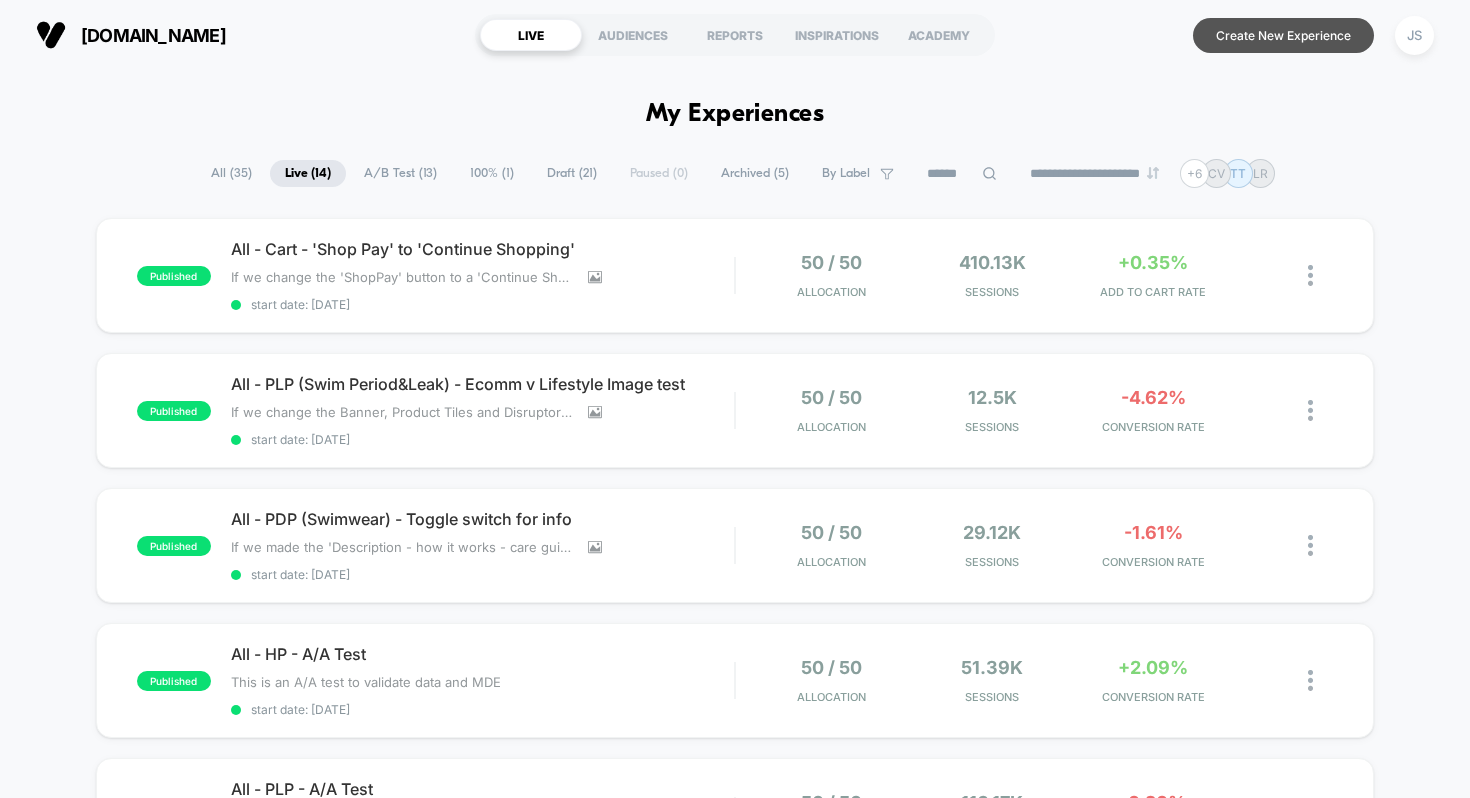 click on "Create New Experience" at bounding box center [1283, 35] 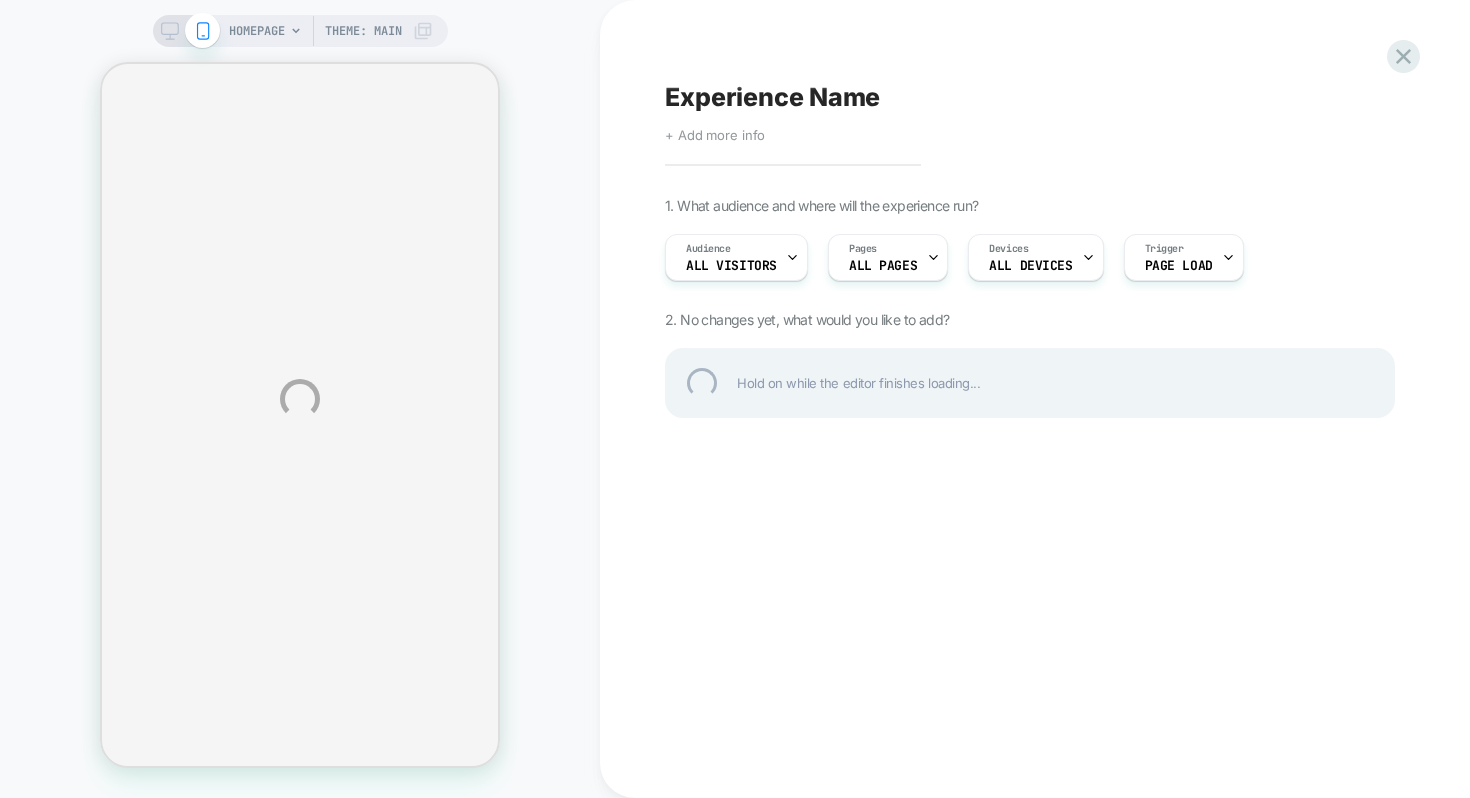 click on "HOMEPAGE Theme: MAIN Experience Name Click to edit experience details + Add more info 1. What audience and where will the experience run? Audience All Visitors Pages ALL PAGES Devices ALL DEVICES Trigger Page Load 2. No changes yet, what would you like to add? Hold on while the editor finishes loading..." at bounding box center (735, 399) 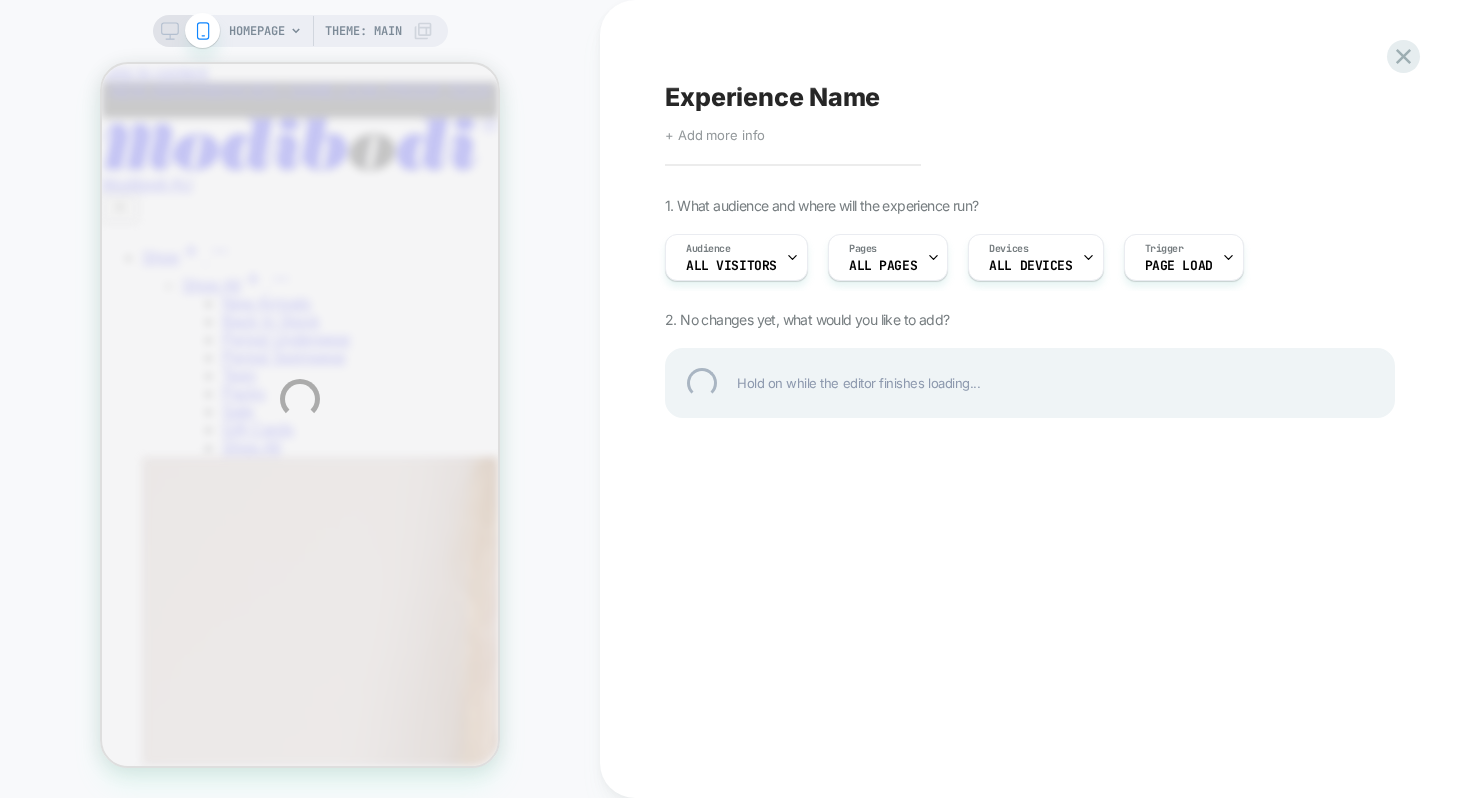 scroll, scrollTop: 0, scrollLeft: 0, axis: both 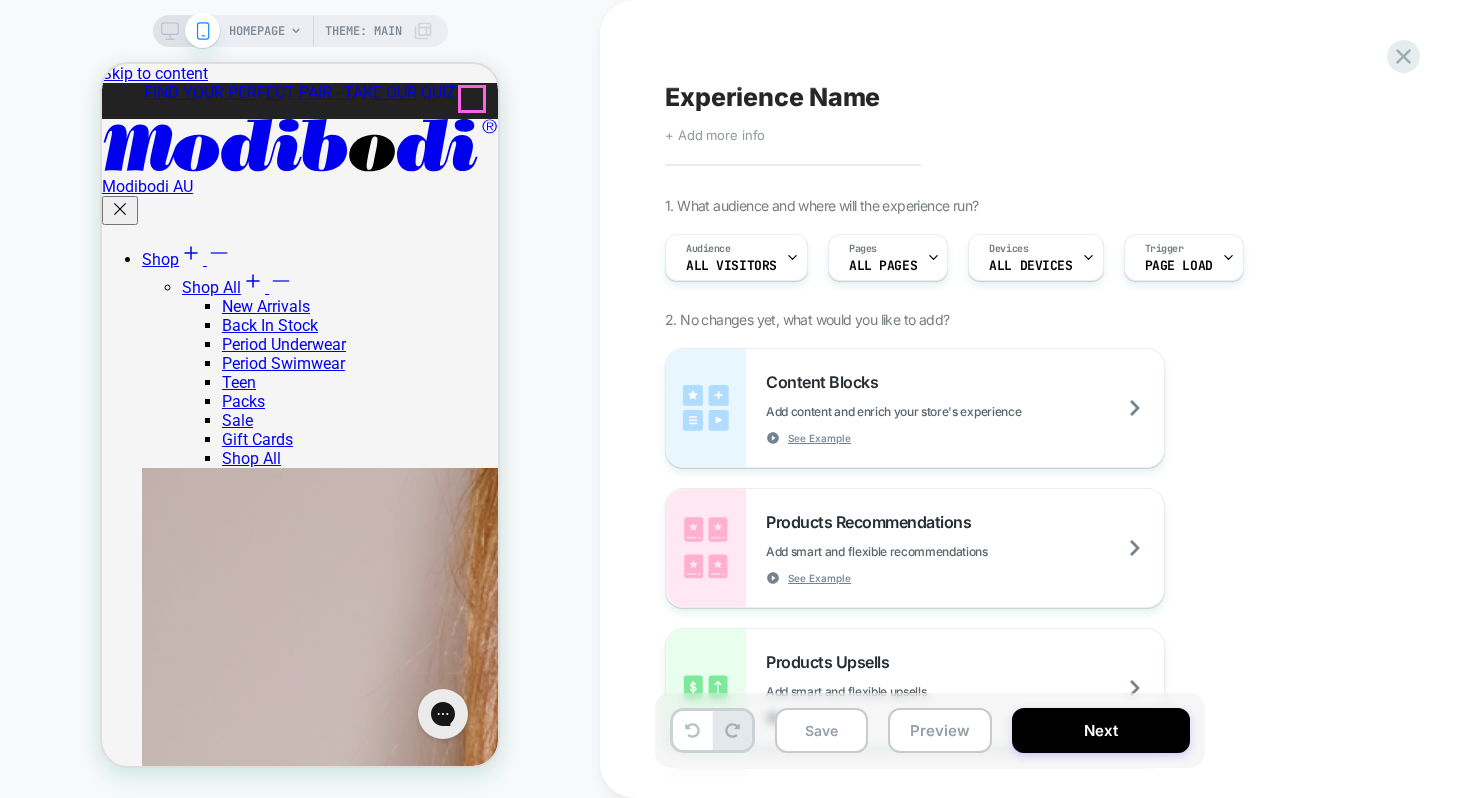 click at bounding box center [110, 32765] 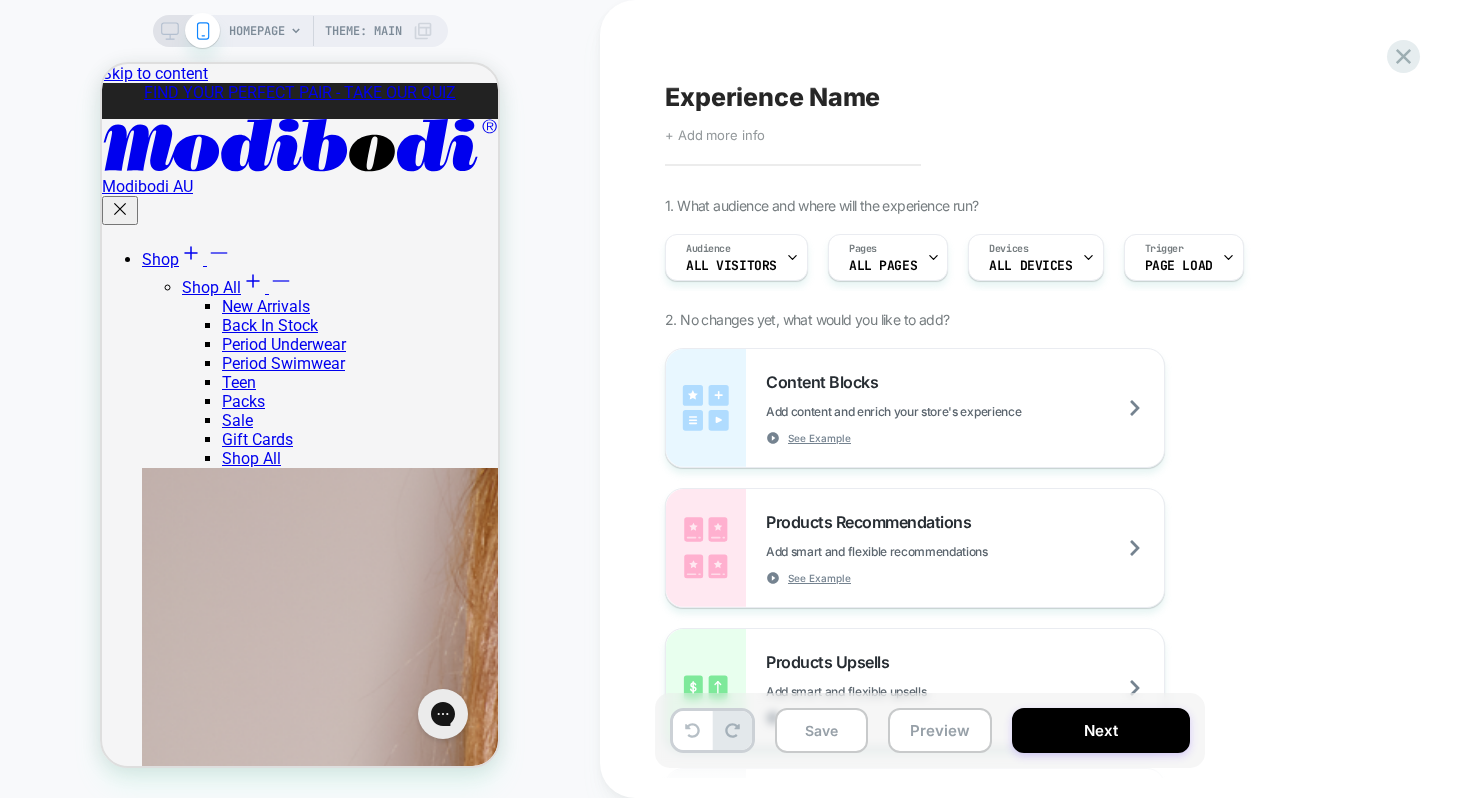 click on "HOMEPAGE" at bounding box center (257, 31) 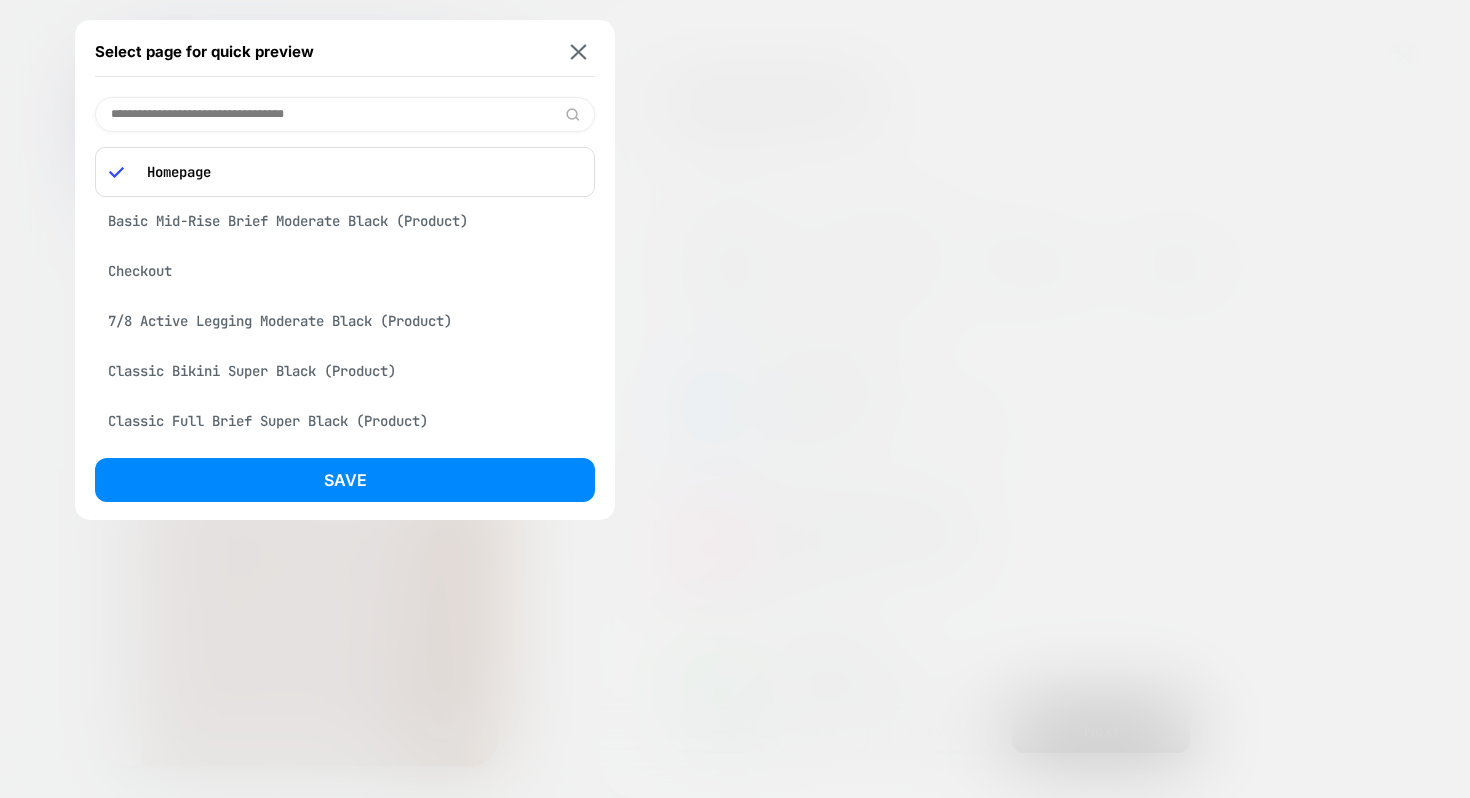 click on "Basic Mid-Rise Brief Moderate Black (Product)" at bounding box center [345, 221] 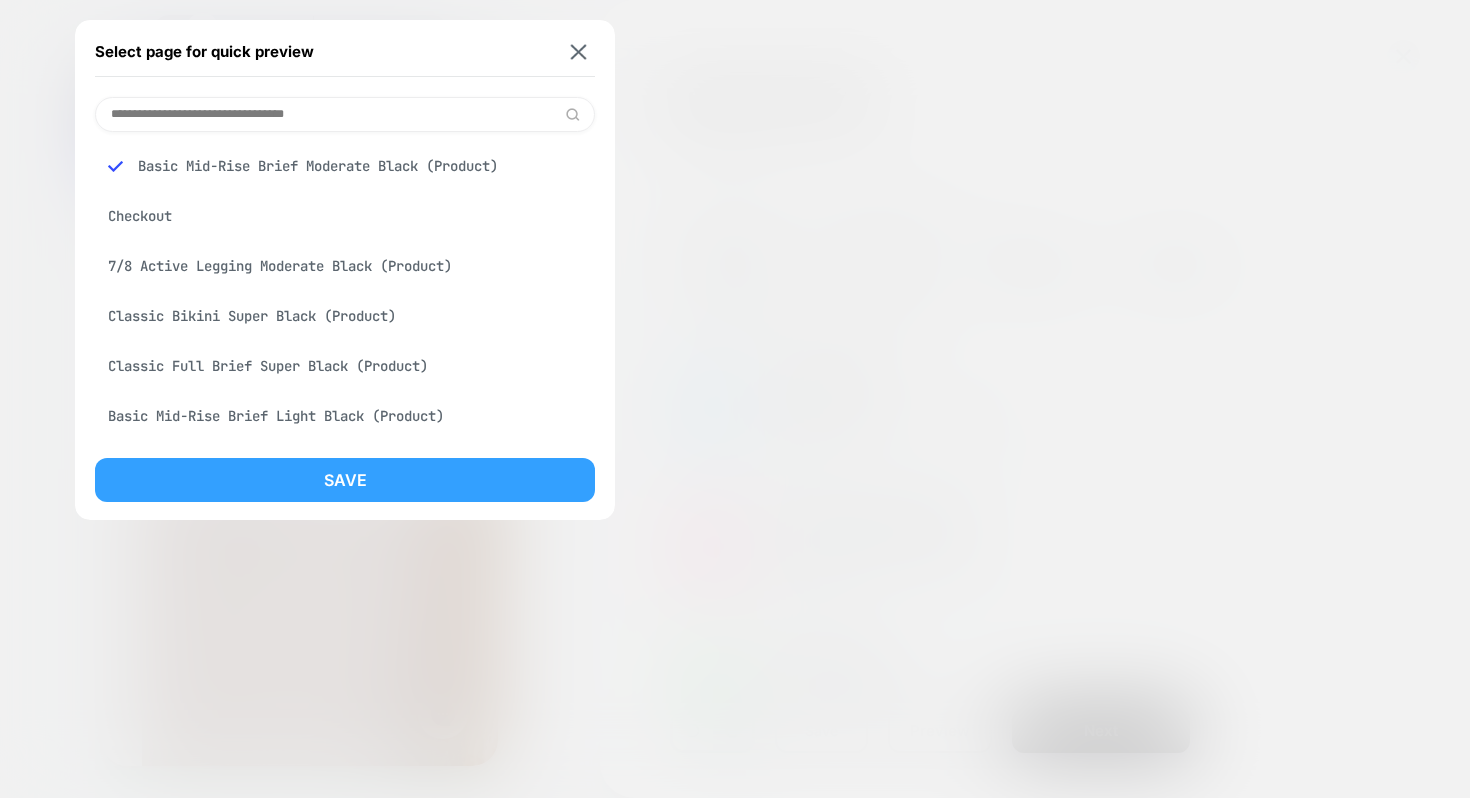click on "Save" at bounding box center (345, 480) 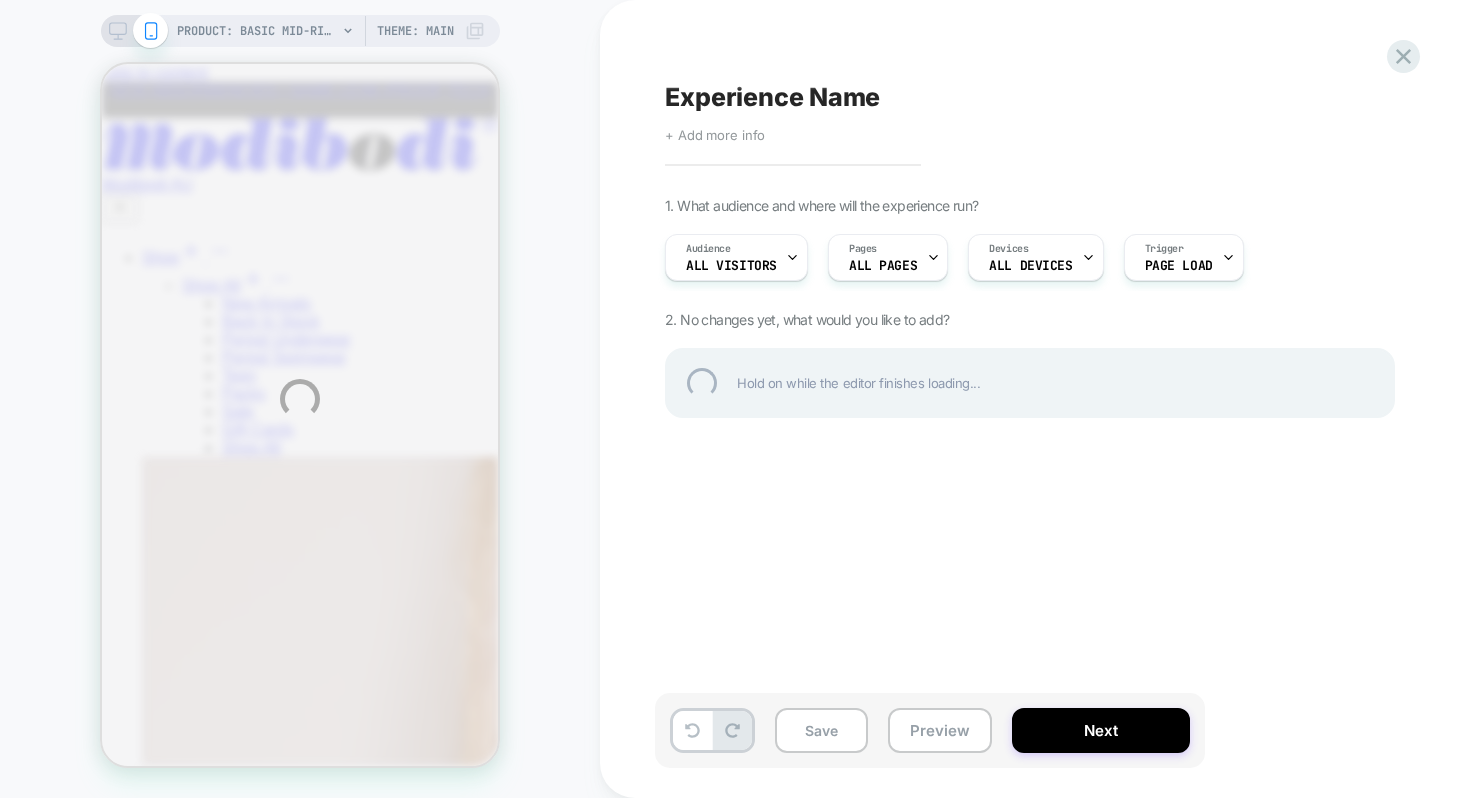 scroll, scrollTop: 0, scrollLeft: 0, axis: both 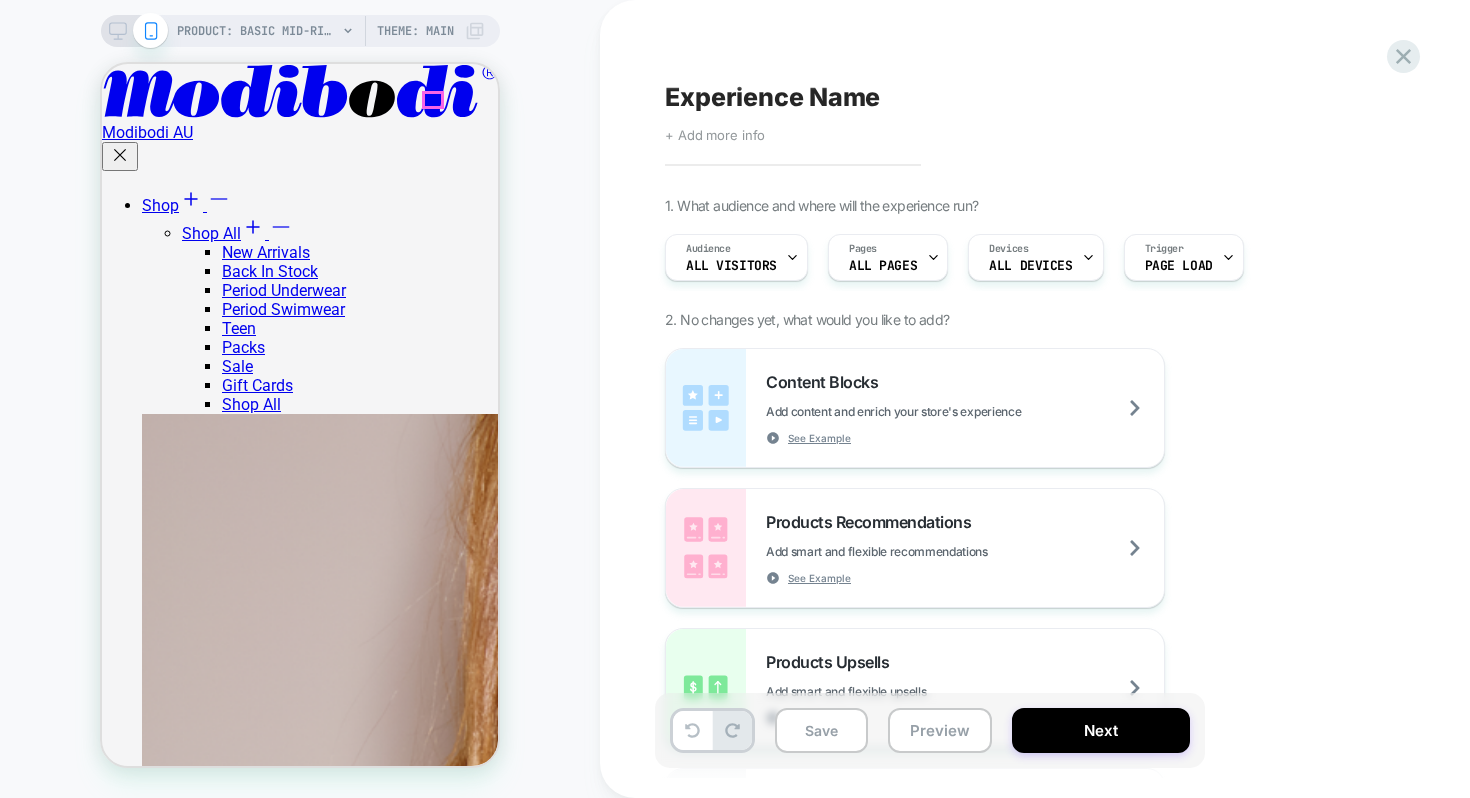 click 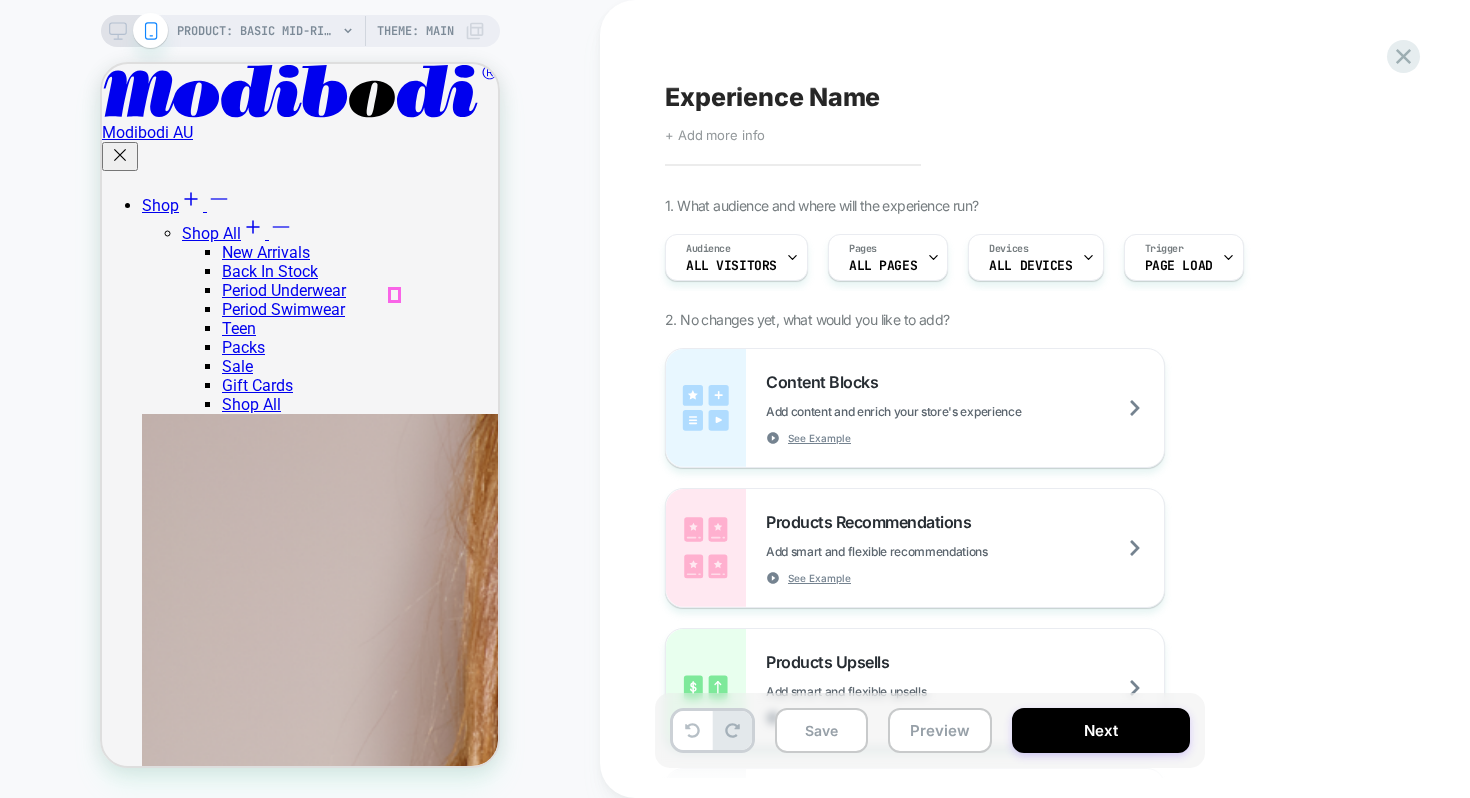click at bounding box center (458, 48451) 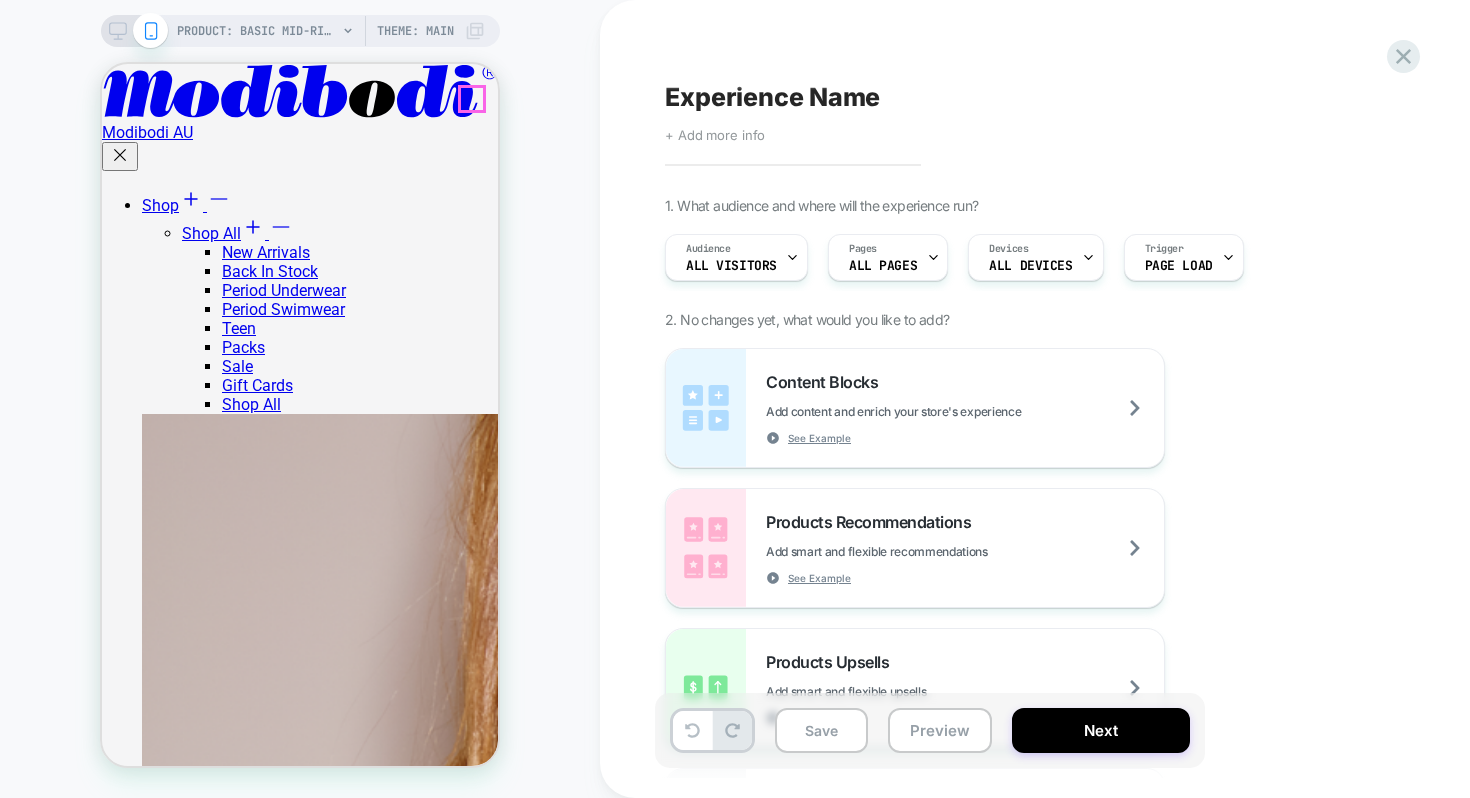 click on "Close Cart" at bounding box center (110, 48136) 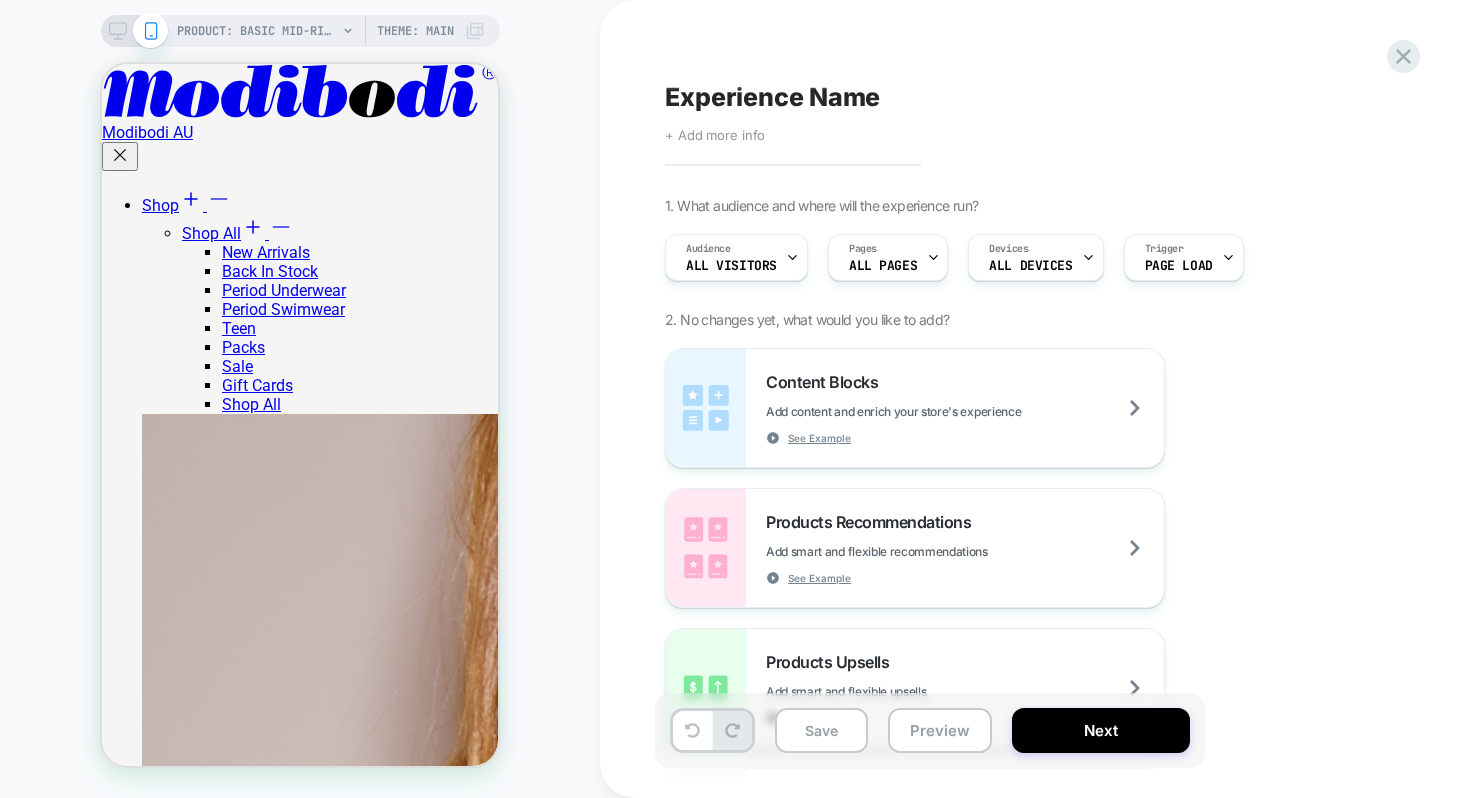 click on "PRODUCT: Basic Mid-Rise Brief Moderate Black PRODUCT: Basic Mid-Rise Brief Moderate Black Theme: MAIN" at bounding box center [300, 399] 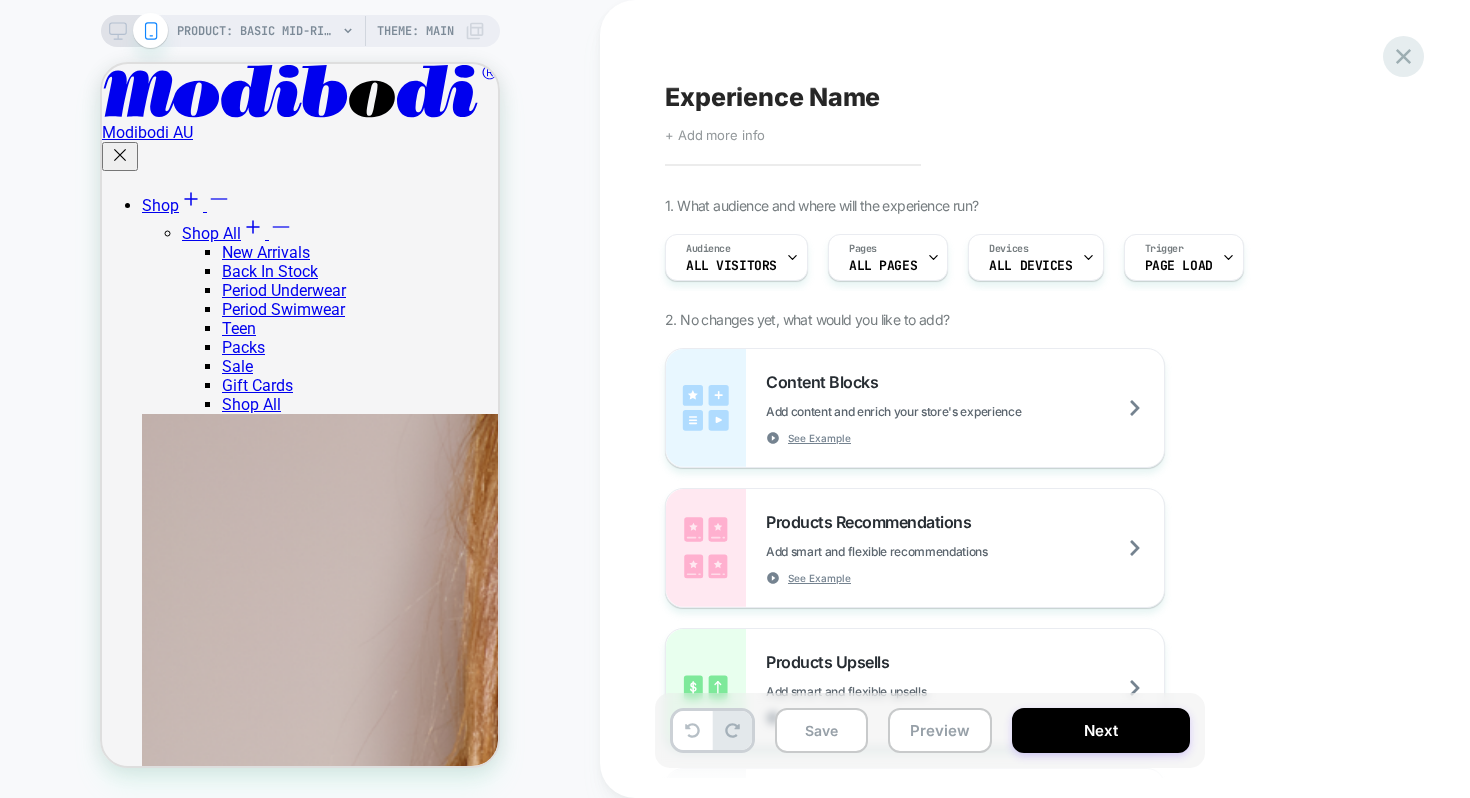 click 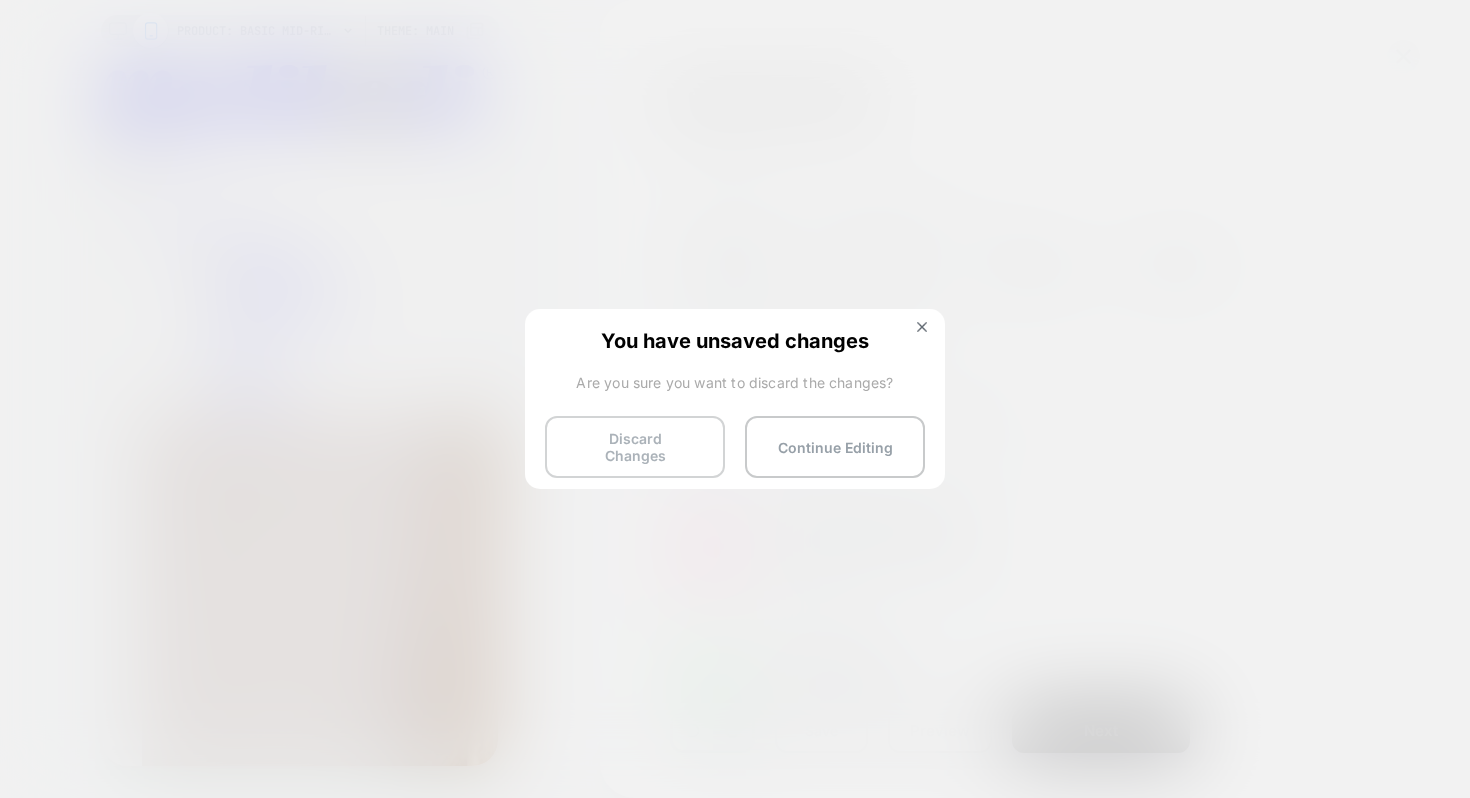 click on "Discard Changes" at bounding box center (635, 447) 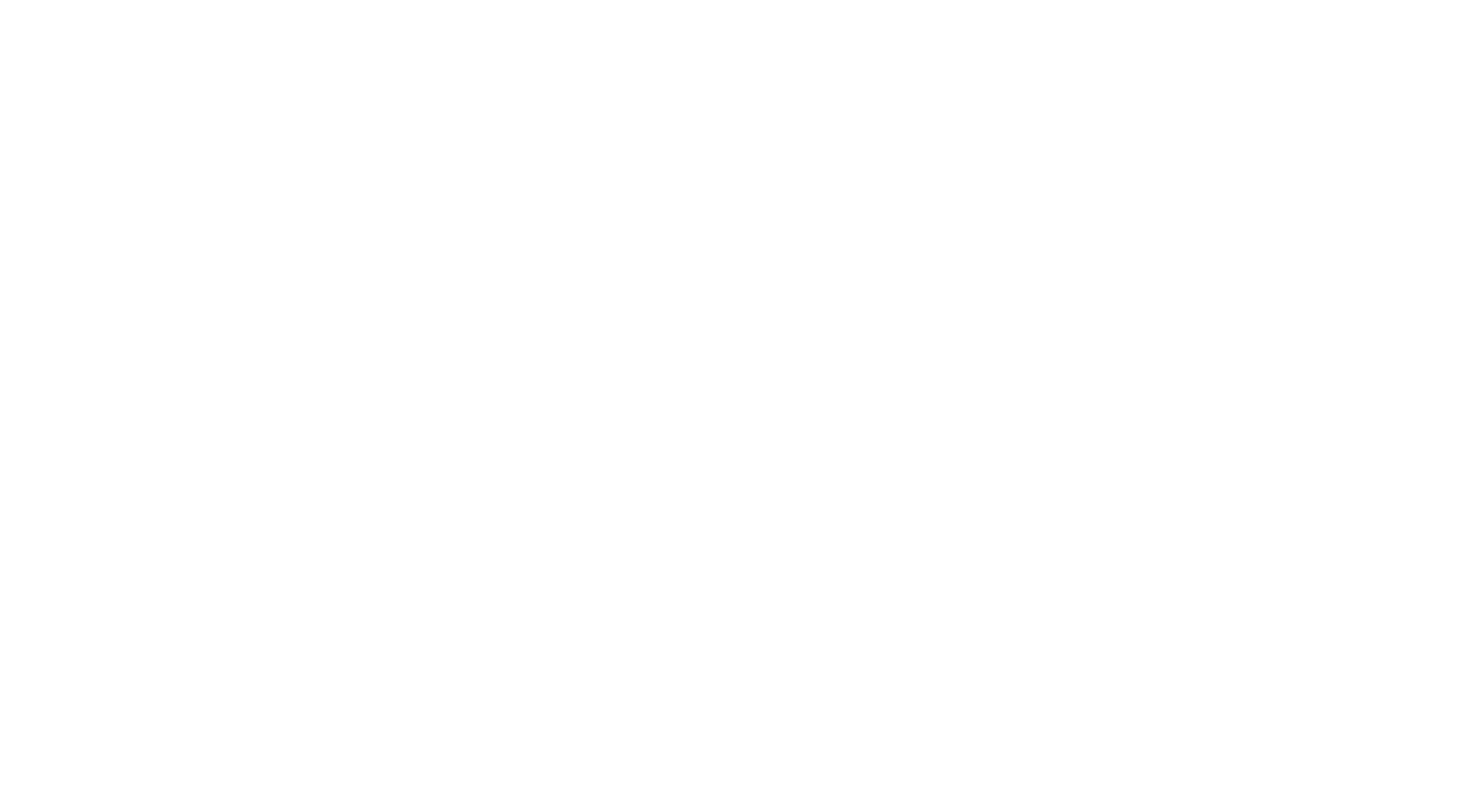 select on "*" 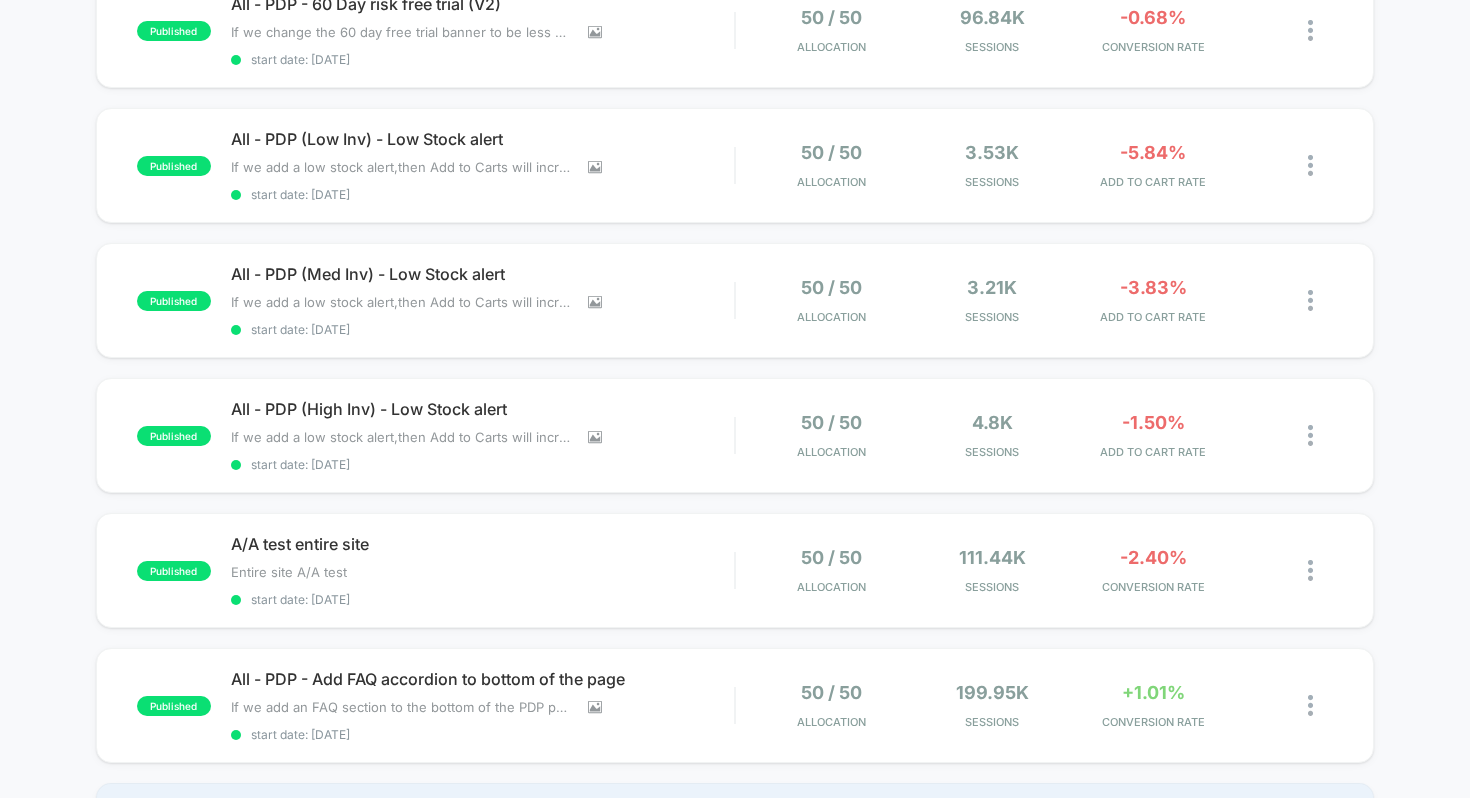 scroll, scrollTop: 1406, scrollLeft: 0, axis: vertical 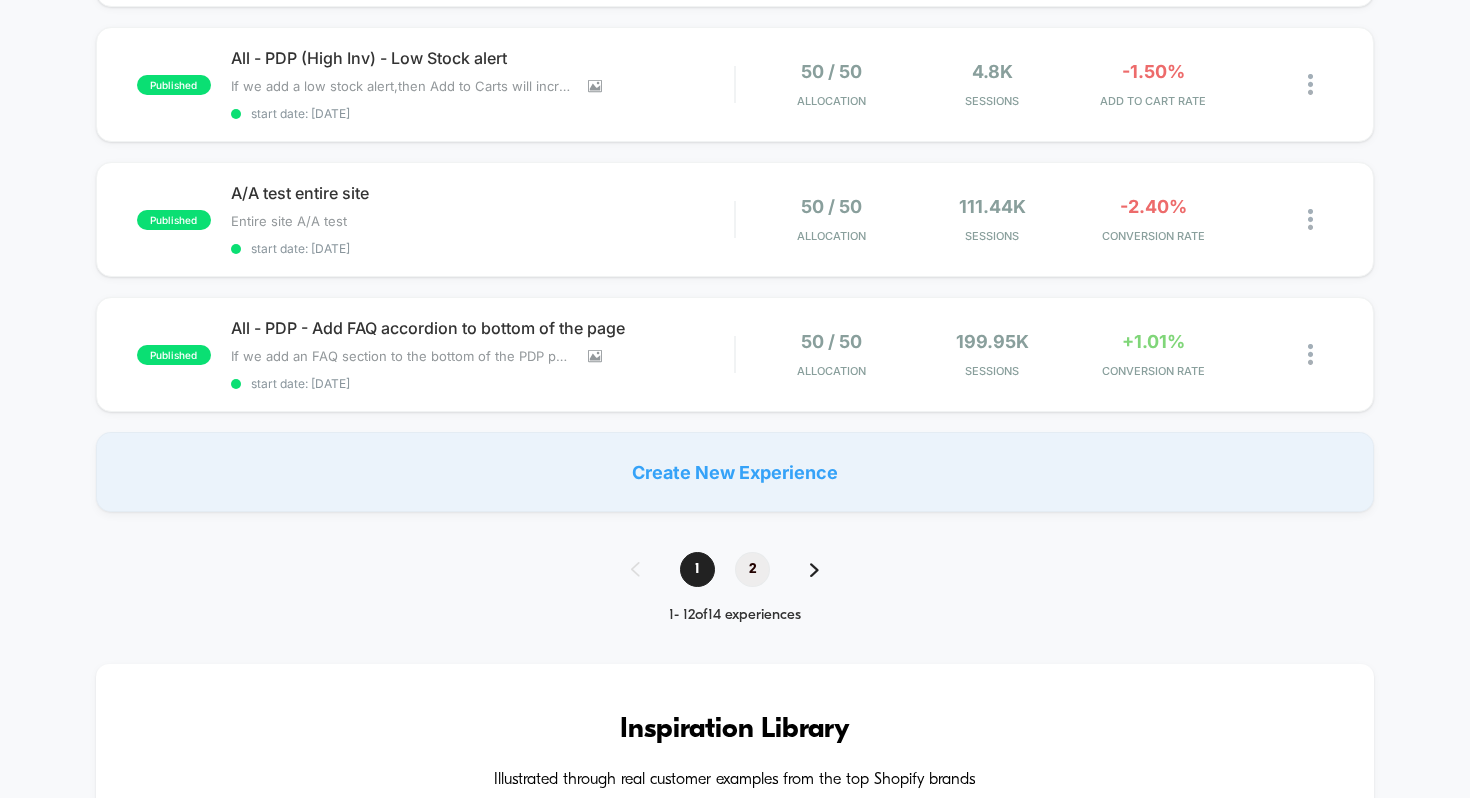 click on "2" at bounding box center (752, 569) 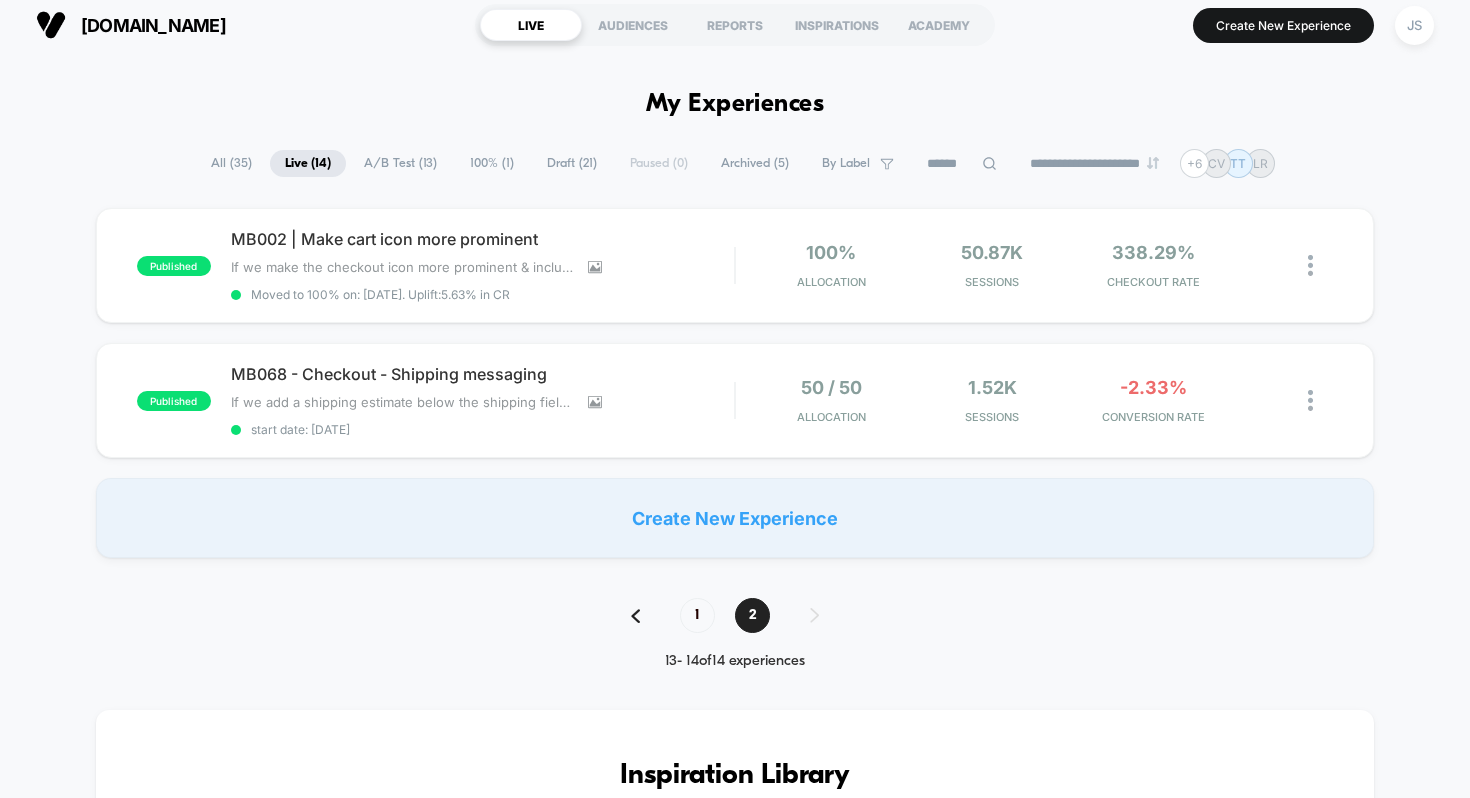 scroll, scrollTop: 71, scrollLeft: 0, axis: vertical 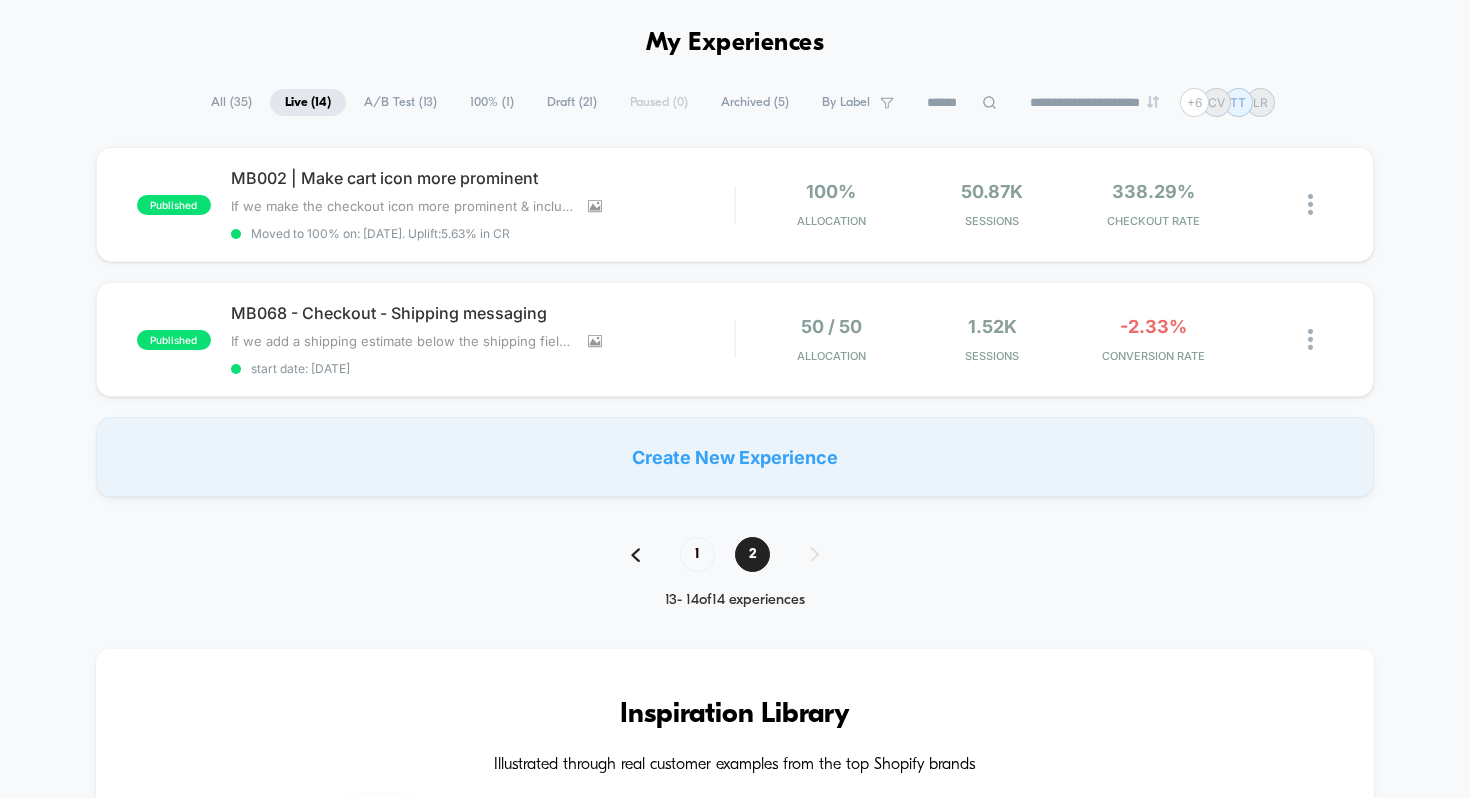 click on "**********" at bounding box center [735, 1173] 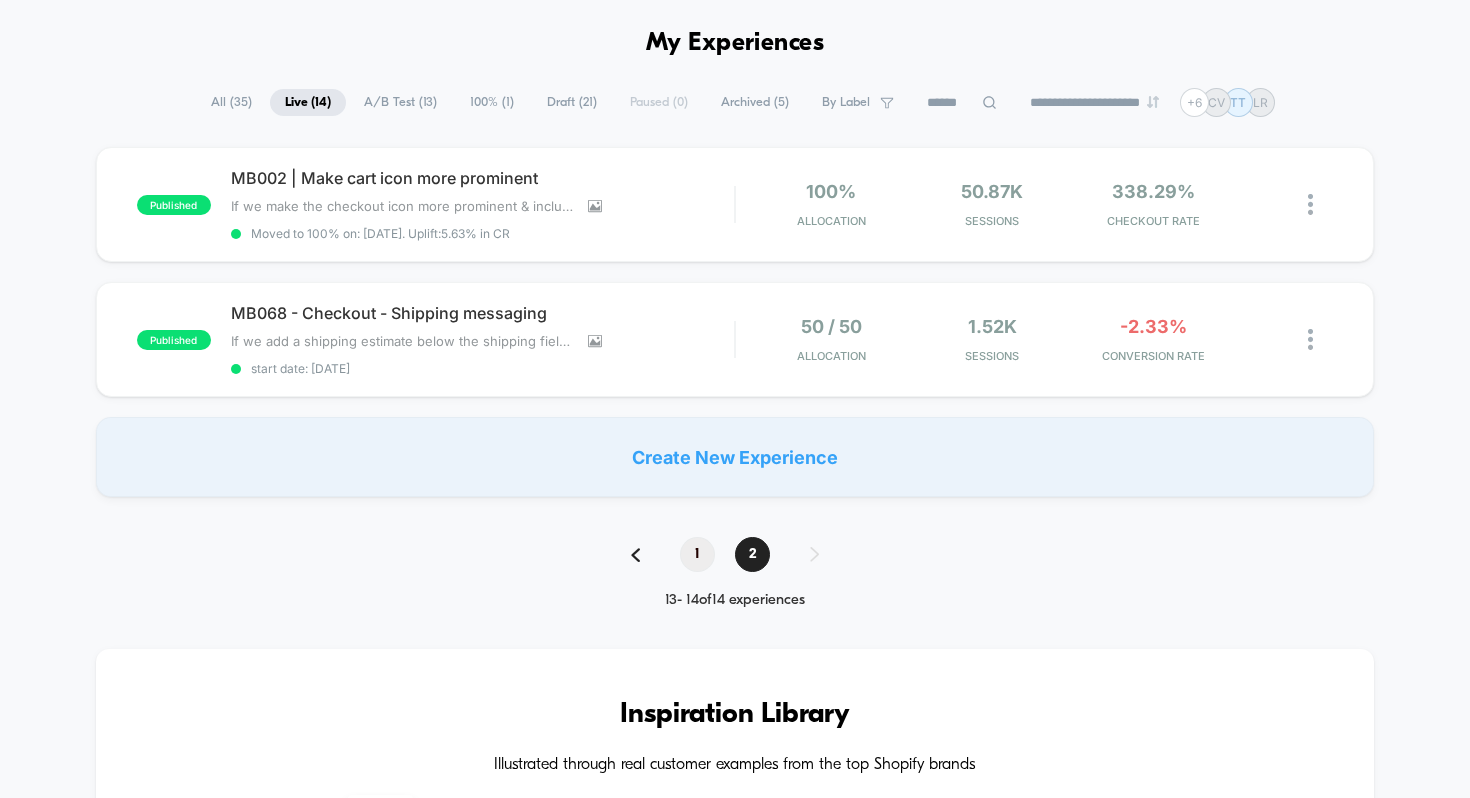 click on "1" at bounding box center (697, 554) 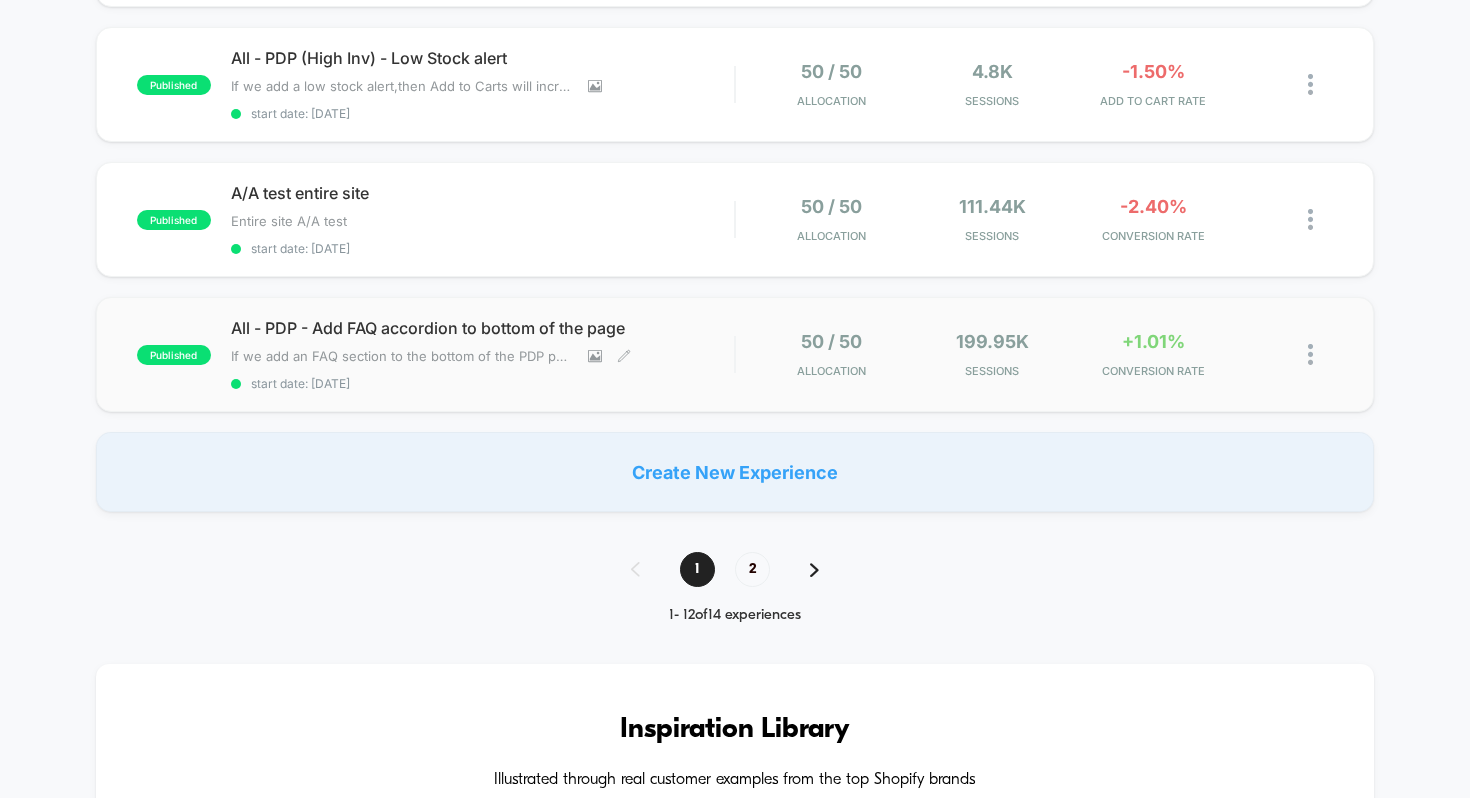 scroll, scrollTop: 1386, scrollLeft: 0, axis: vertical 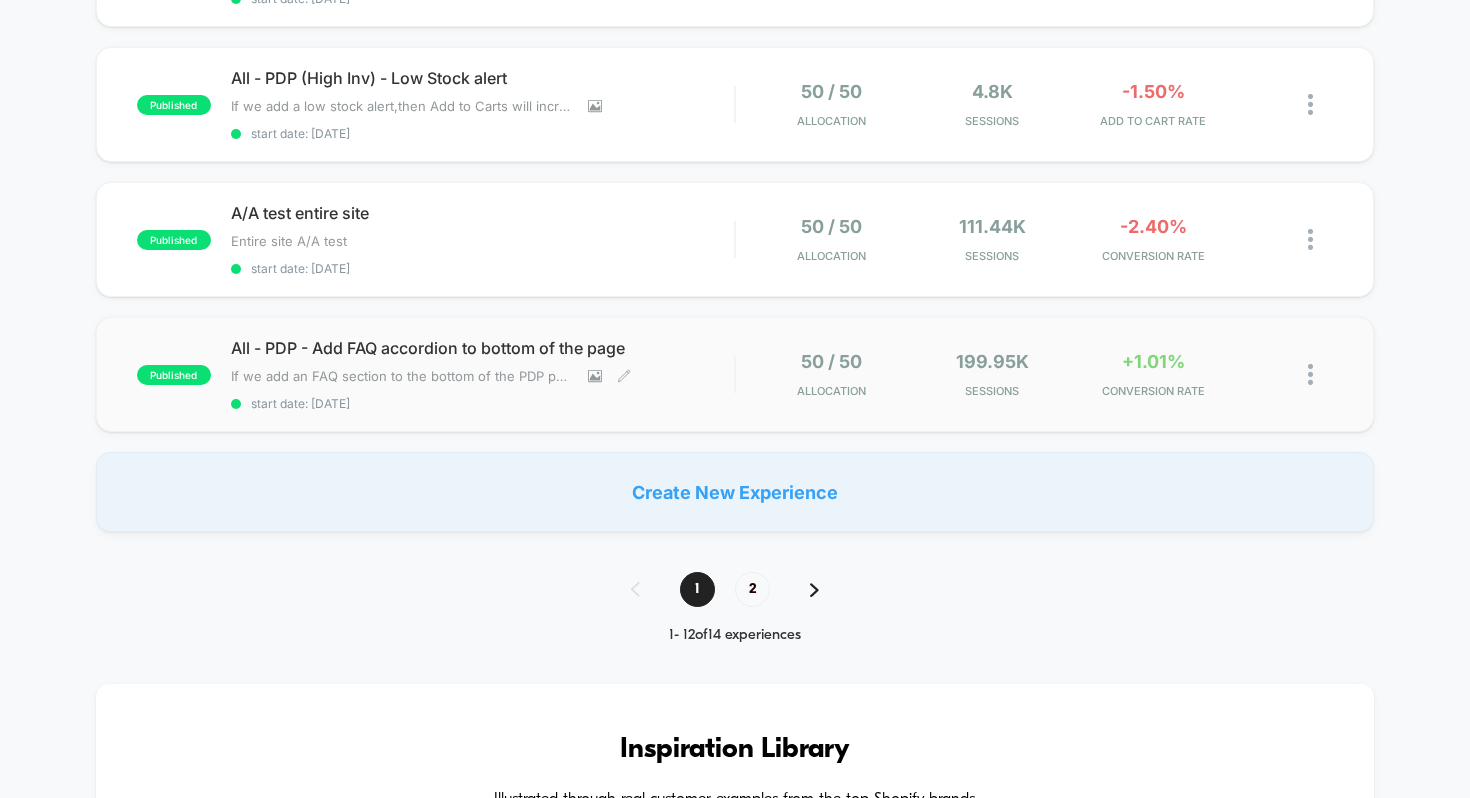 click on "All - PDP - Add FAQ accordion to bottom of the page" at bounding box center [483, 348] 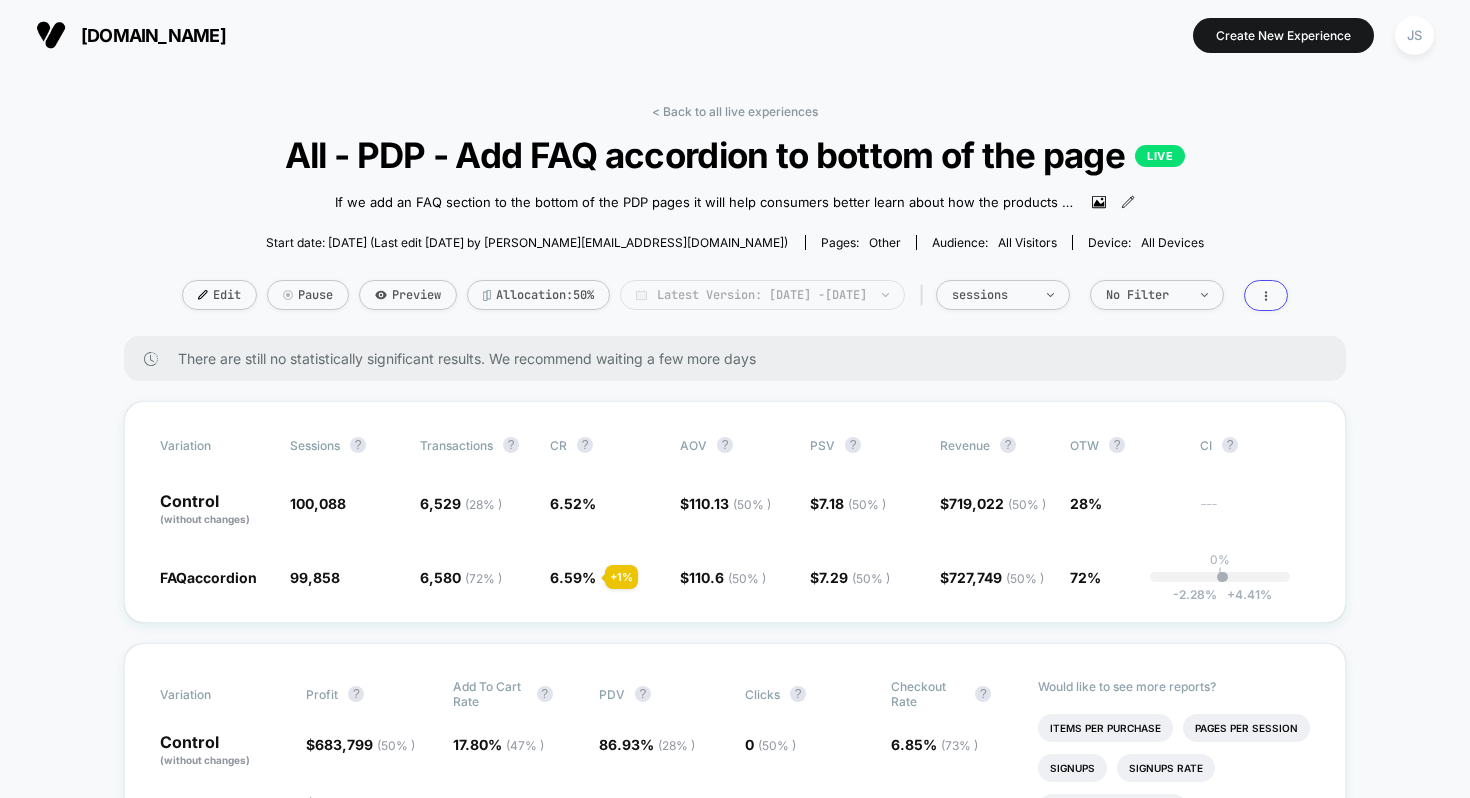 click on "Latest Version:     [DATE]    -    [DATE]" at bounding box center [762, 295] 